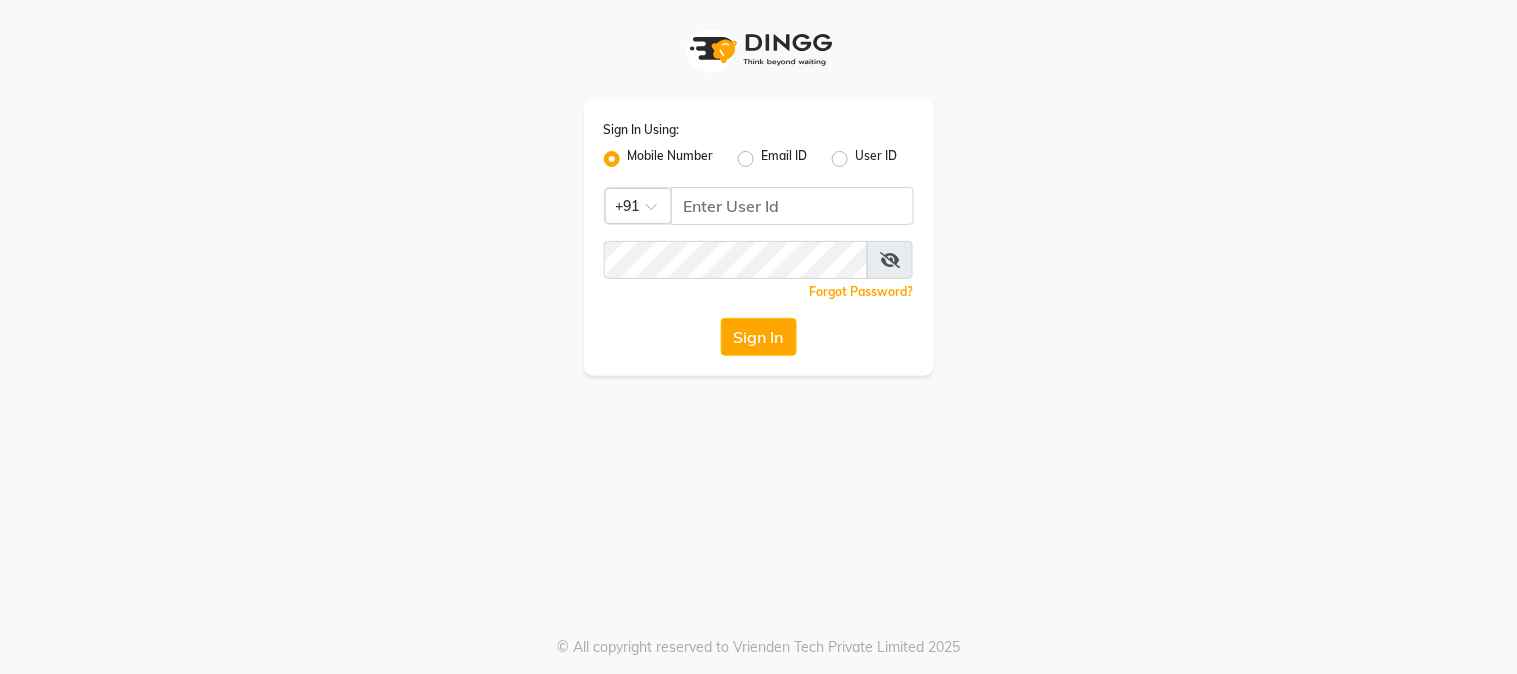 scroll, scrollTop: 0, scrollLeft: 0, axis: both 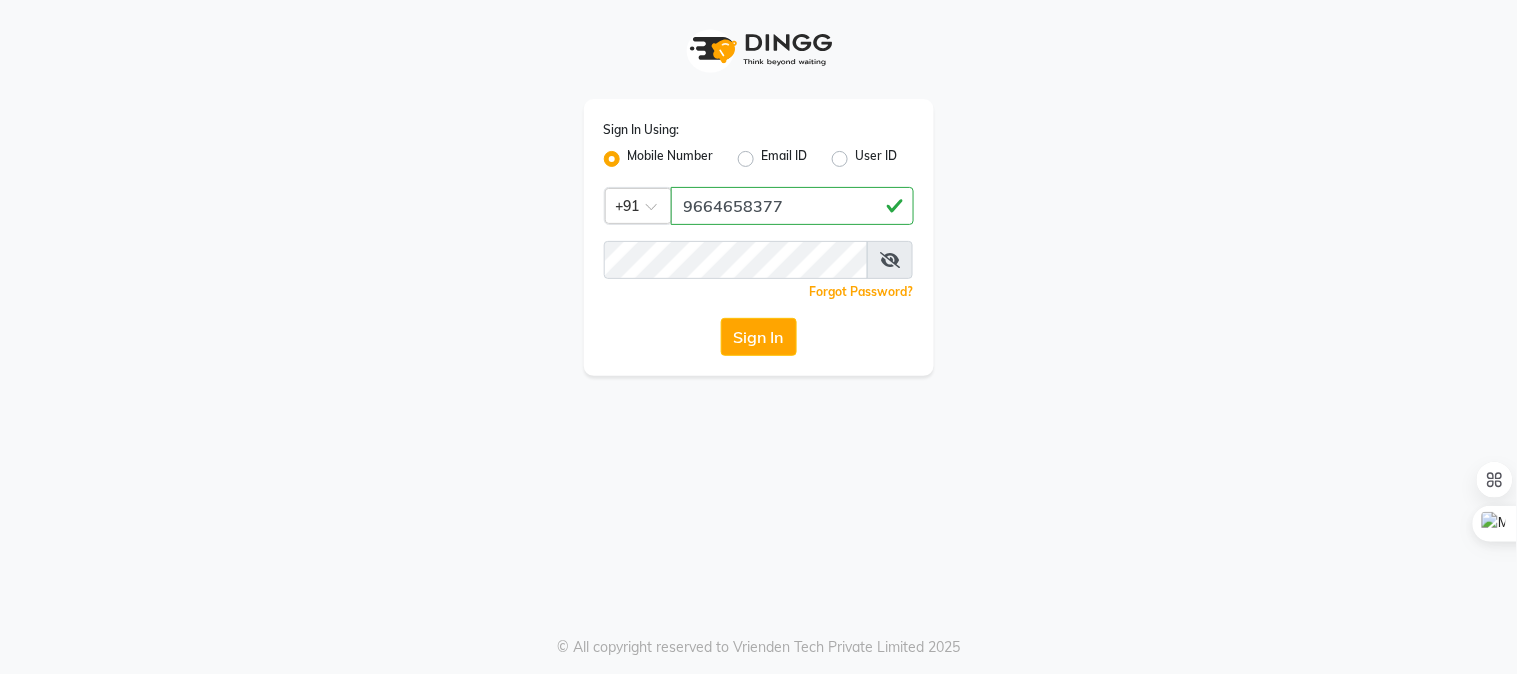 type on "9664658377" 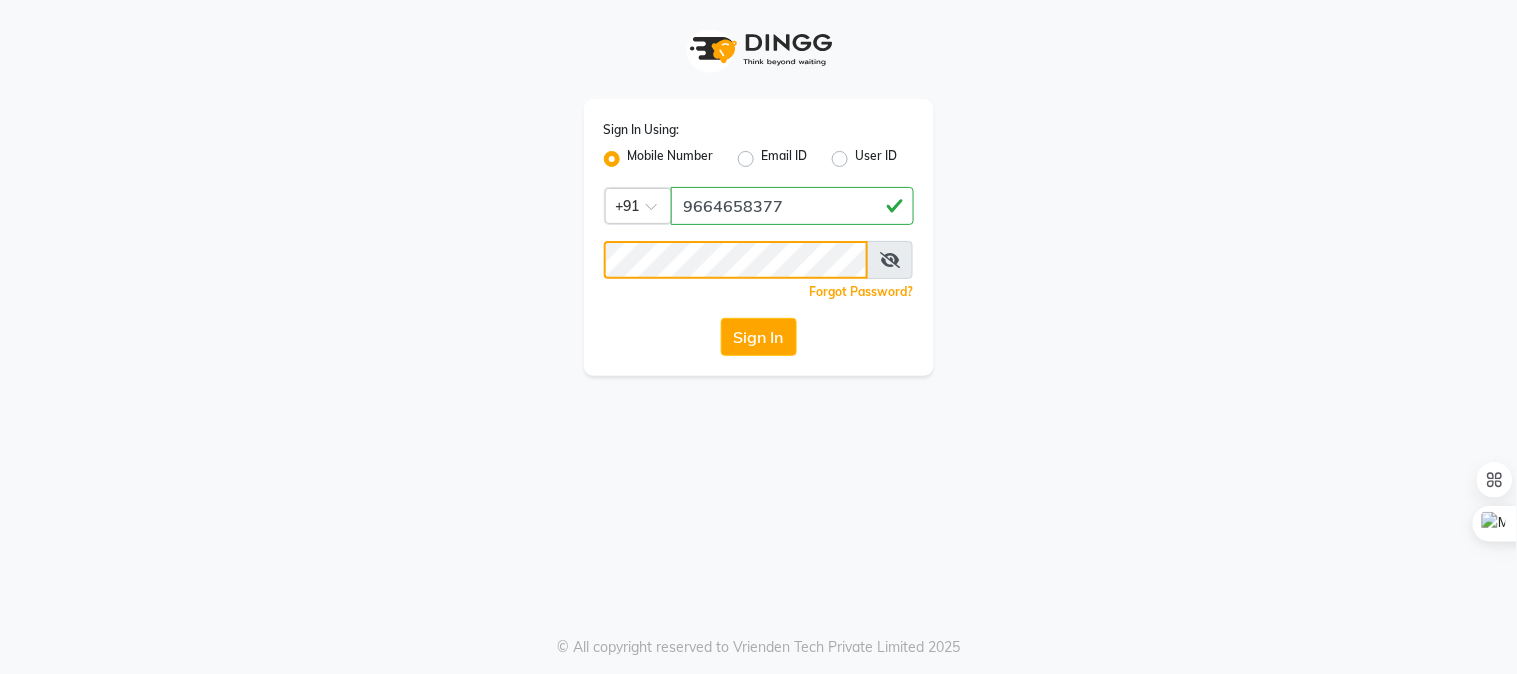 click on "Sign In" 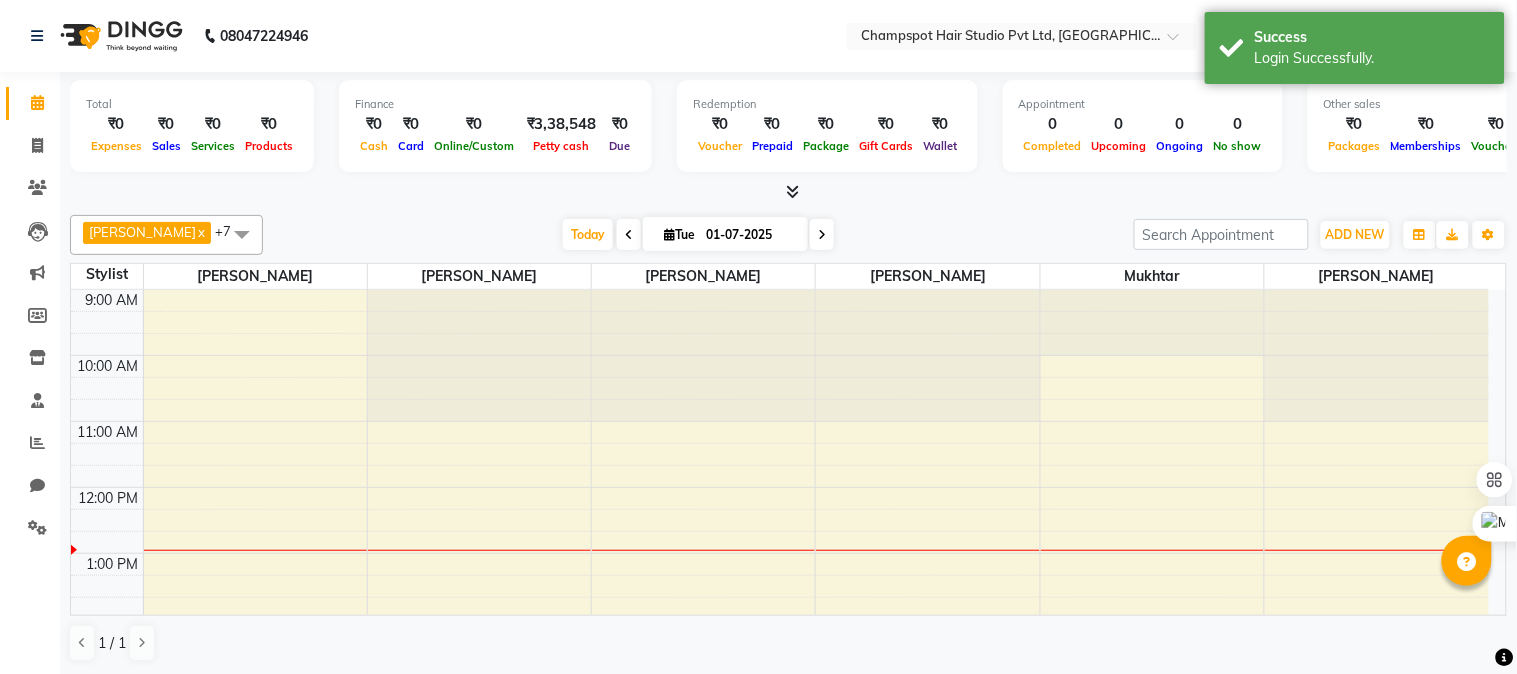 scroll, scrollTop: 0, scrollLeft: 0, axis: both 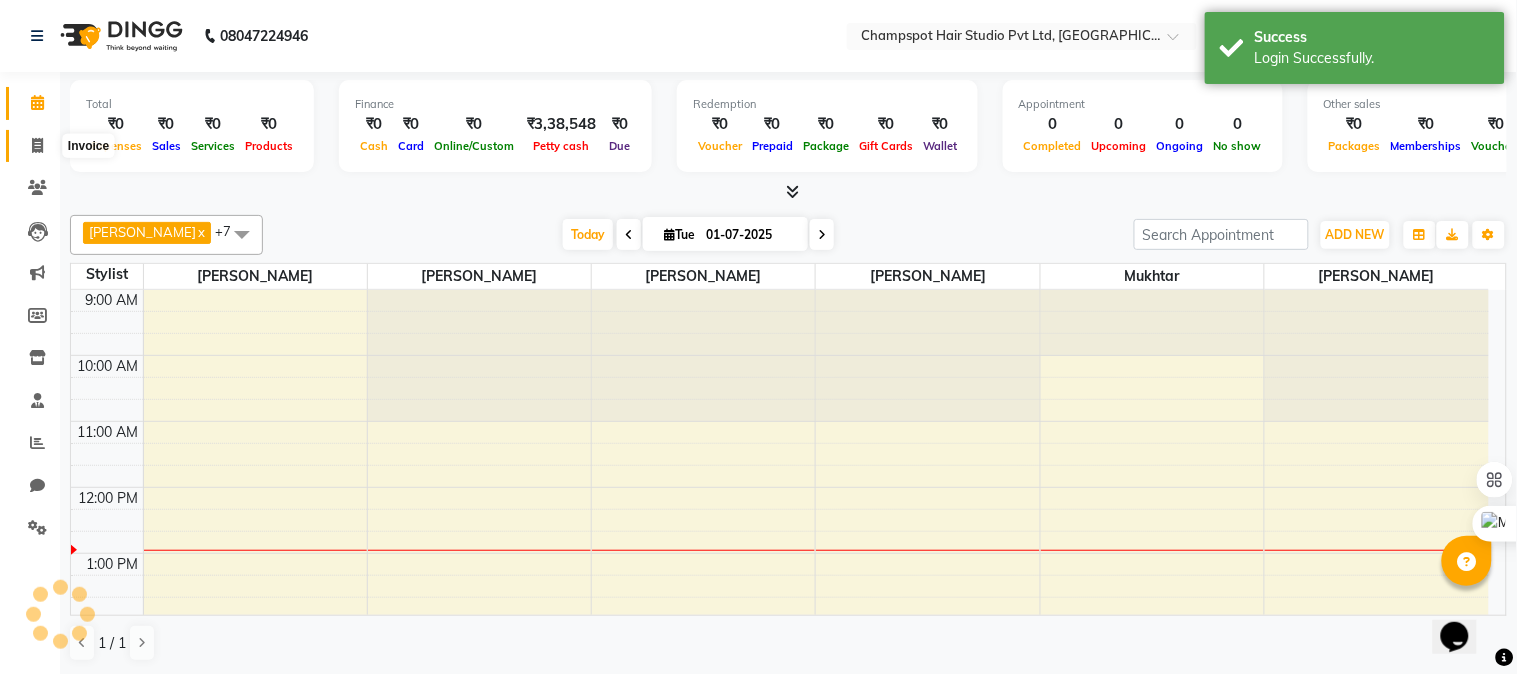 click 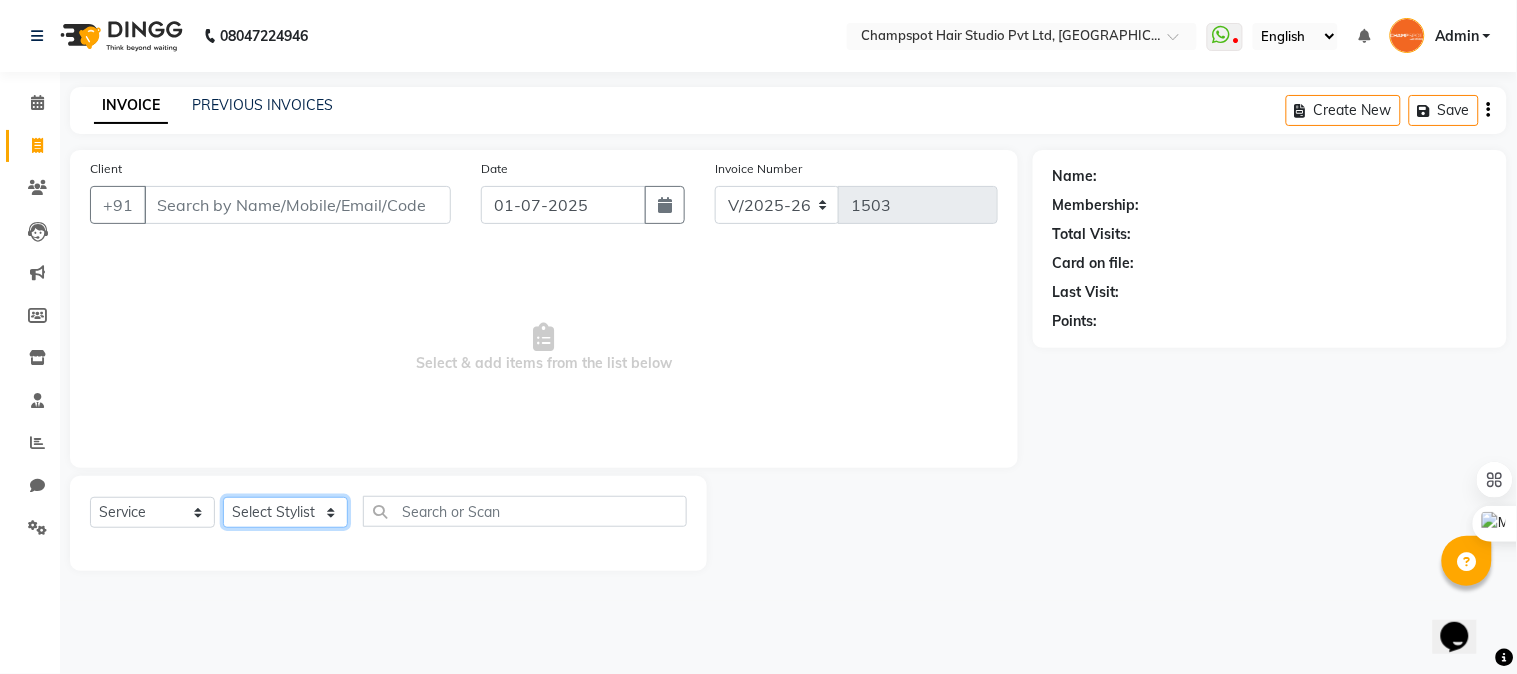 click on "Select Stylist Admin Ahmad Bhavesh Limbachia Falak Shaikh 	Hemant Limbachia Mamta Divekar Mukhtar Shamshad" 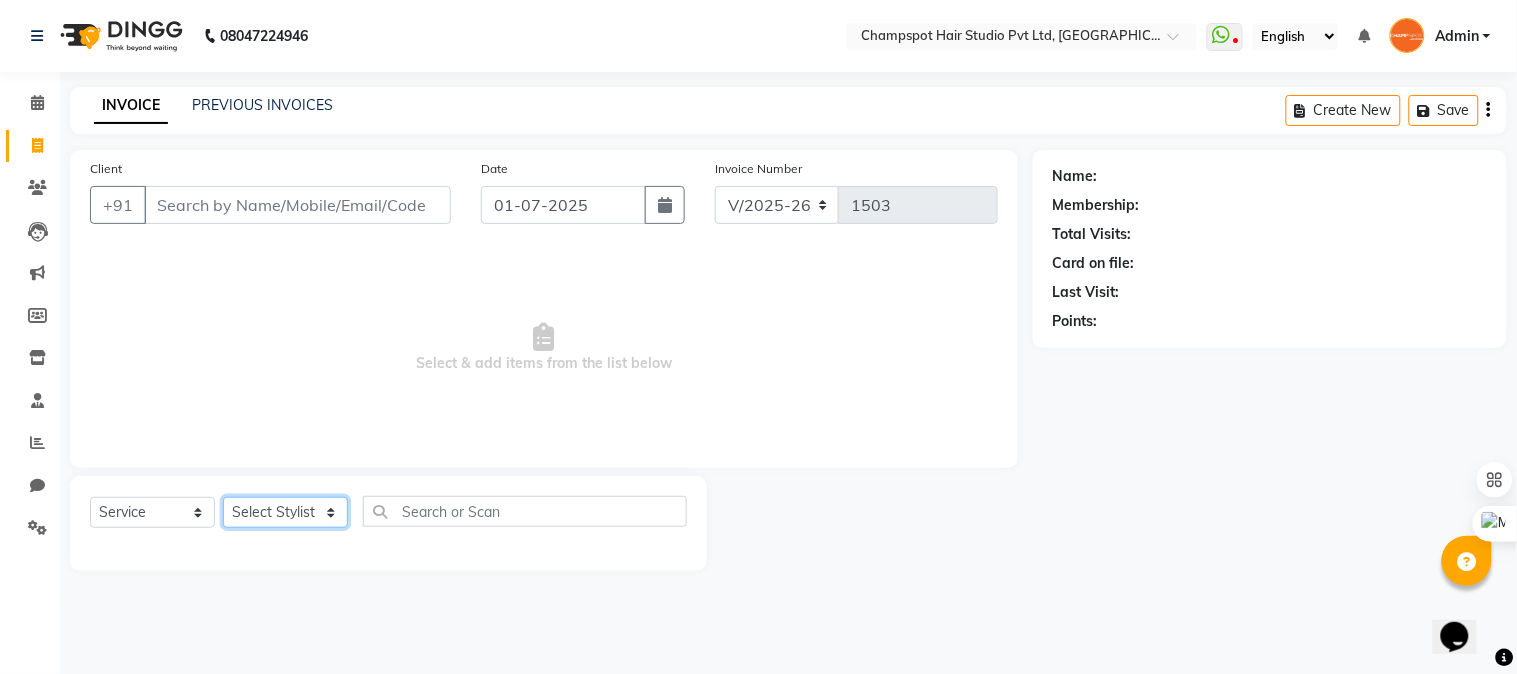 select on "69009" 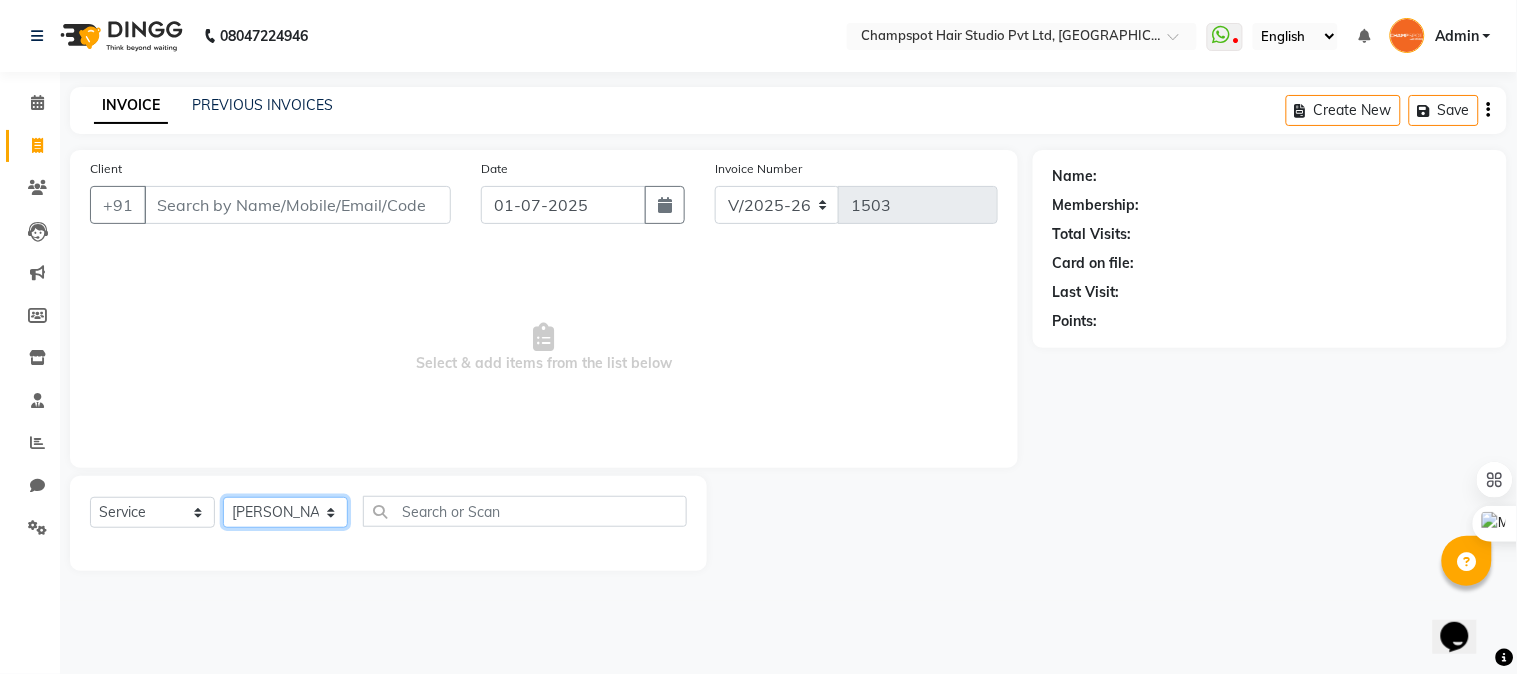 click on "Select Stylist Admin Ahmad Bhavesh Limbachia Falak Shaikh 	Hemant Limbachia Mamta Divekar Mukhtar Shamshad" 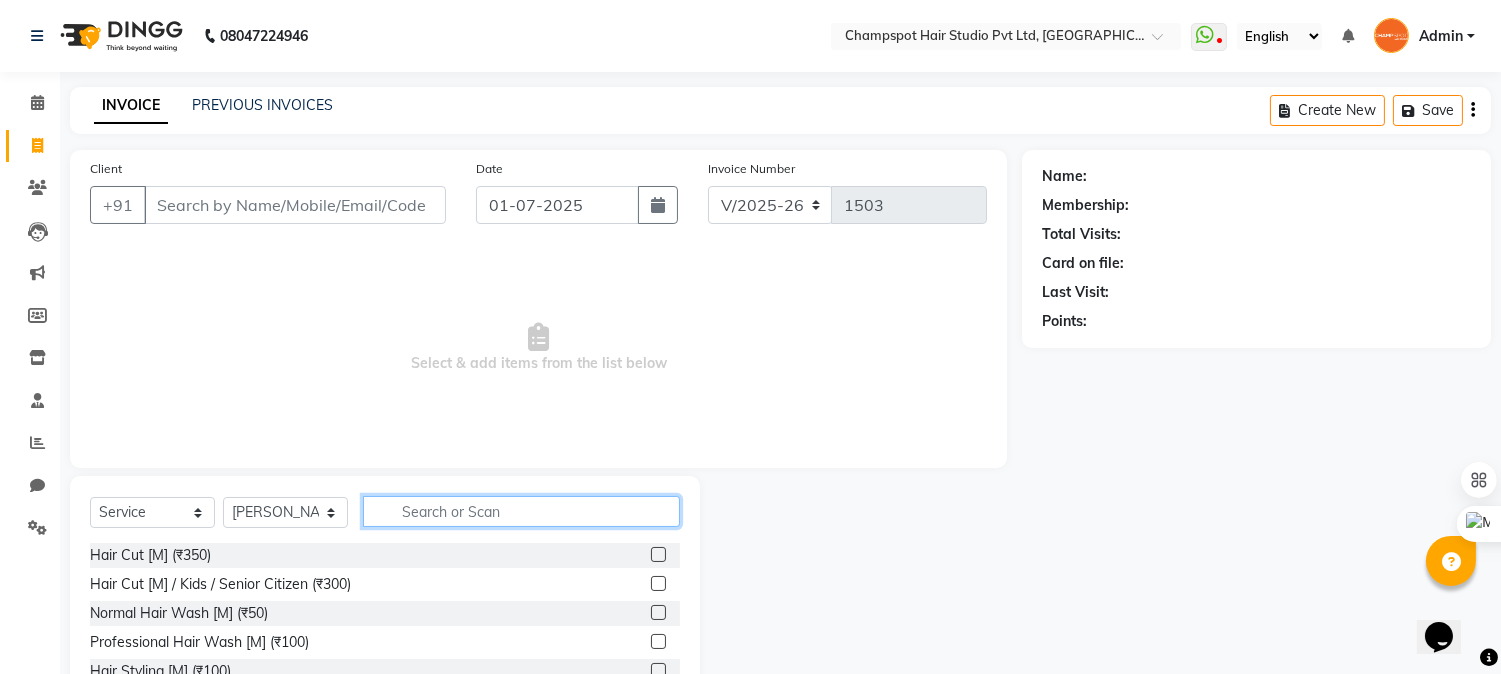 click 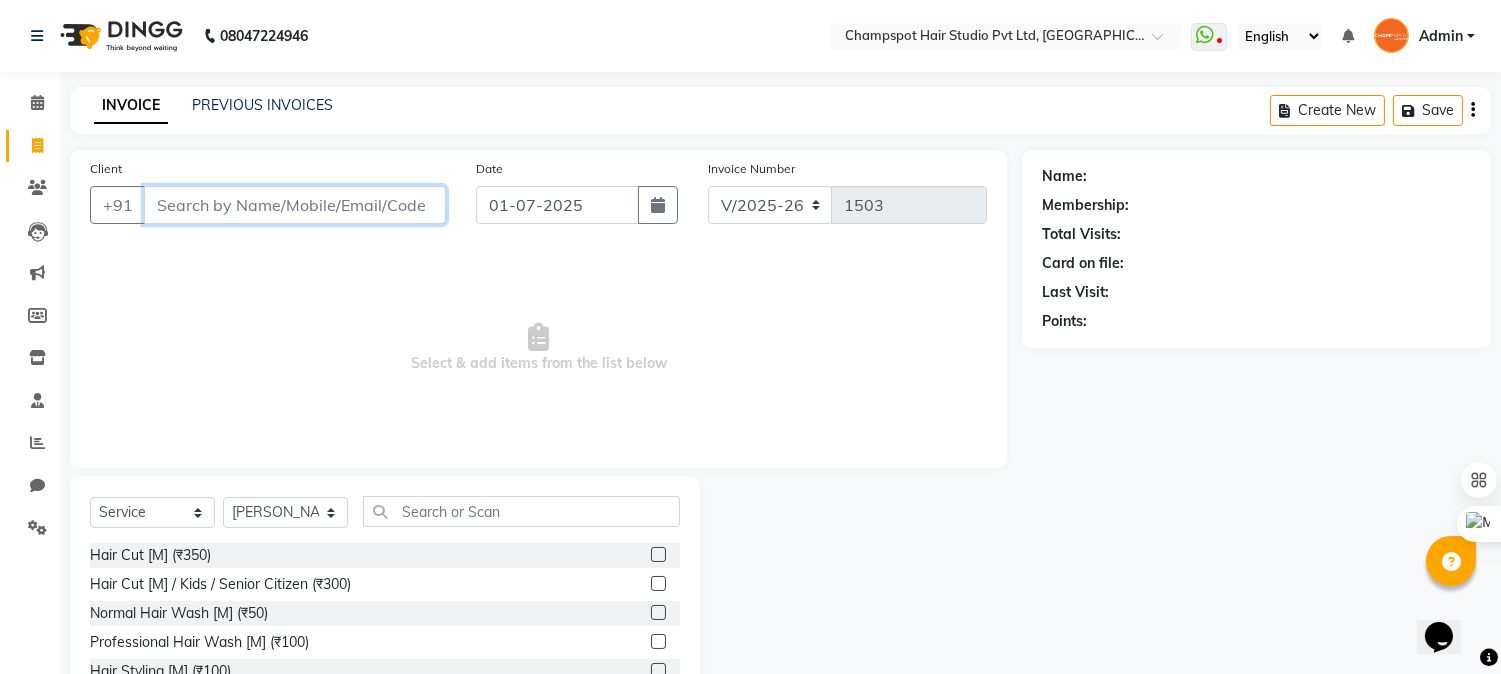 click on "Client" at bounding box center (295, 205) 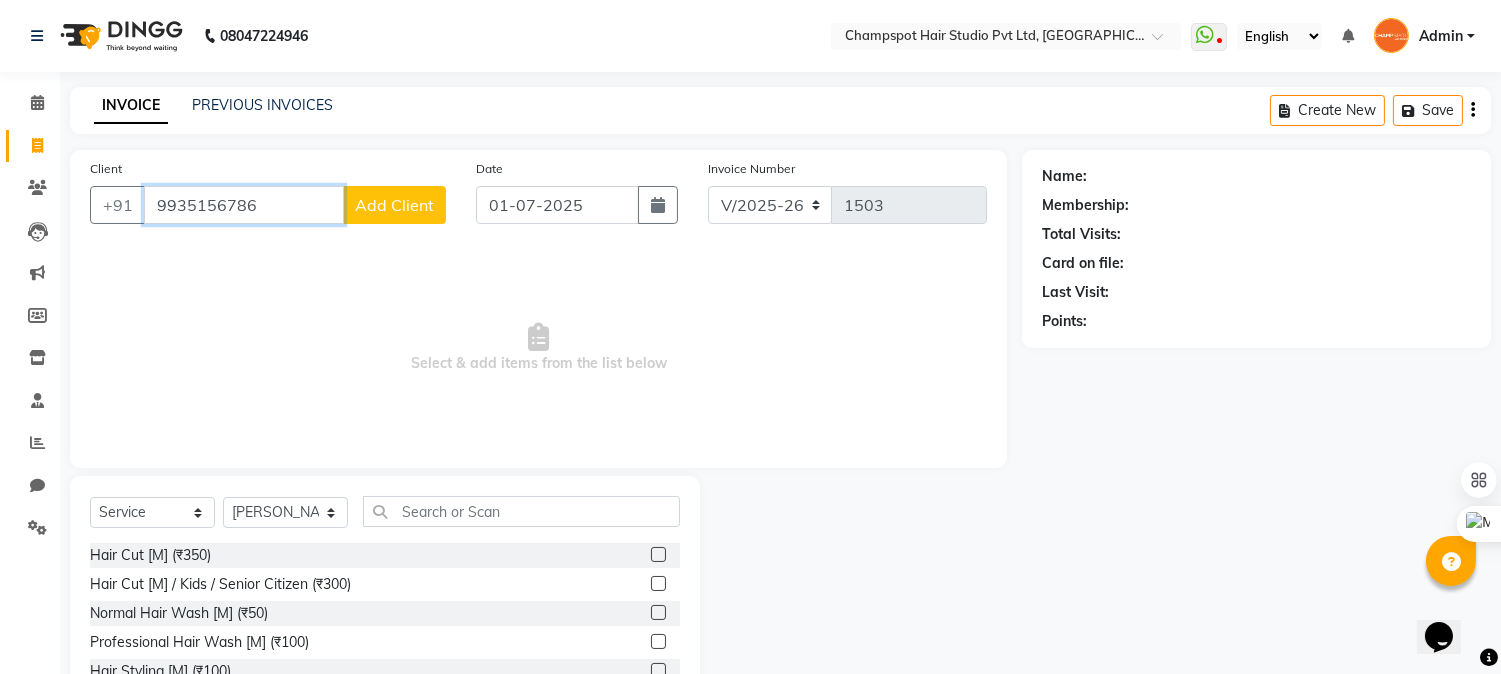 type on "9935156786" 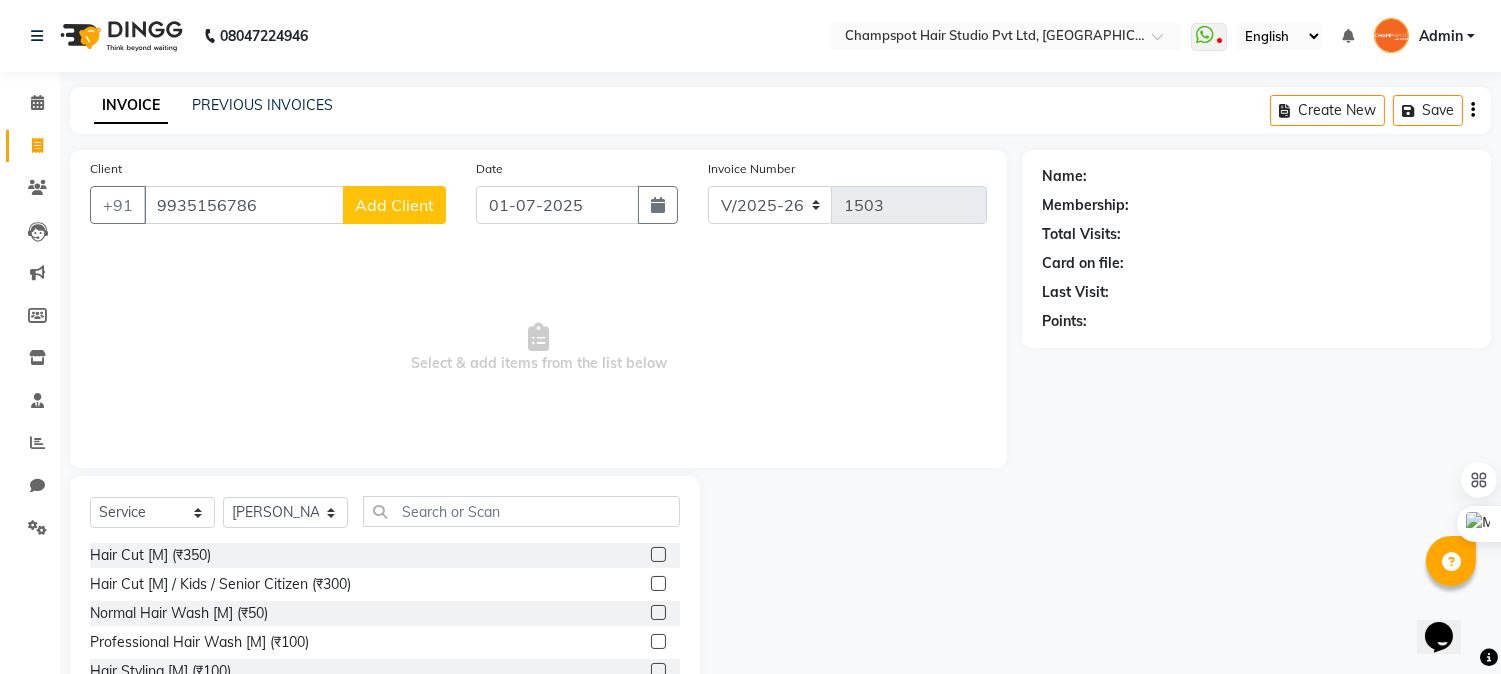 click on "Add Client" 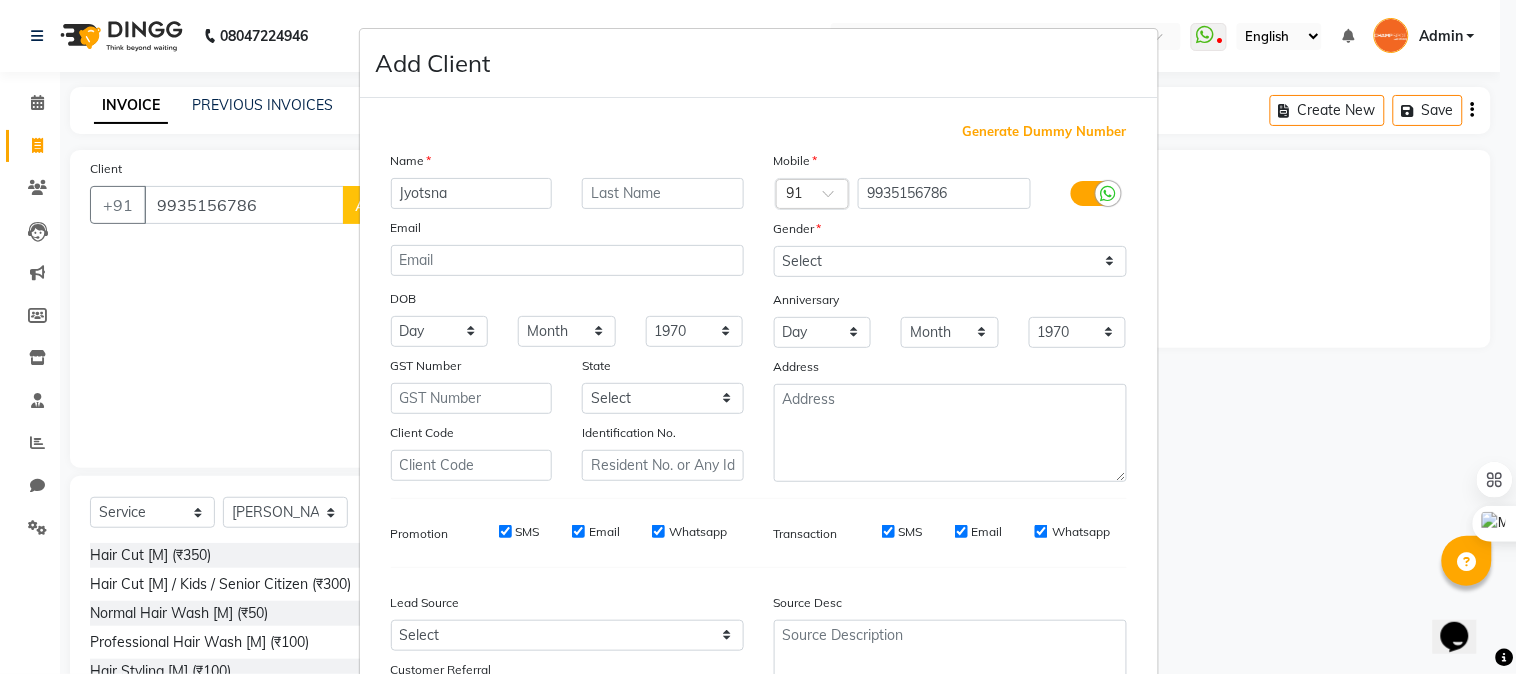 type on "Jyotsna" 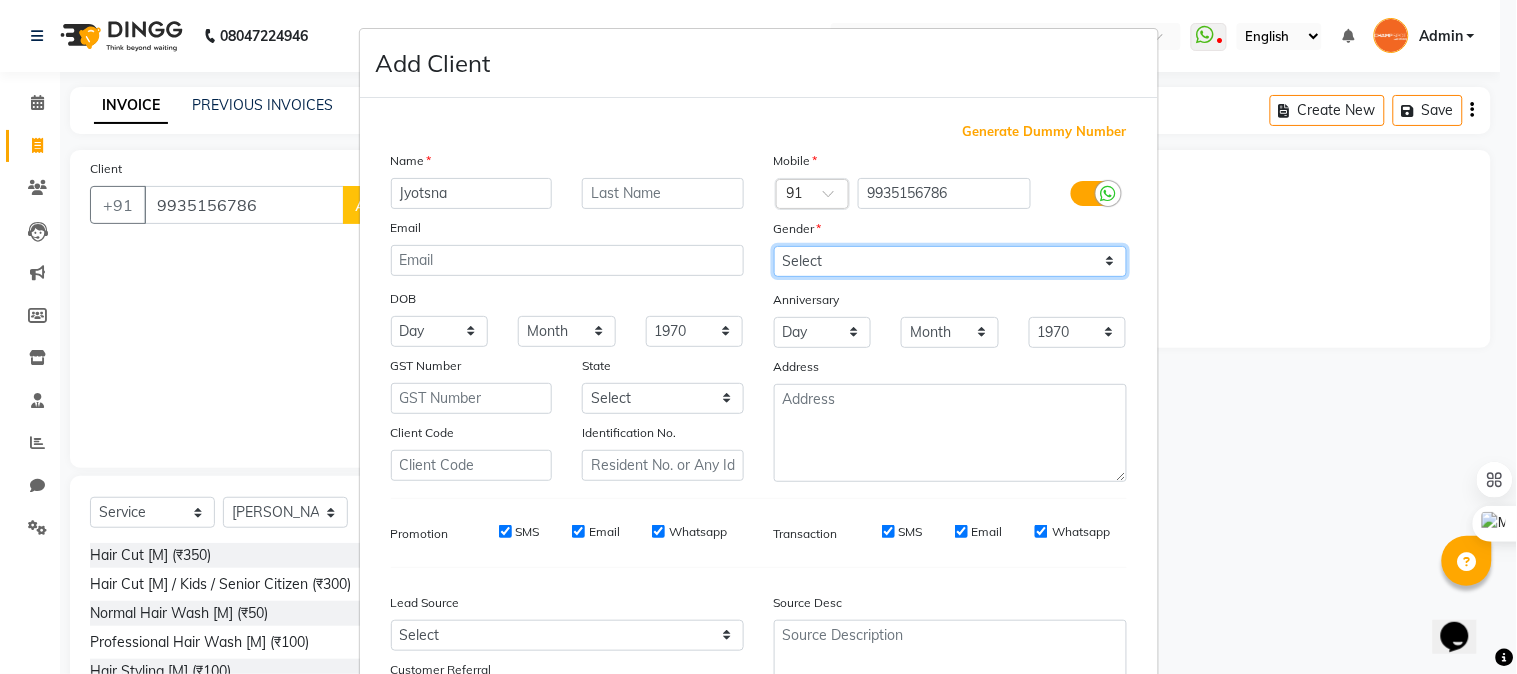 drag, startPoint x: 805, startPoint y: 255, endPoint x: 807, endPoint y: 271, distance: 16.124516 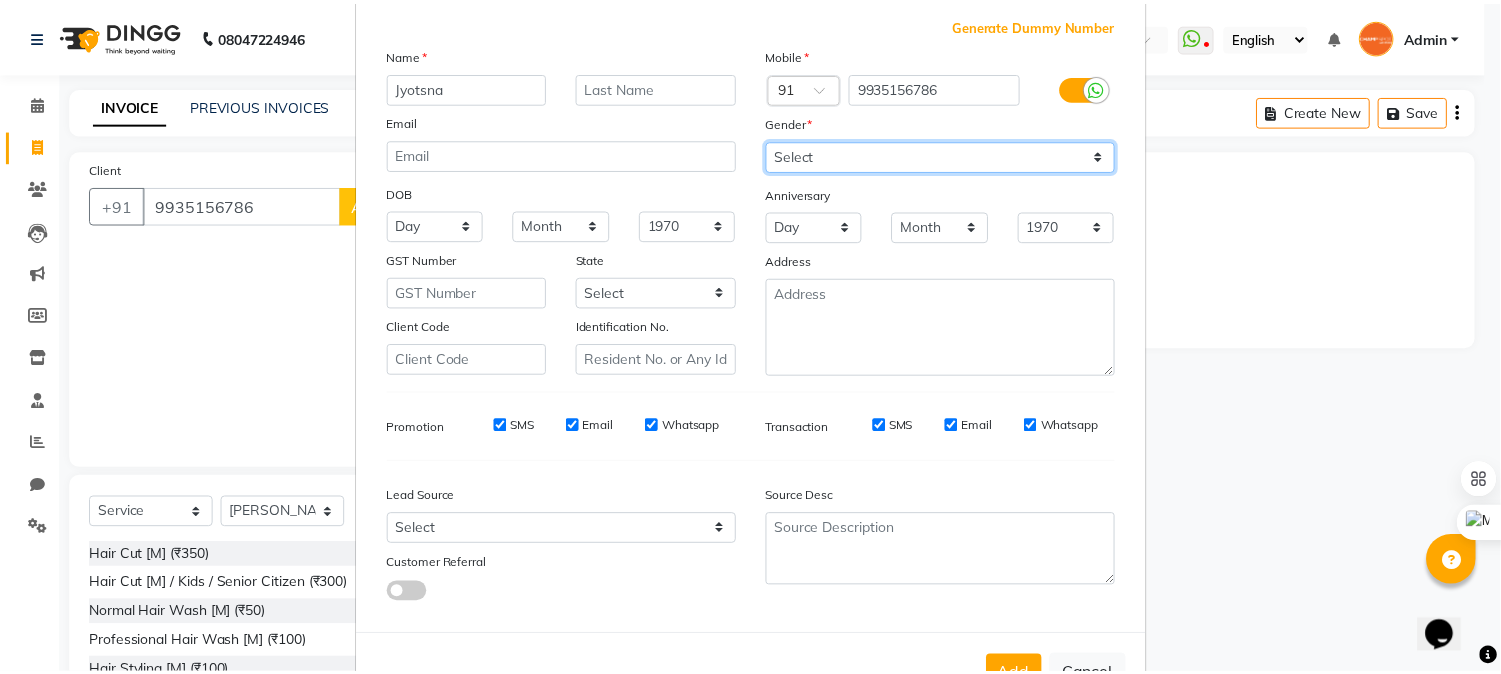 scroll, scrollTop: 176, scrollLeft: 0, axis: vertical 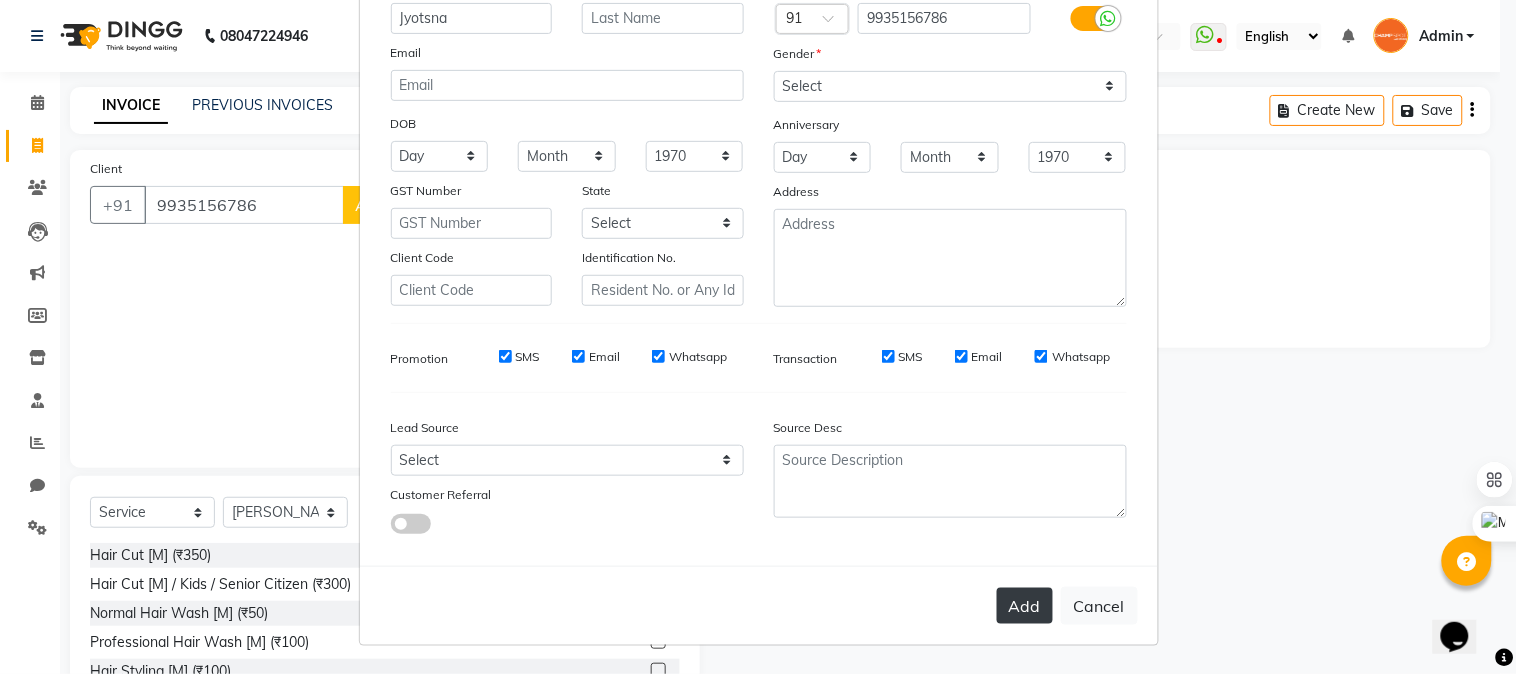 click on "Add" at bounding box center (1025, 606) 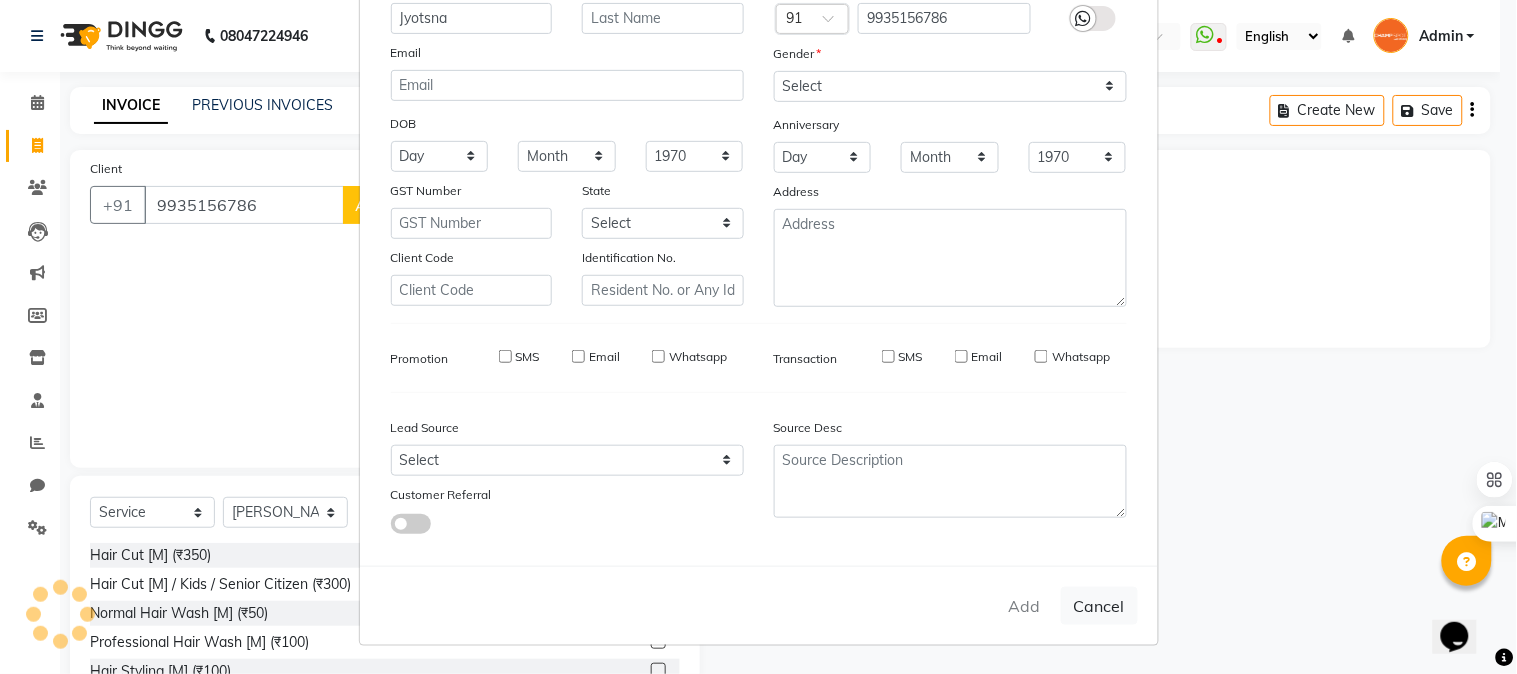 type 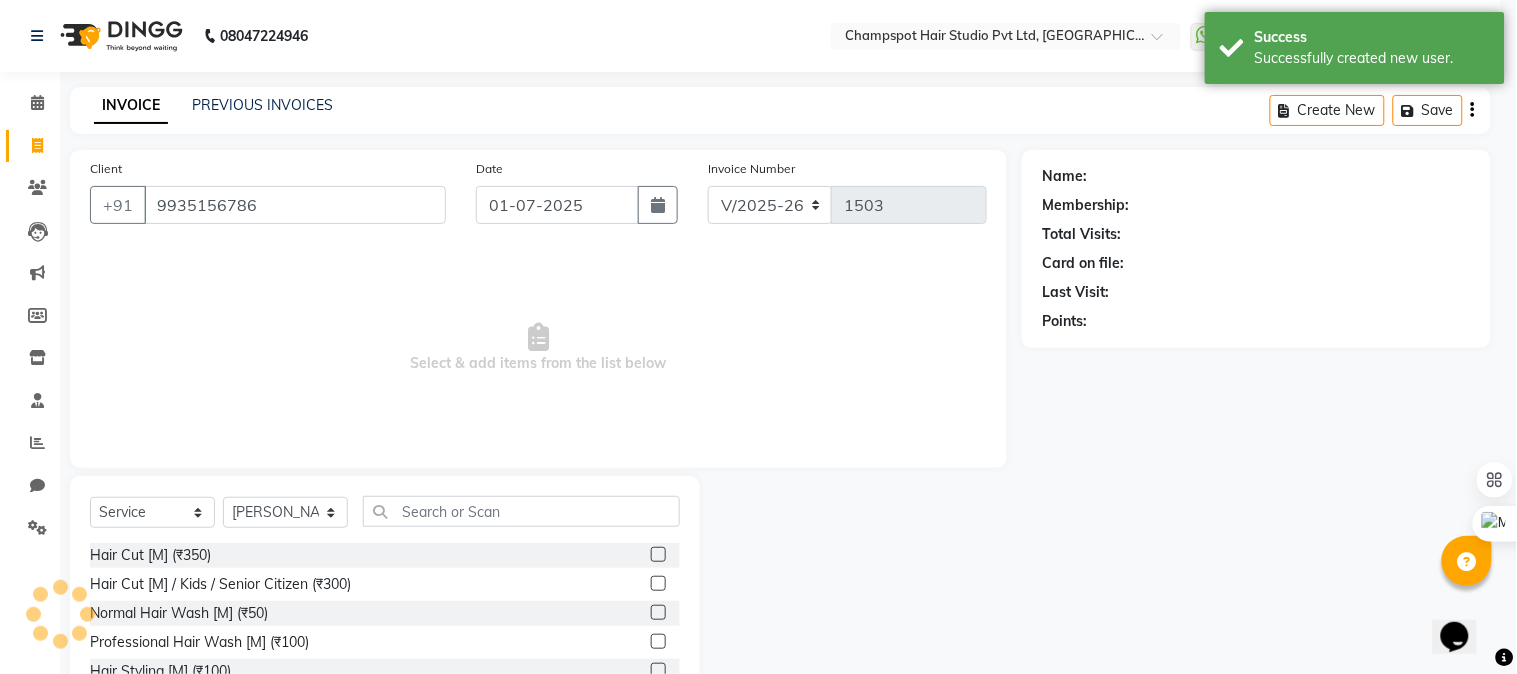 select on "1: Object" 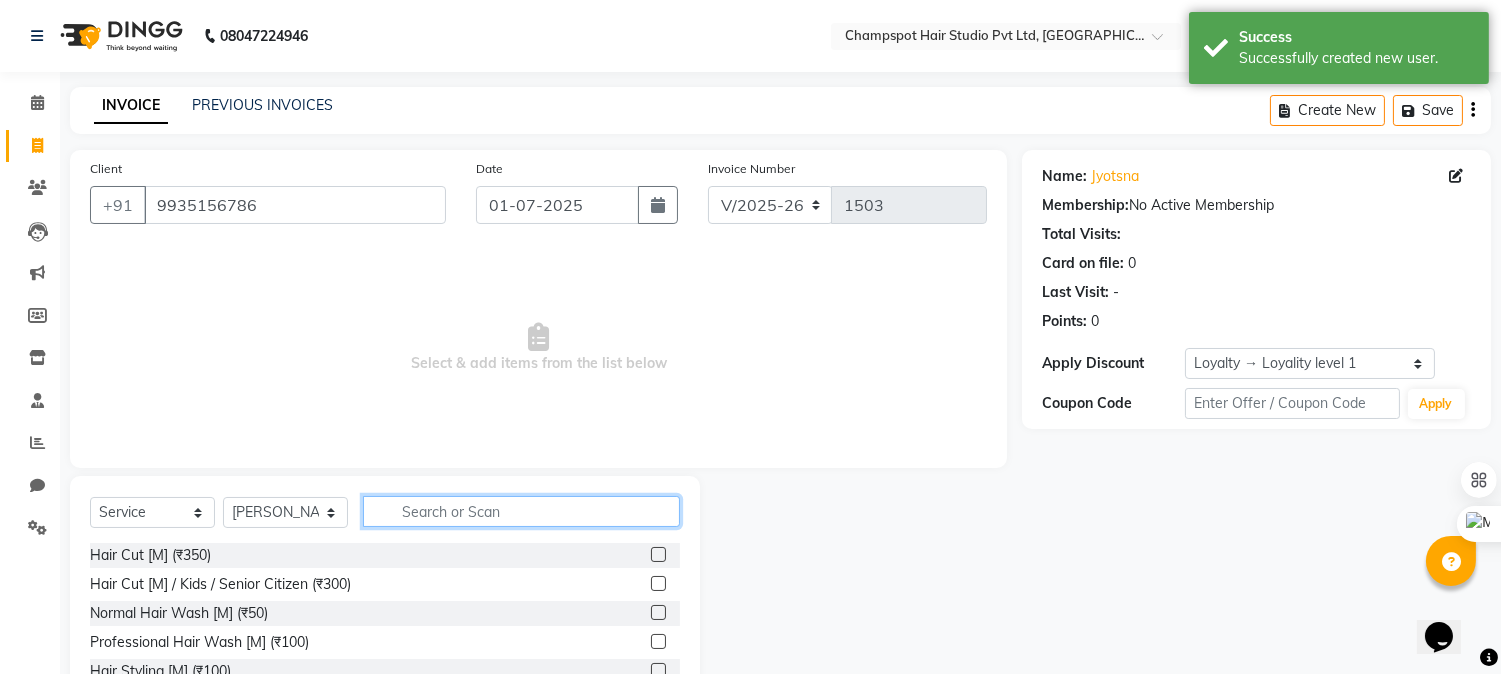 click 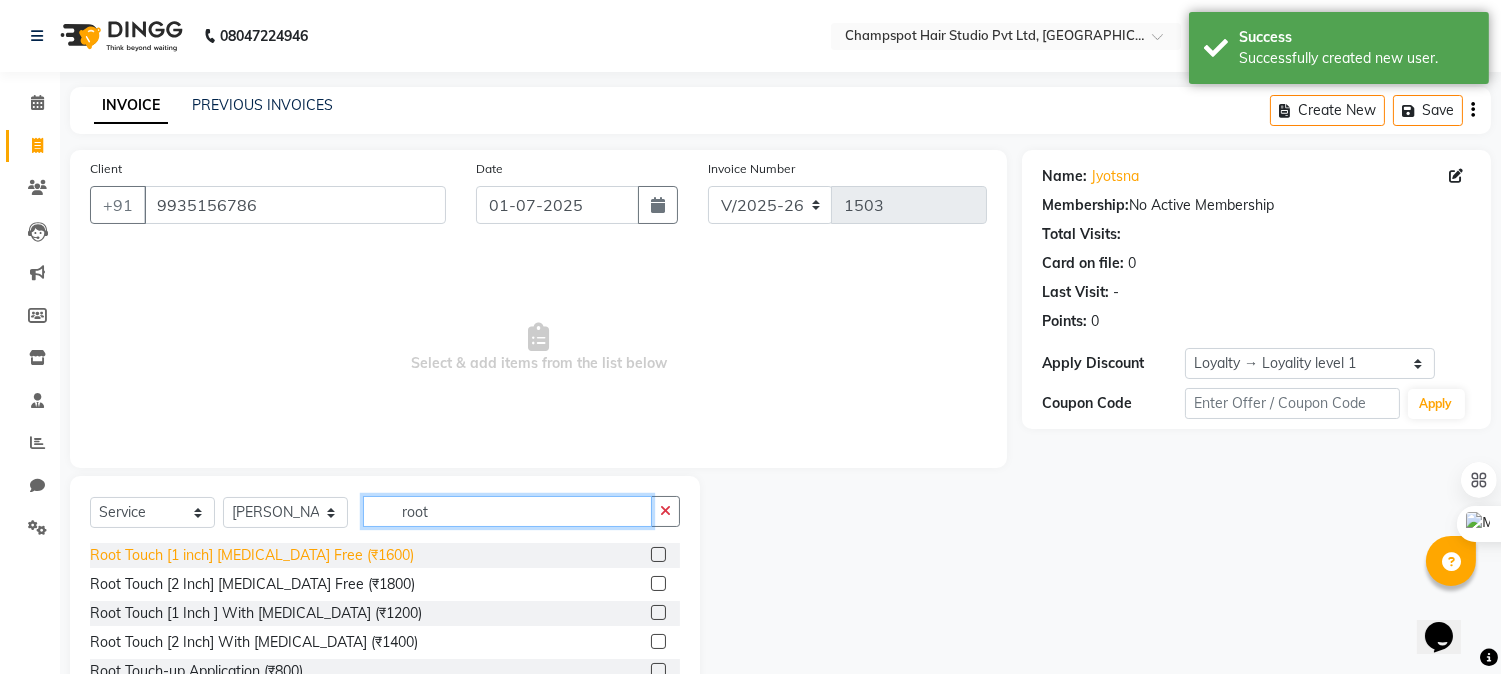 type on "root" 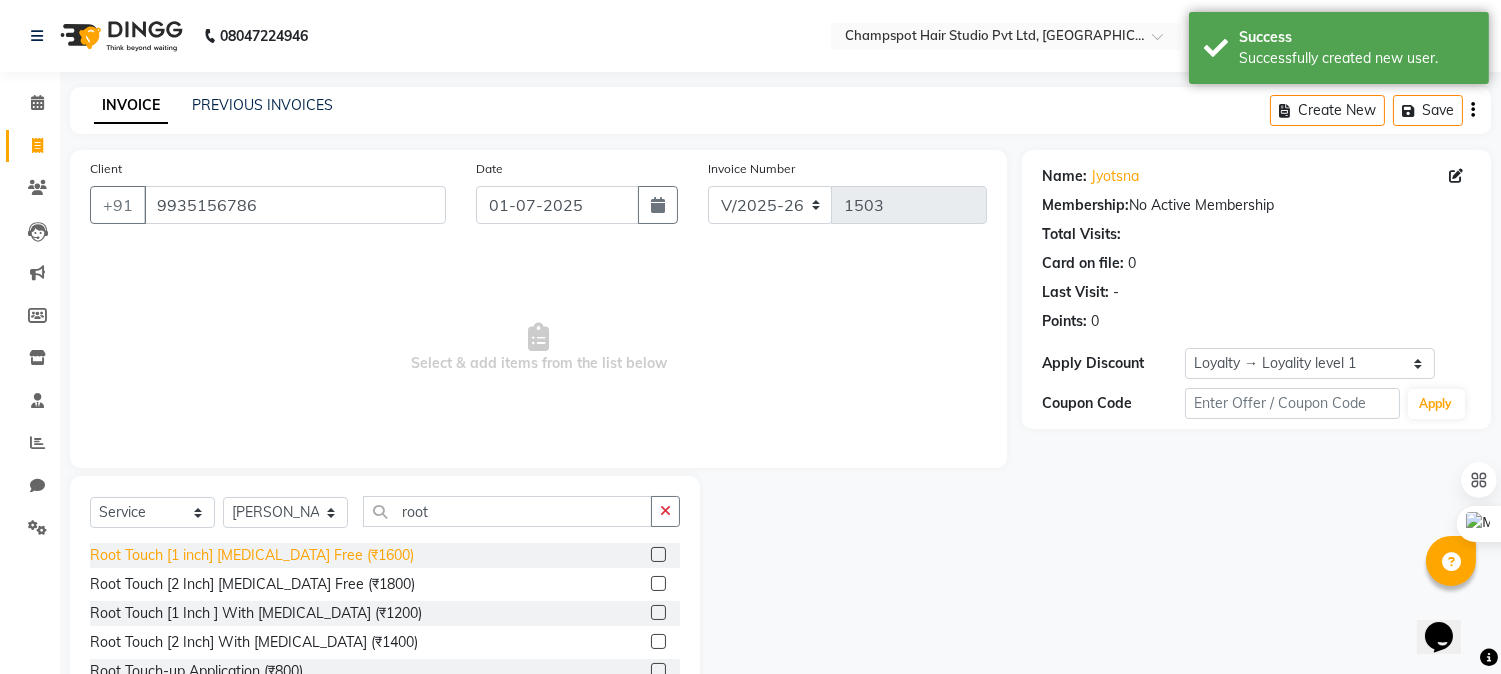 click on "Root Touch [1 inch] Ammonia Free (₹1600)" 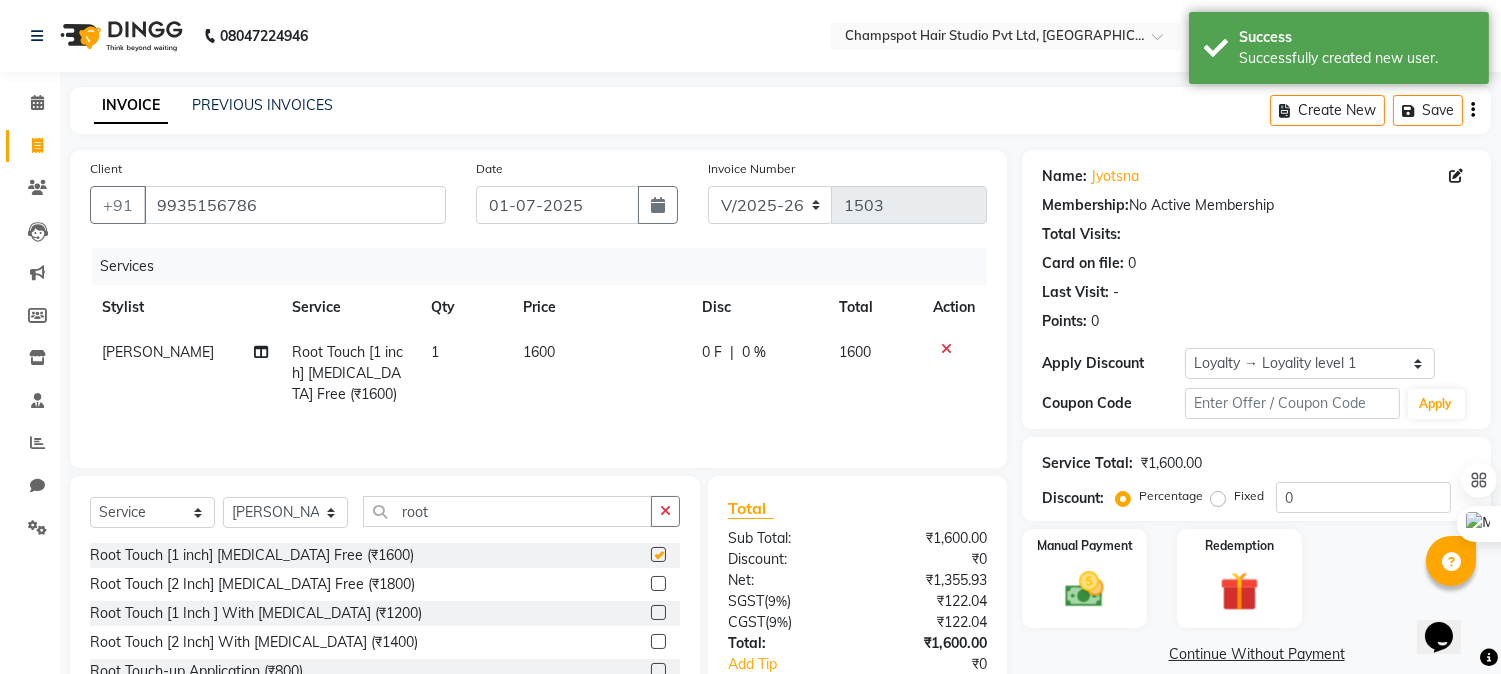 checkbox on "false" 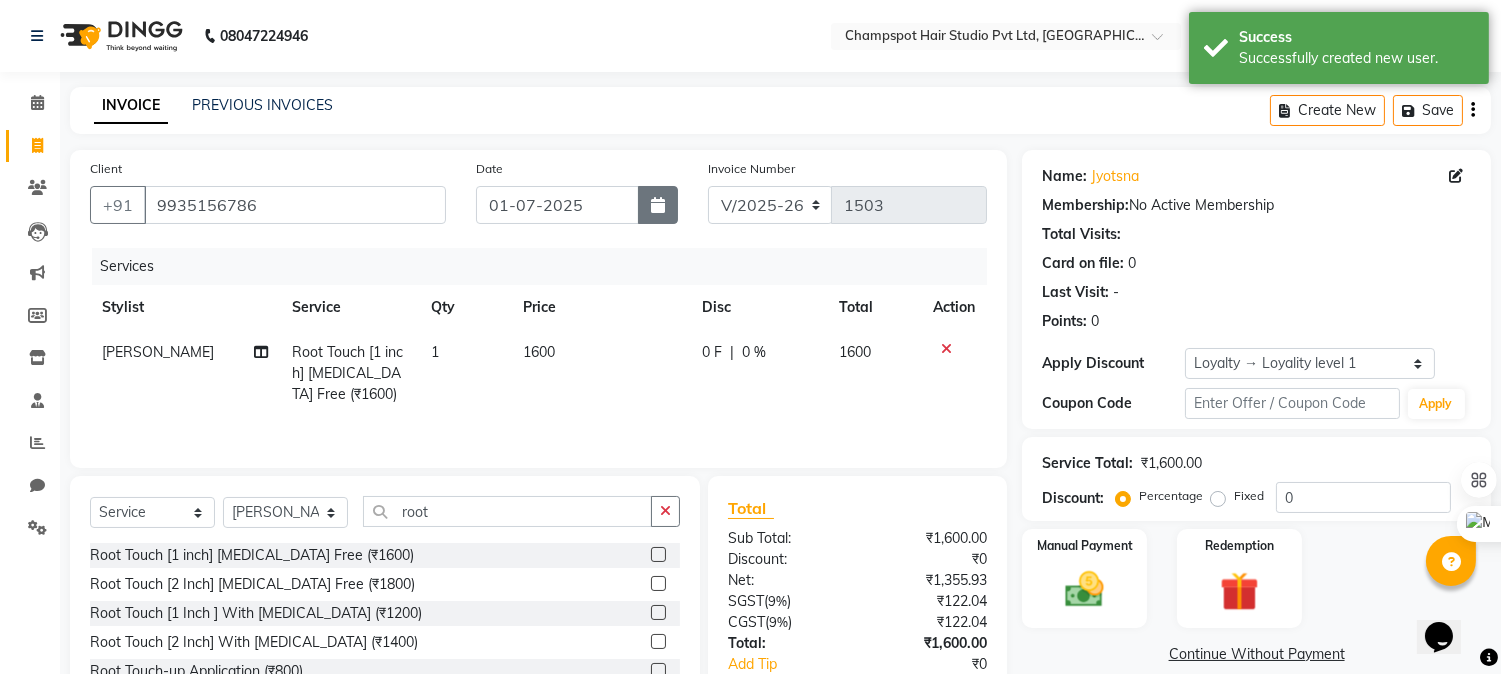 click 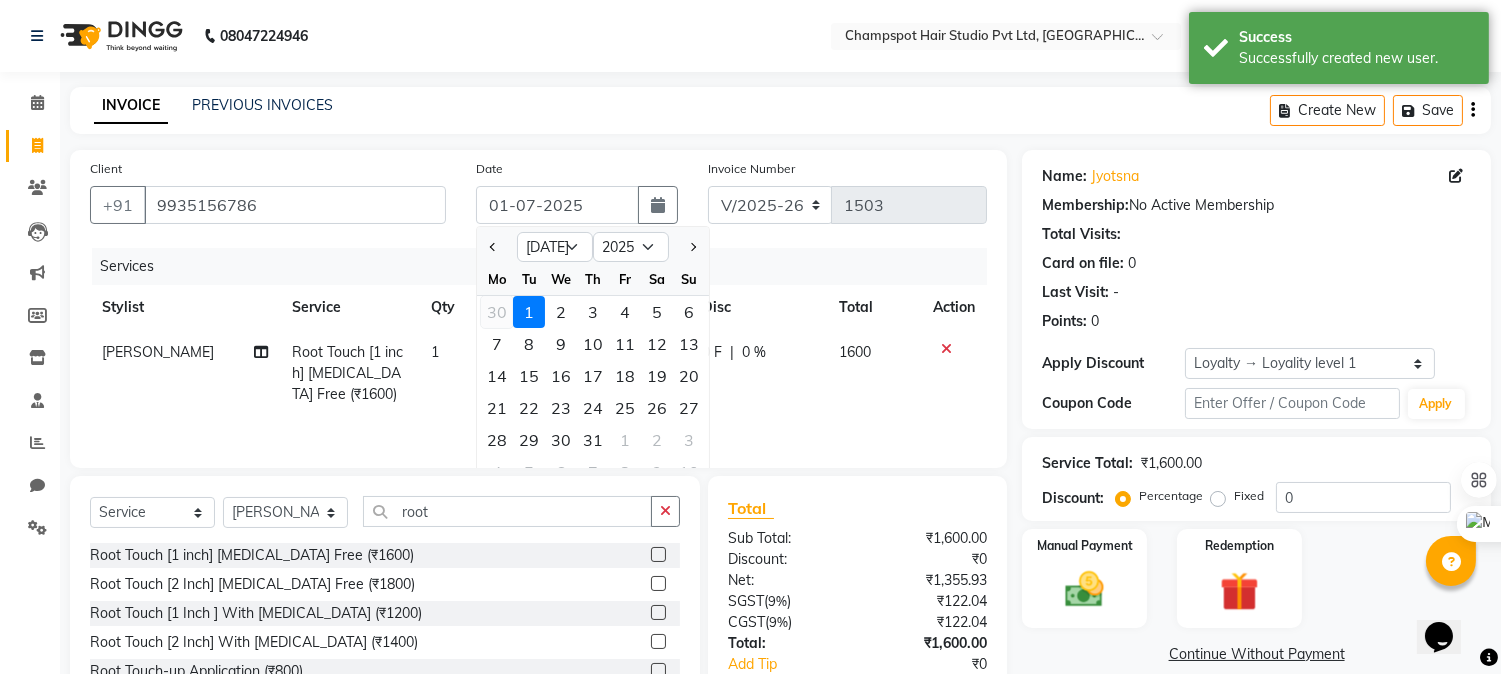 click on "30" 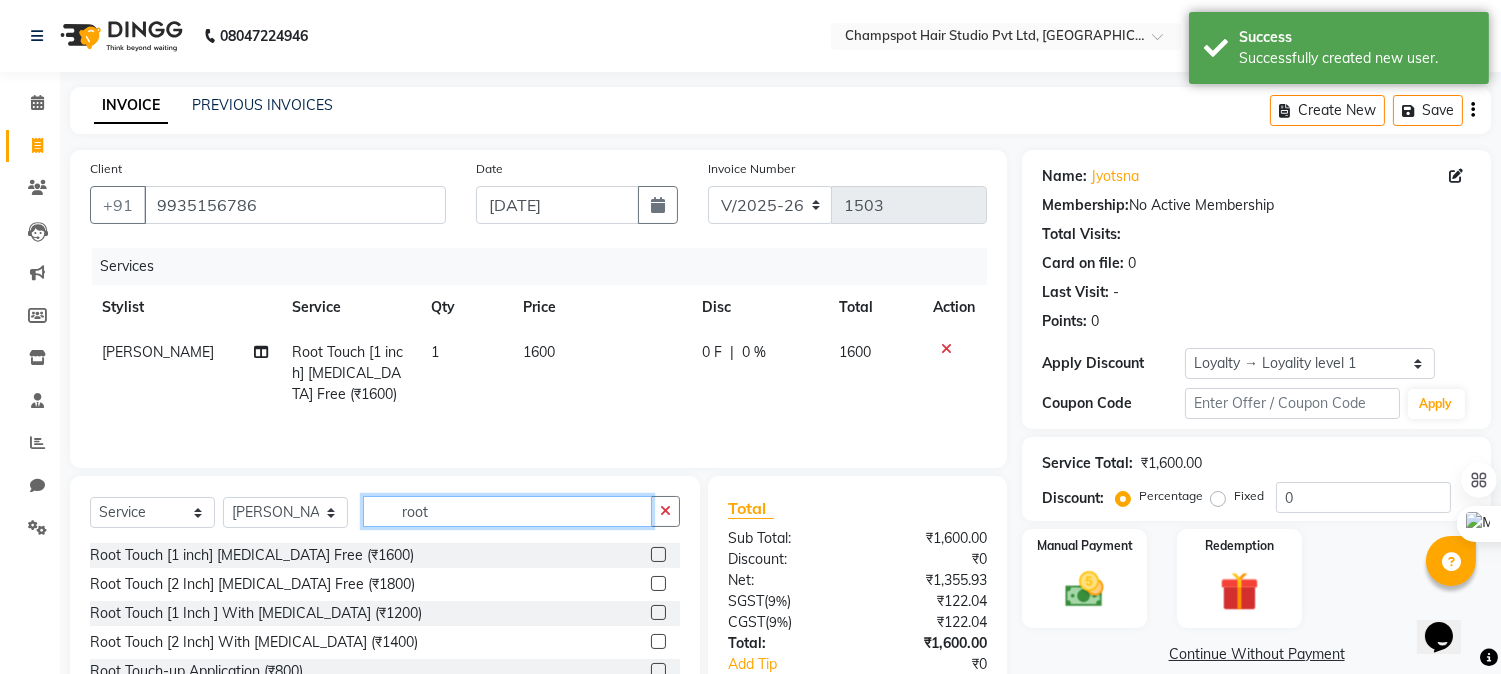 drag, startPoint x: 477, startPoint y: 507, endPoint x: 260, endPoint y: 517, distance: 217.23029 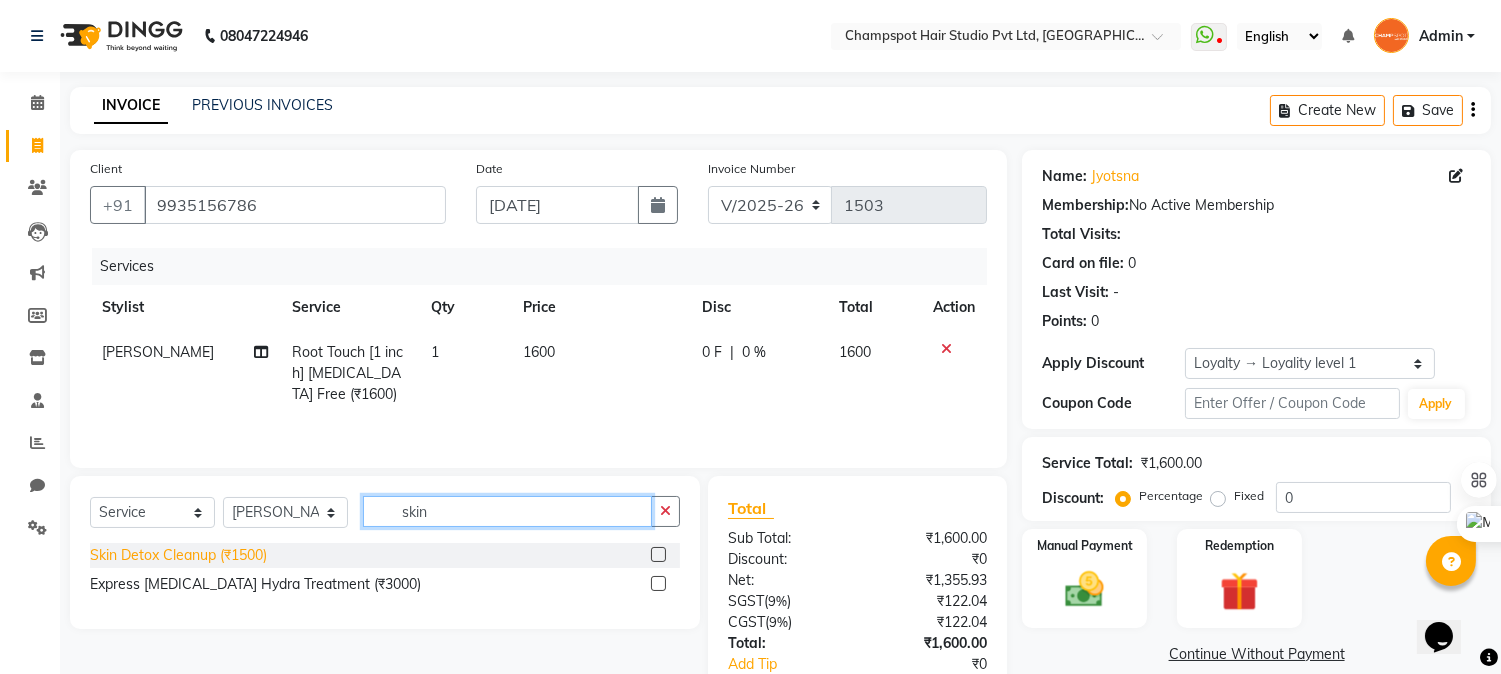 type on "skin" 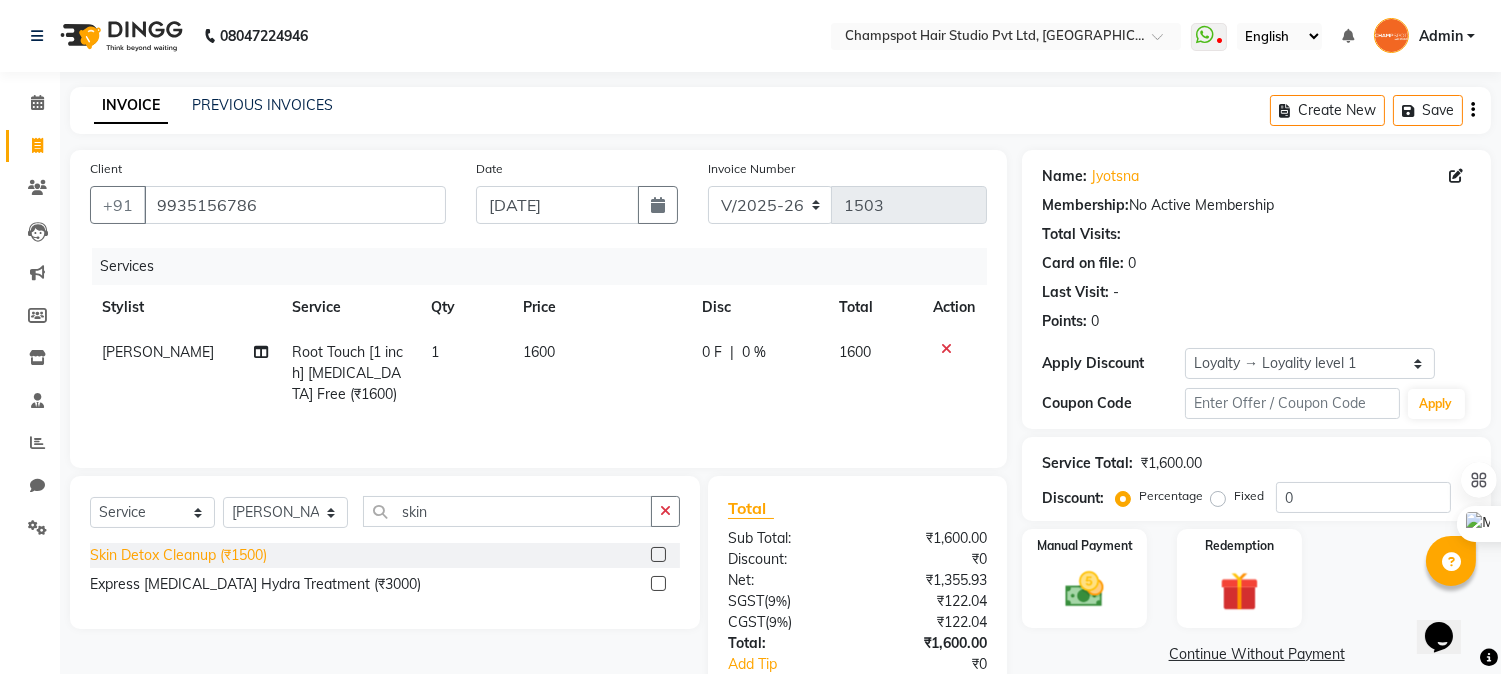 click on "Skin Detox Cleanup (₹1500)" 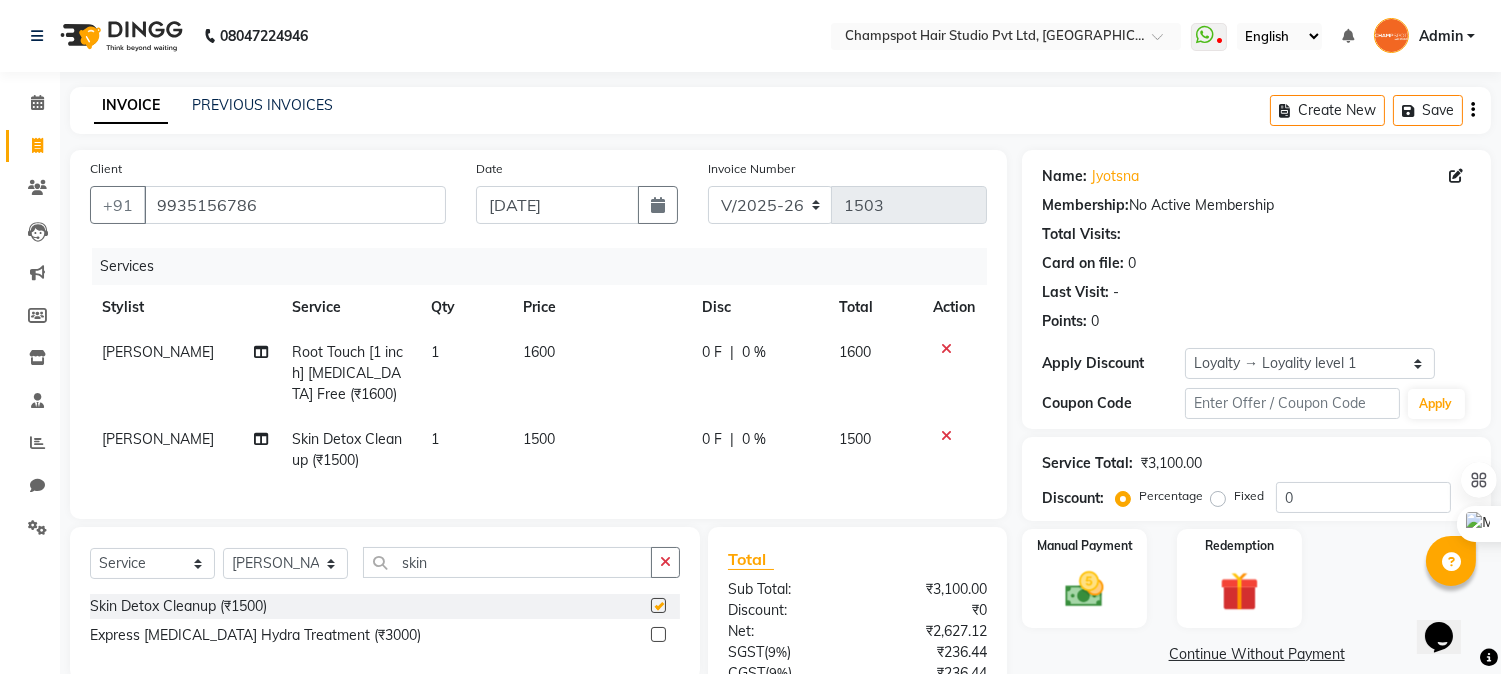 checkbox on "false" 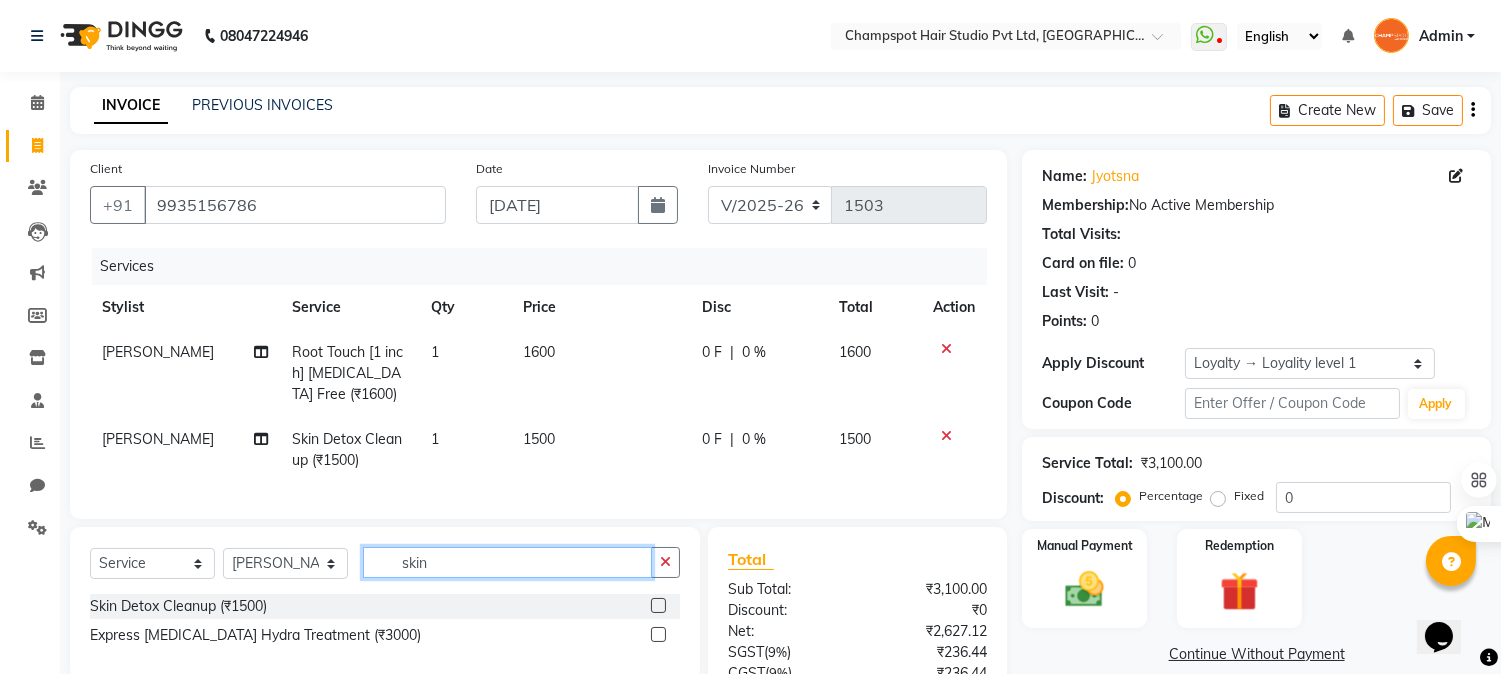drag, startPoint x: 472, startPoint y: 577, endPoint x: 298, endPoint y: 591, distance: 174.56232 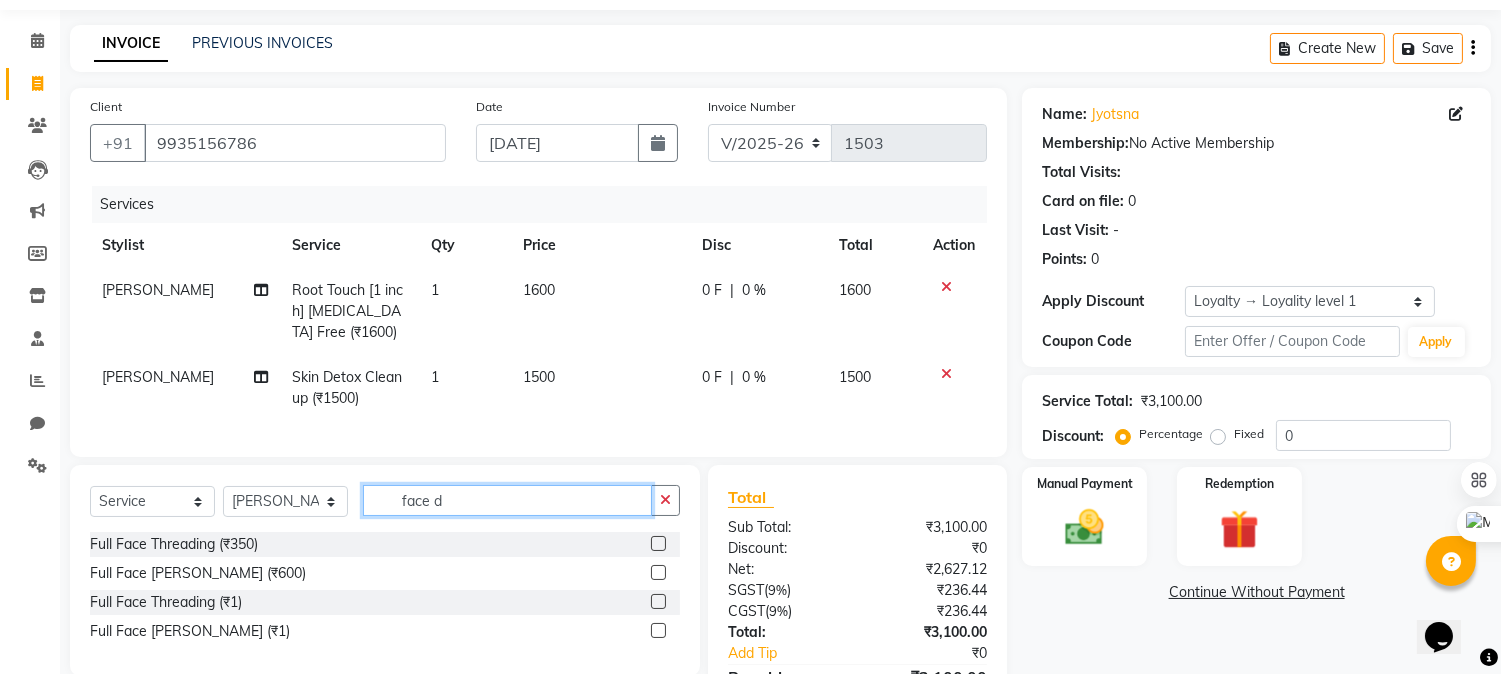scroll, scrollTop: 111, scrollLeft: 0, axis: vertical 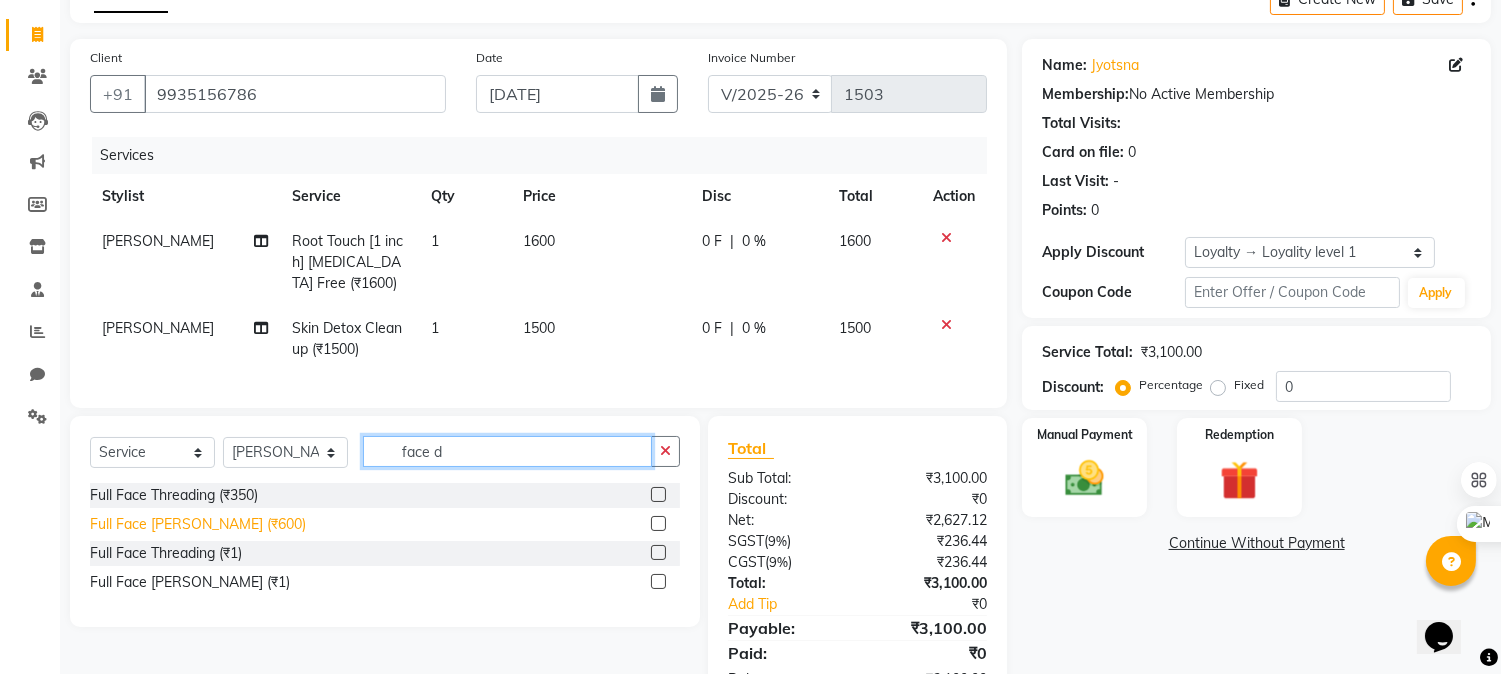 type on "face d" 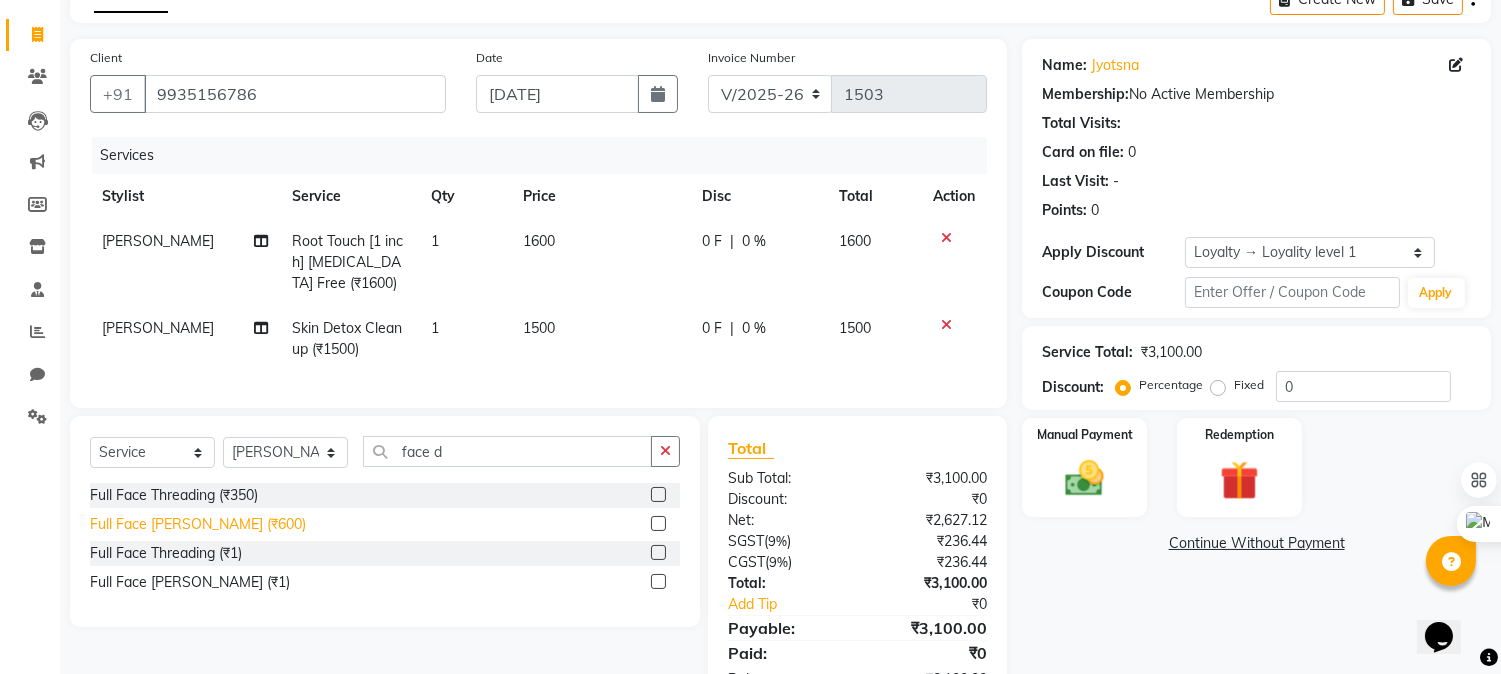 click on "Full Face De-Tan (₹600)" 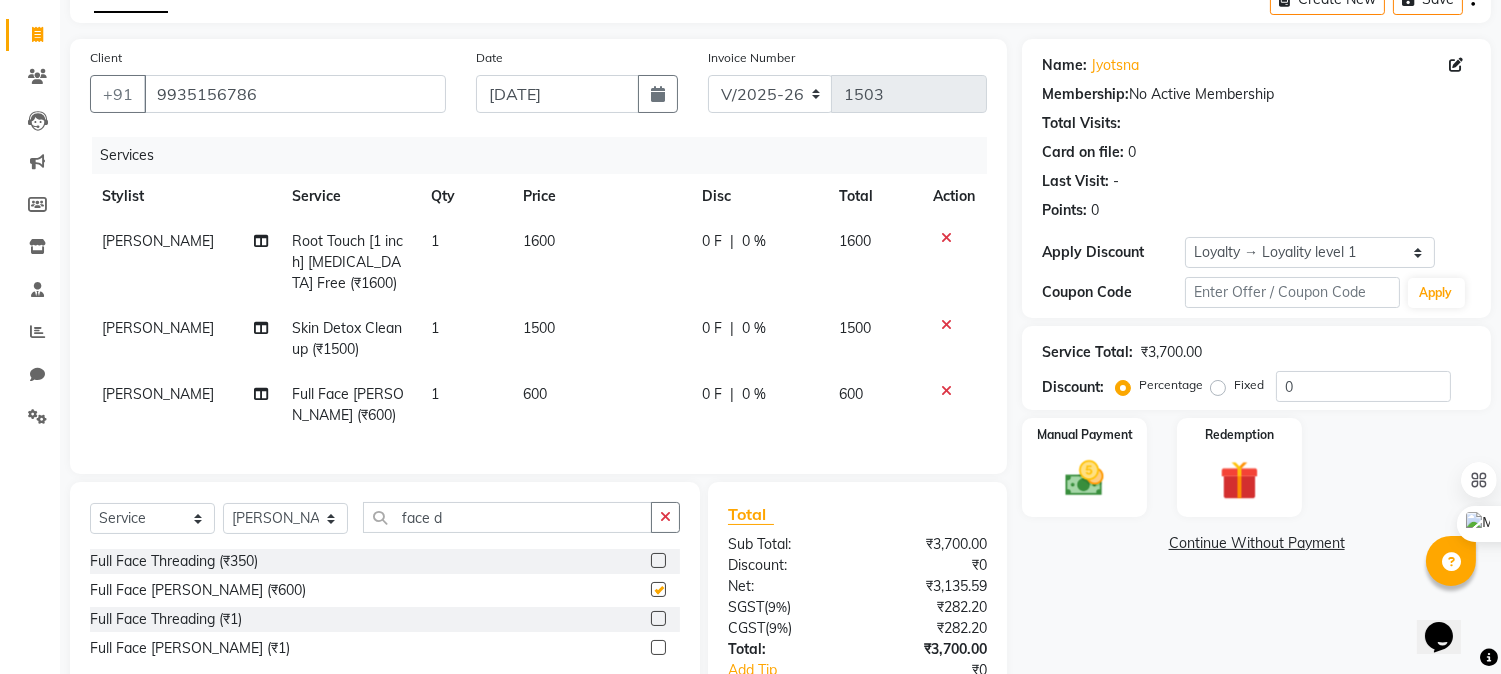 checkbox on "false" 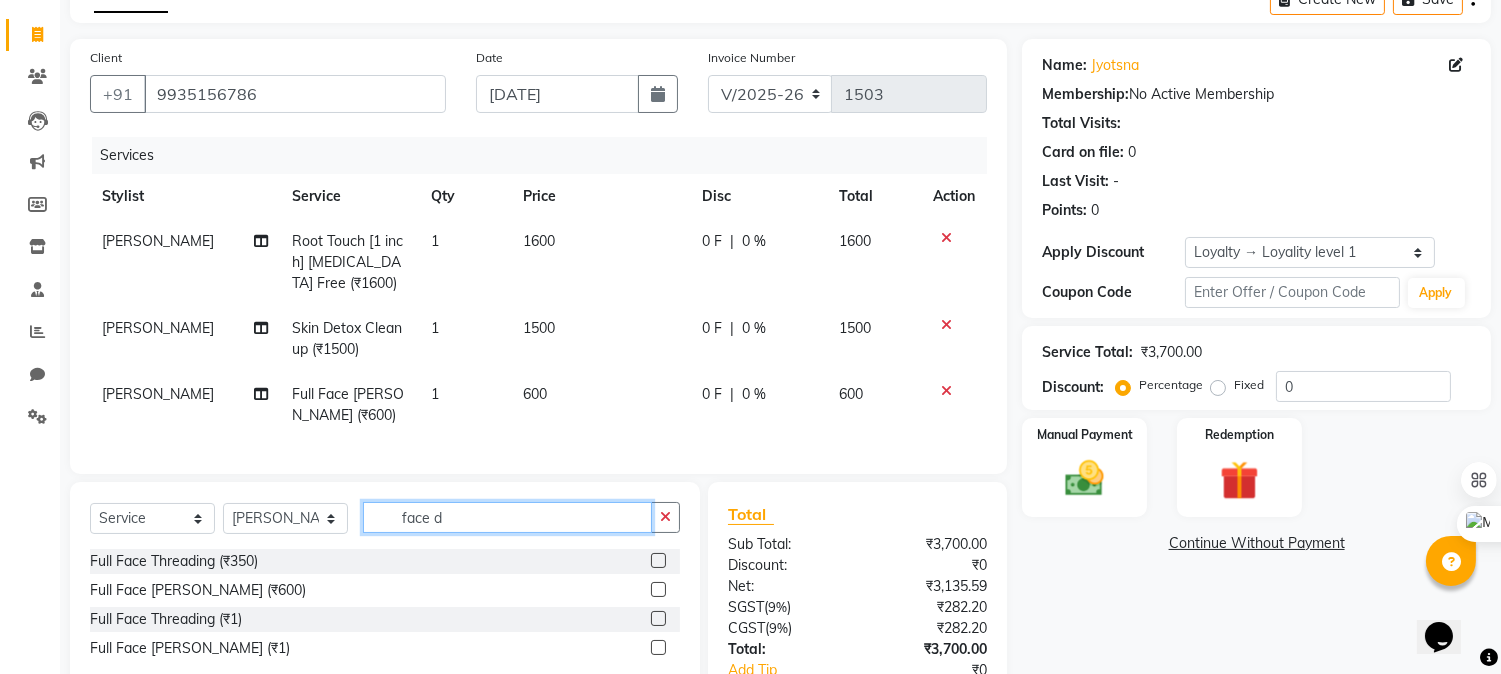 click on "Select  Service  Product  Membership  Package Voucher Prepaid Gift Card  Select Stylist Admin Ahmad Bhavesh Limbachia Falak Shaikh 	Hemant Limbachia Mamta Divekar Mukhtar Shamshad face d Full Face Threading (₹350)  Full Face De-Tan (₹600)  Full Face Threading (₹1)  Full Face De-Tan (₹1)" 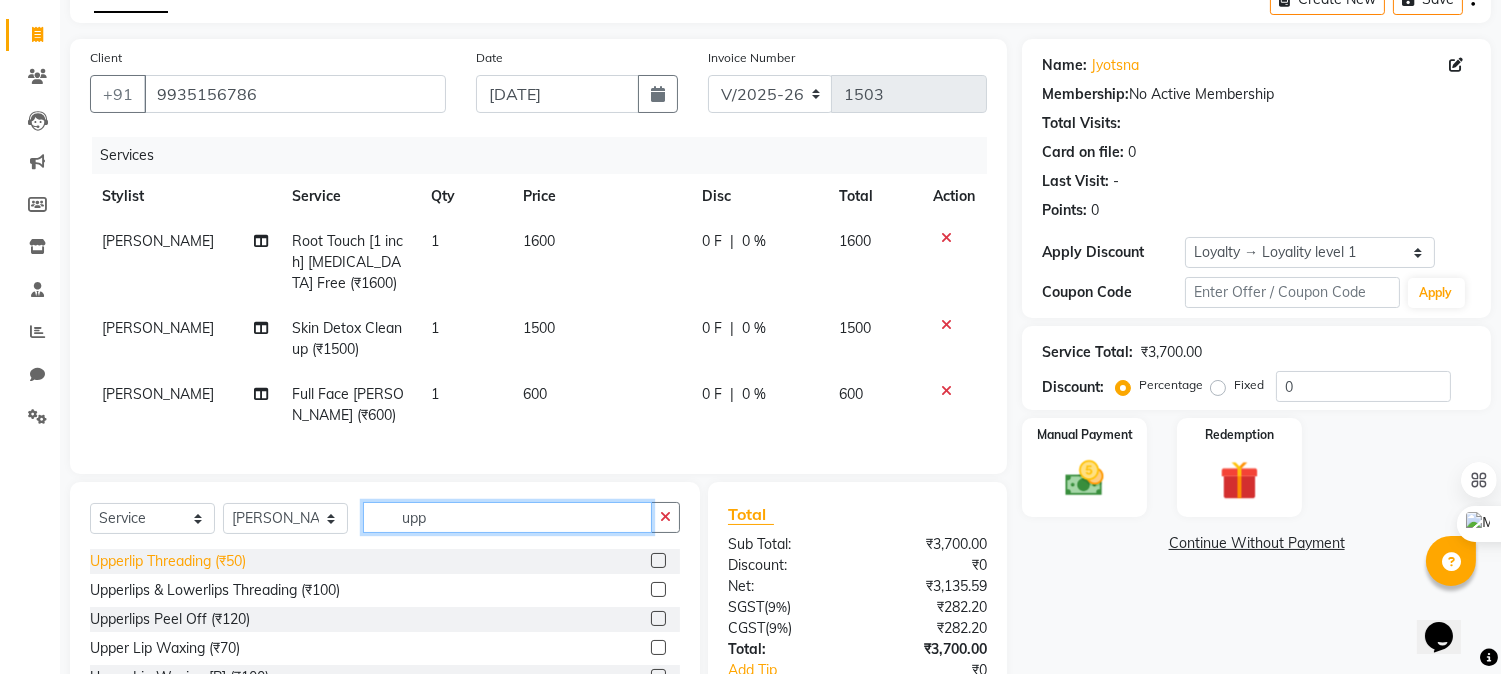 type on "upp" 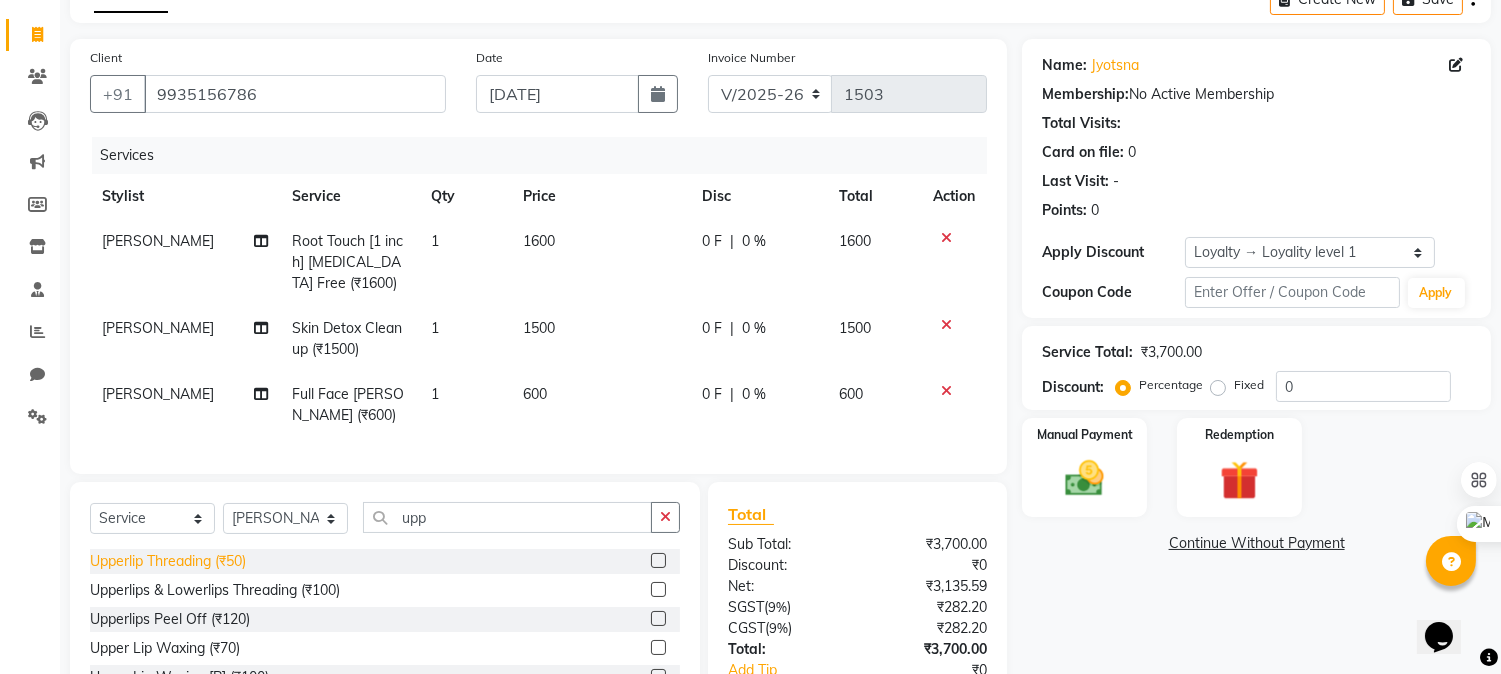 click on "Upperlip Threading (₹50)" 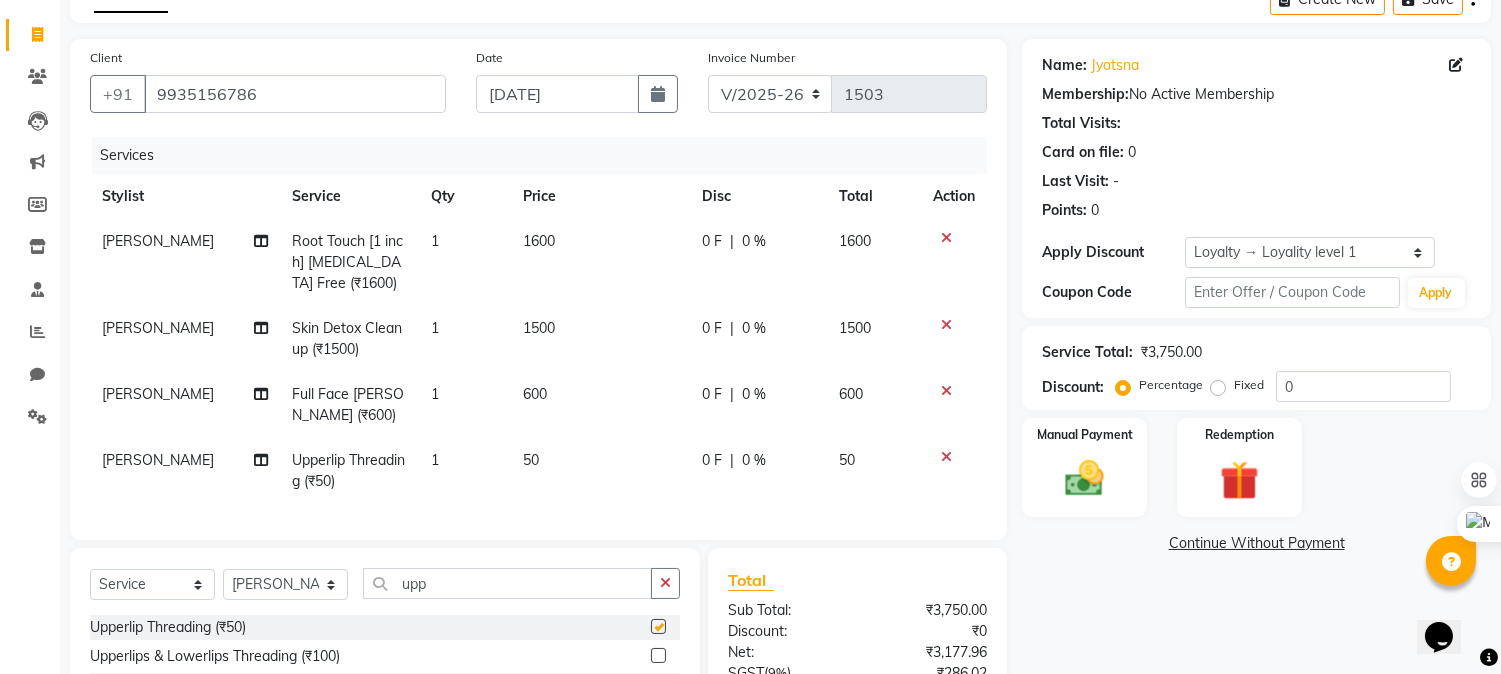 checkbox on "false" 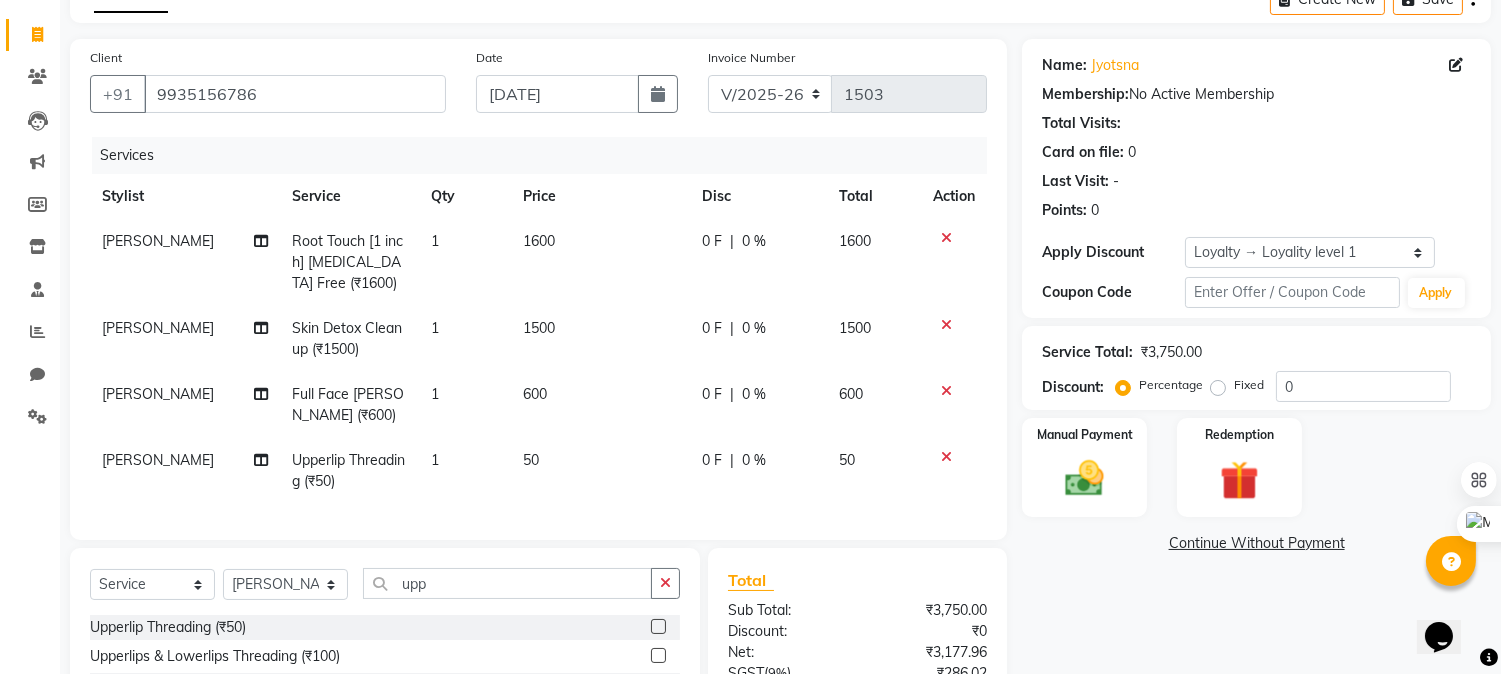 click on "[PERSON_NAME]" 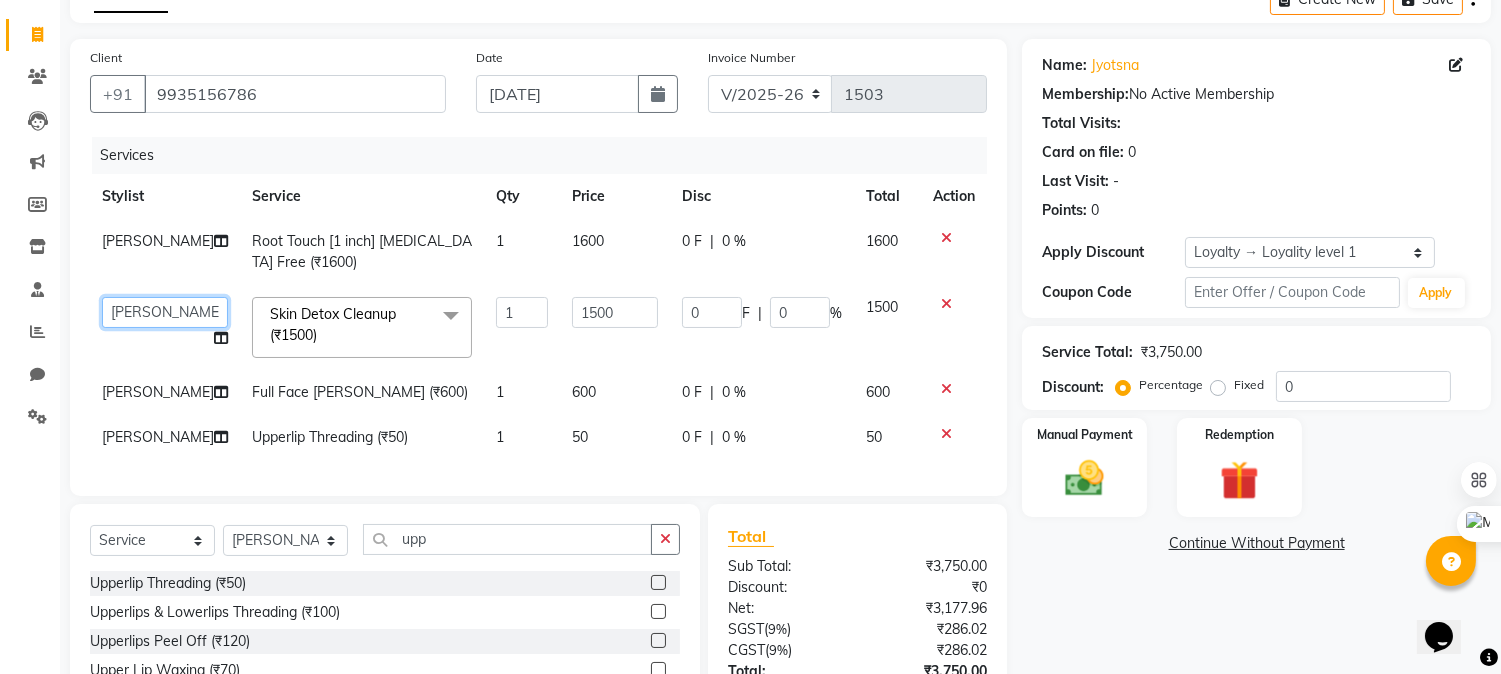 click on "Admin   Ahmad   Bhavesh Limbachia   Falak Shaikh   	Hemant Limbachia   Mamta Divekar   Mukhtar   Shamshad" 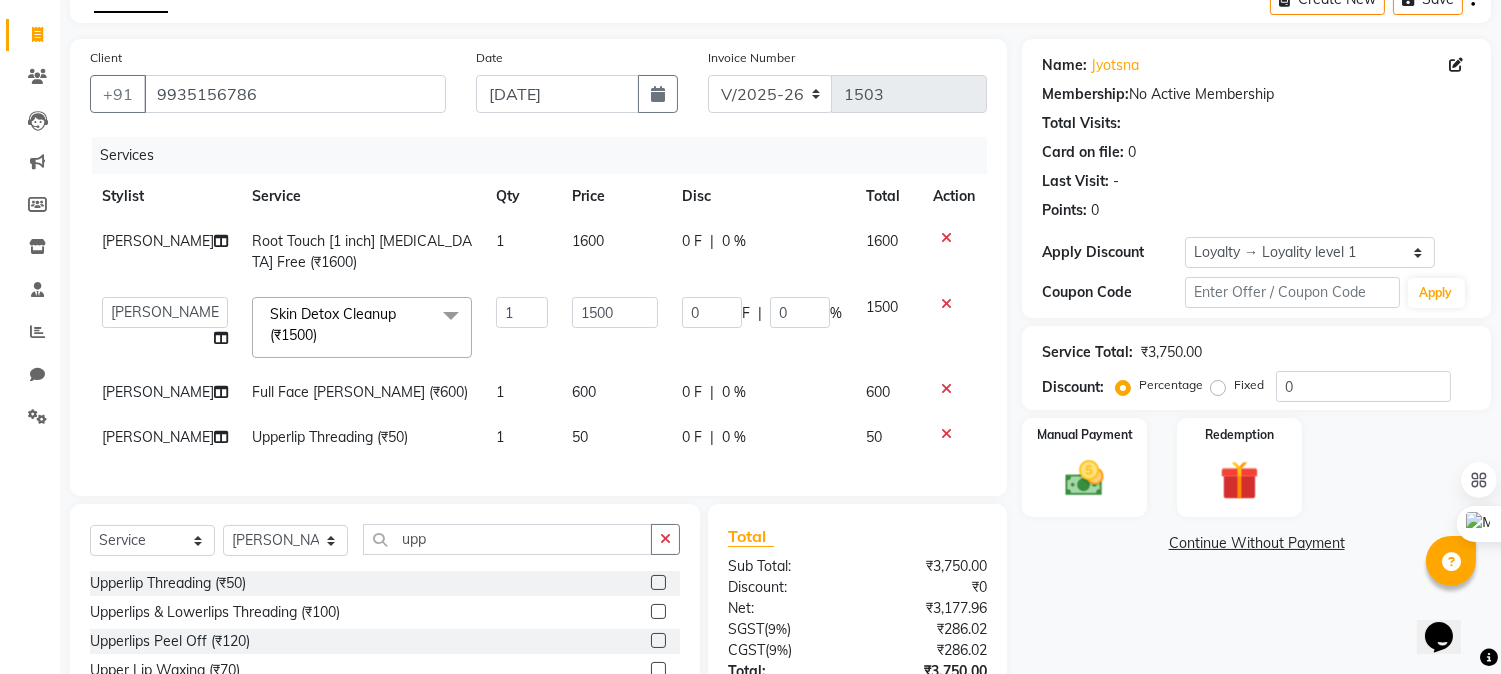 select on "70454" 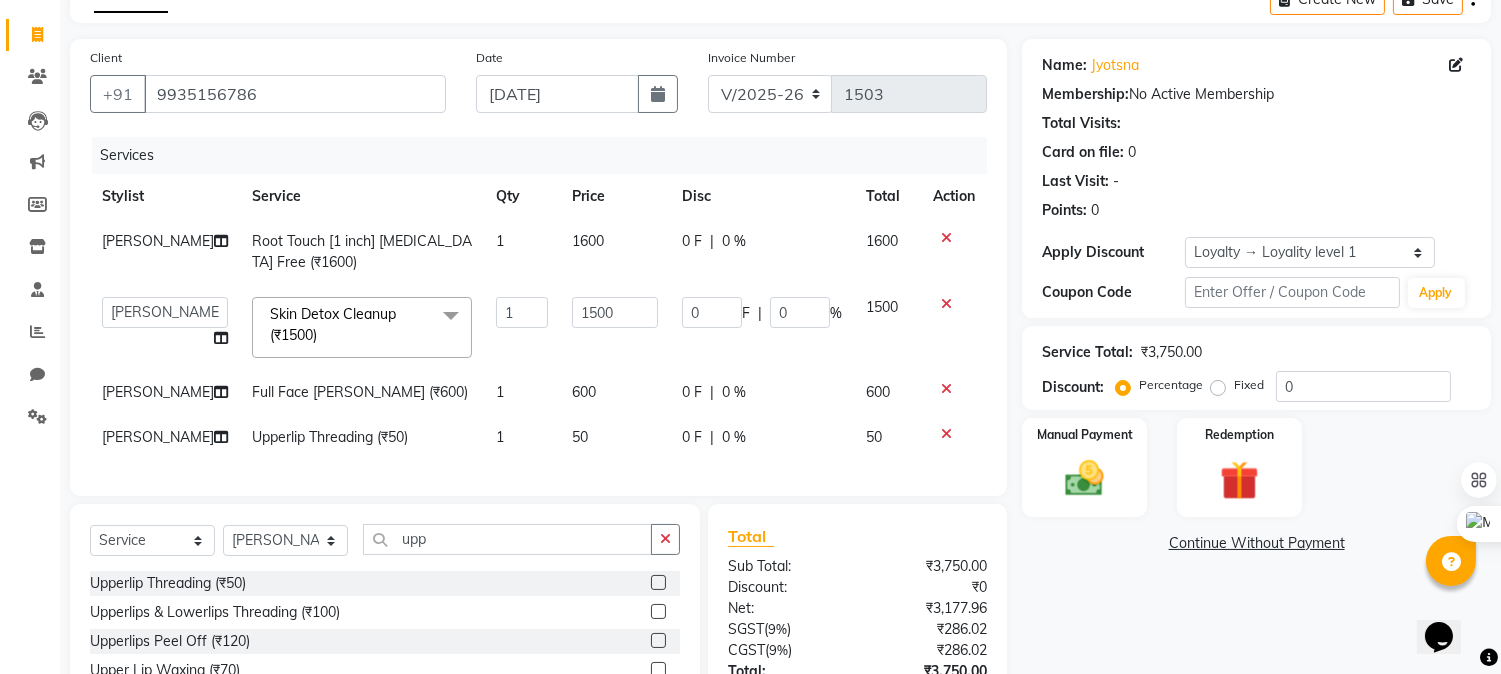 click on "[PERSON_NAME]" 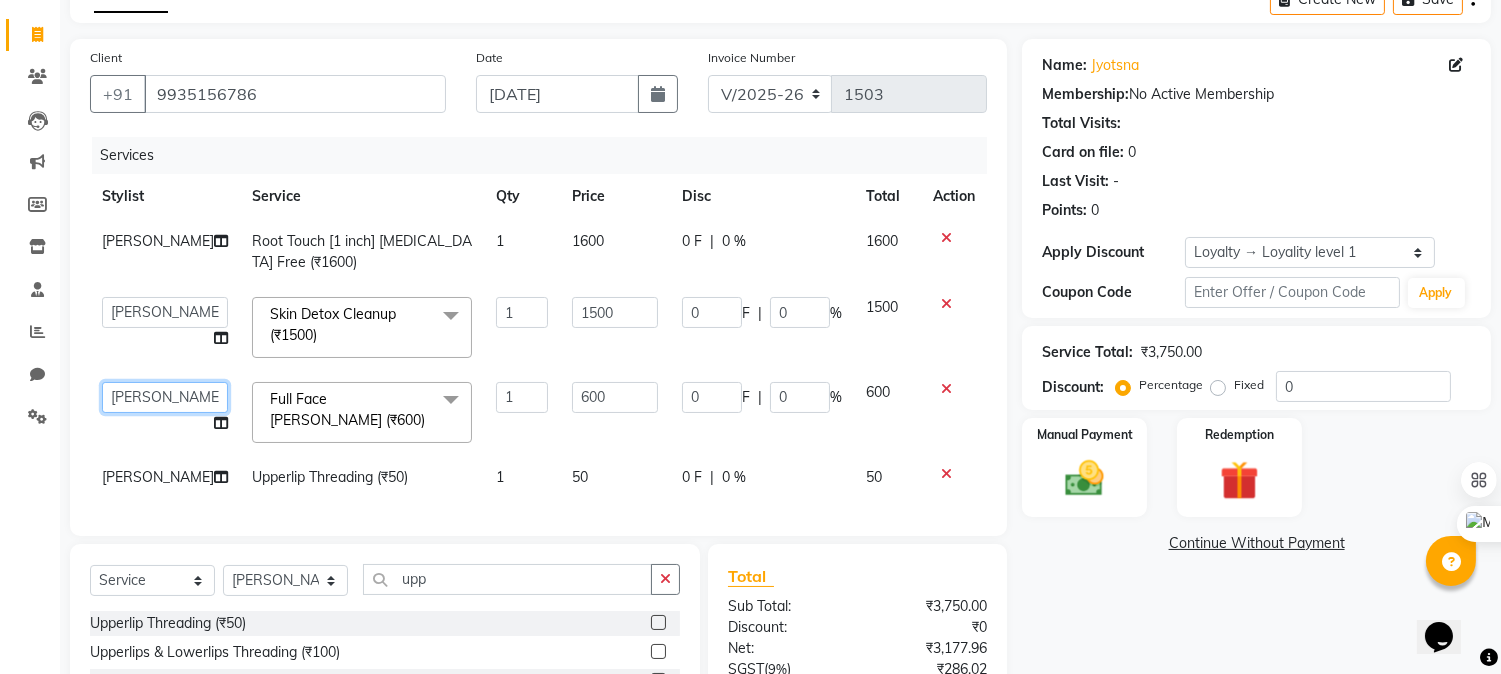 drag, startPoint x: 132, startPoint y: 388, endPoint x: 142, endPoint y: 408, distance: 22.36068 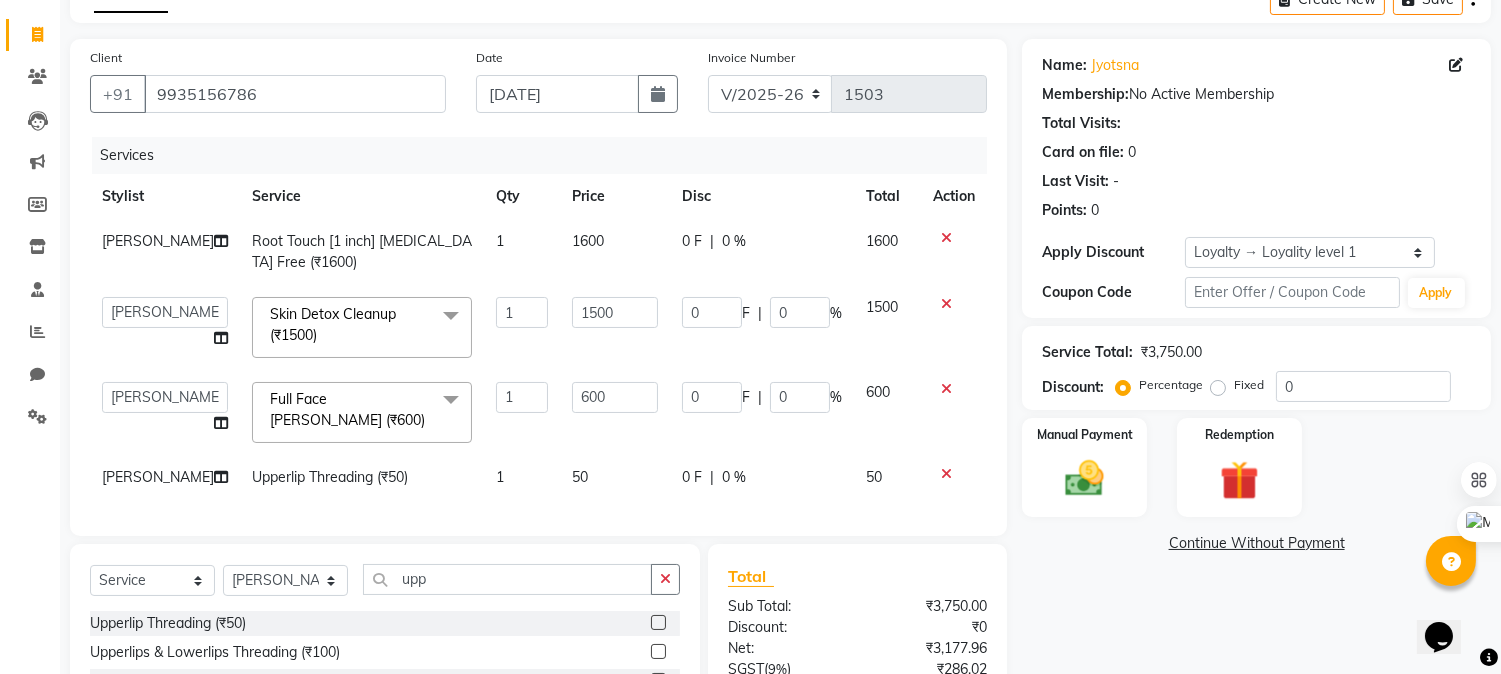 select on "70454" 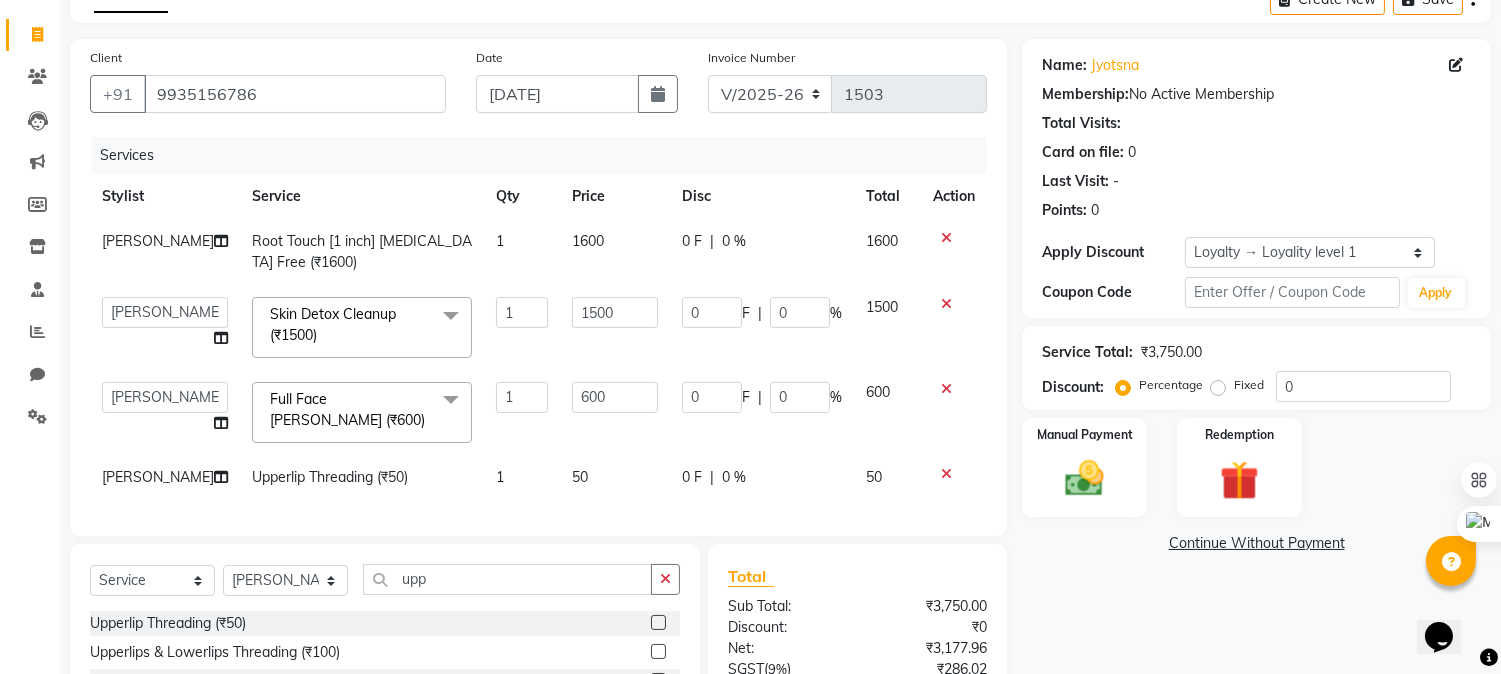 click on "[PERSON_NAME]" 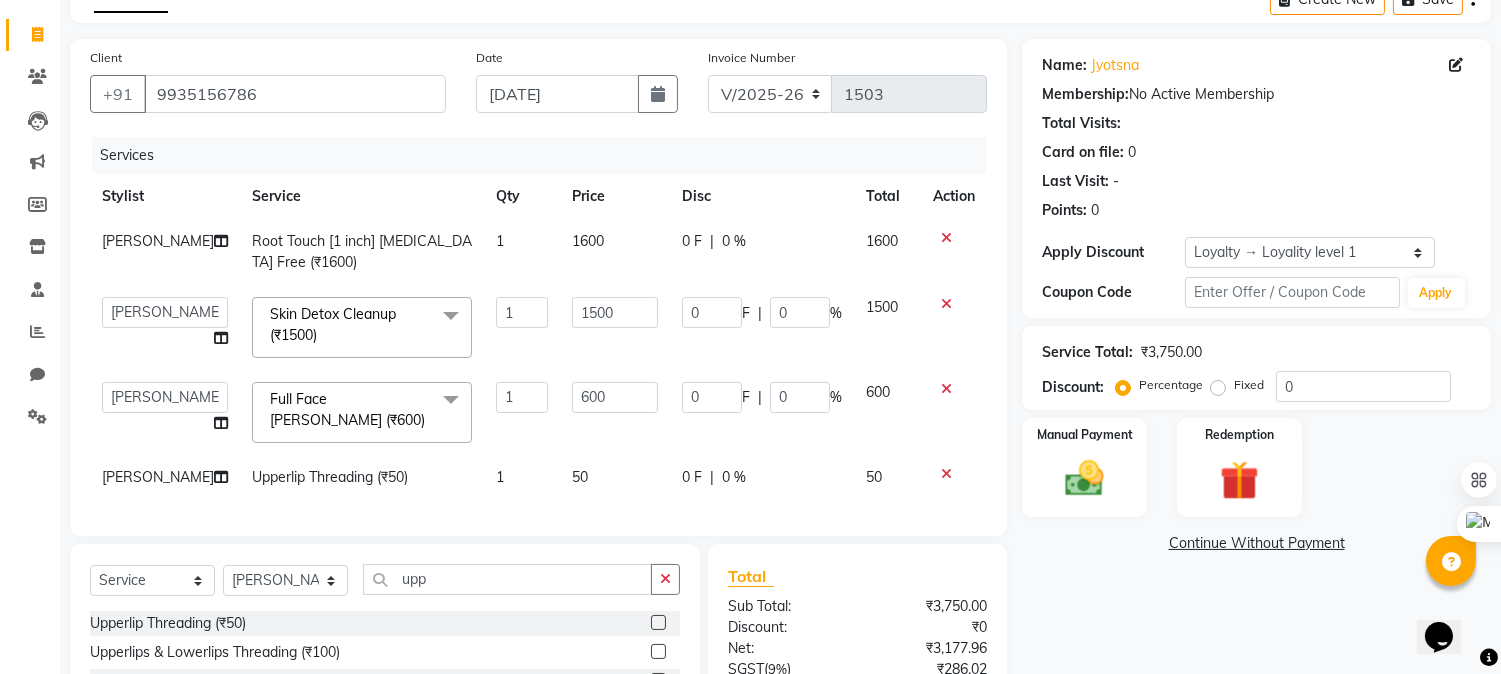 select on "69009" 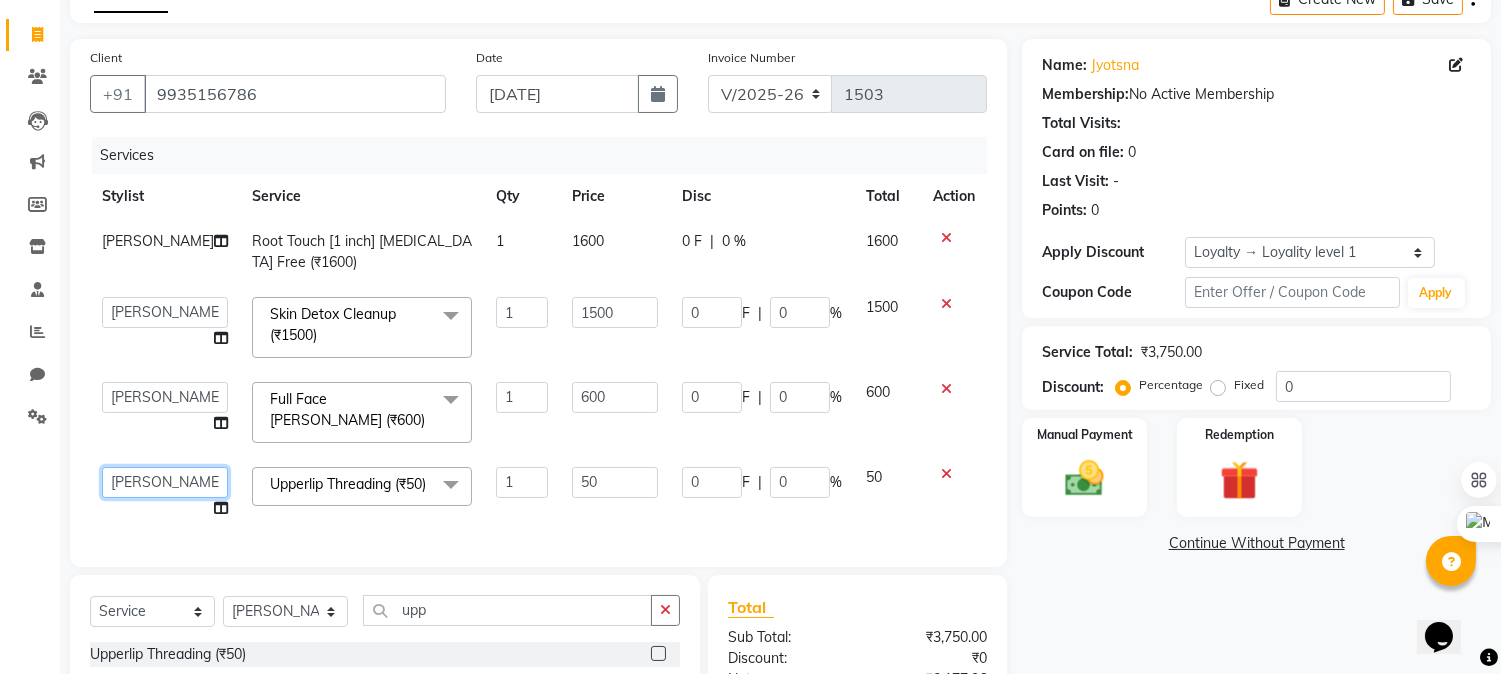 drag, startPoint x: 144, startPoint y: 475, endPoint x: 150, endPoint y: 497, distance: 22.803509 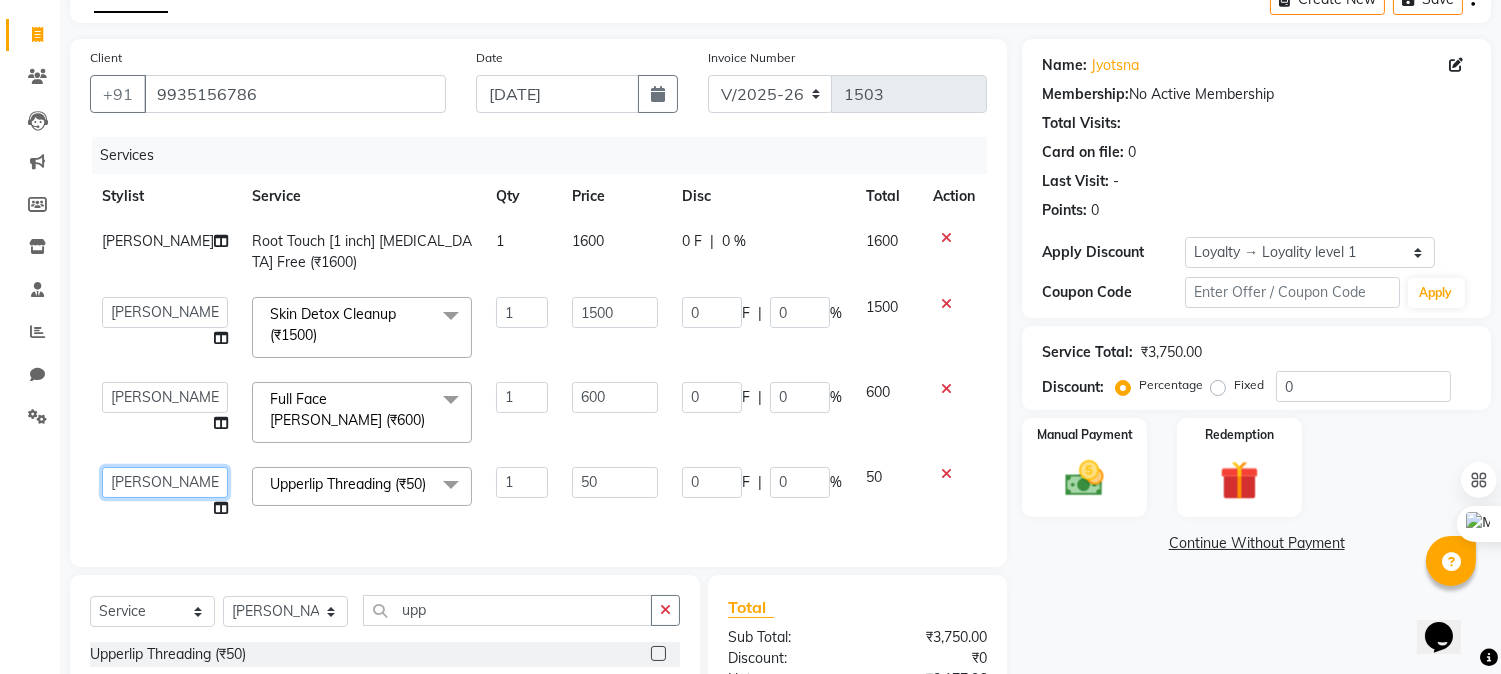 click on "Admin   Ahmad   Bhavesh Limbachia   Falak Shaikh   	Hemant Limbachia   Mamta Divekar   Mukhtar   Shamshad" 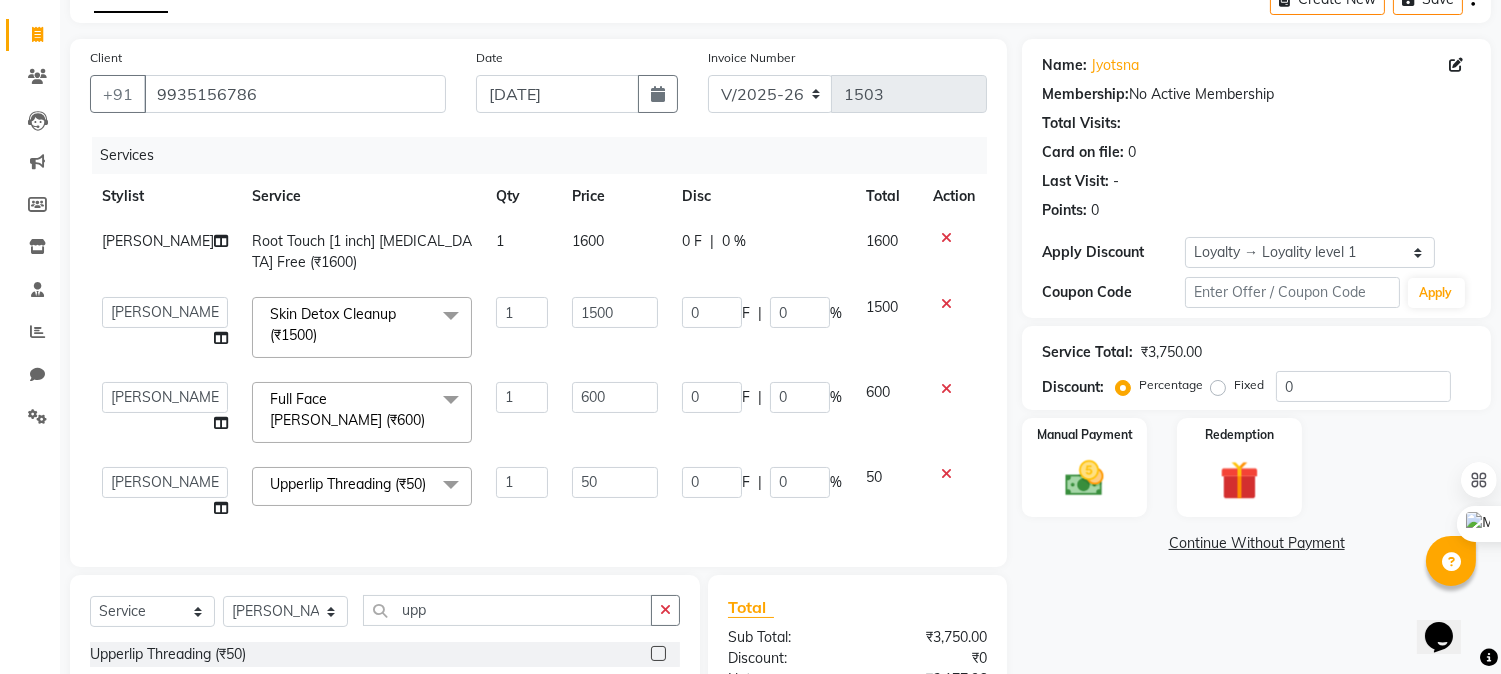 select on "70454" 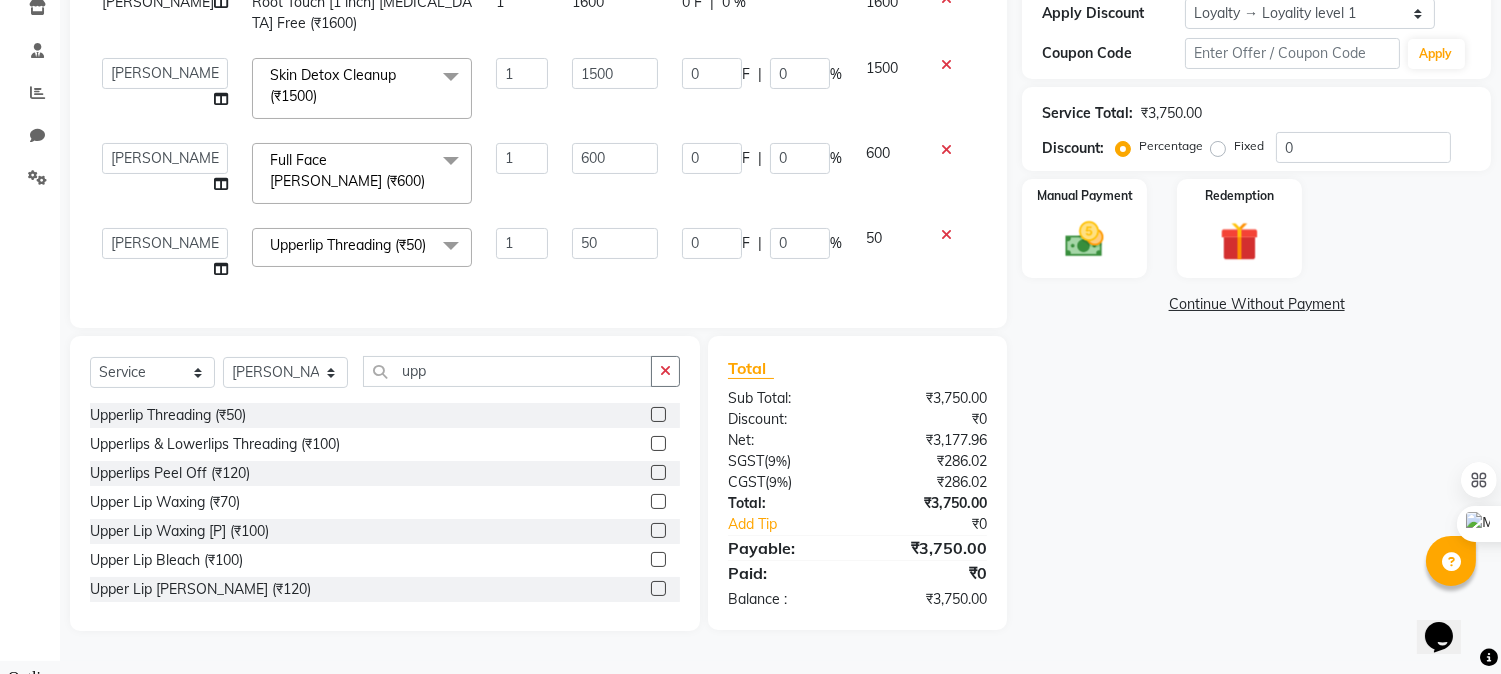scroll, scrollTop: 362, scrollLeft: 0, axis: vertical 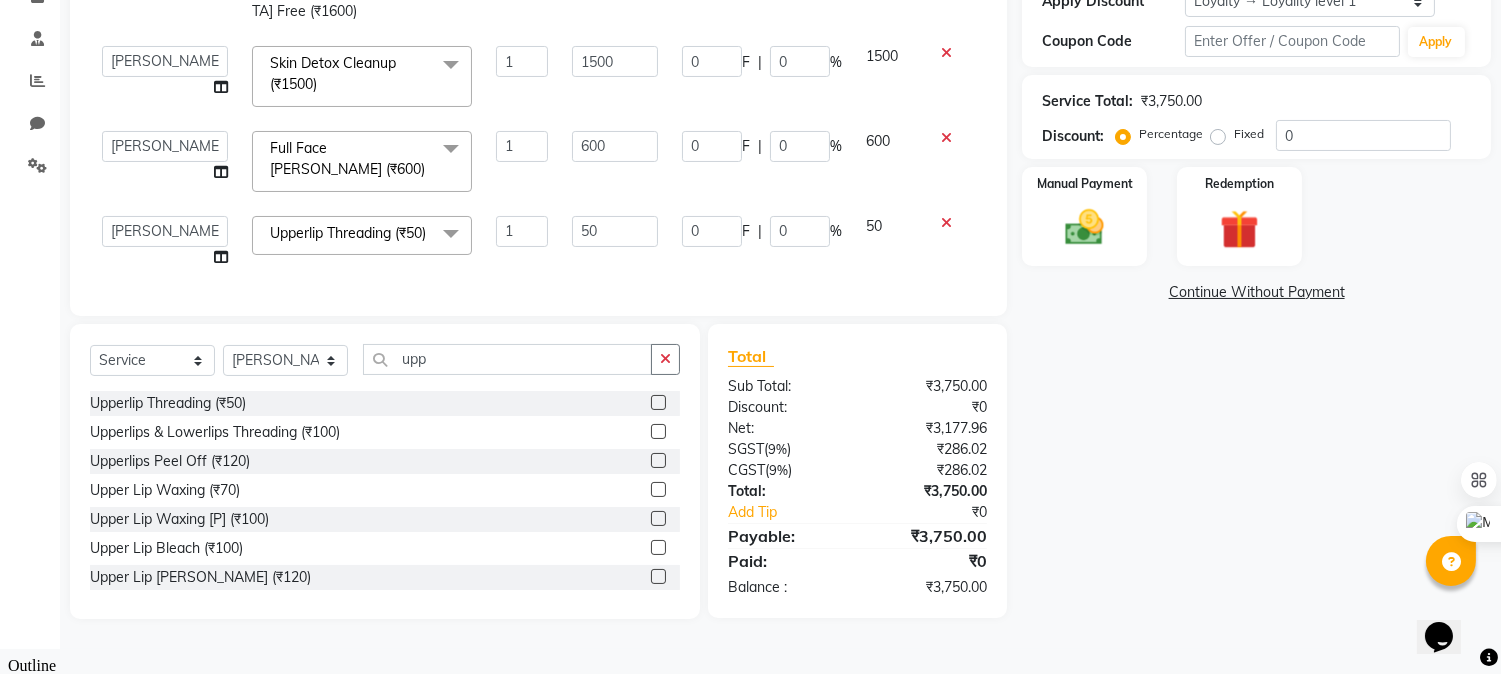click on "₹3,750.00" 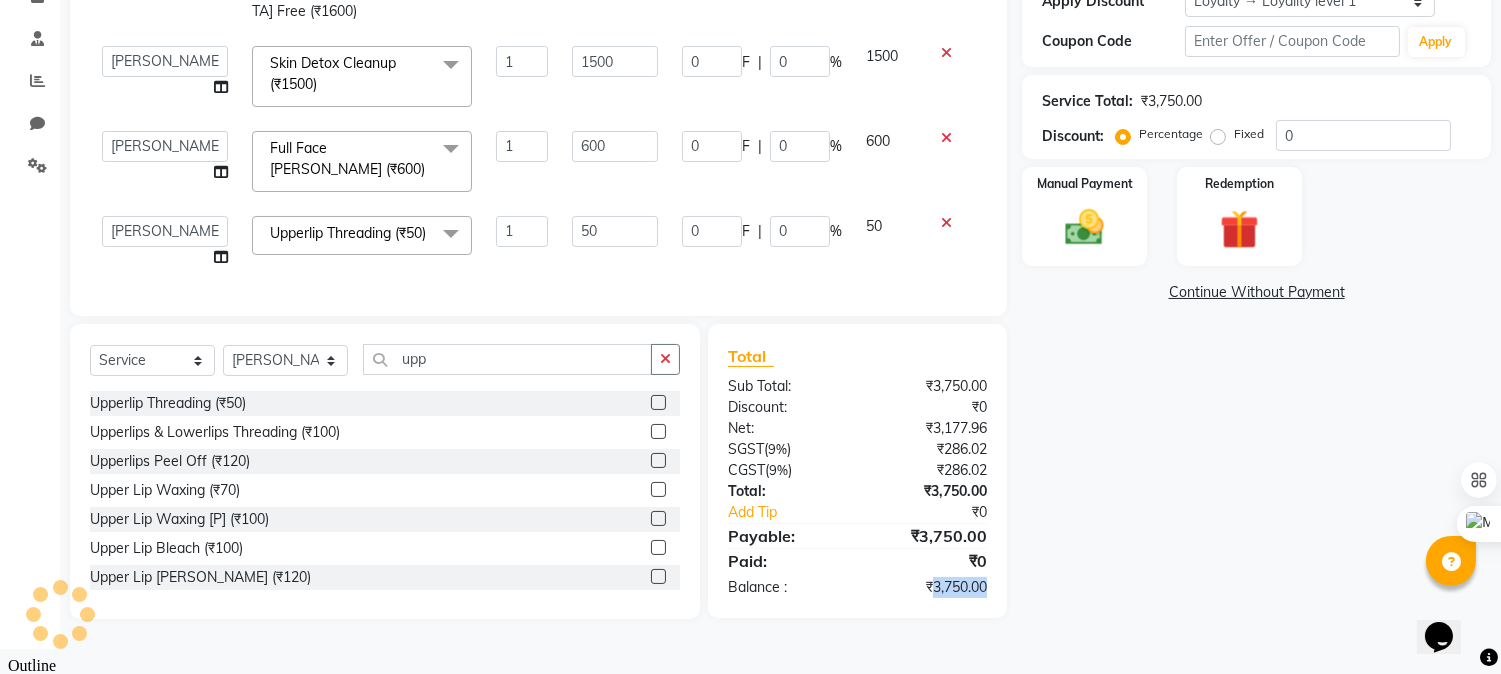 click on "₹3,750.00" 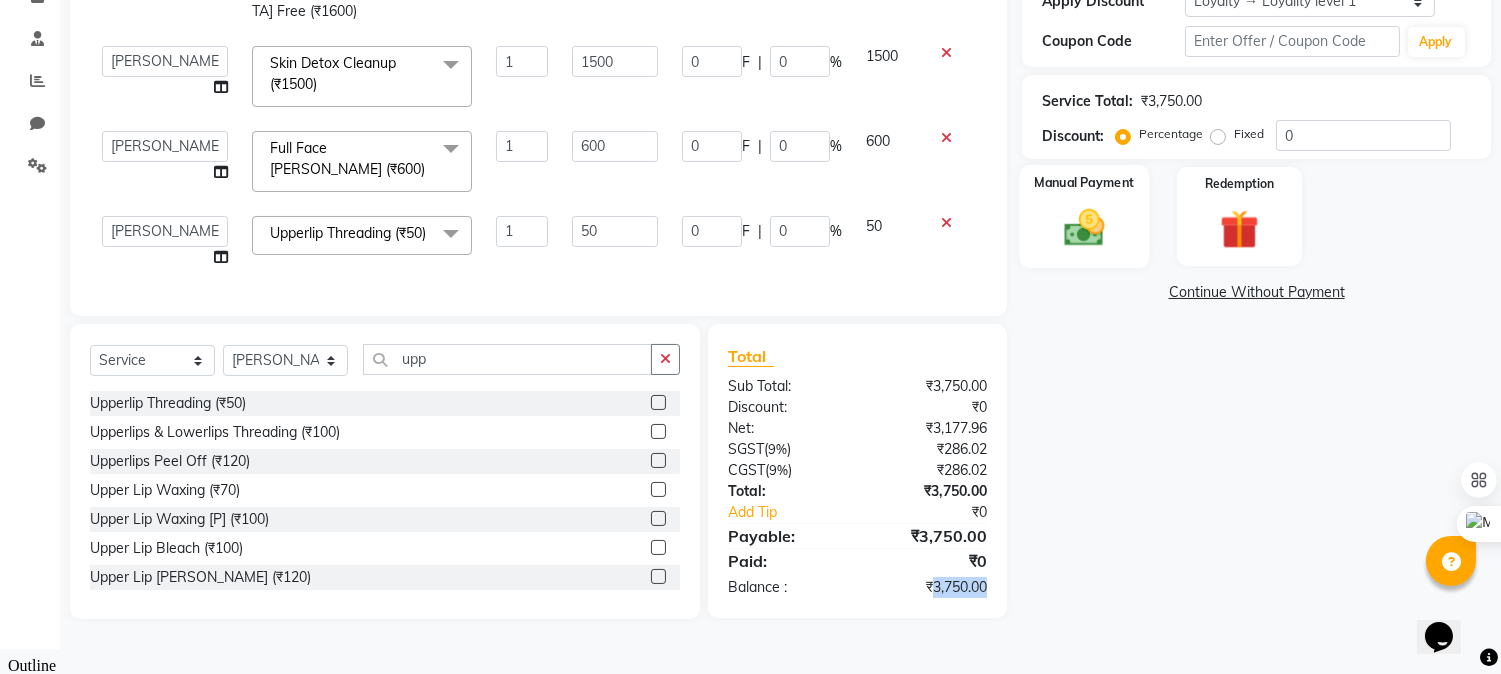 click 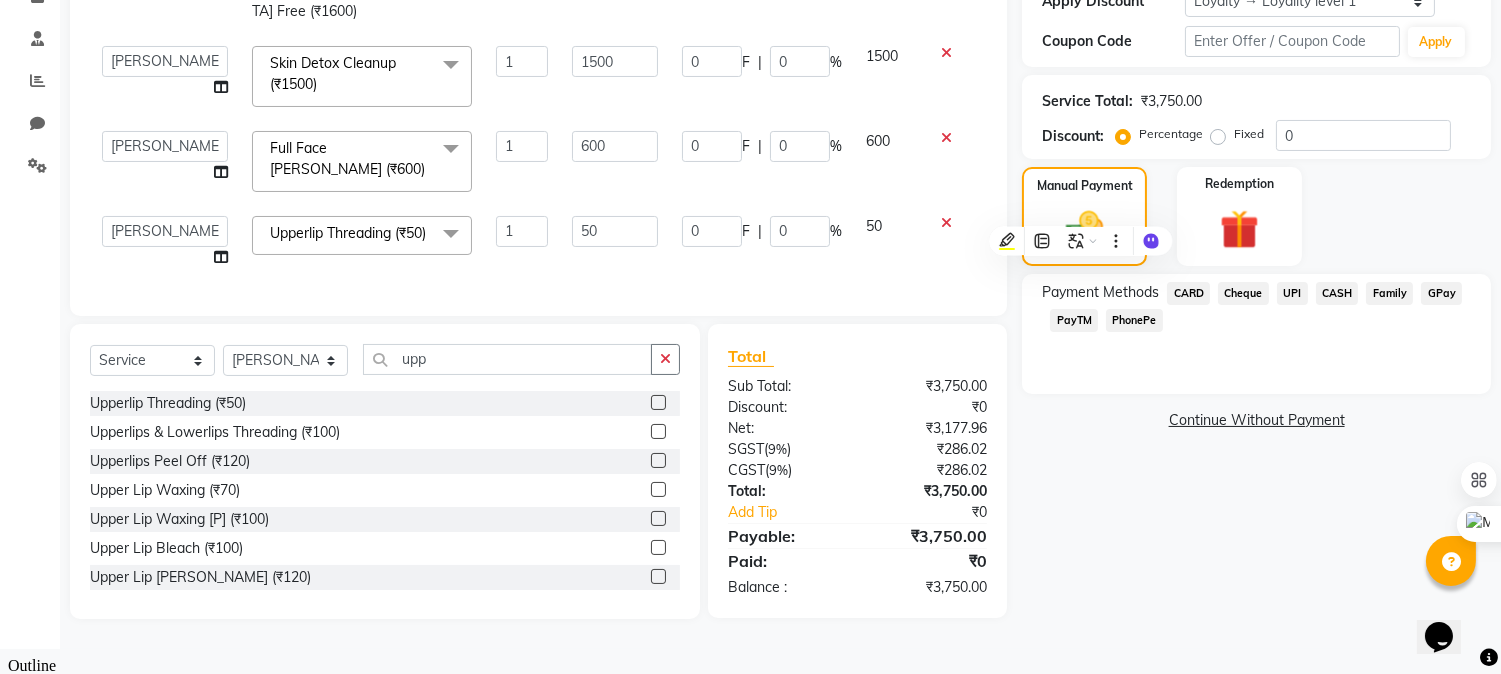 click on "Cheque" 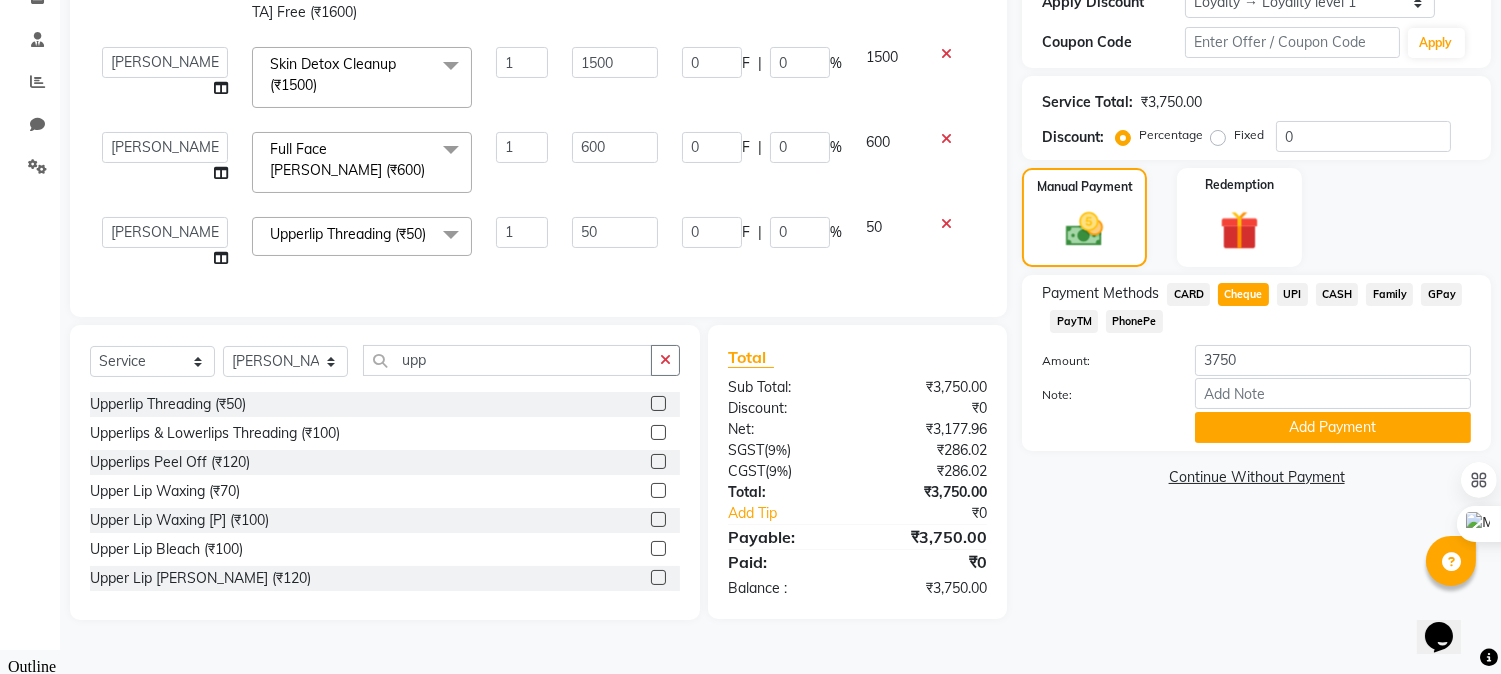 scroll, scrollTop: 362, scrollLeft: 0, axis: vertical 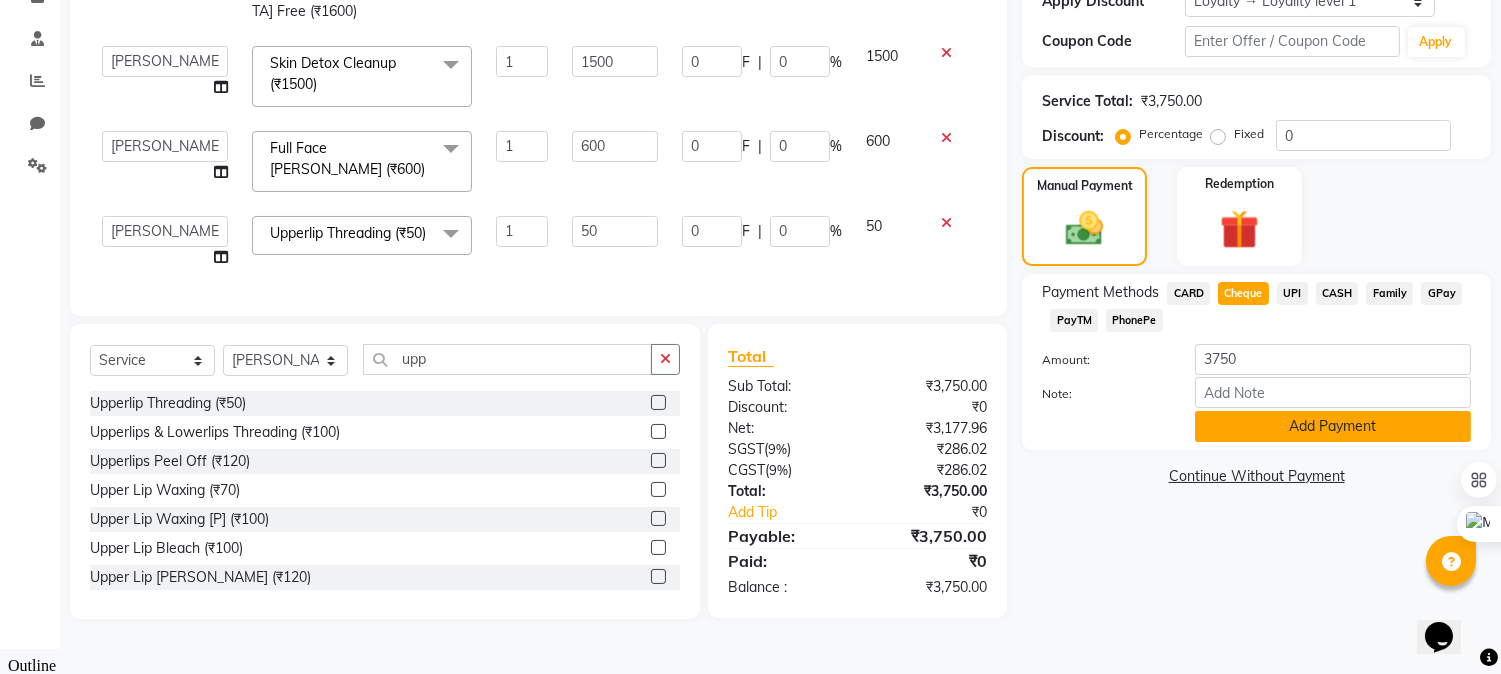 click on "Add Payment" 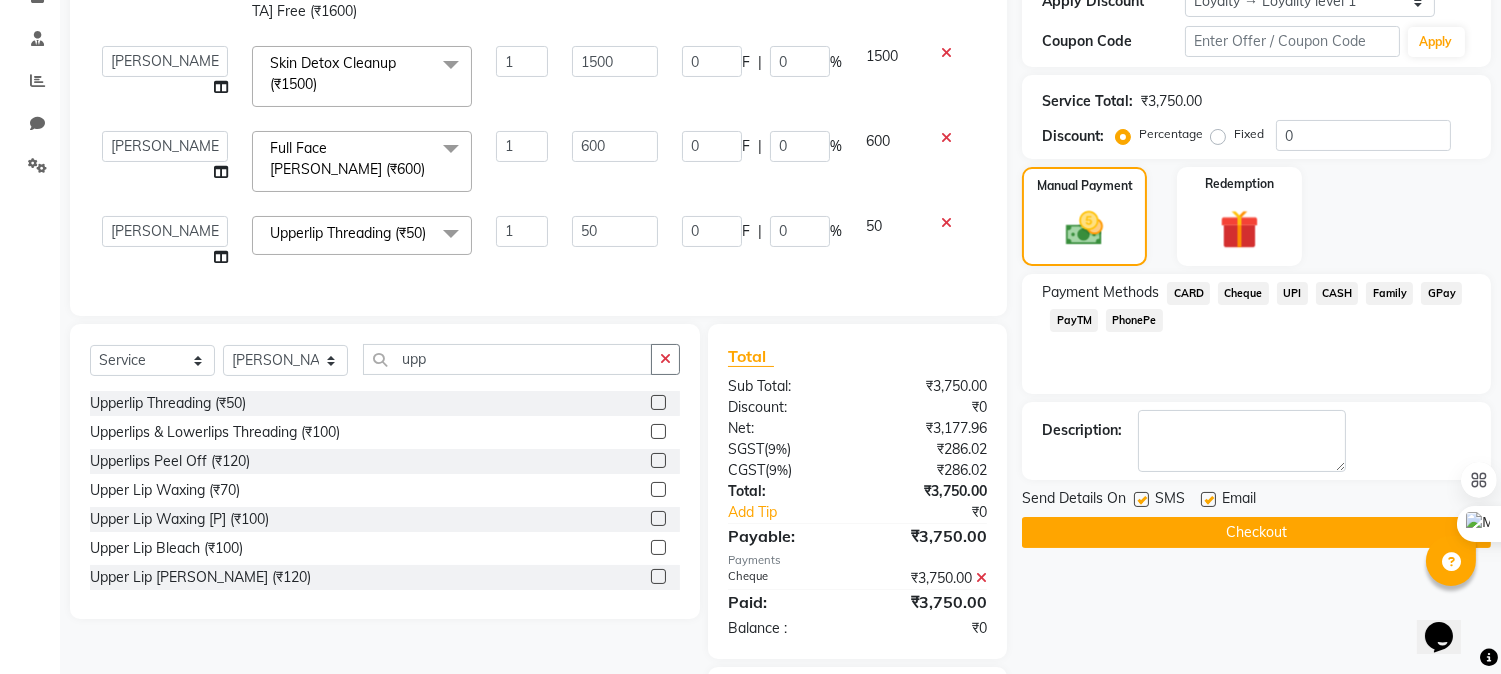 click on "Checkout" 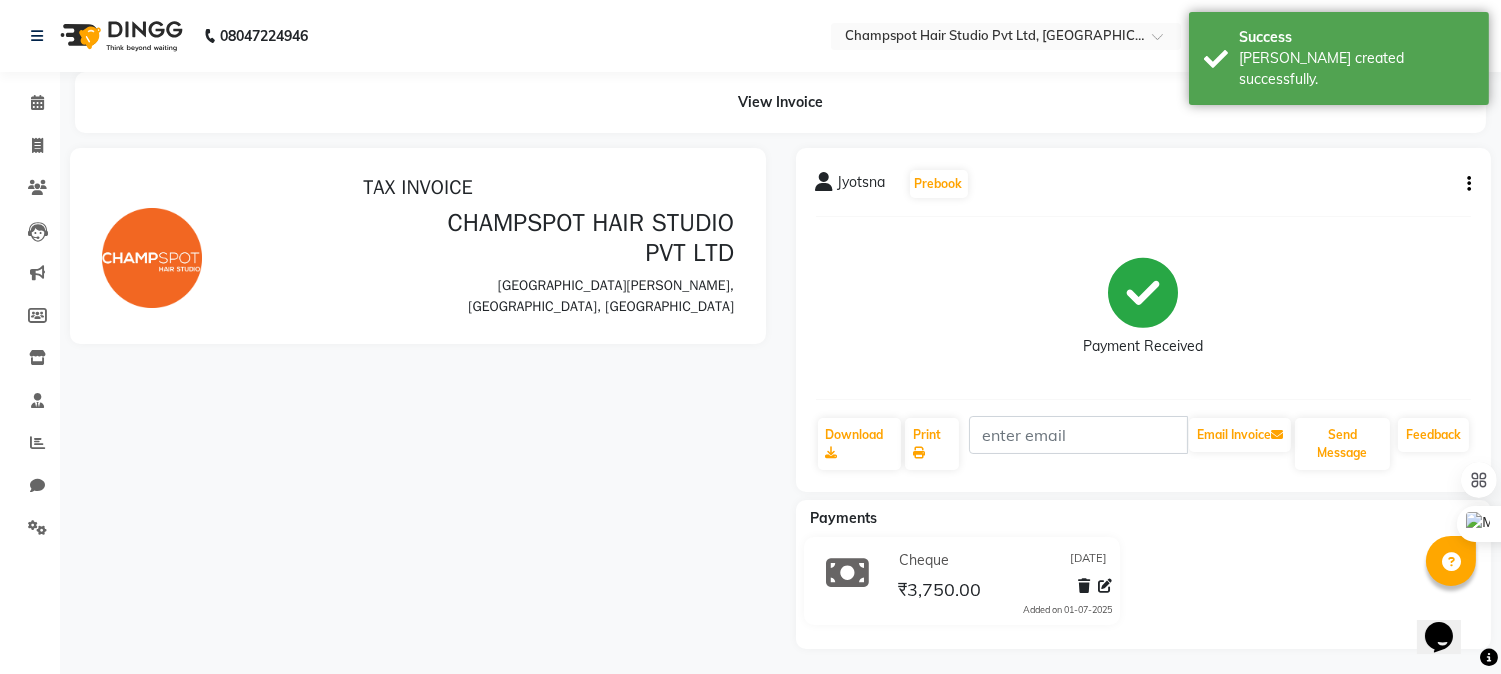 scroll, scrollTop: 0, scrollLeft: 0, axis: both 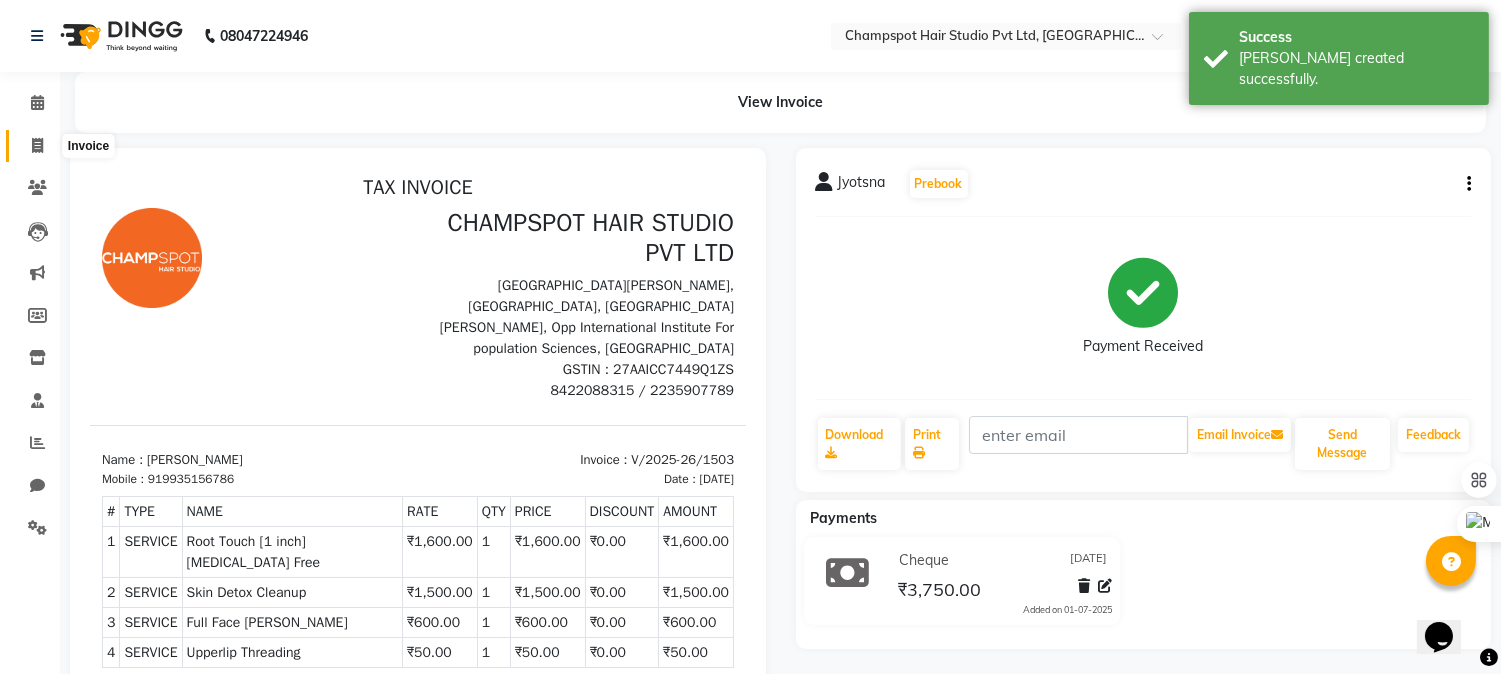 click 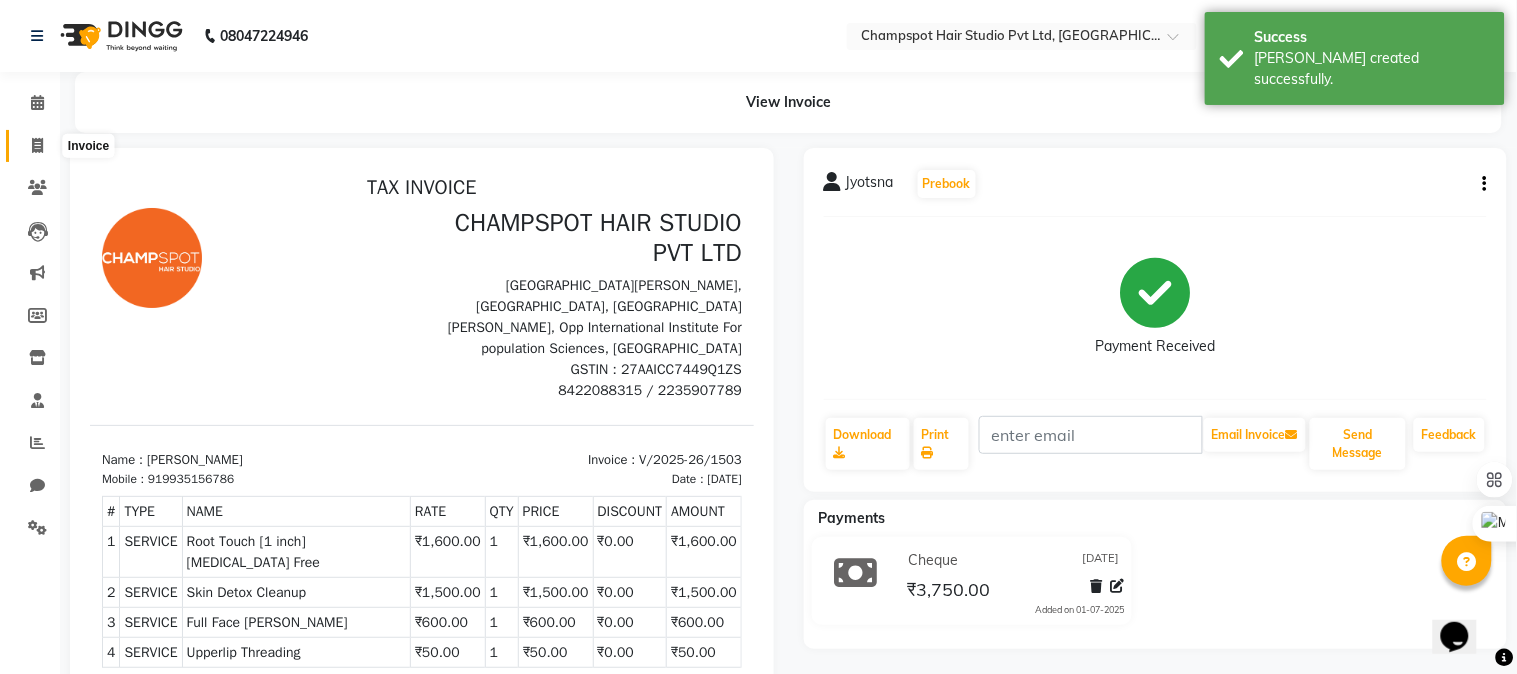 select on "7690" 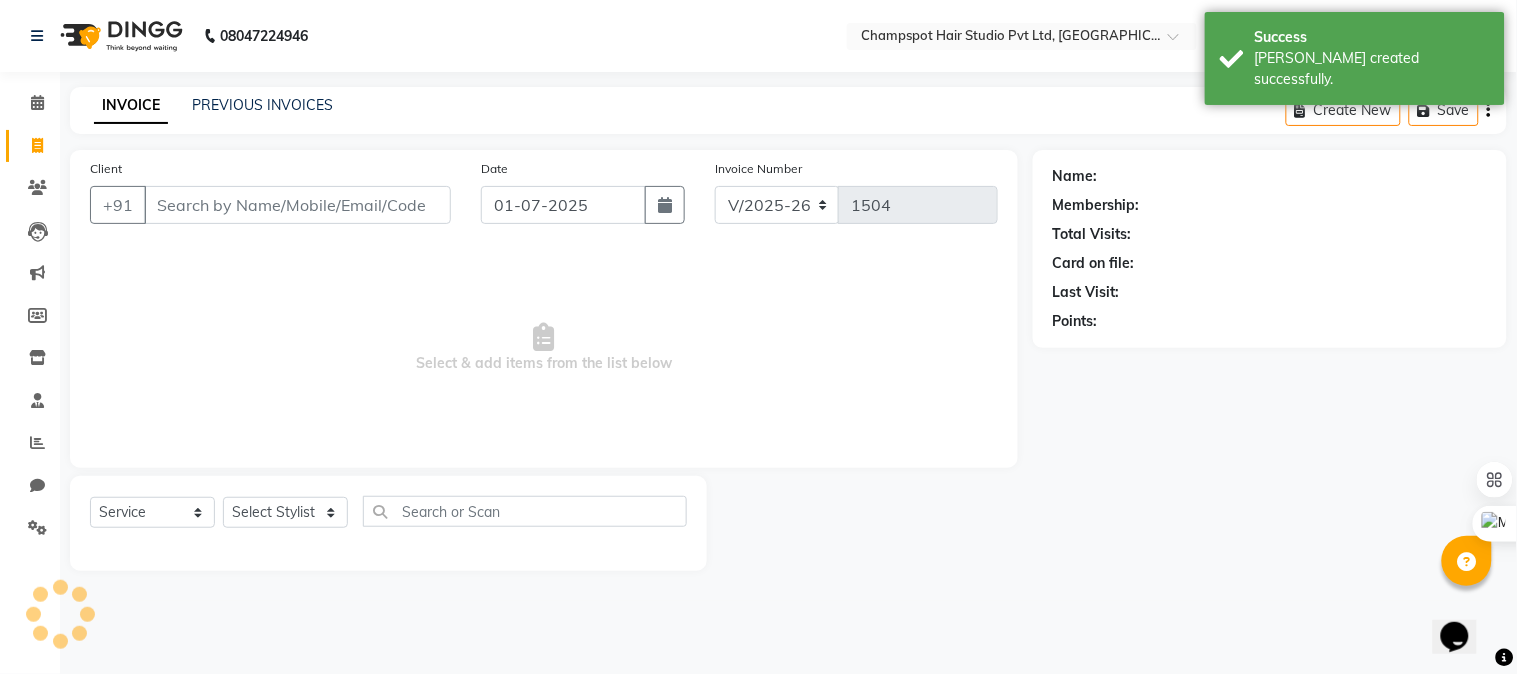 click on "Client" at bounding box center (297, 205) 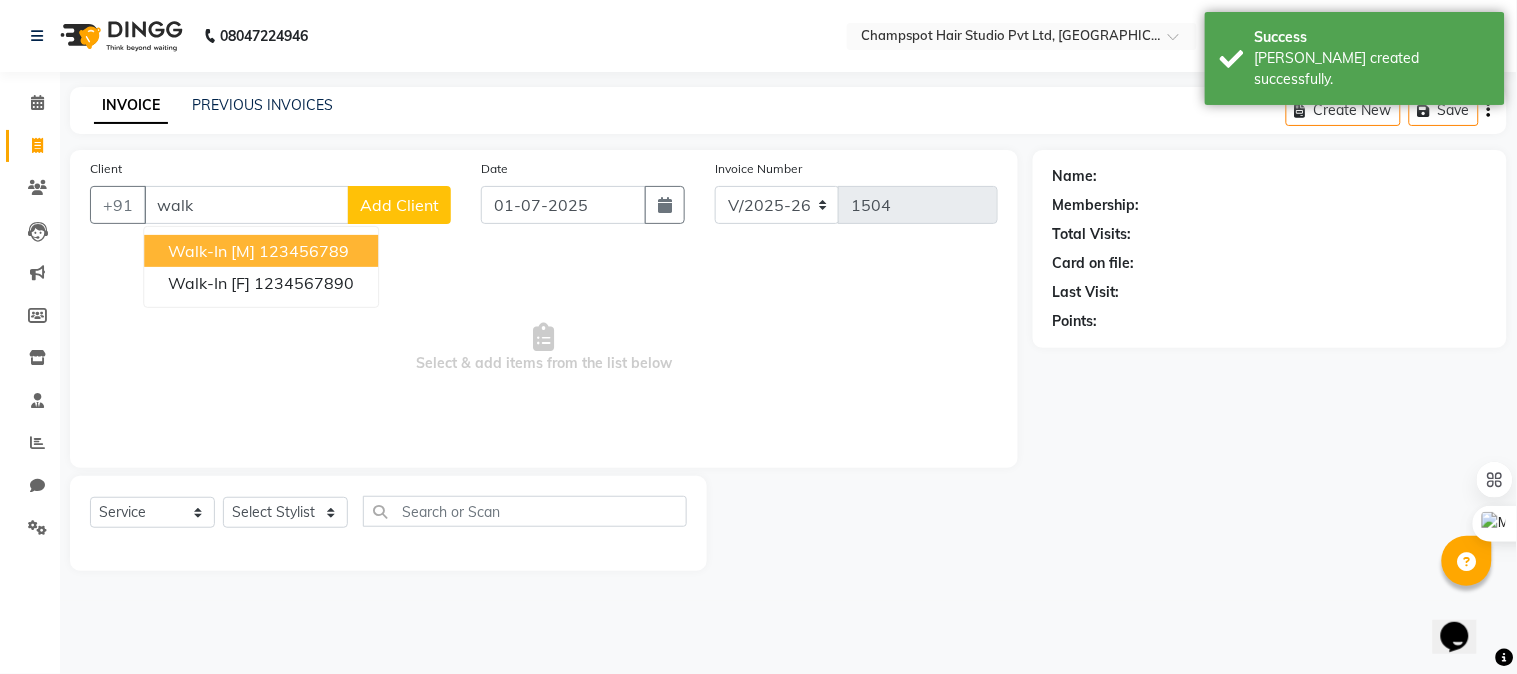 click on "Walk-In [M]" at bounding box center [211, 251] 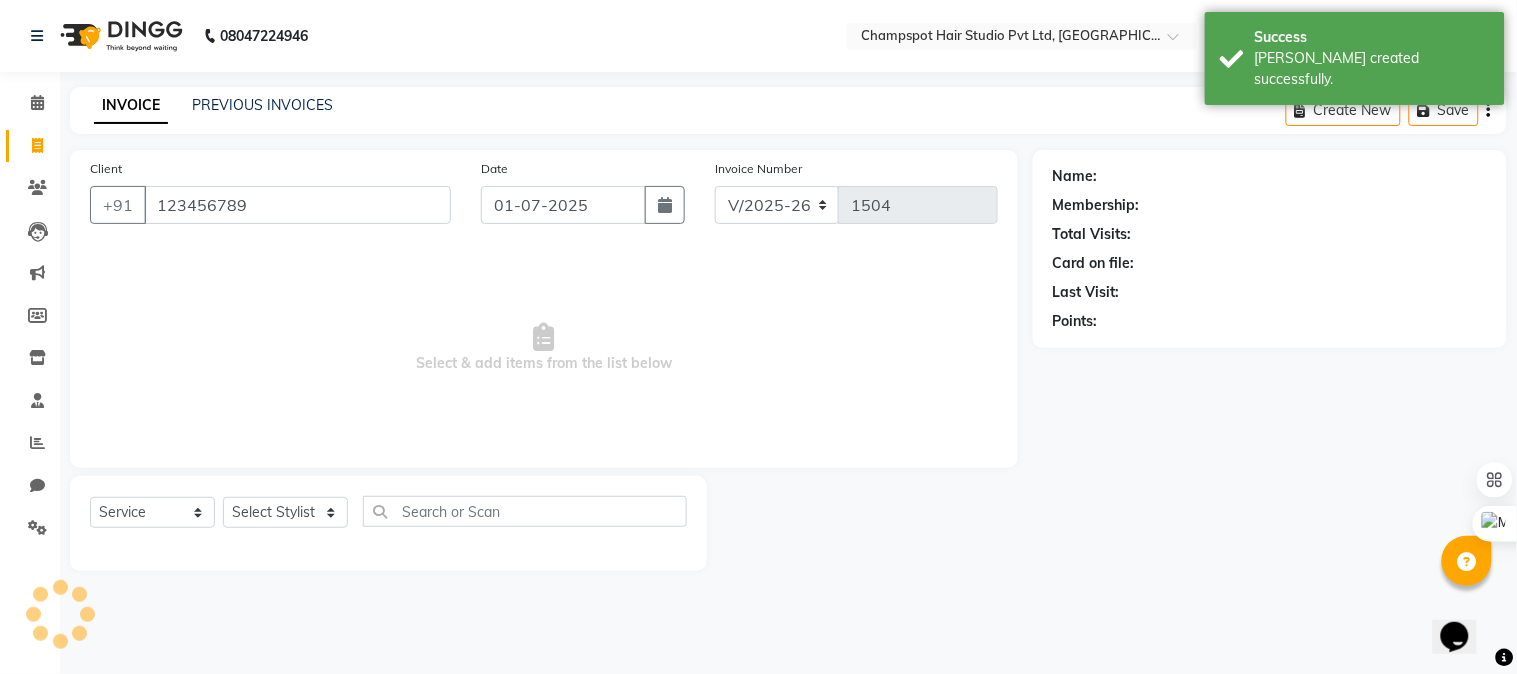 type on "123456789" 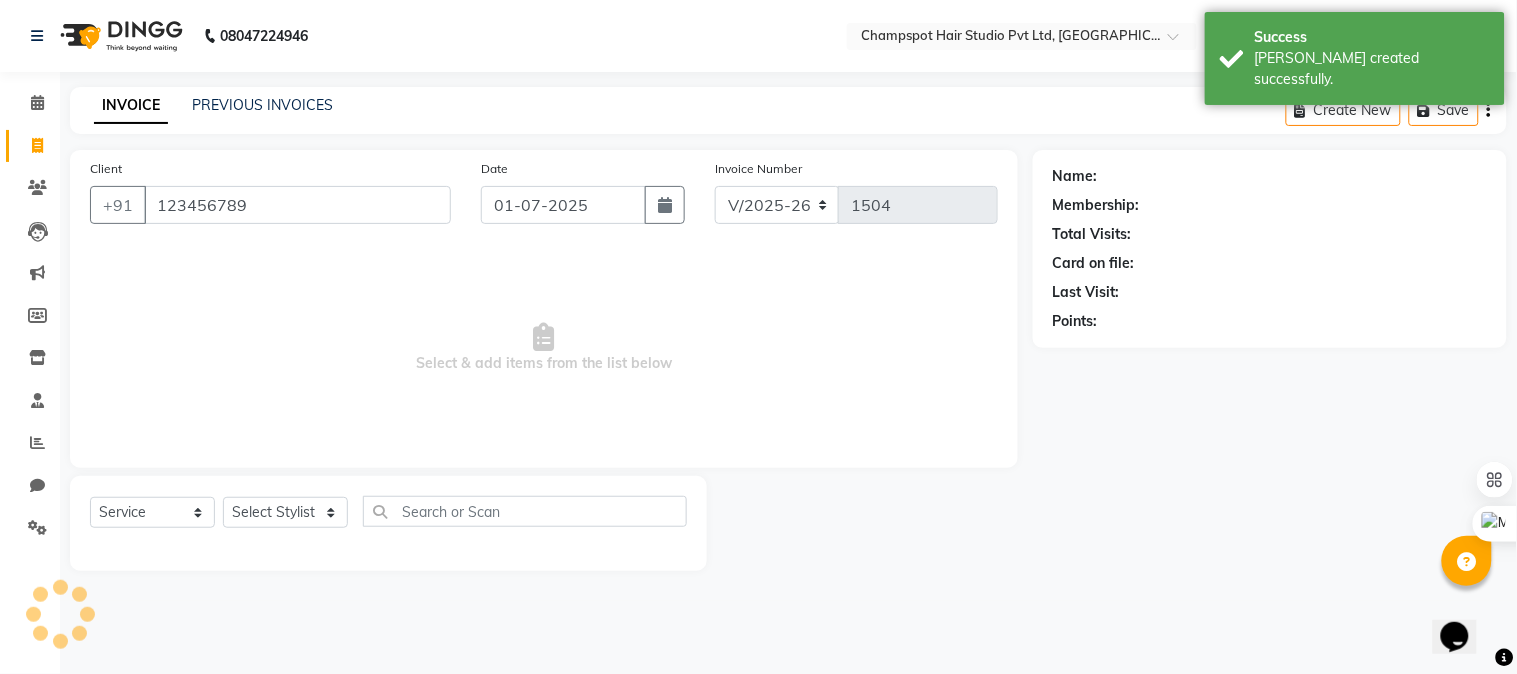 select on "1: Object" 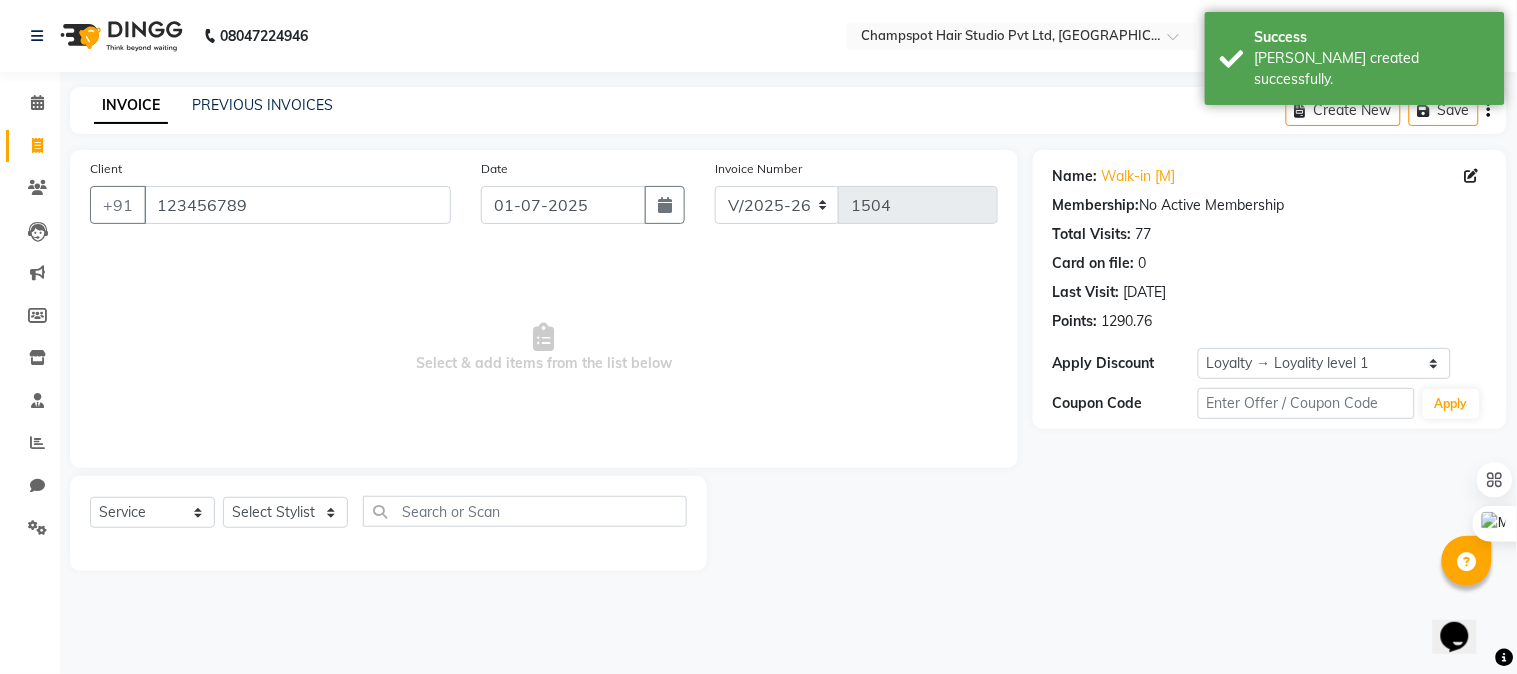 click on "Select  Service  Product  Membership  Package Voucher Prepaid Gift Card  Select Stylist Admin Ahmad Bhavesh Limbachia Falak Shaikh 	Hemant Limbachia Mamta Divekar Mukhtar Shamshad" 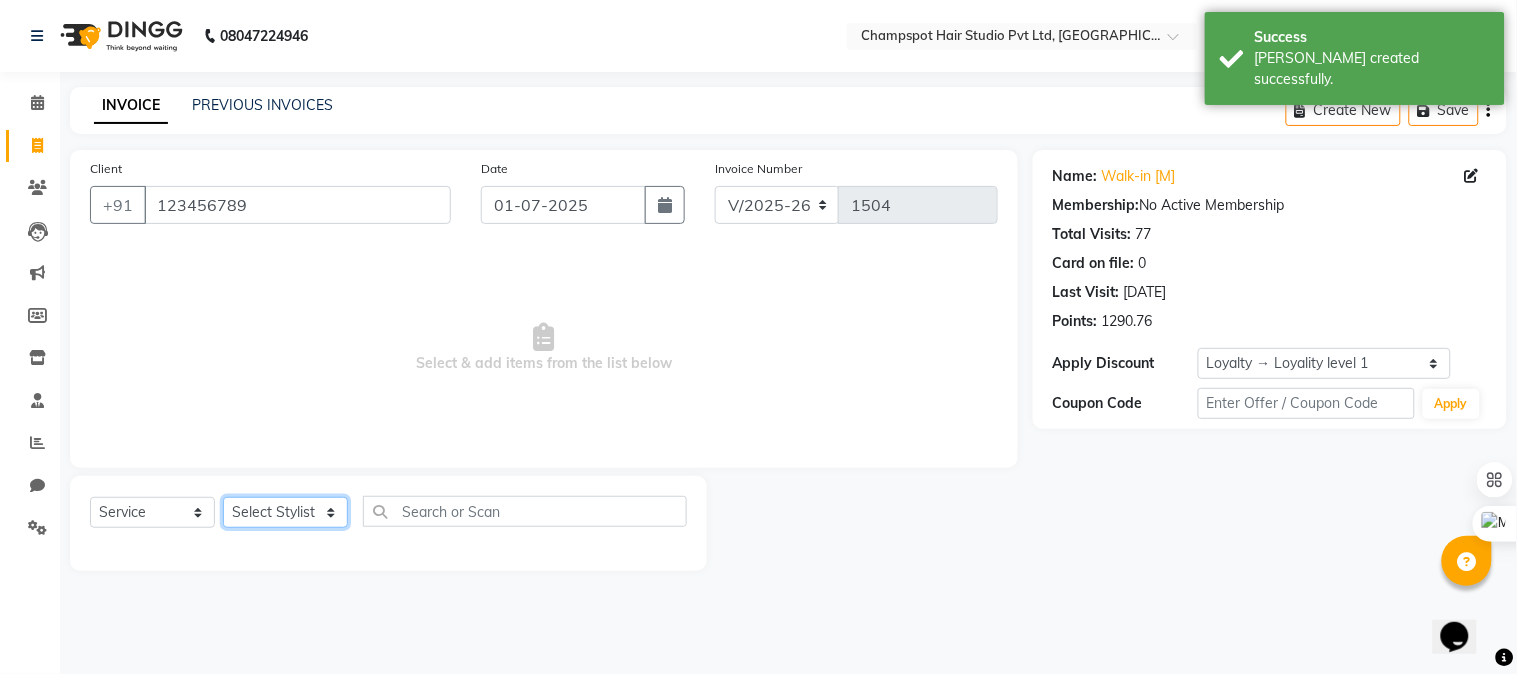 drag, startPoint x: 278, startPoint y: 512, endPoint x: 275, endPoint y: 498, distance: 14.3178215 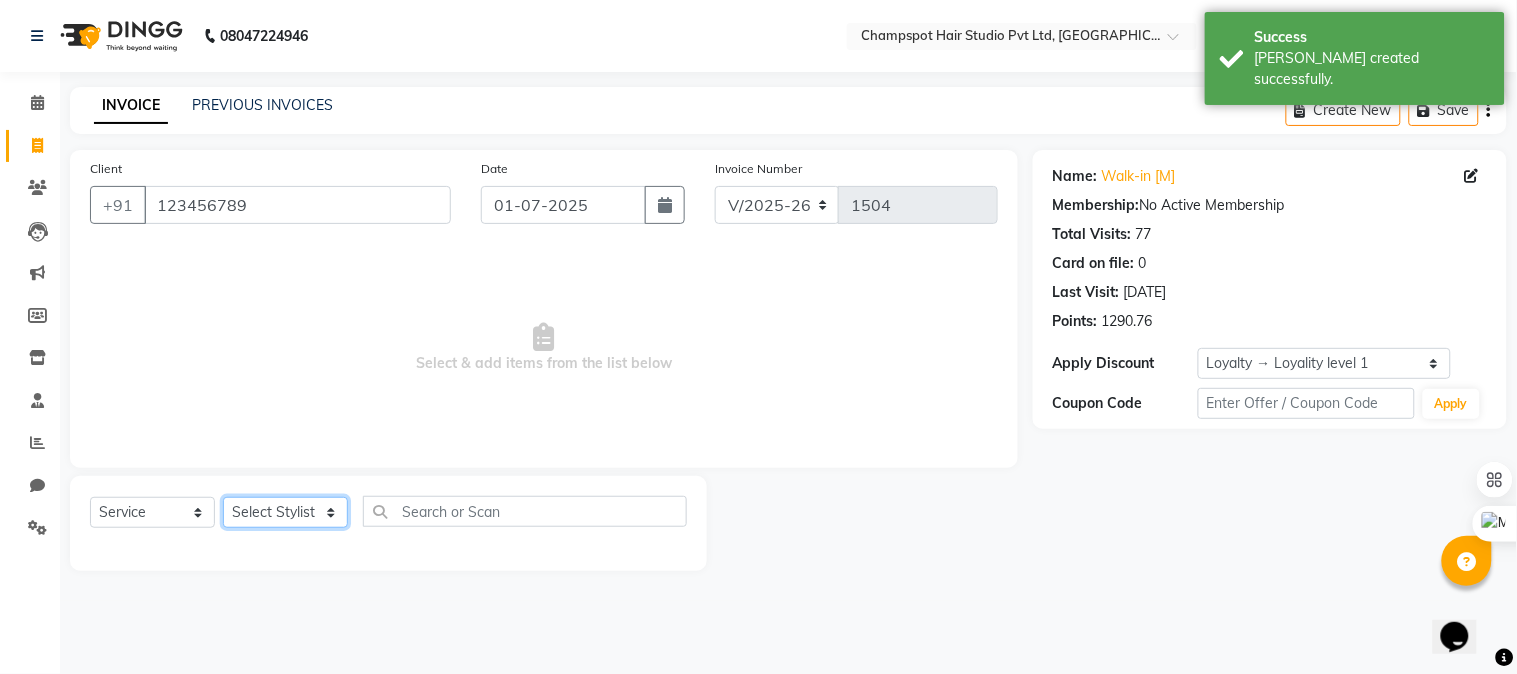 select on "69489" 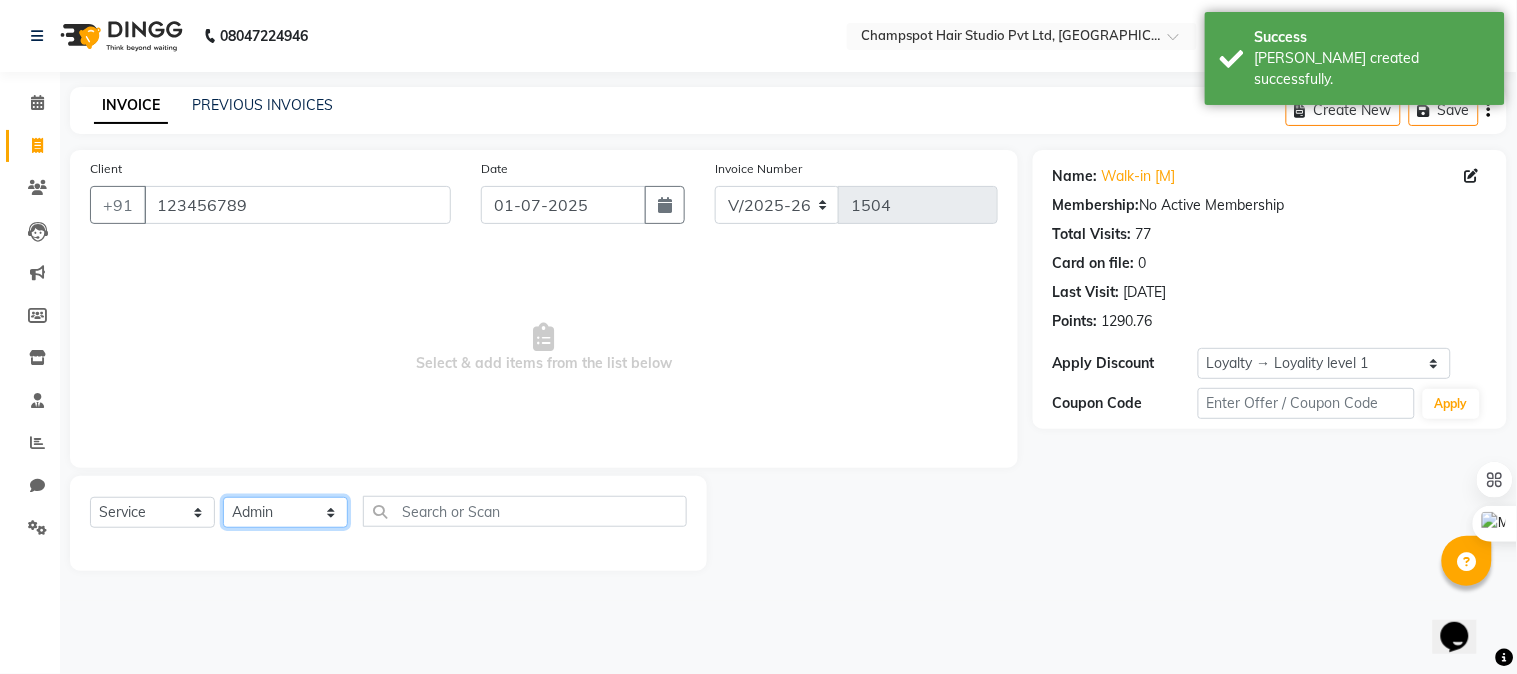 click on "Select Stylist Admin Ahmad Bhavesh Limbachia Falak Shaikh 	Hemant Limbachia Mamta Divekar Mukhtar Shamshad" 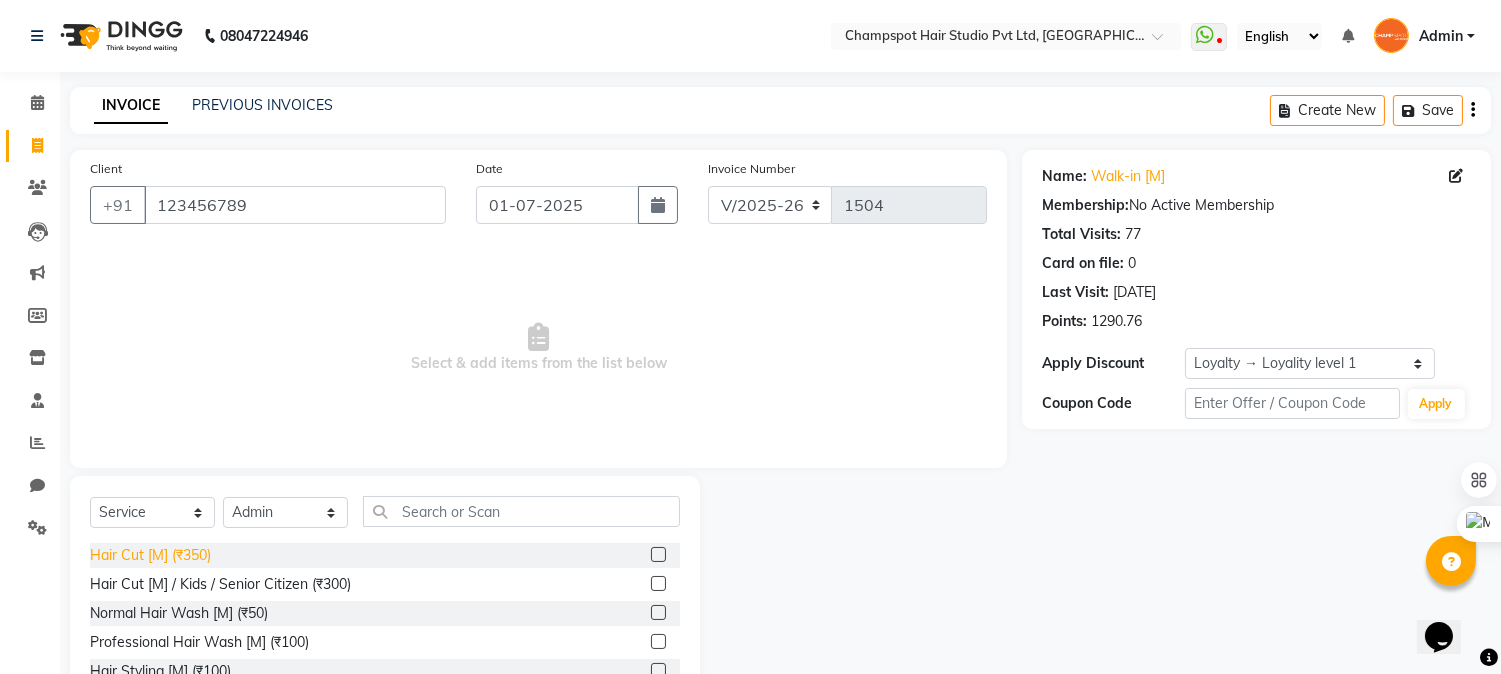click on "Hair Cut [M] (₹350)" 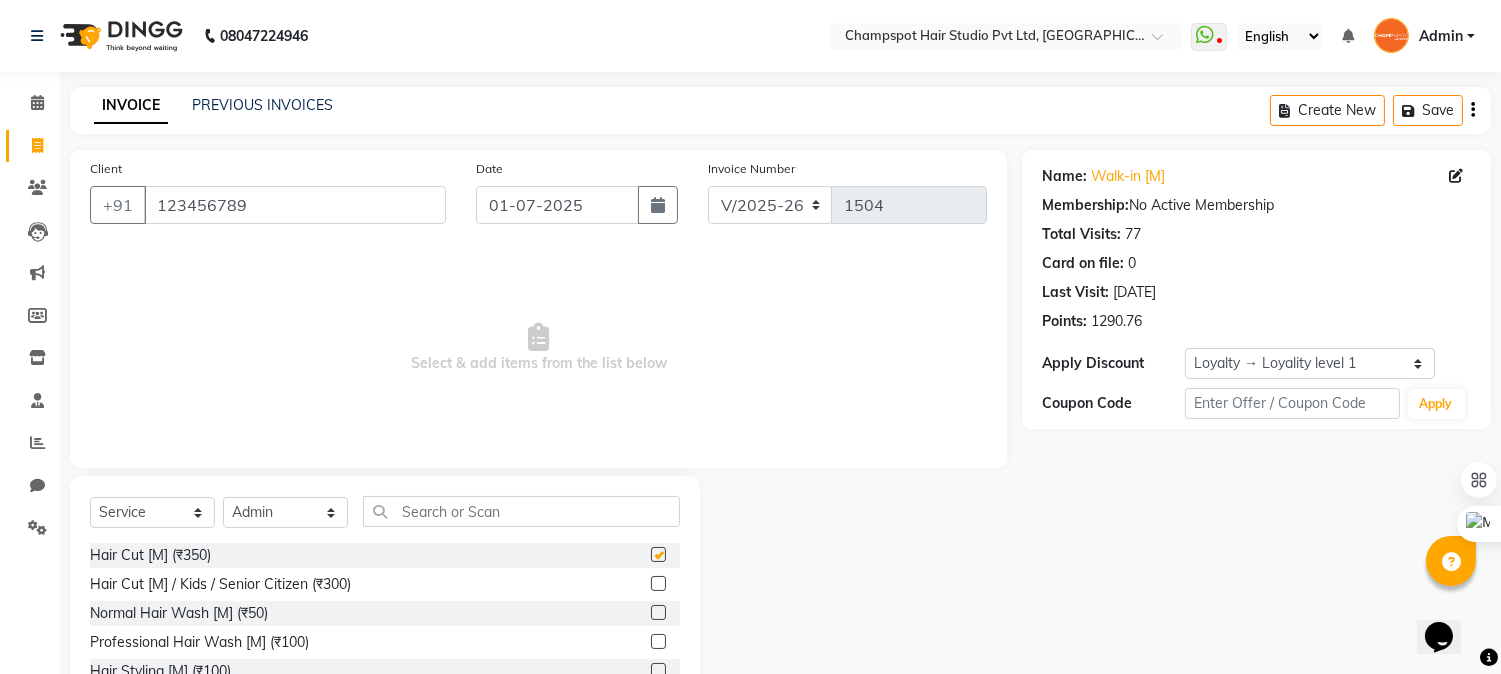checkbox on "false" 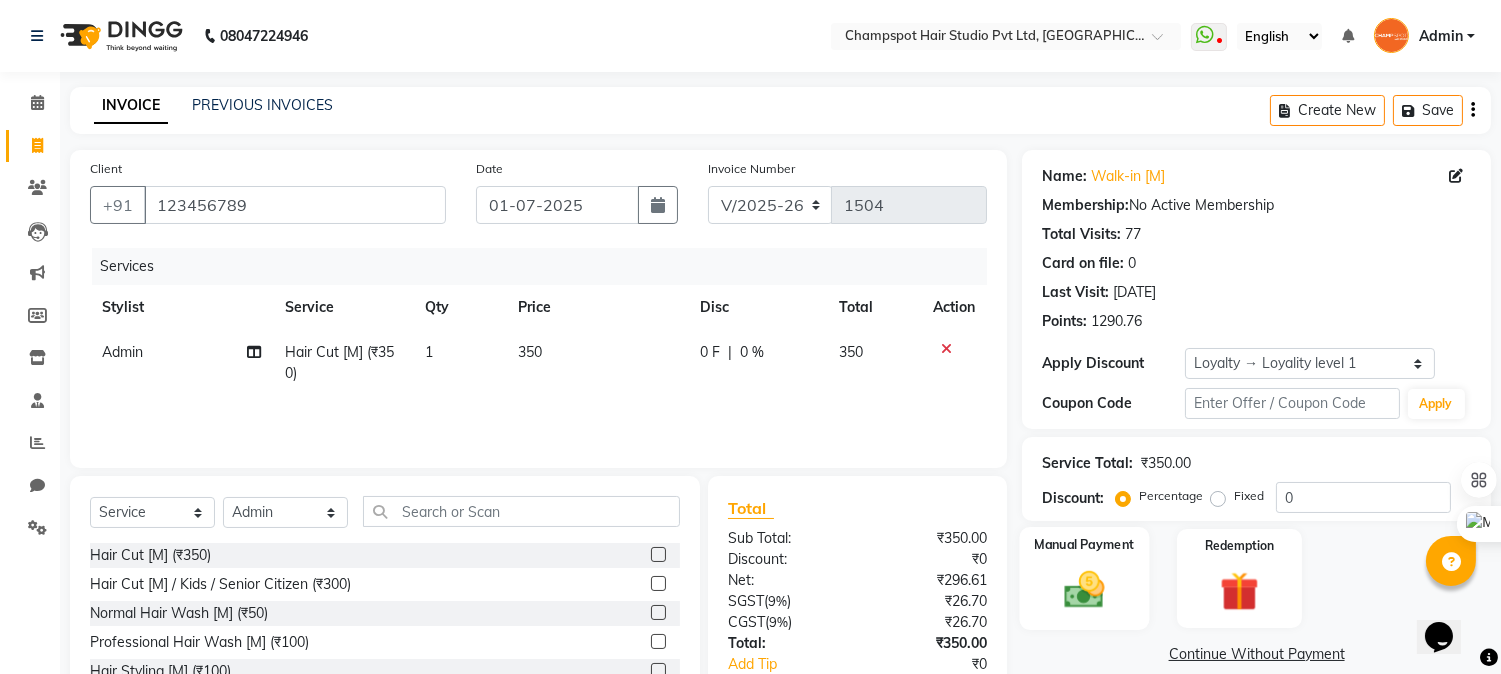 click 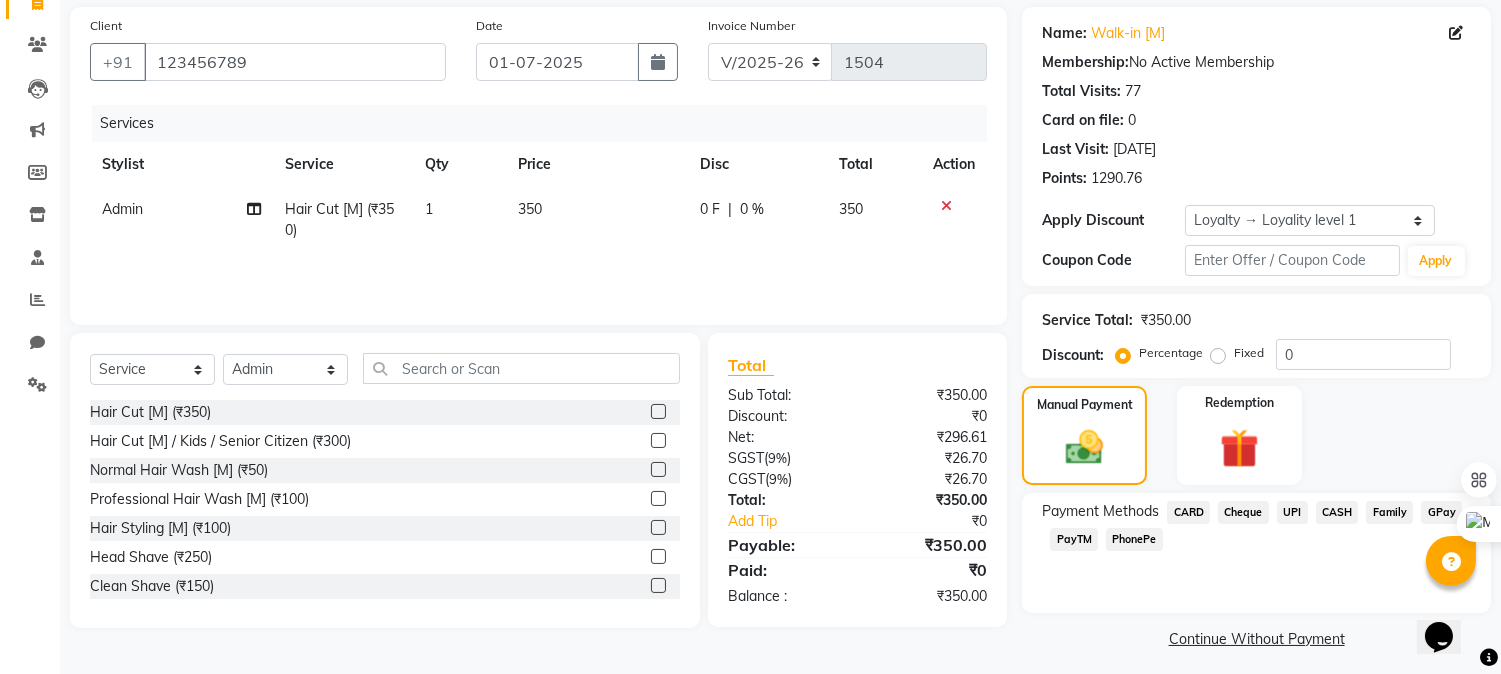 scroll, scrollTop: 152, scrollLeft: 0, axis: vertical 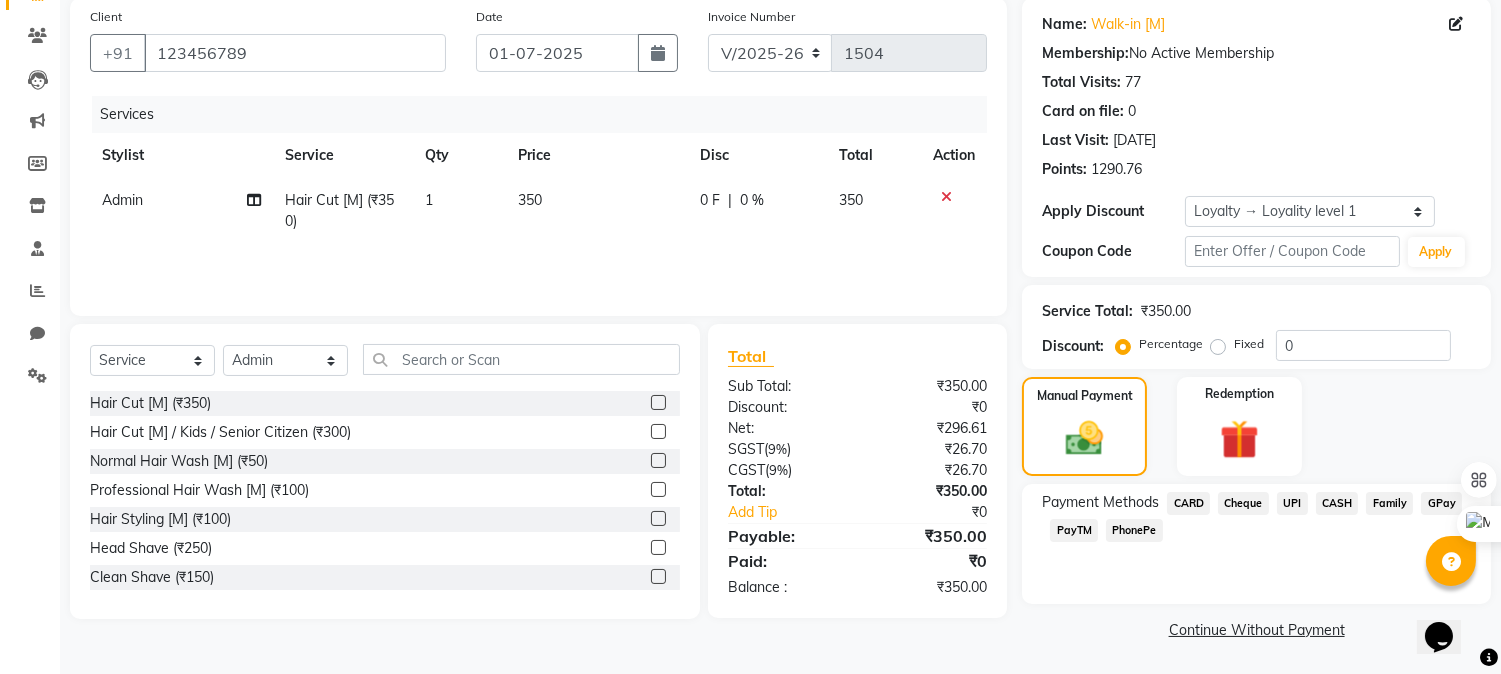 click on "Cheque" 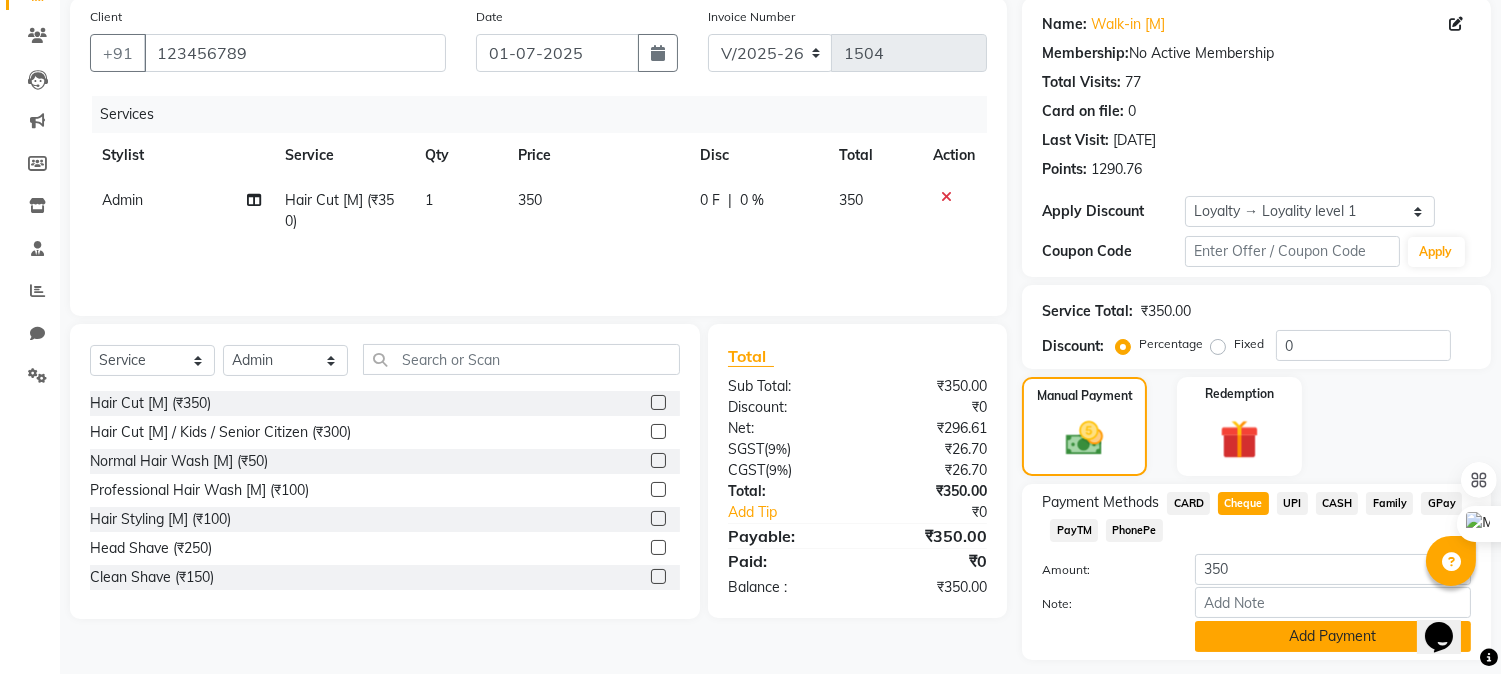 click on "Add Payment" 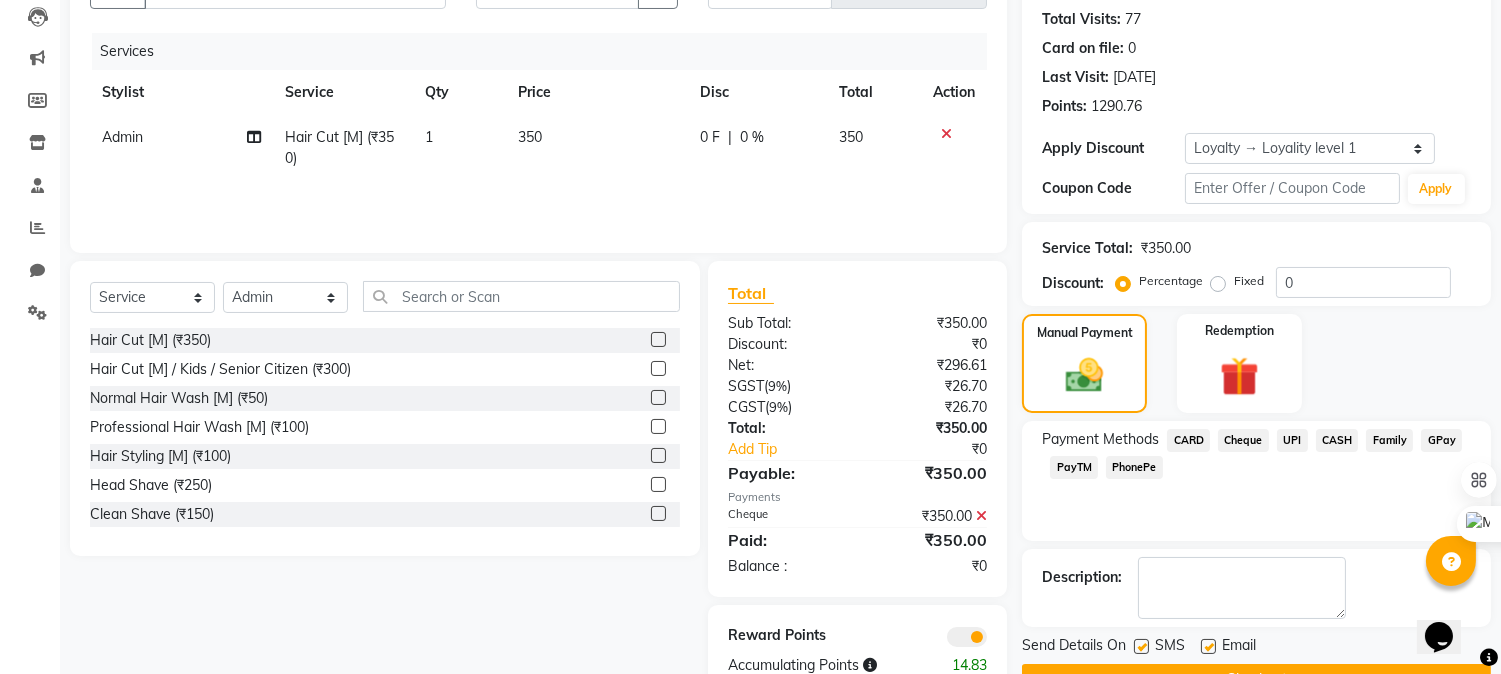scroll, scrollTop: 266, scrollLeft: 0, axis: vertical 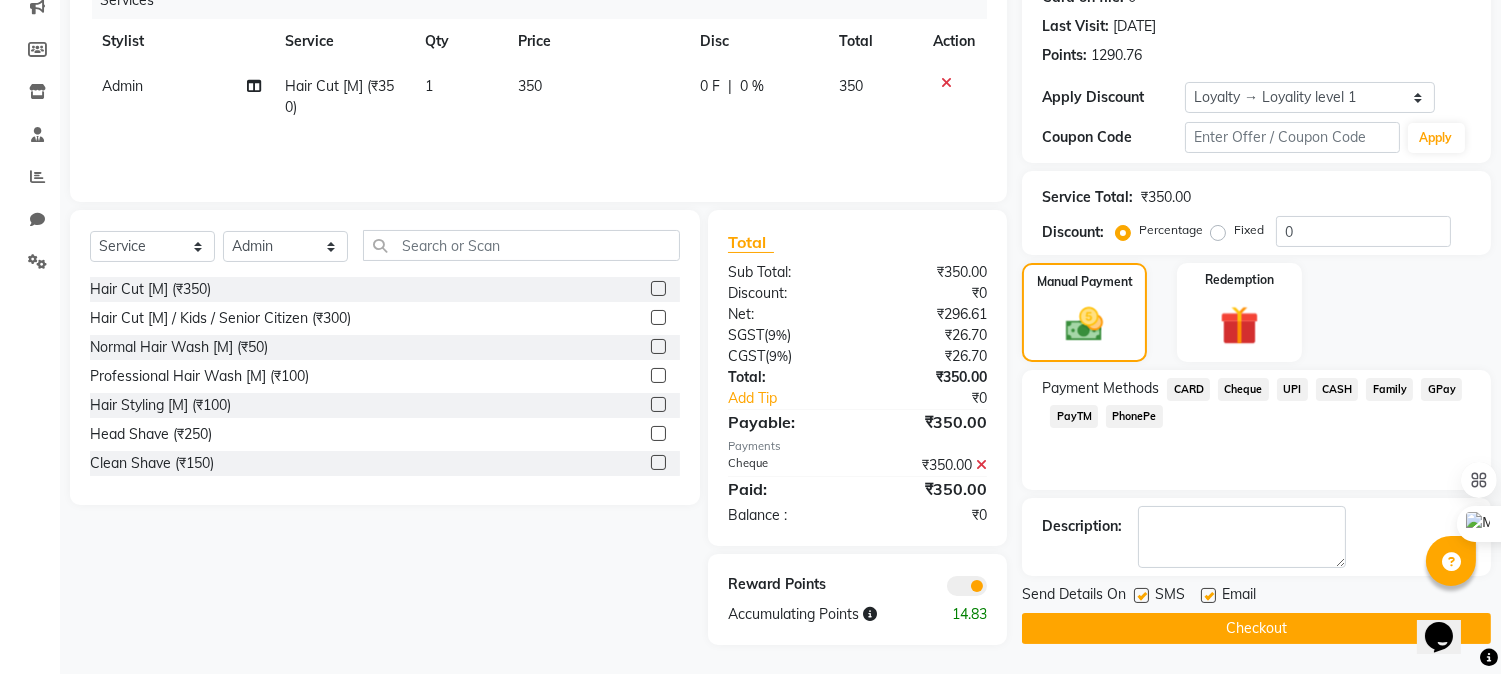 click on "Checkout" 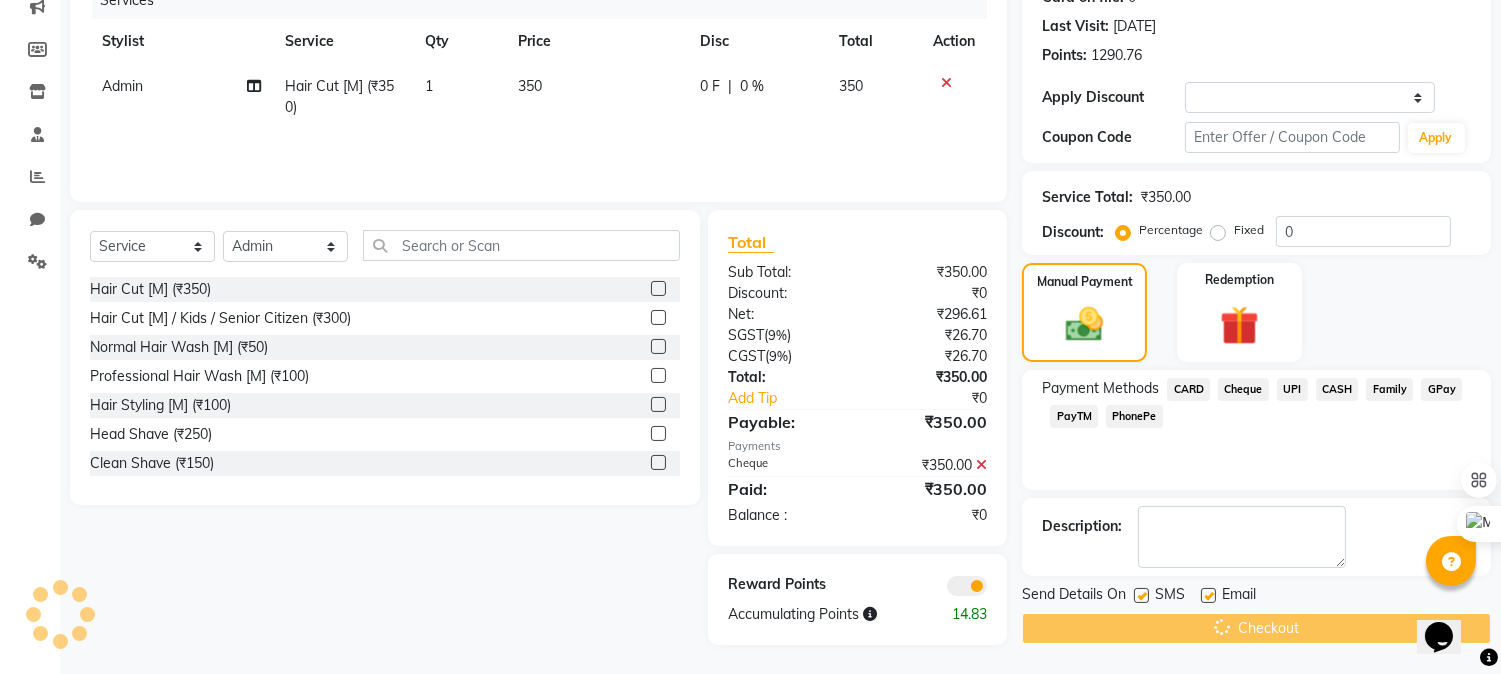 scroll, scrollTop: 0, scrollLeft: 0, axis: both 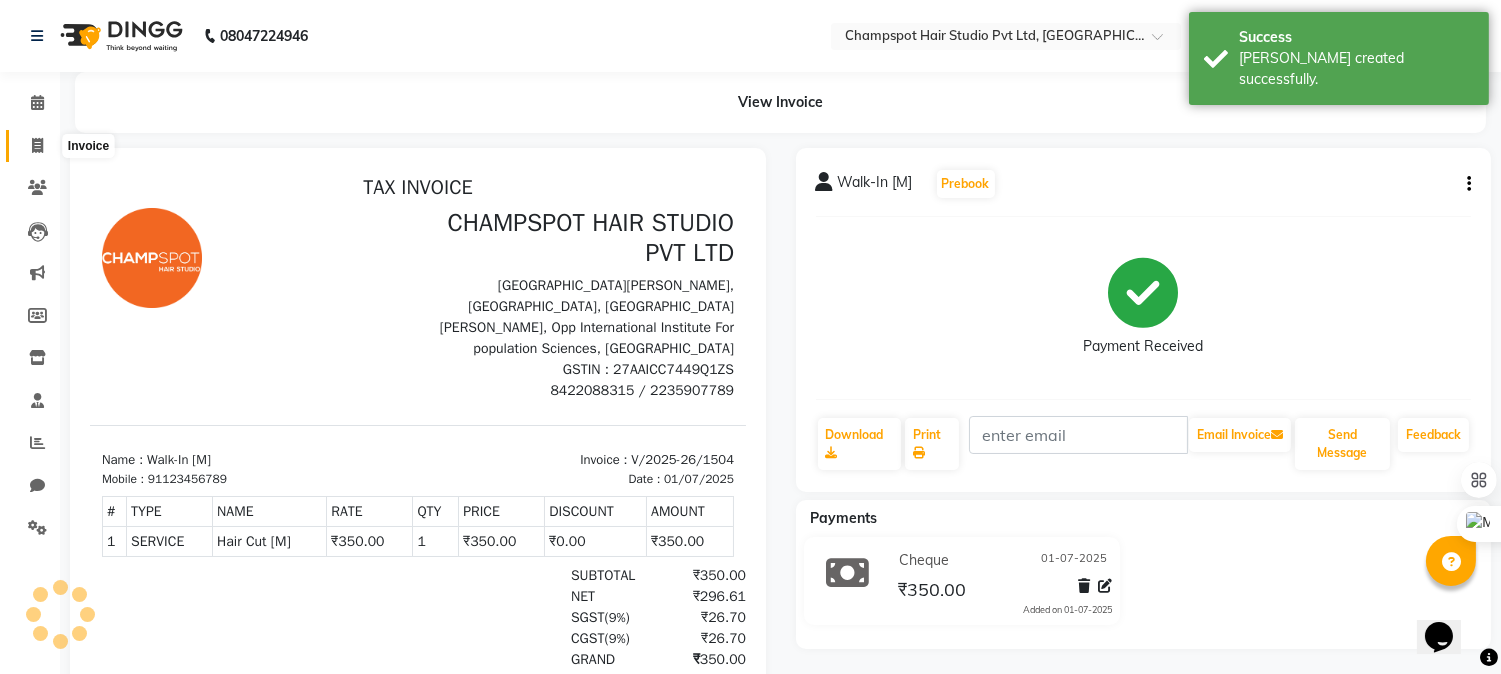click 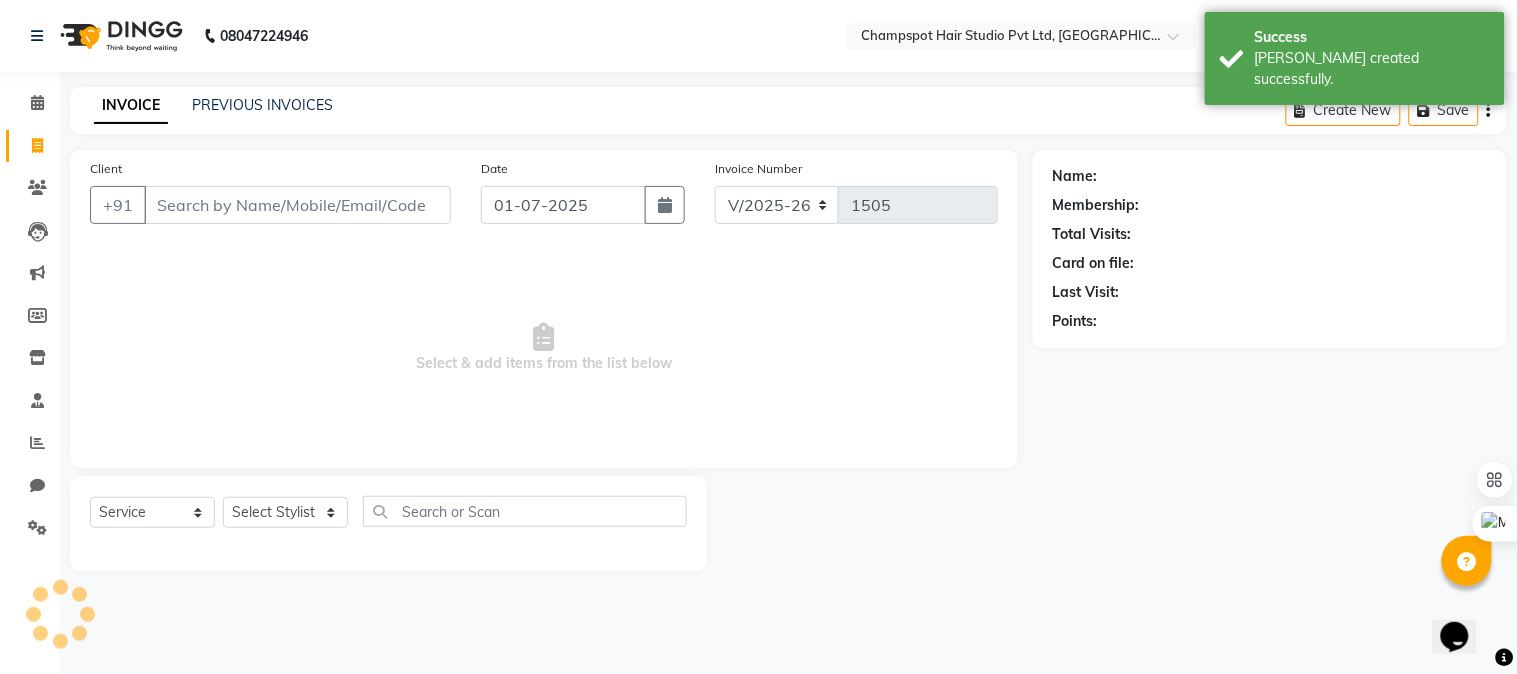 click on "Client" at bounding box center (297, 205) 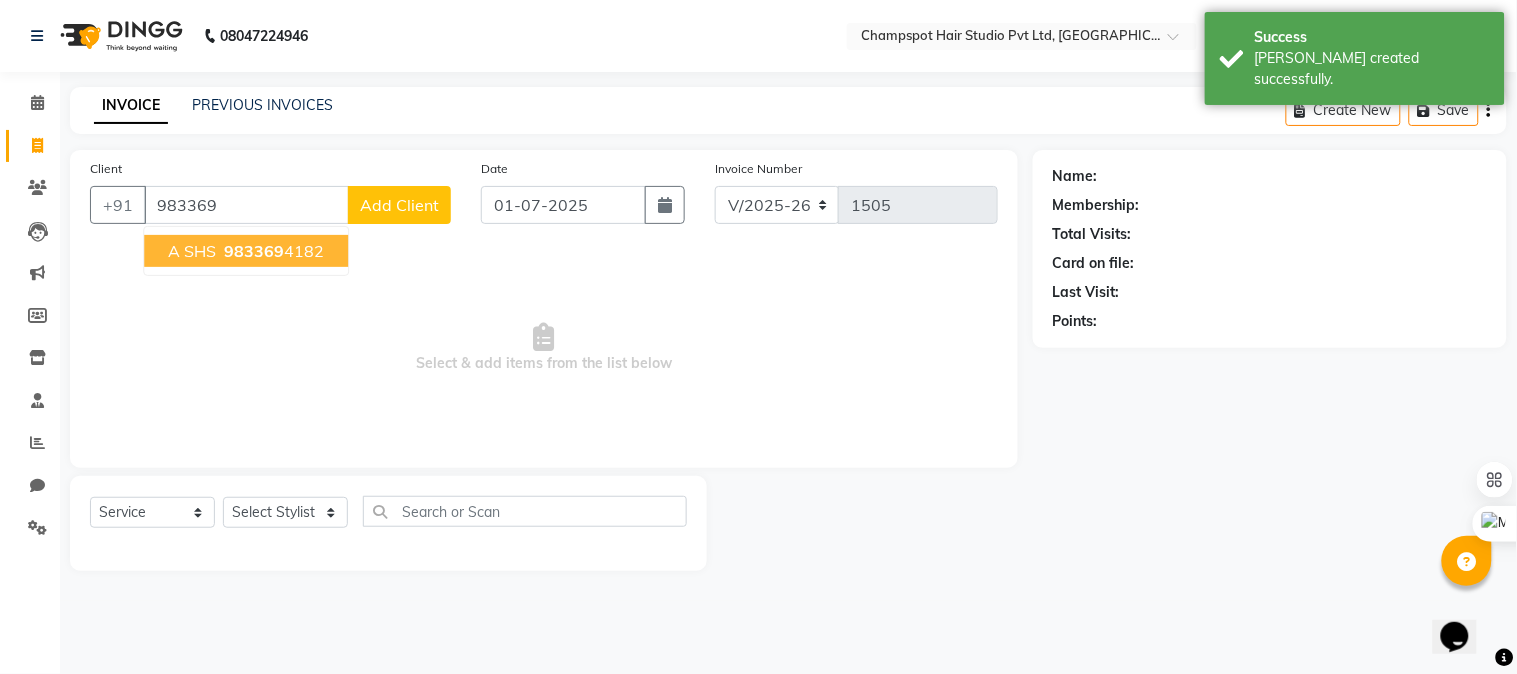 click on "983369" at bounding box center (254, 251) 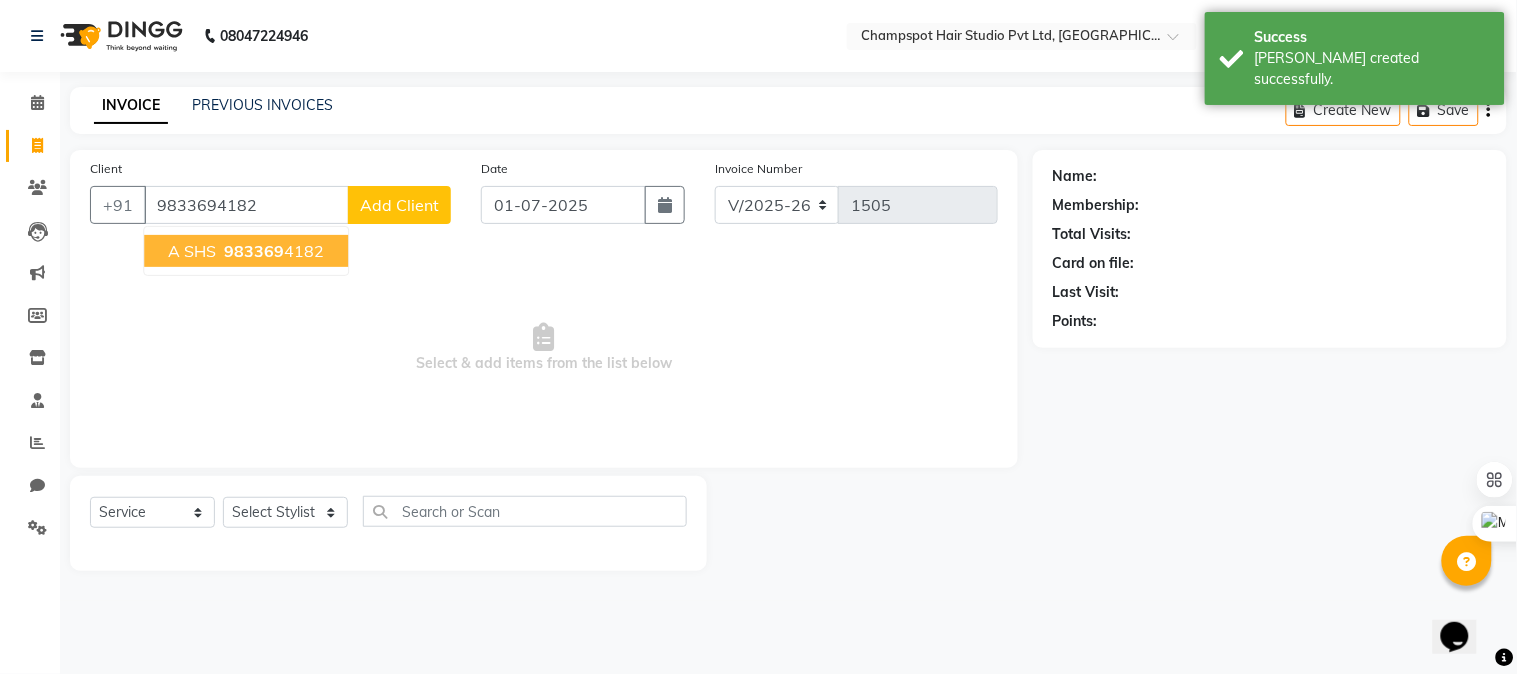 type on "9833694182" 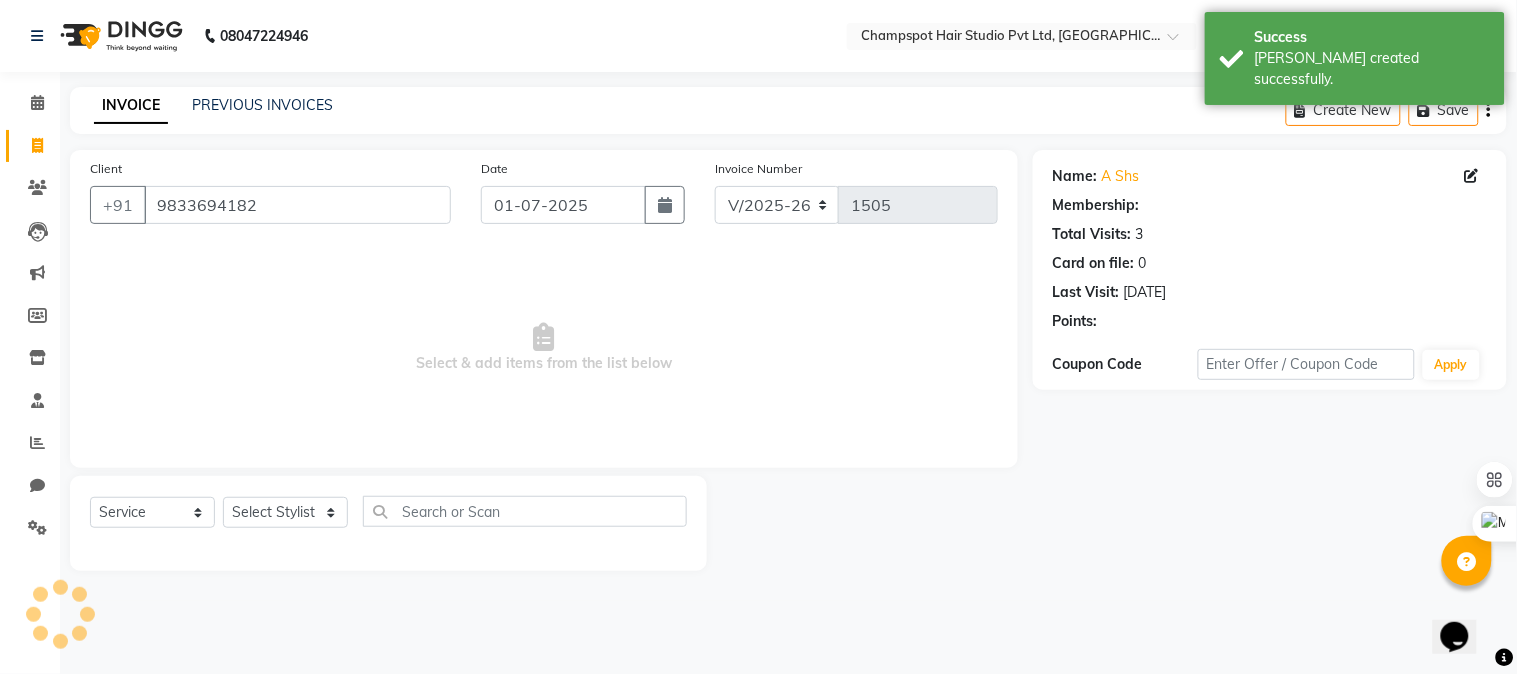 select on "1: Object" 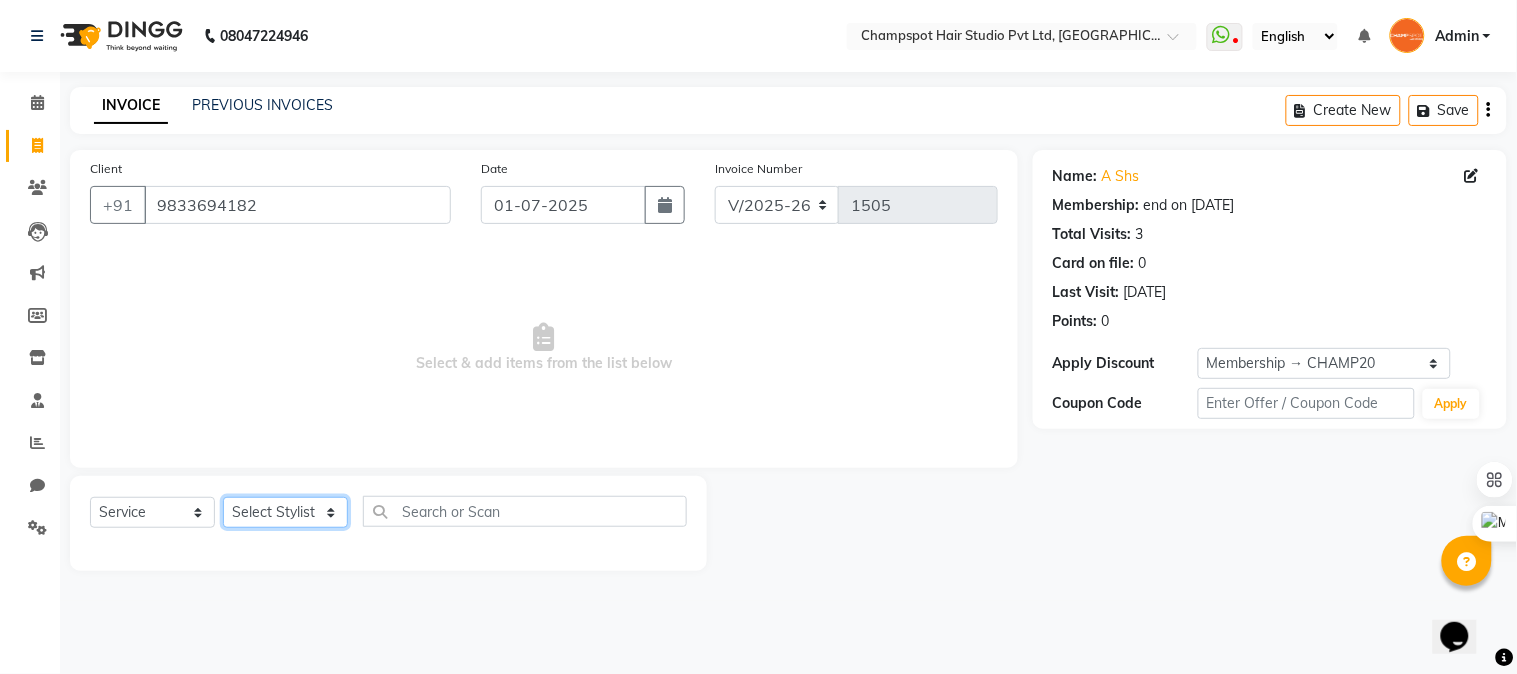 click on "Select Stylist Admin Ahmad Bhavesh Limbachia Falak Shaikh 	Hemant Limbachia Mamta Divekar Mukhtar Shamshad" 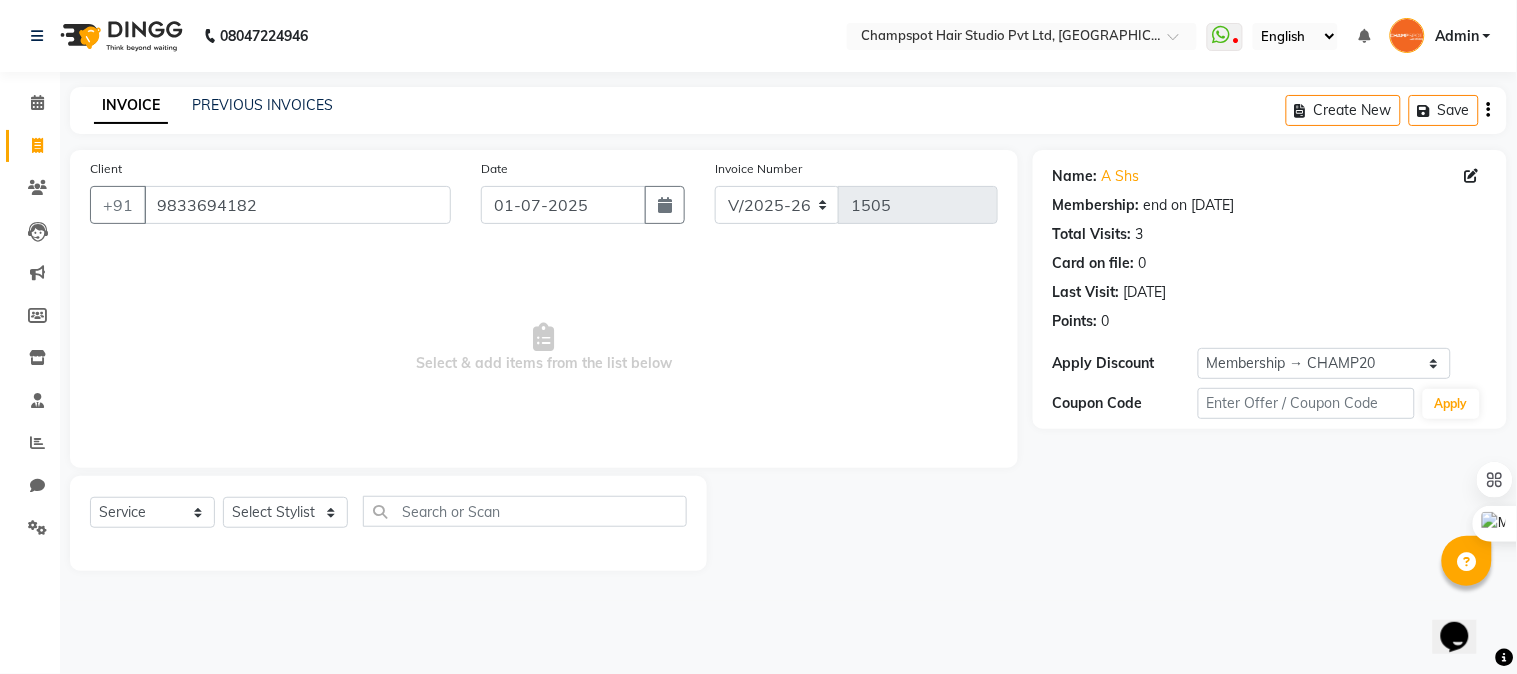 click on "Select & add items from the list below" at bounding box center [544, 348] 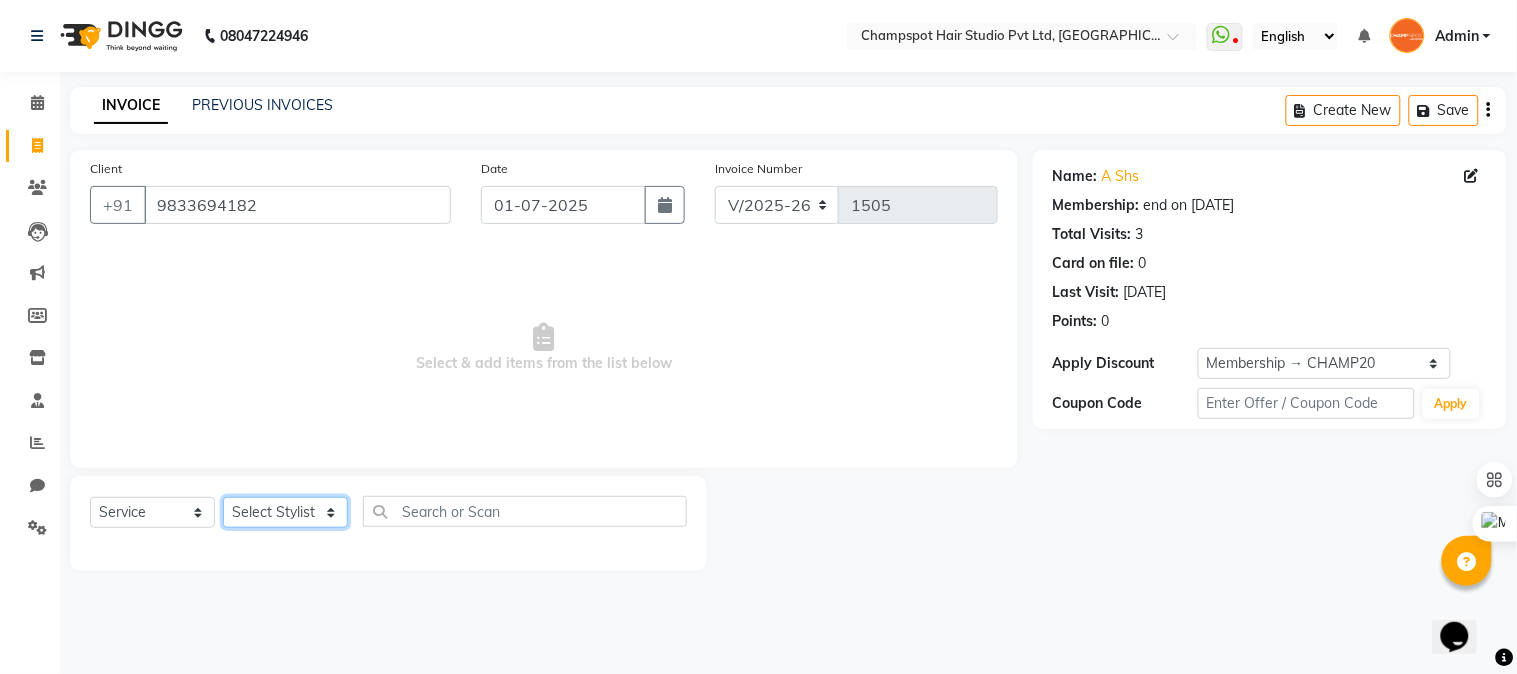 click on "Select Stylist Admin Ahmad Bhavesh Limbachia Falak Shaikh 	Hemant Limbachia Mamta Divekar Mukhtar Shamshad" 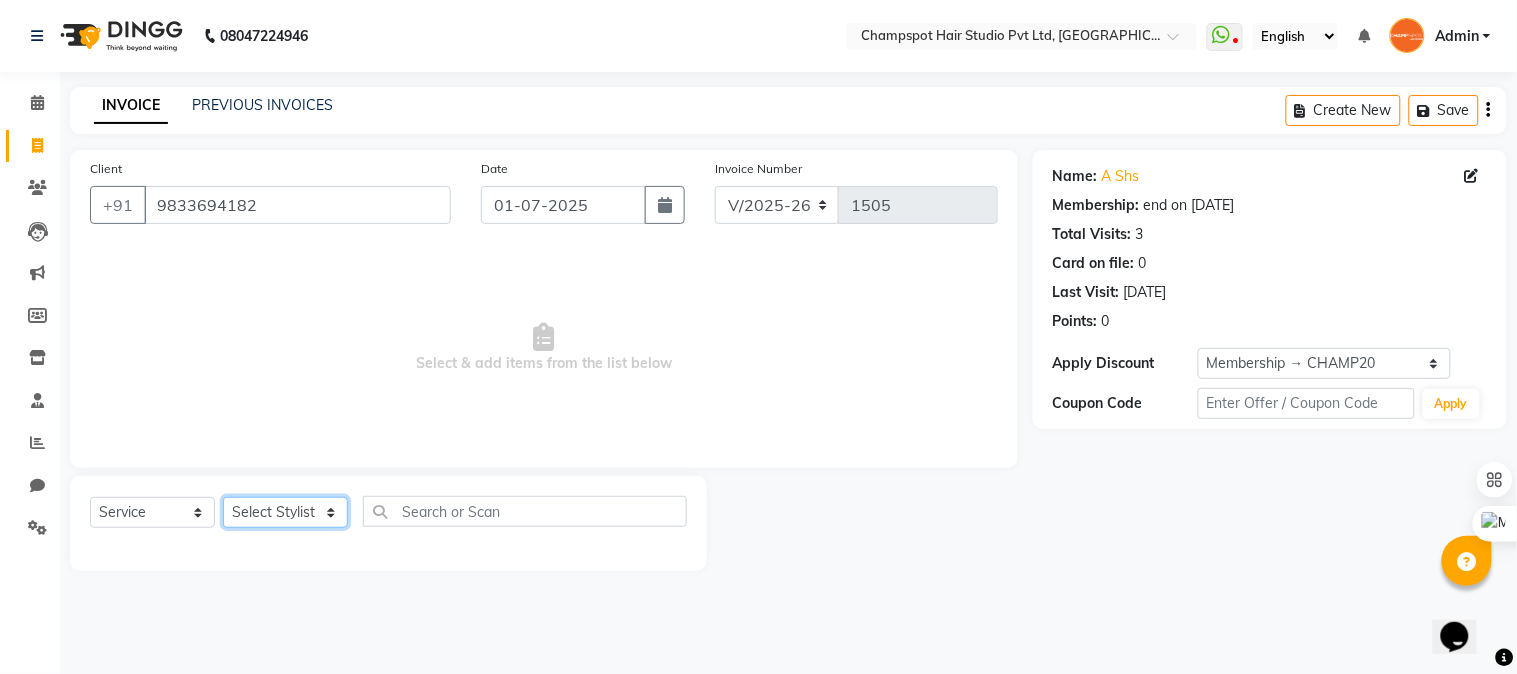 select on "69009" 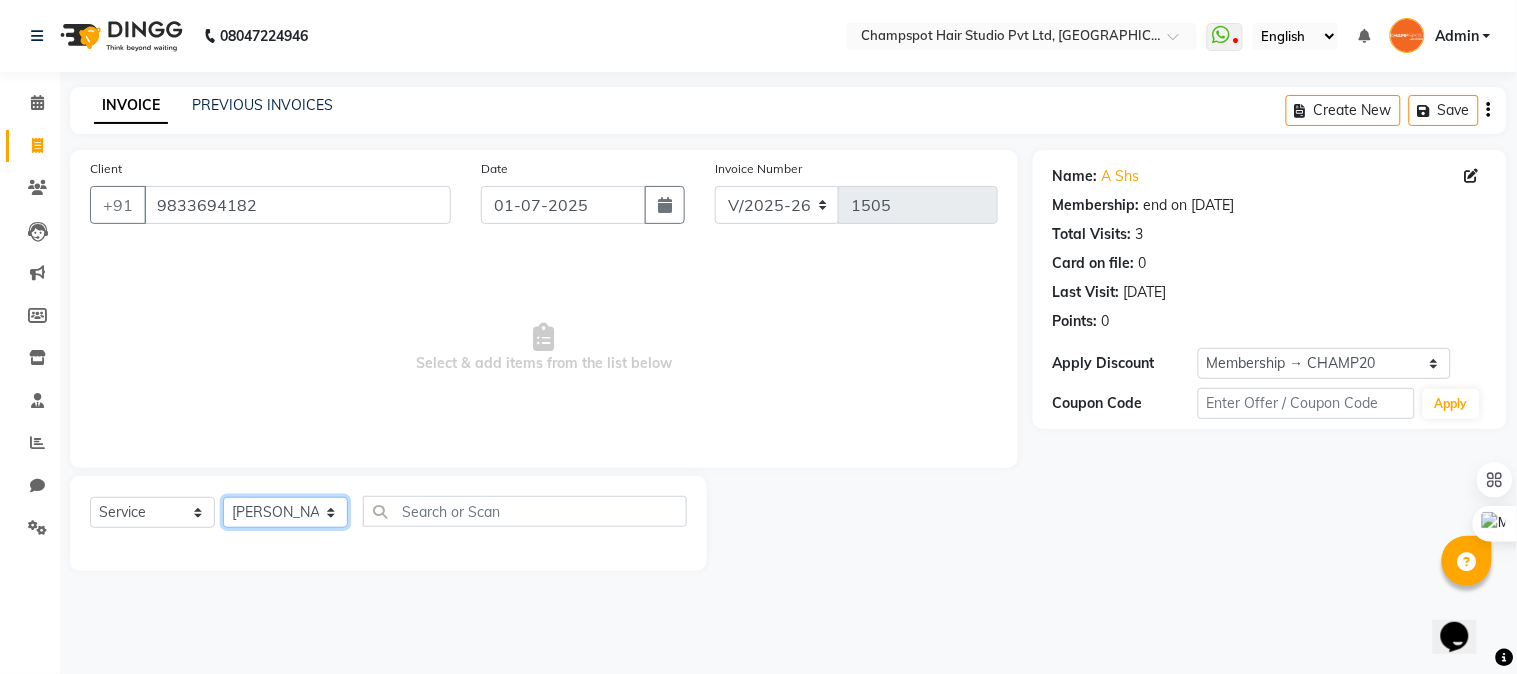 click on "Select Stylist Admin Ahmad Bhavesh Limbachia Falak Shaikh 	Hemant Limbachia Mamta Divekar Mukhtar Shamshad" 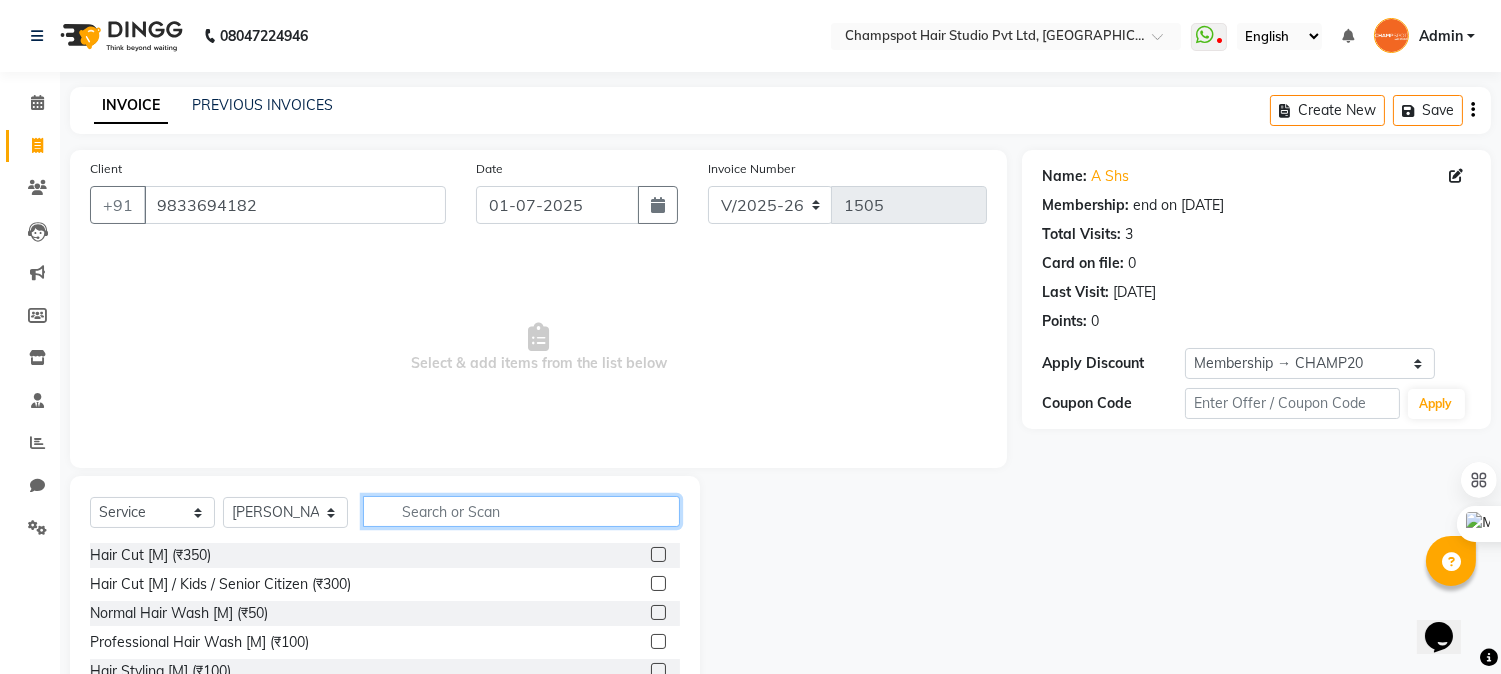 drag, startPoint x: 441, startPoint y: 508, endPoint x: 156, endPoint y: 293, distance: 357.0014 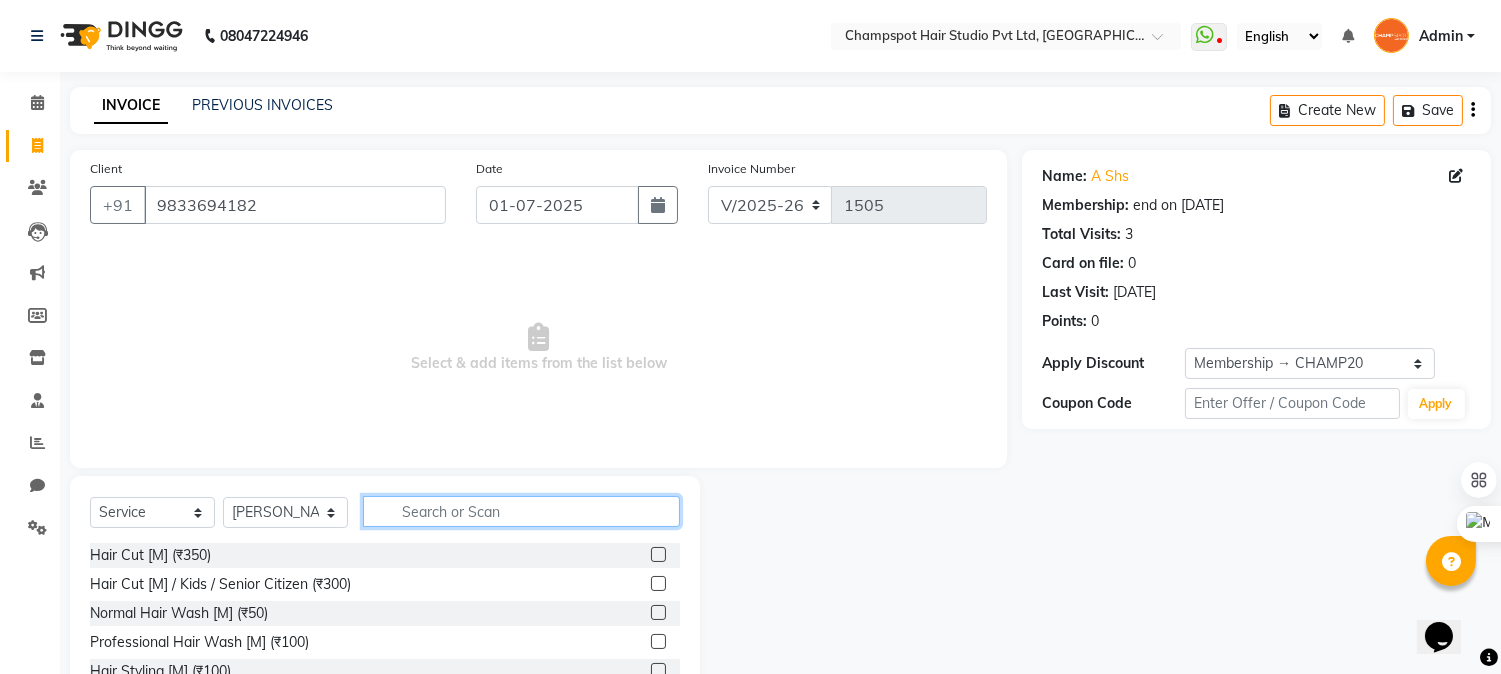 click 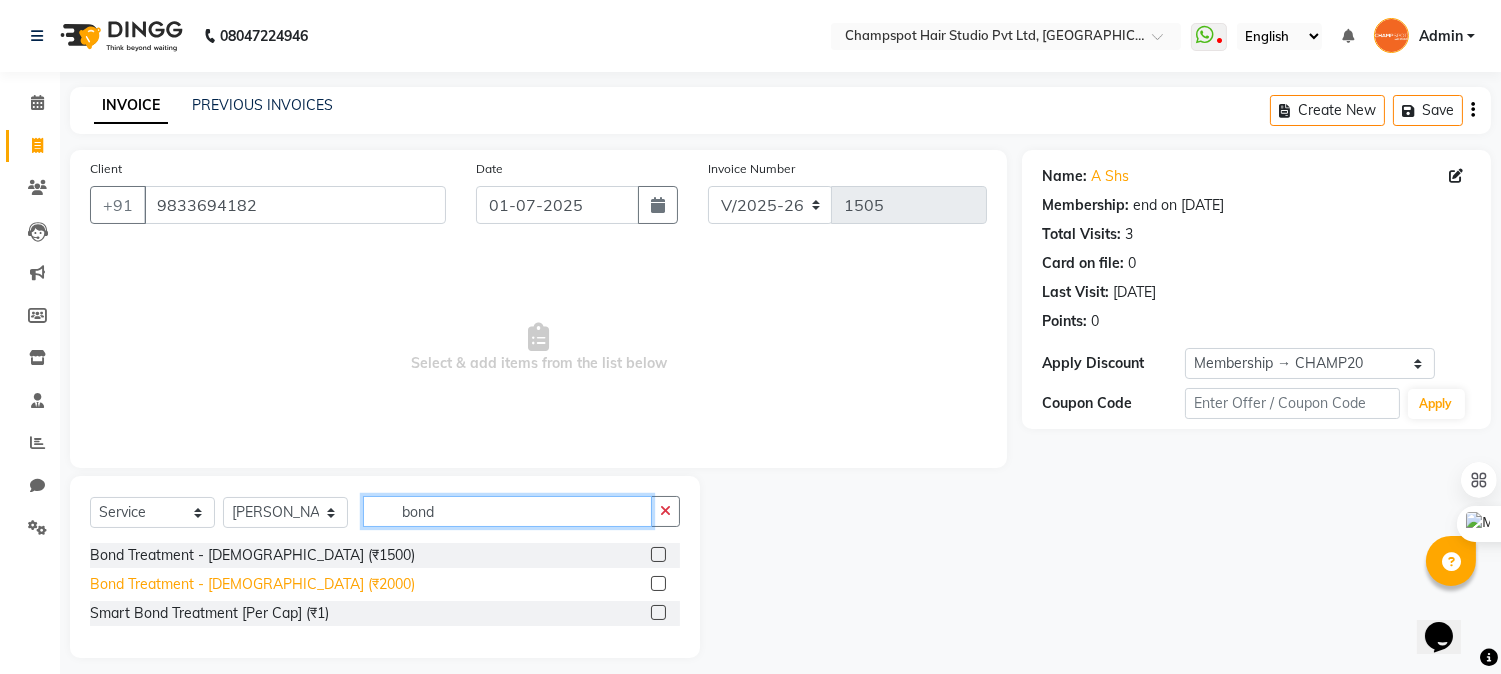 type on "bond" 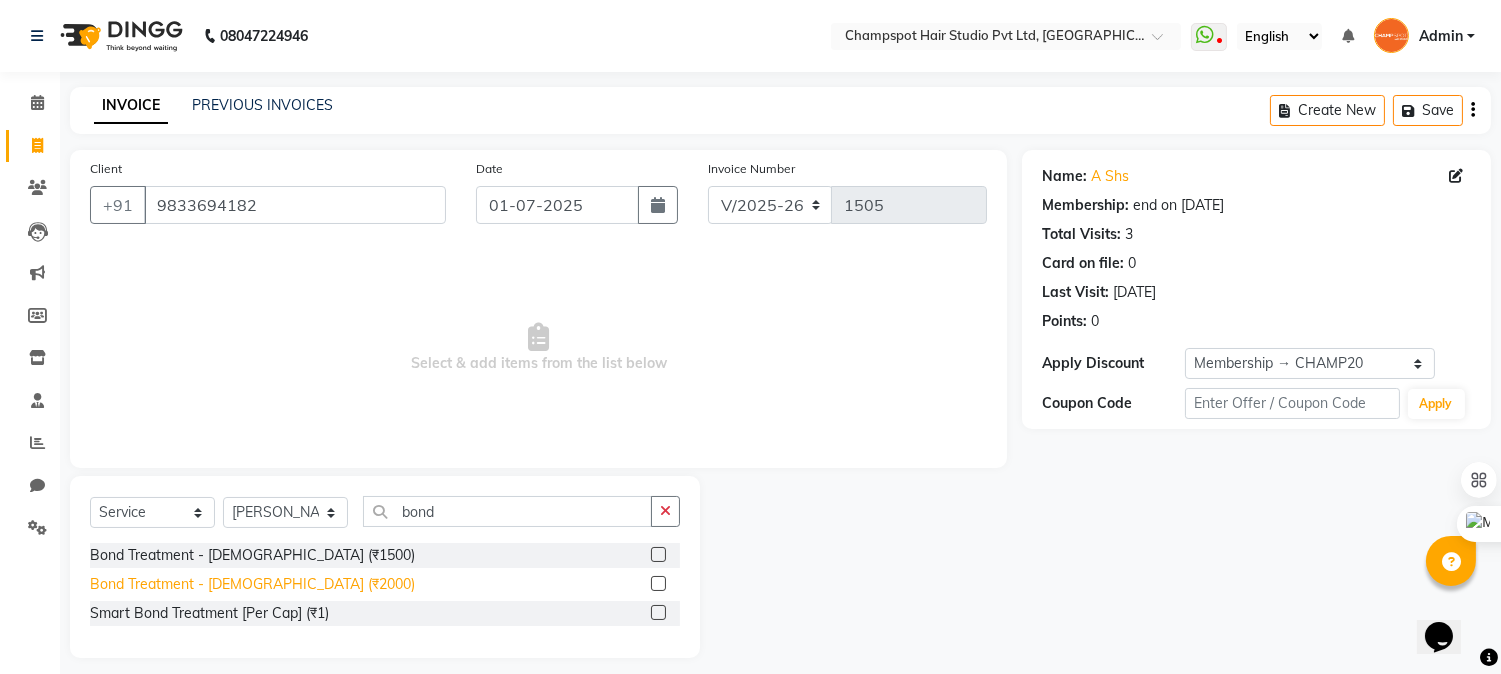 click on "Bond Treatment - Female (₹2000)" 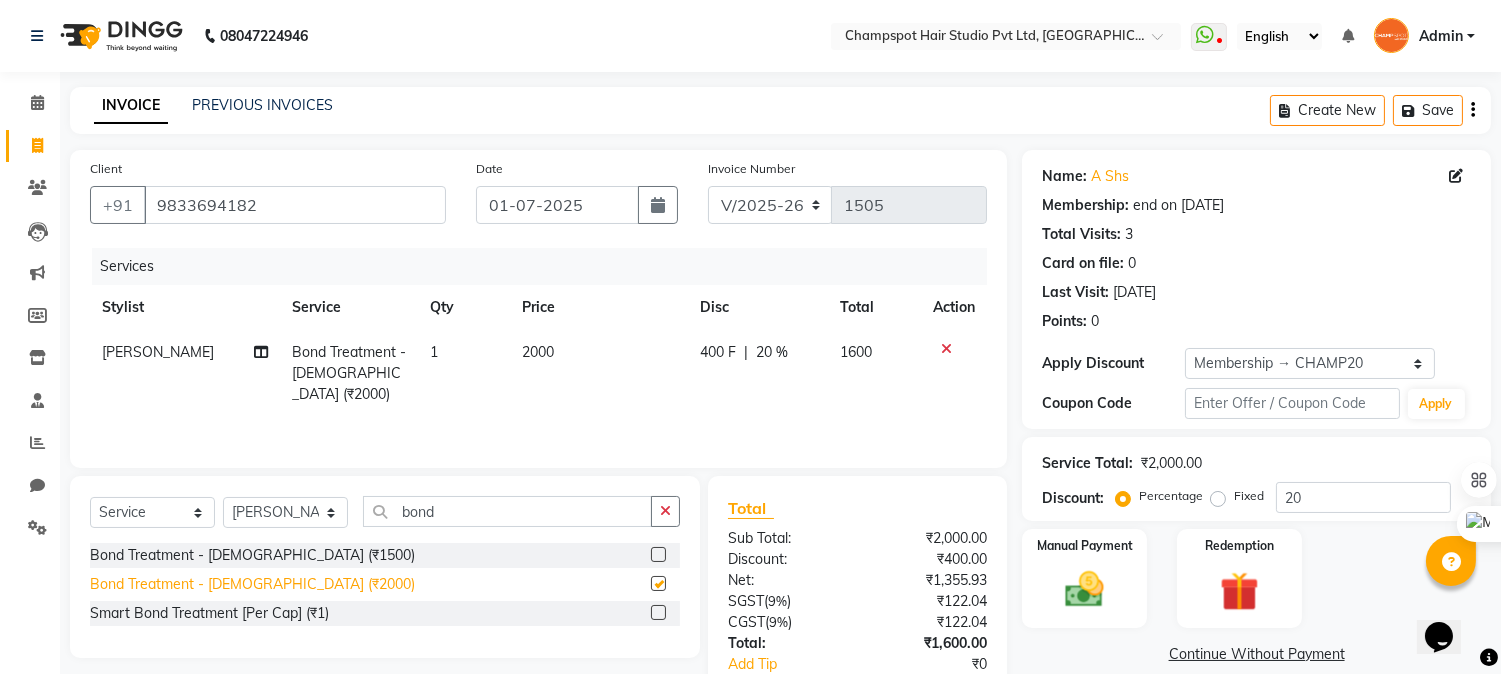 checkbox on "false" 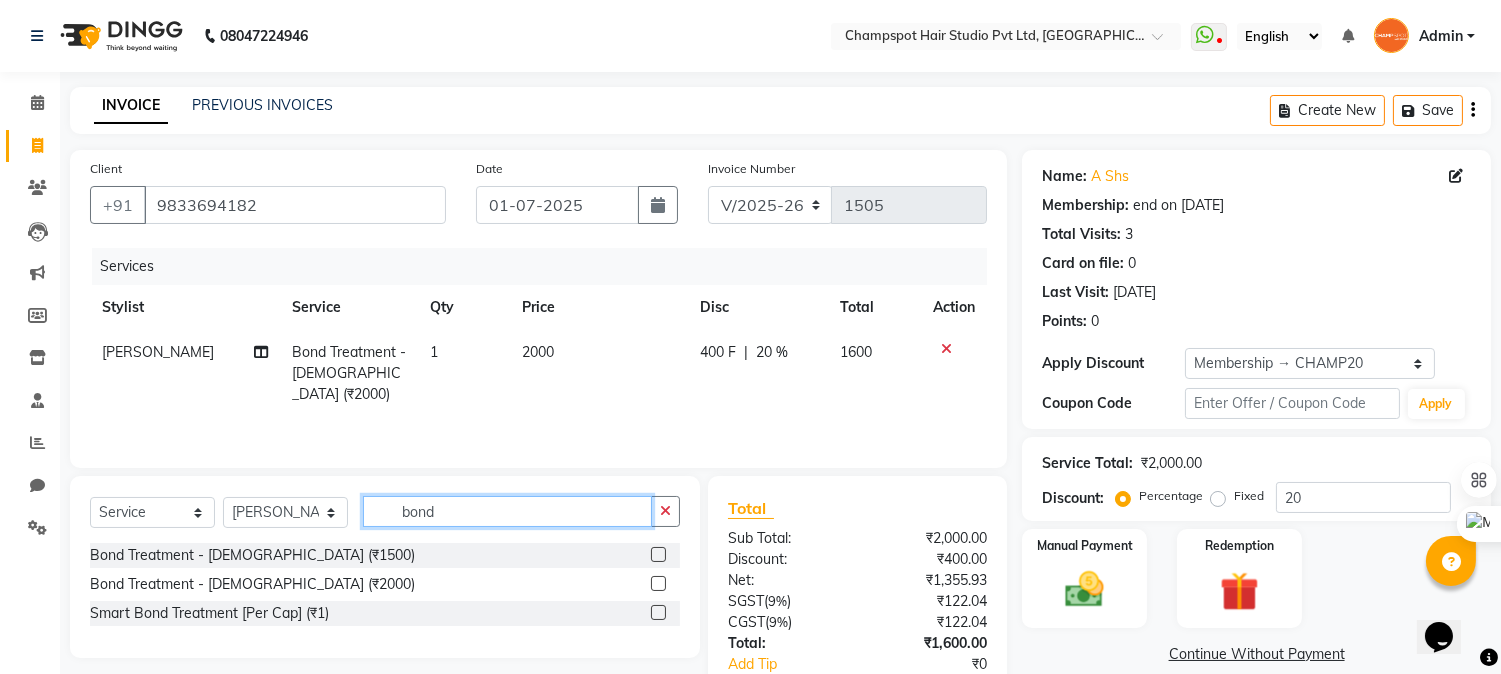 drag, startPoint x: 447, startPoint y: 501, endPoint x: 98, endPoint y: 474, distance: 350.04285 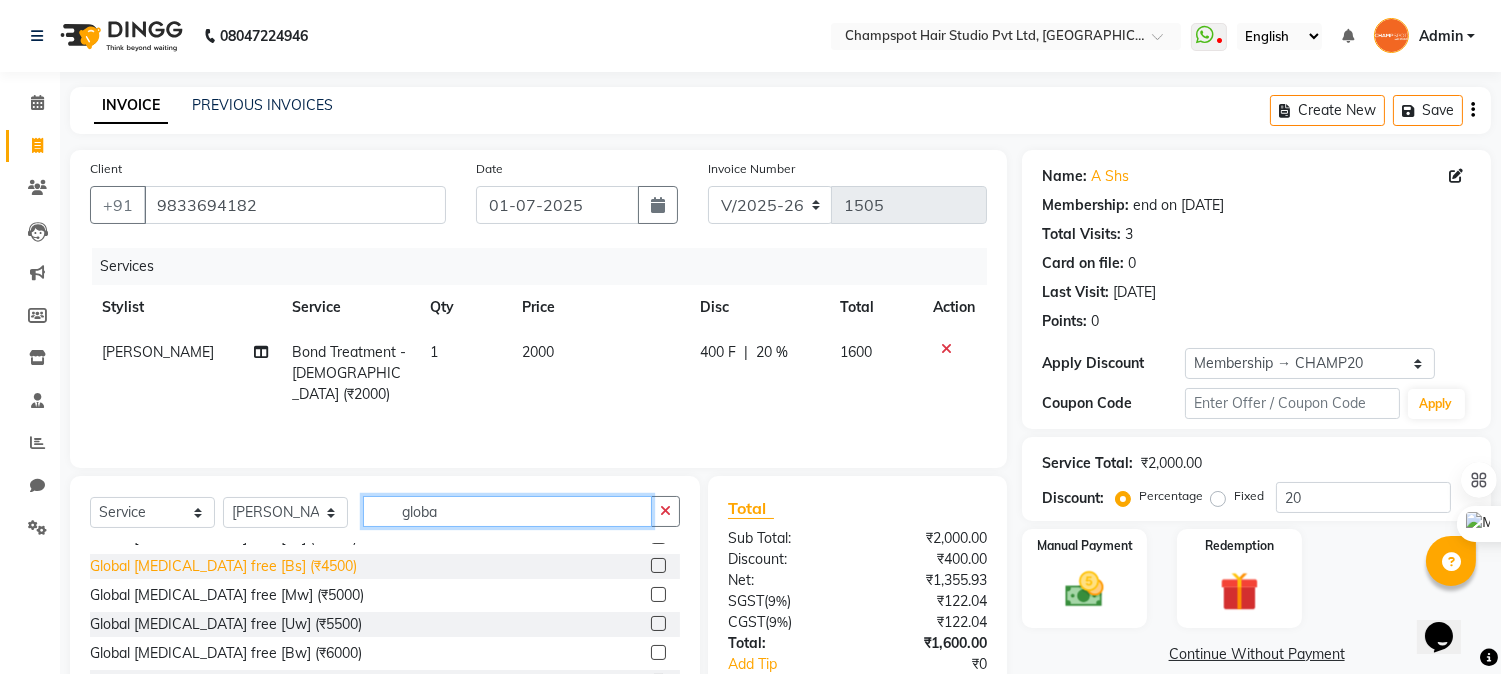 scroll, scrollTop: 111, scrollLeft: 0, axis: vertical 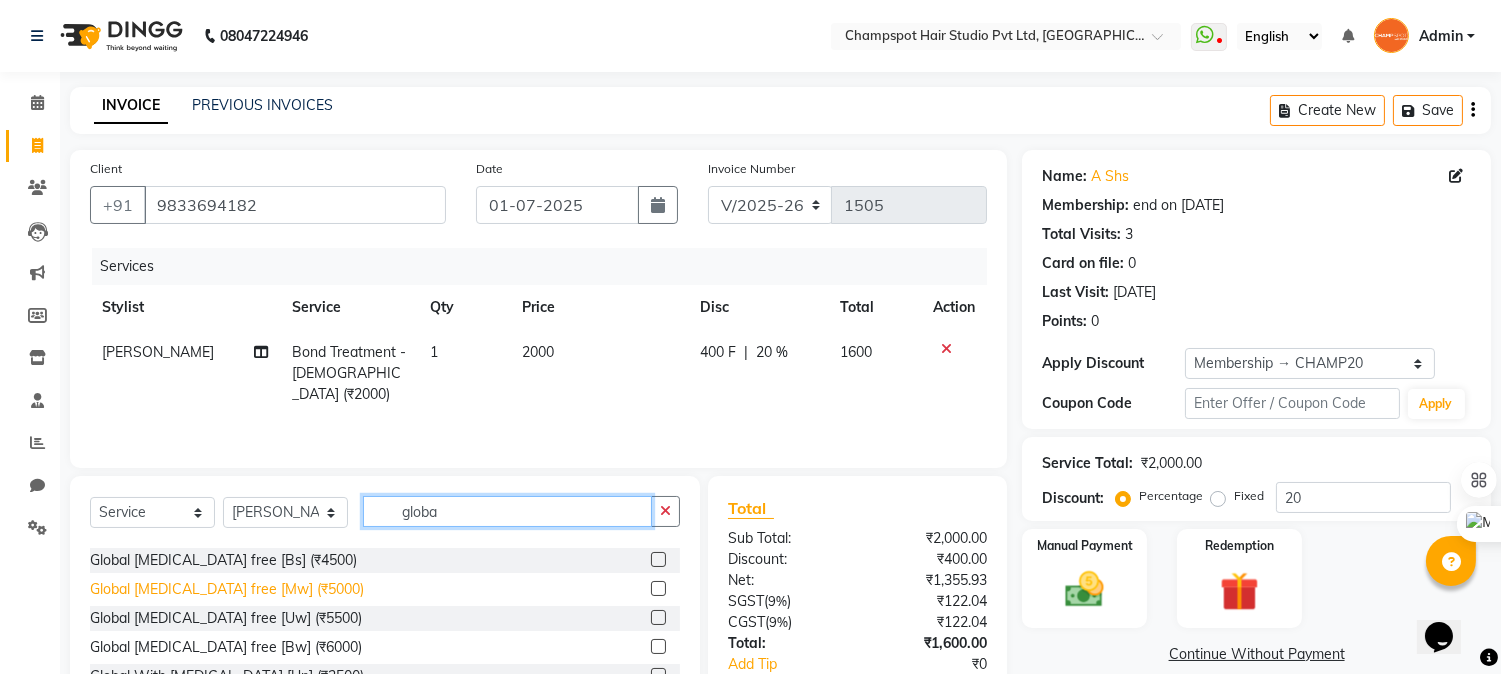 type on "globa" 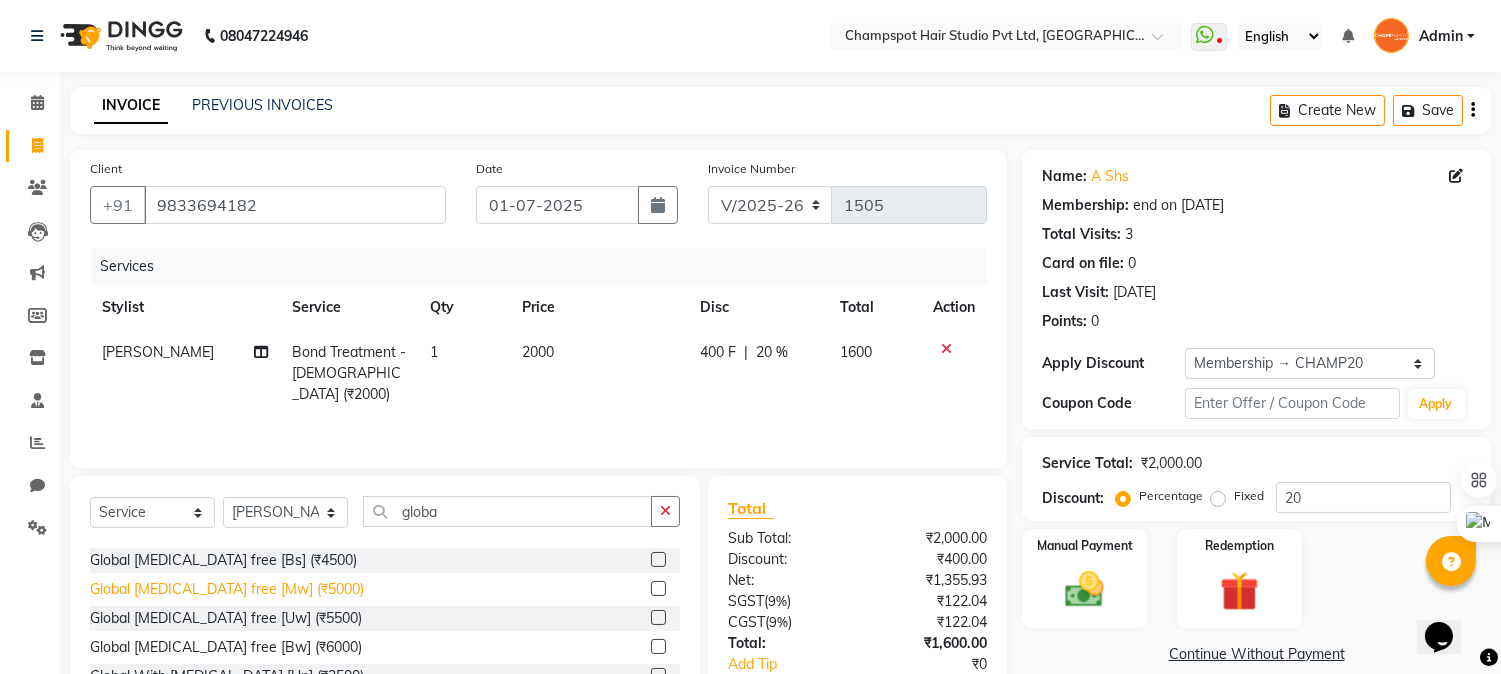 click on "Global Ammonia free [Mw] (₹5000)" 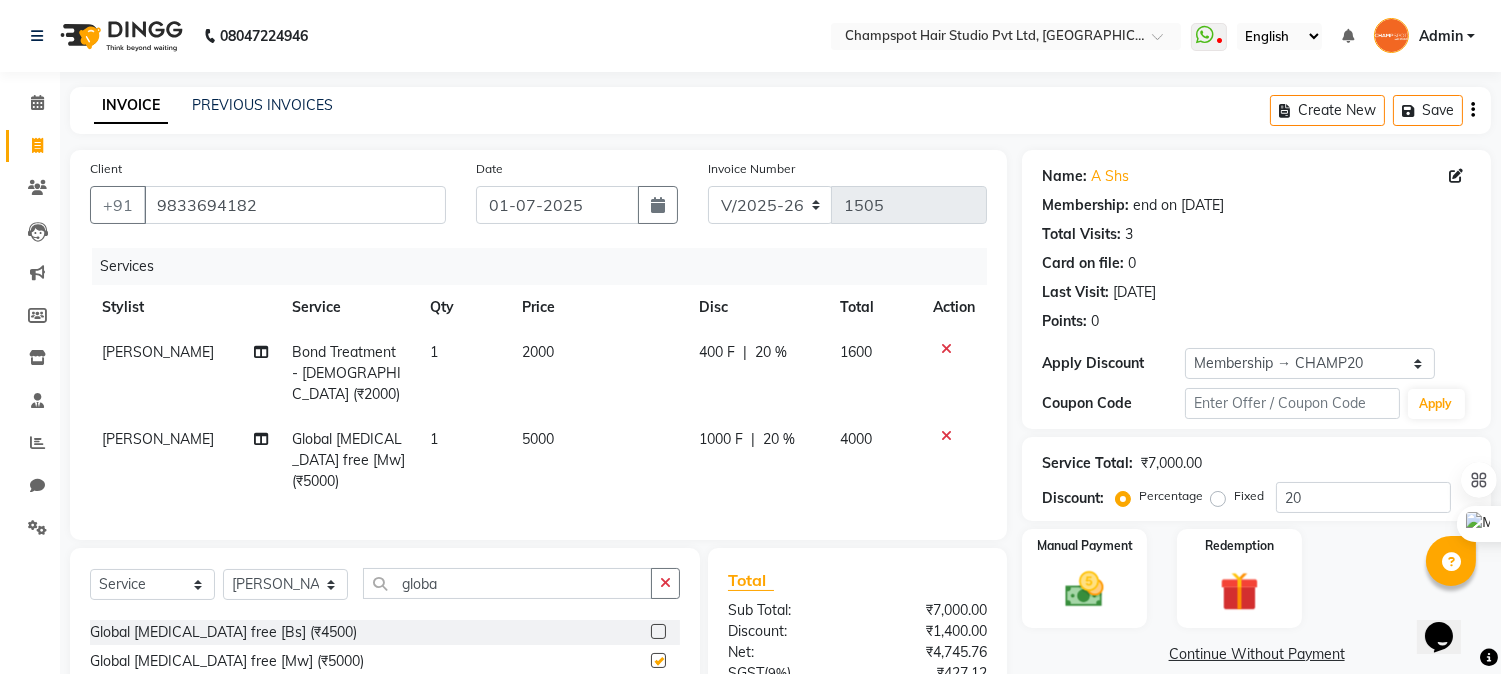 checkbox on "false" 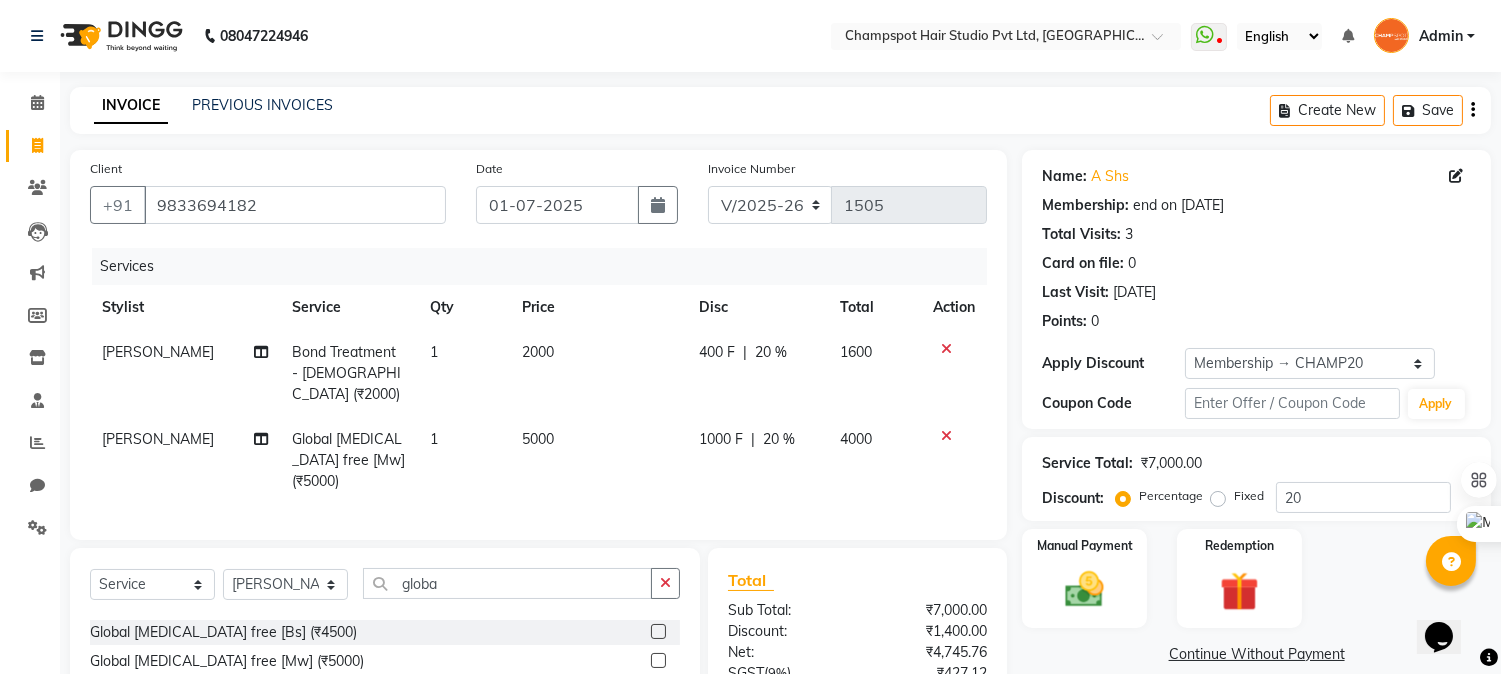 click on "5000" 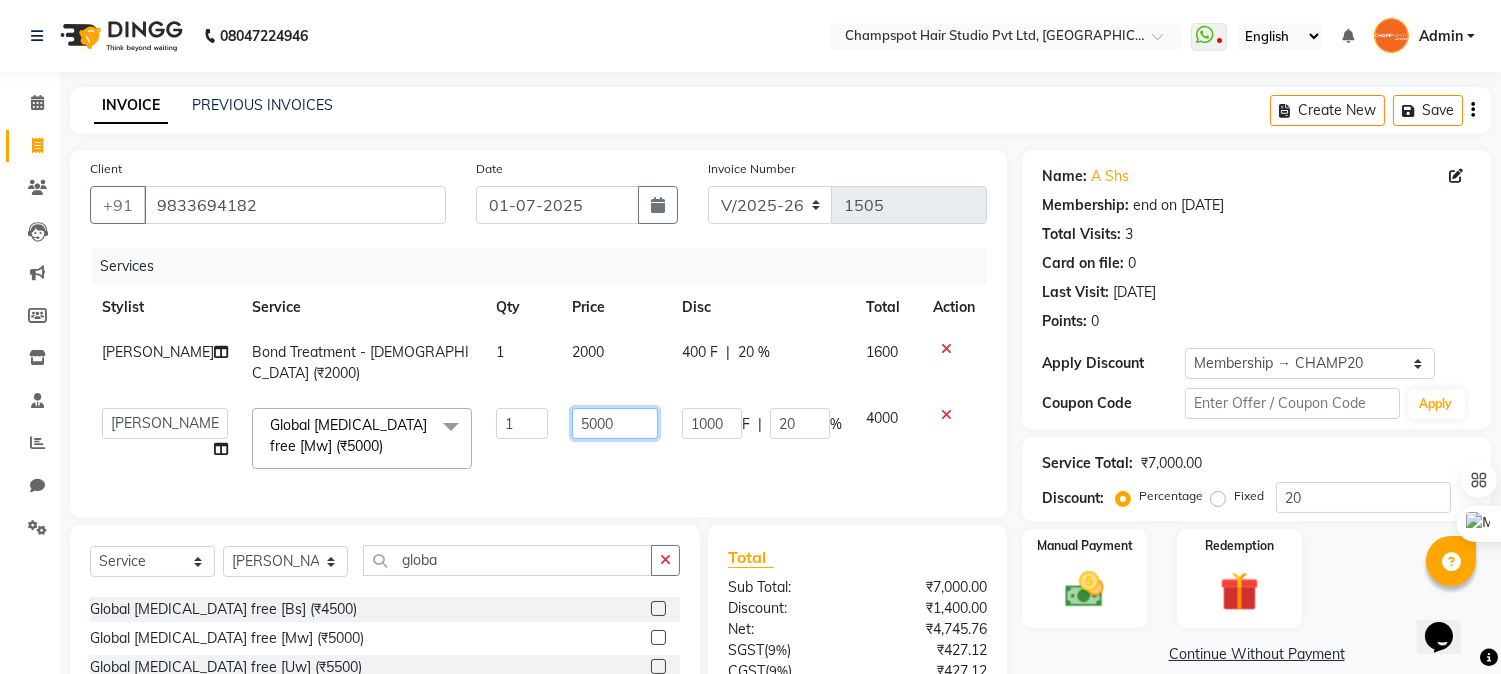 click on "5000" 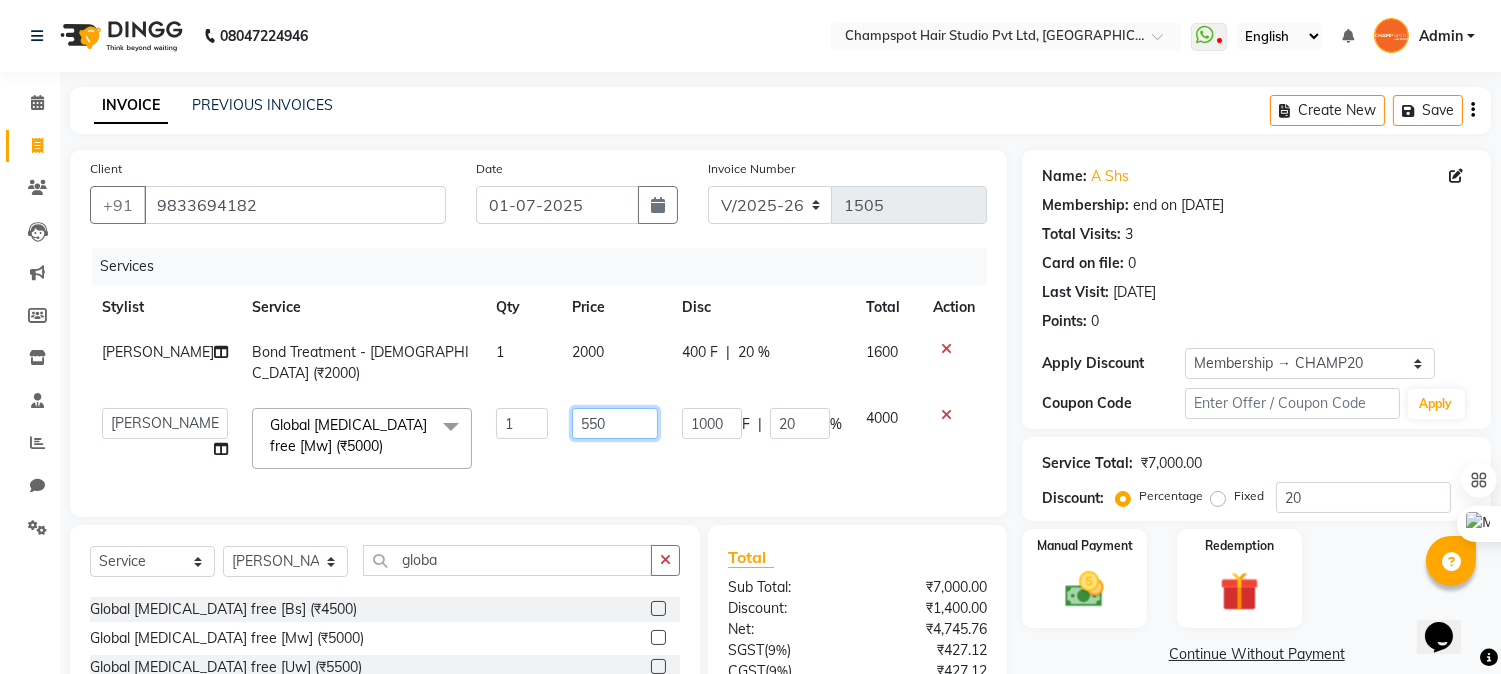 type on "5500" 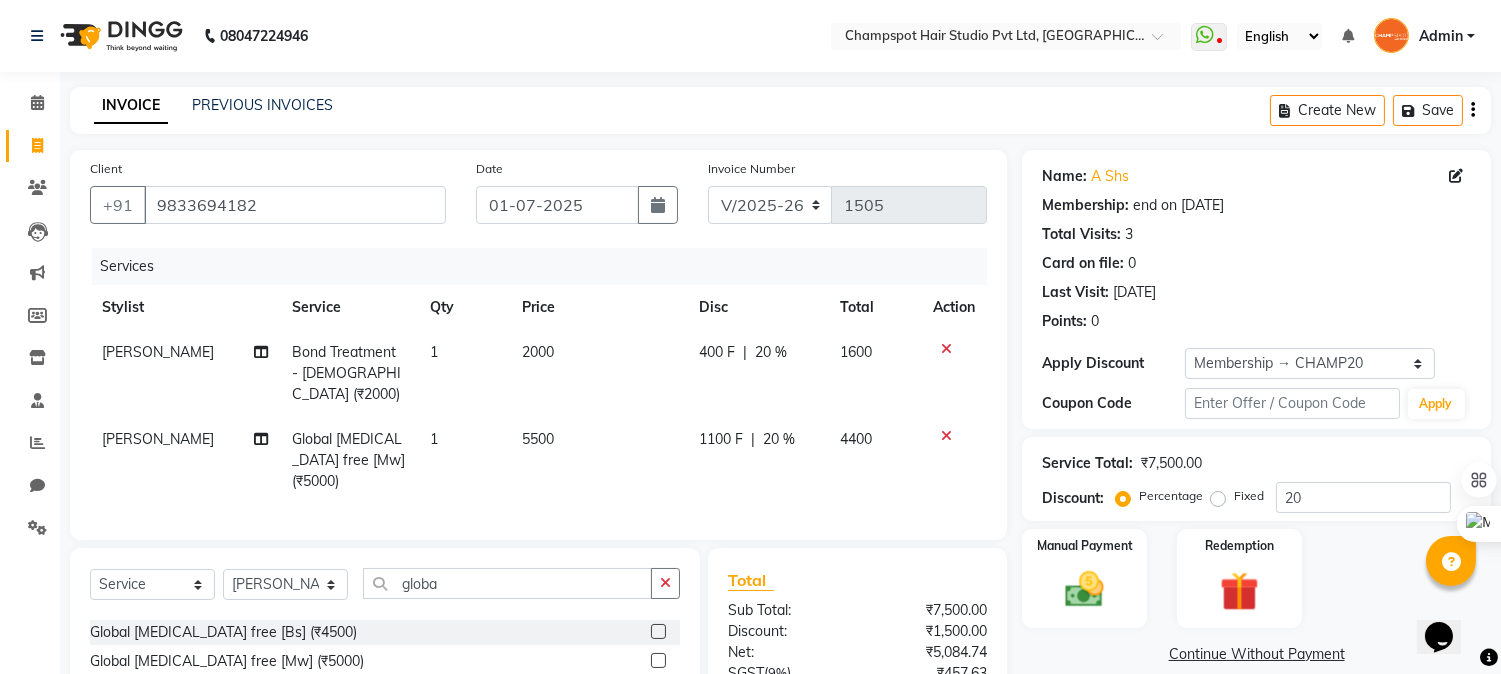 click on "Client +91 9833694182 Date 01-07-2025 Invoice Number V/2025 V/2025-26 1505 Services Stylist Service Qty Price Disc Total Action Ahmad Bond Treatment - Female (₹2000) 1 2000 400 F | 20 % 1600 Ahmad Global Ammonia free [Mw] (₹5000) 1 5500 1100 F | 20 % 4400" 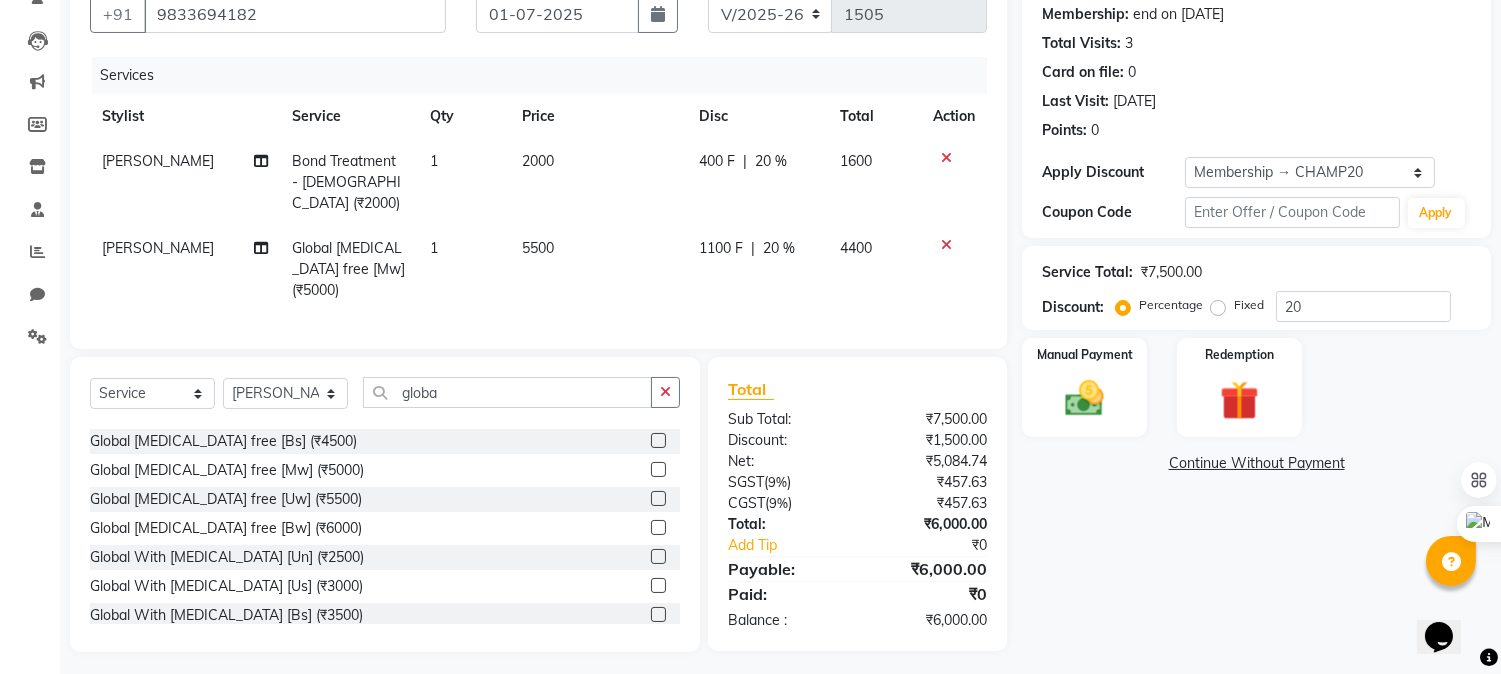 scroll, scrollTop: 194, scrollLeft: 0, axis: vertical 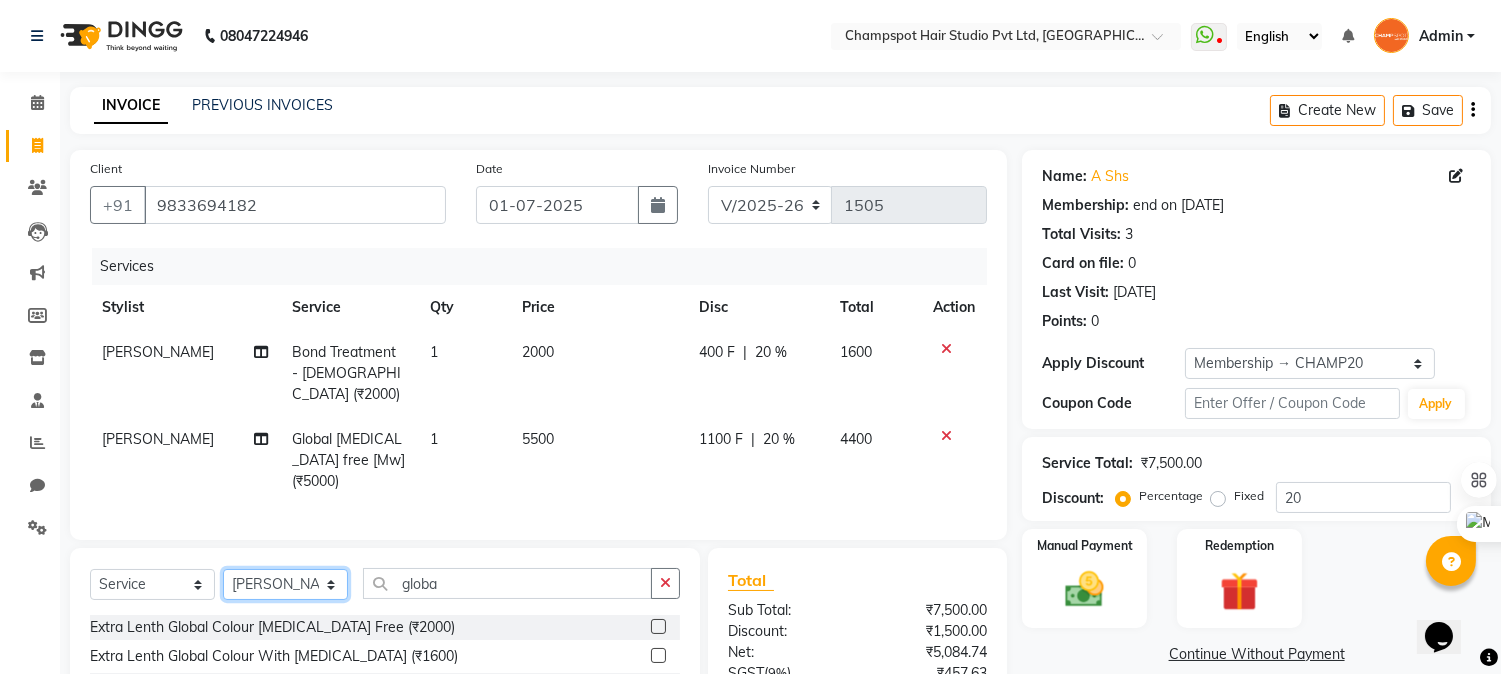 click on "Select Stylist Admin Ahmad Bhavesh Limbachia Falak Shaikh 	Hemant Limbachia Mamta Divekar Mukhtar Shamshad" 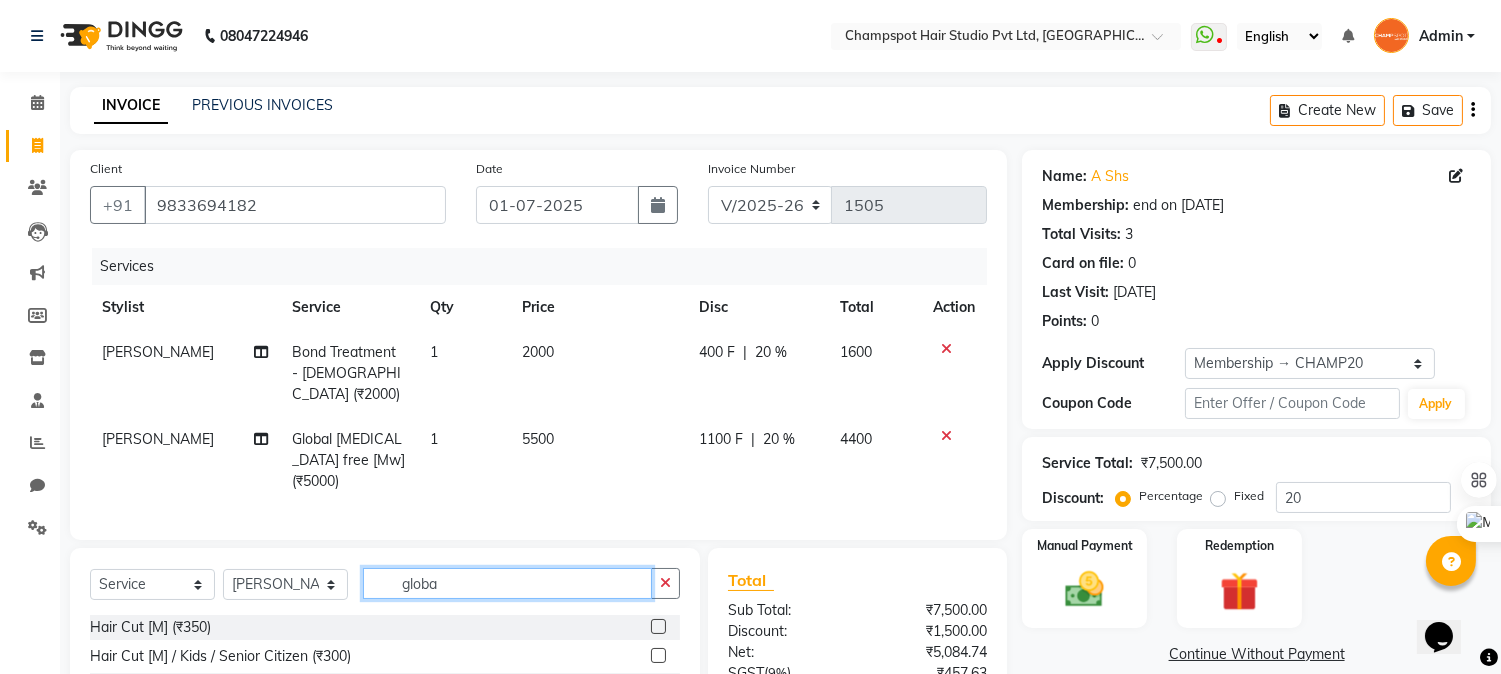 drag, startPoint x: 467, startPoint y: 576, endPoint x: 305, endPoint y: 563, distance: 162.52077 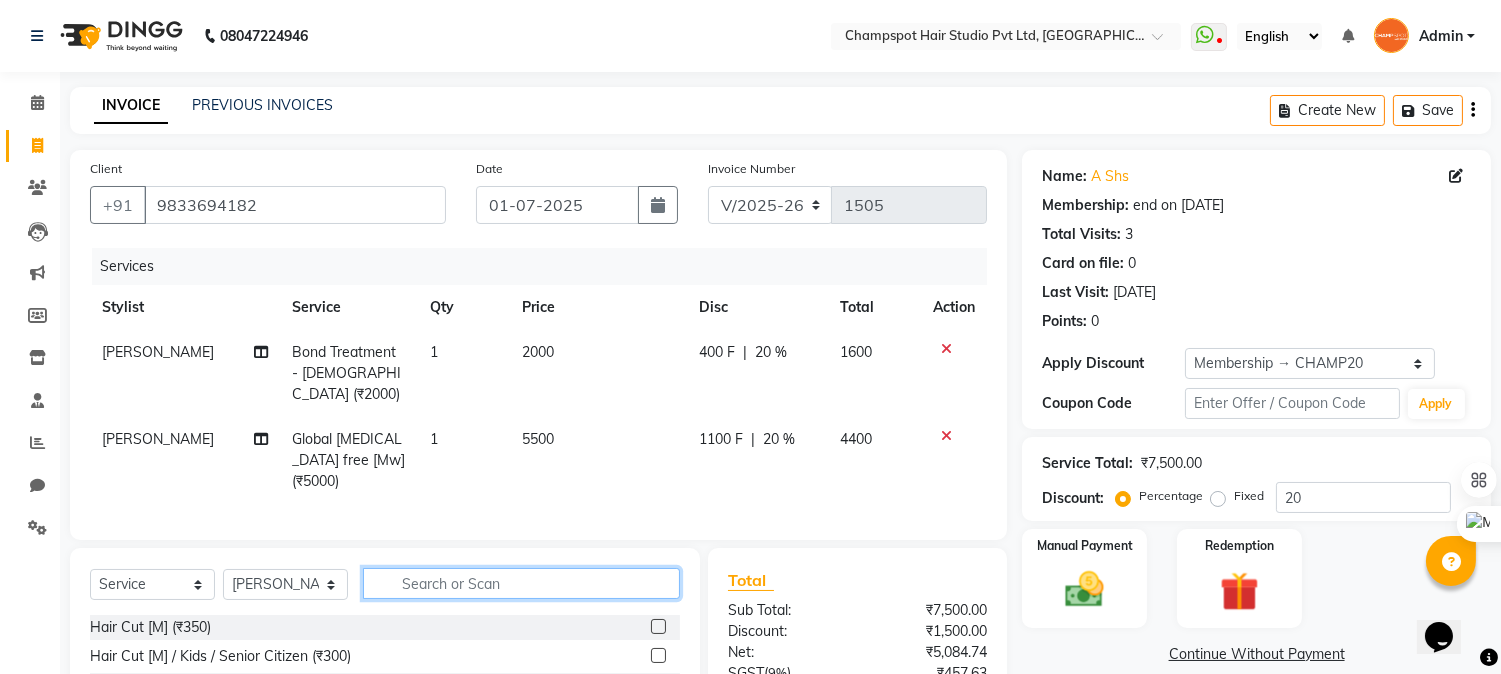 type 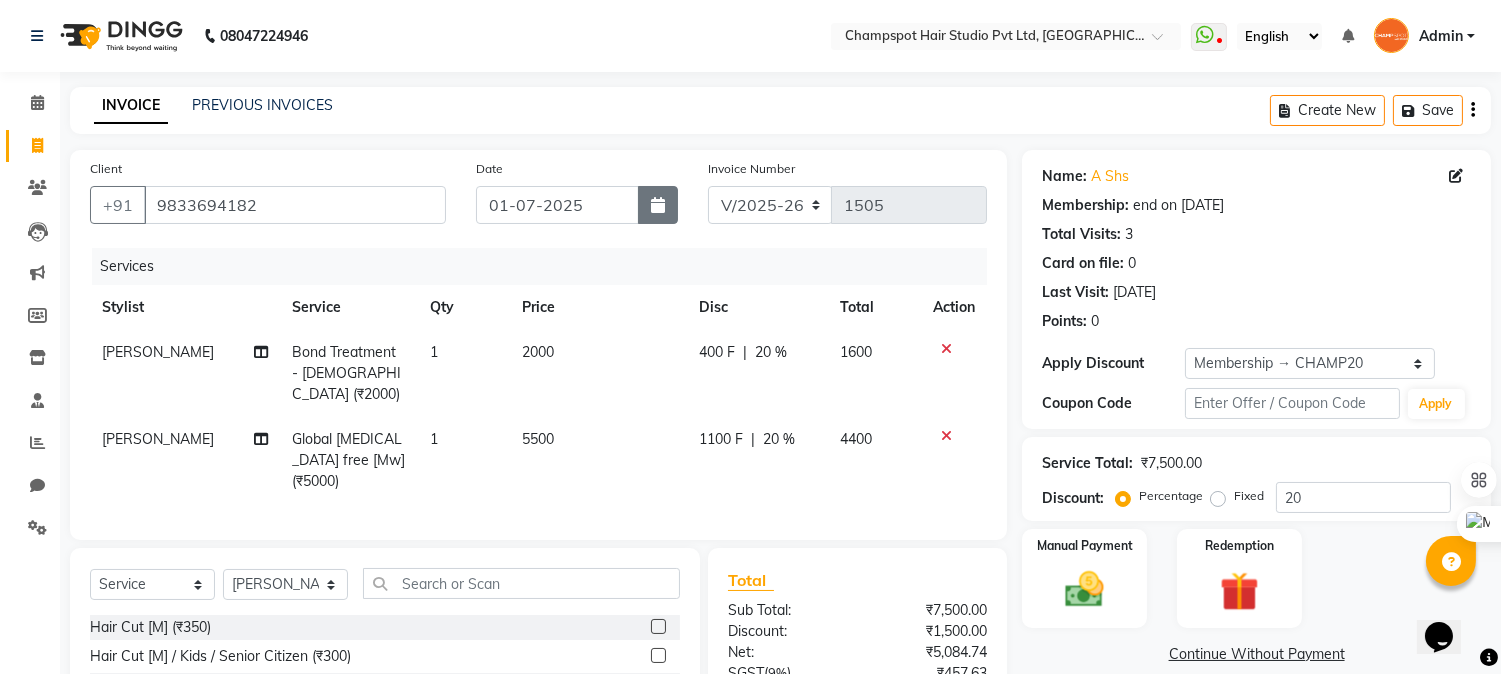 click 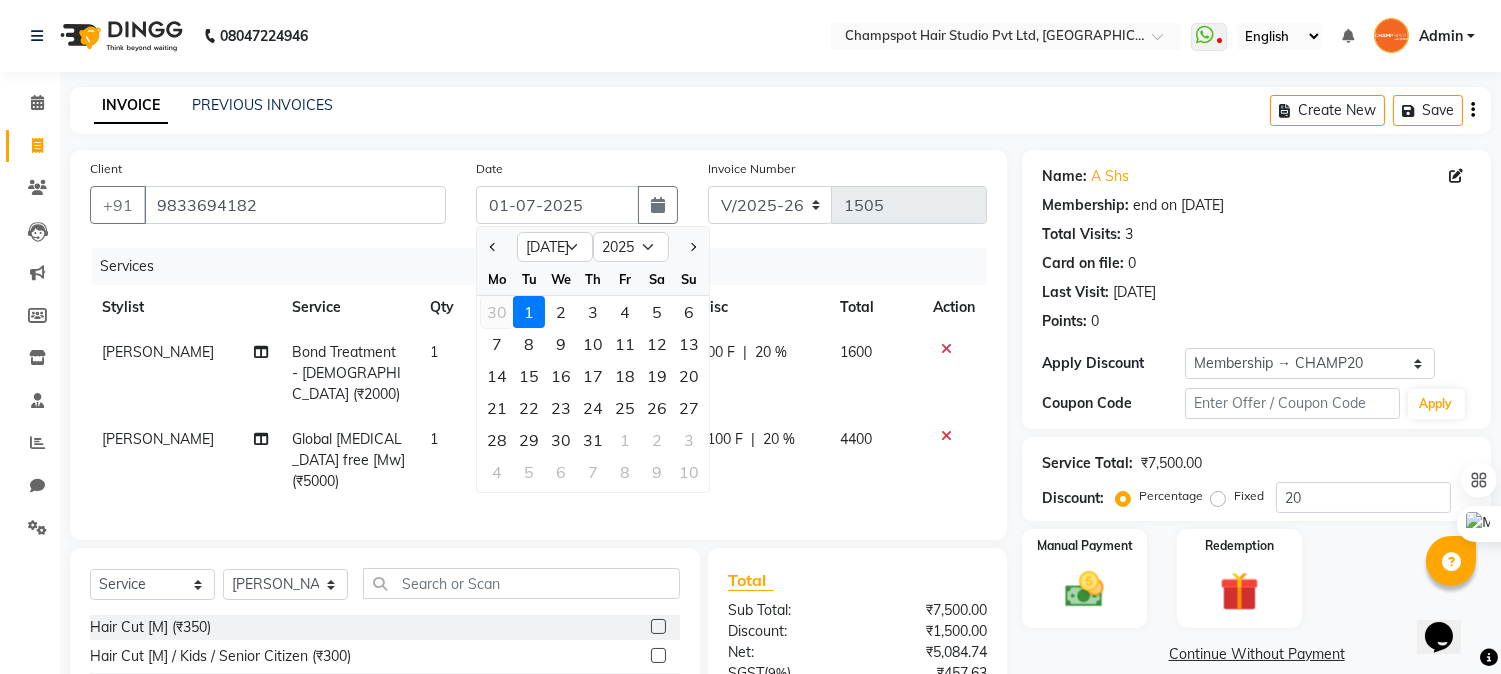 click on "30" 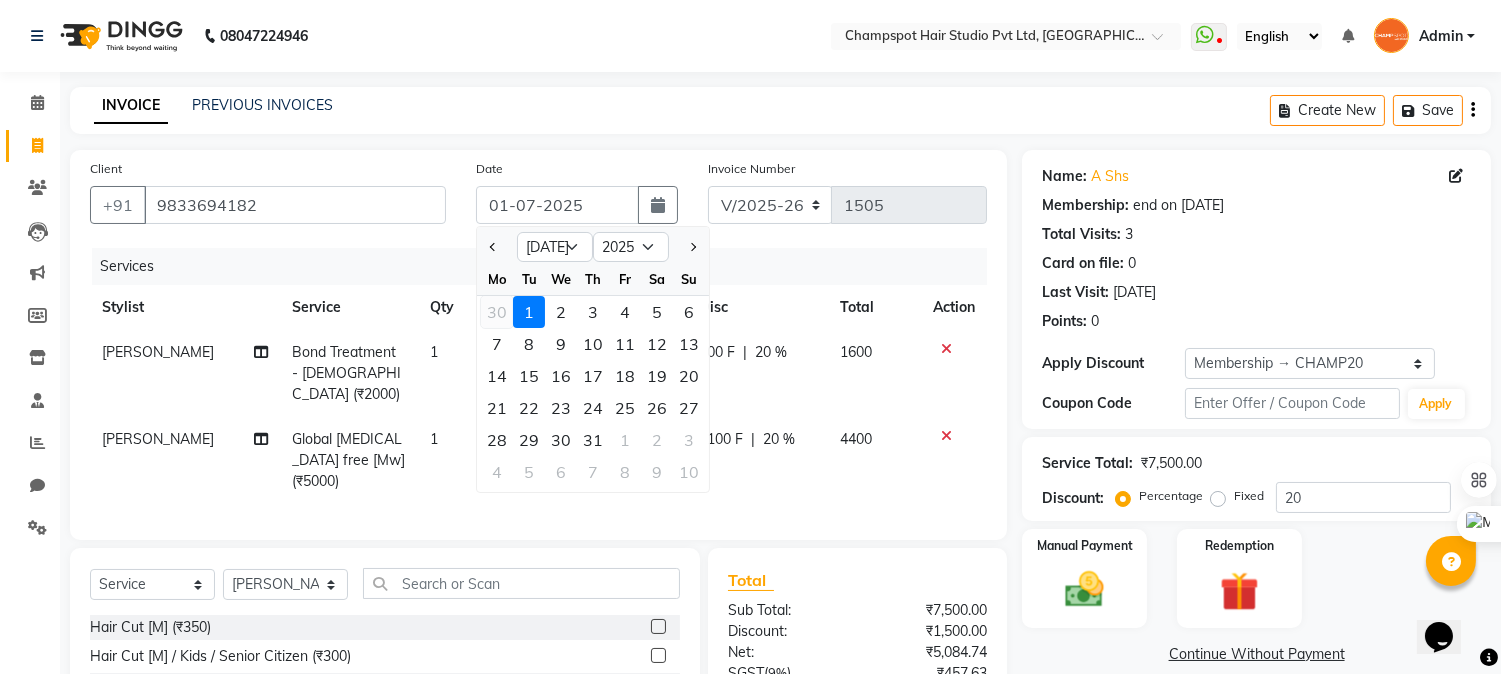 type on "[DATE]" 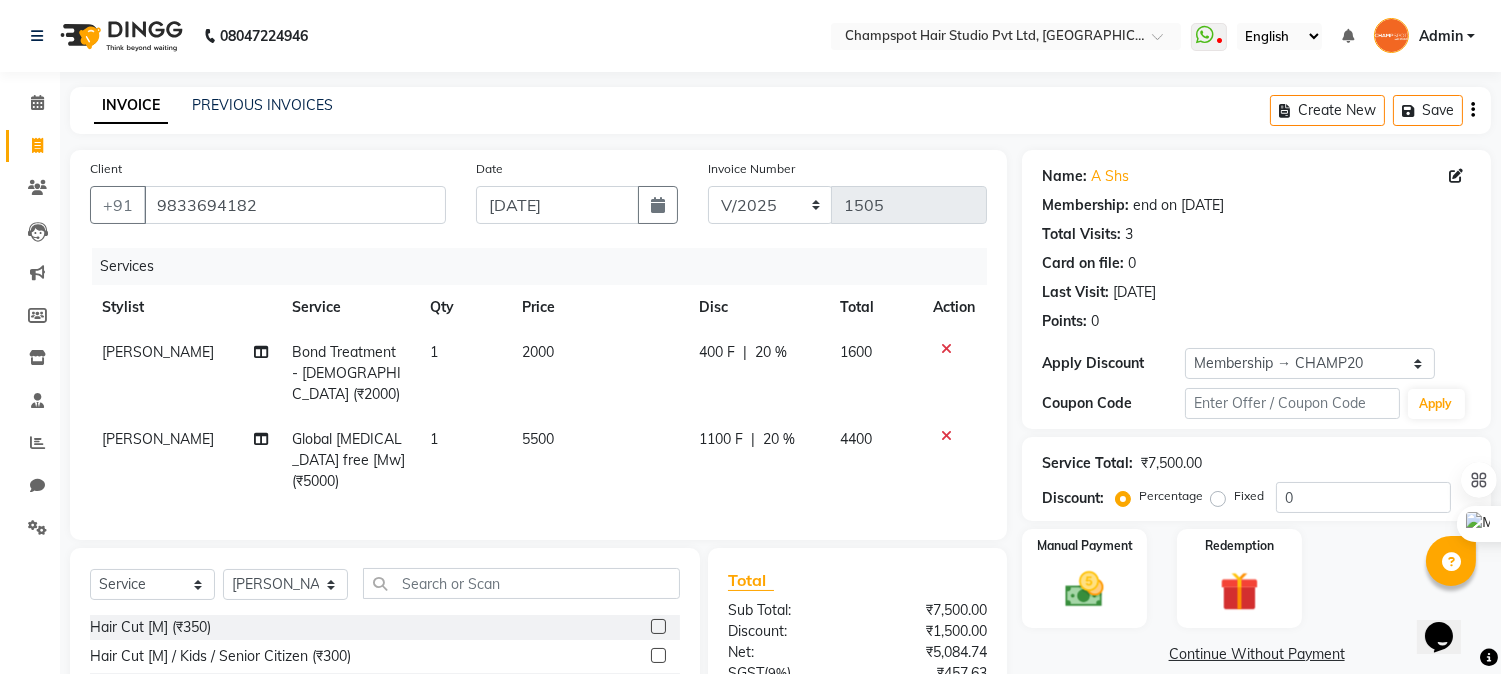 scroll, scrollTop: 111, scrollLeft: 0, axis: vertical 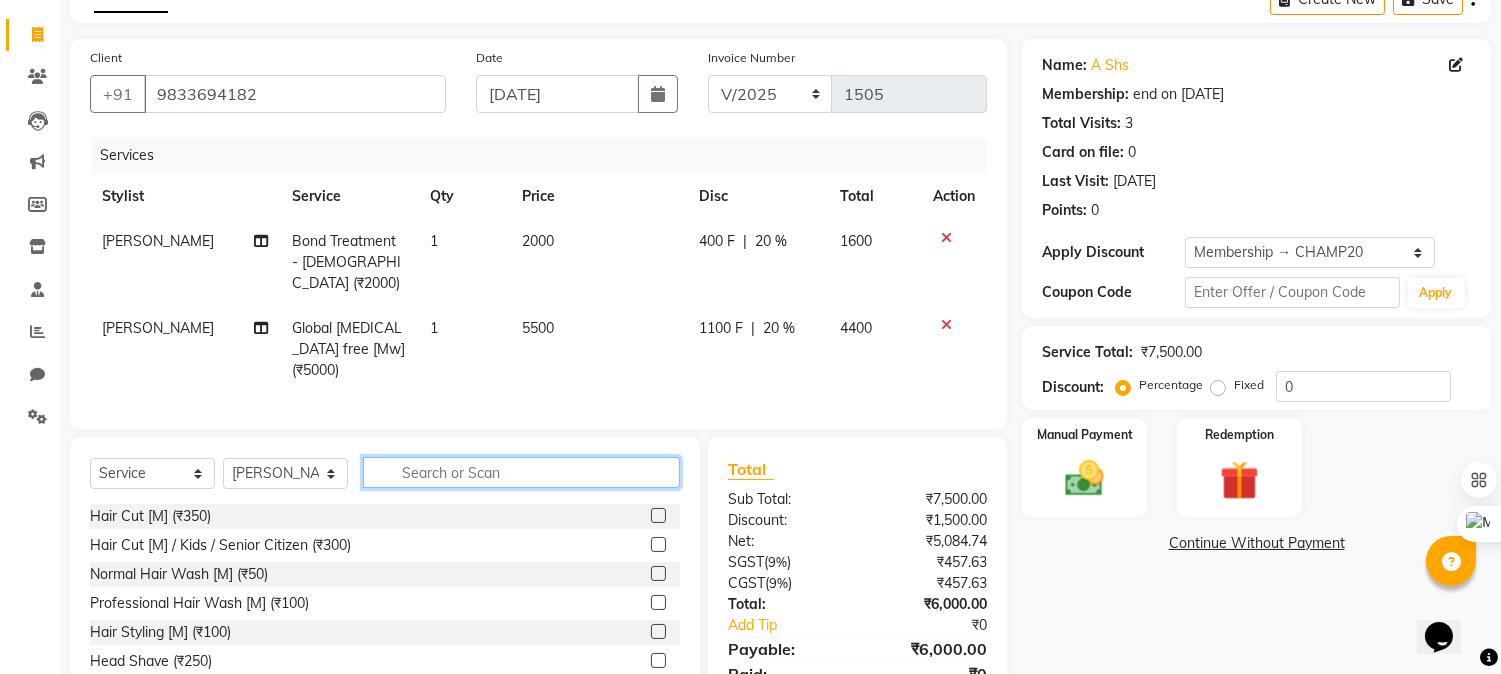 click 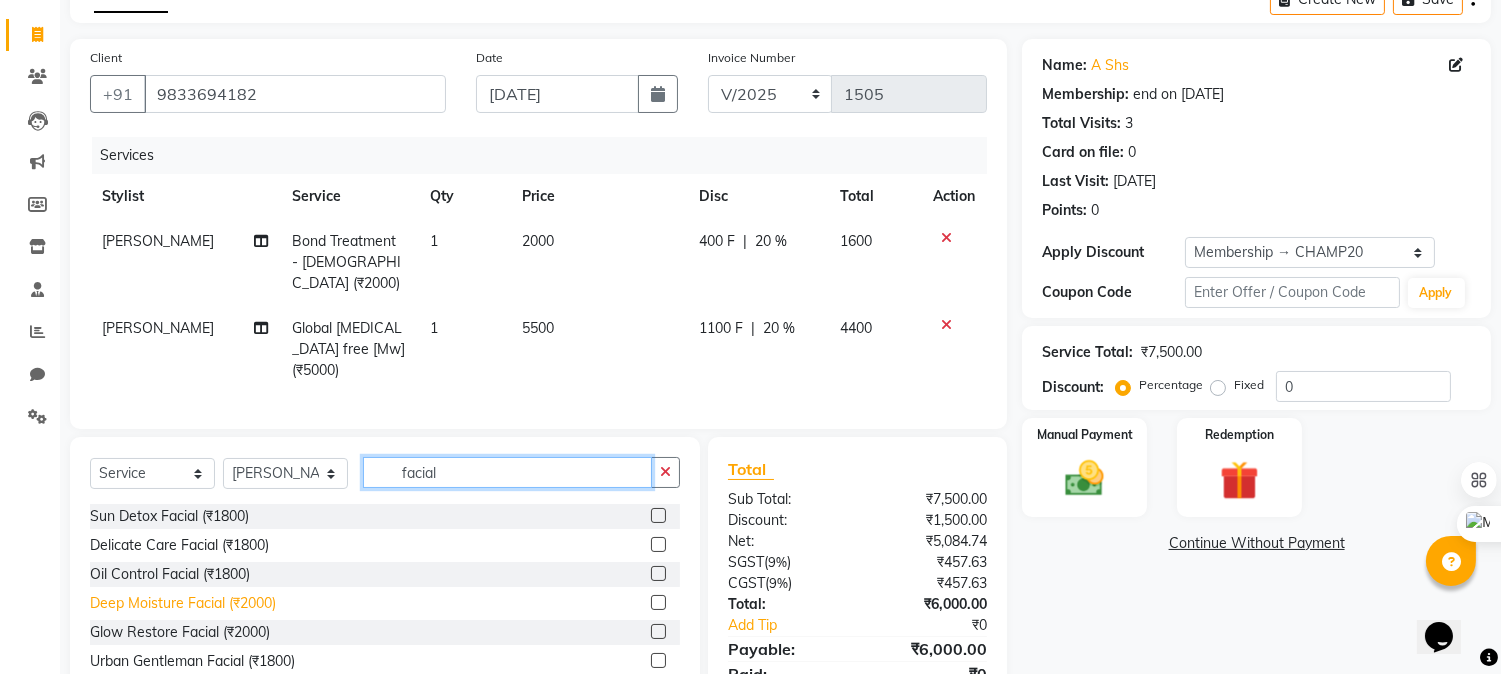 type on "facial" 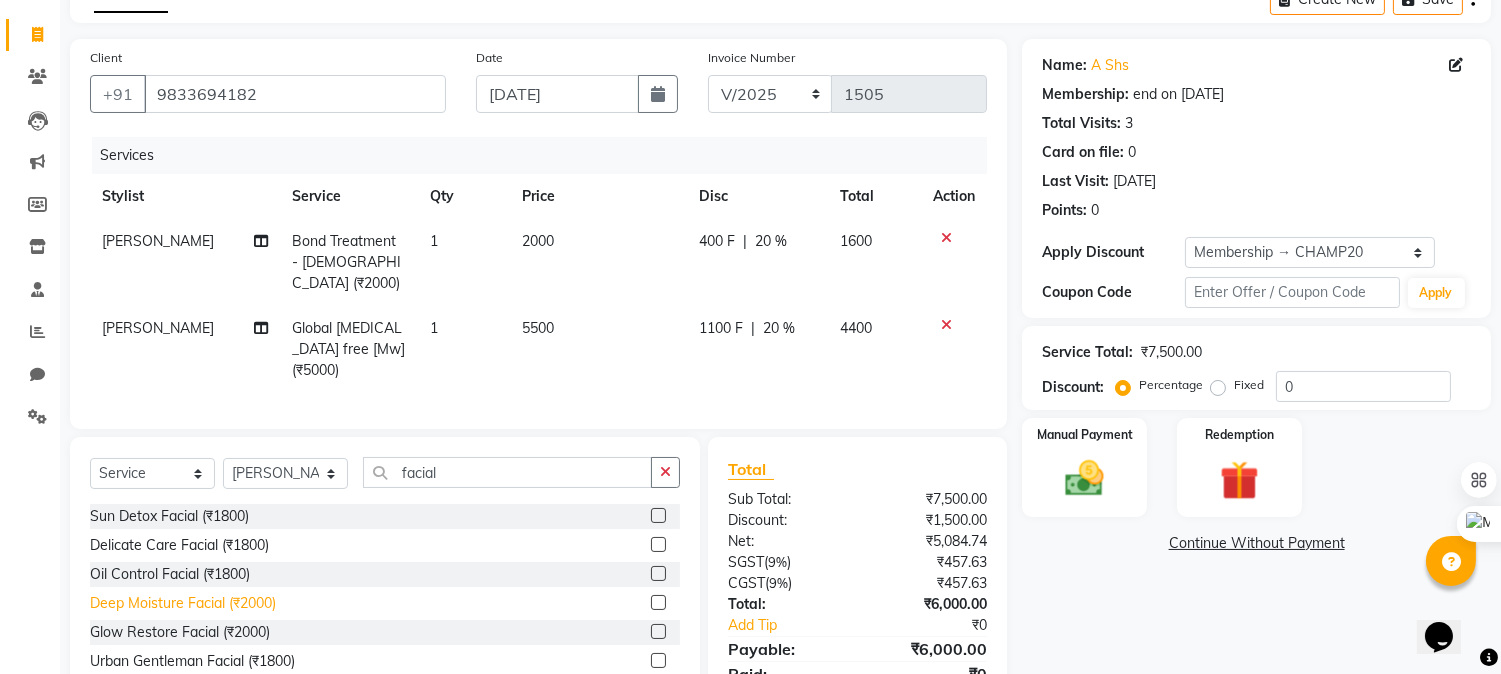 click on "Deep Moisture Facial (₹2000)" 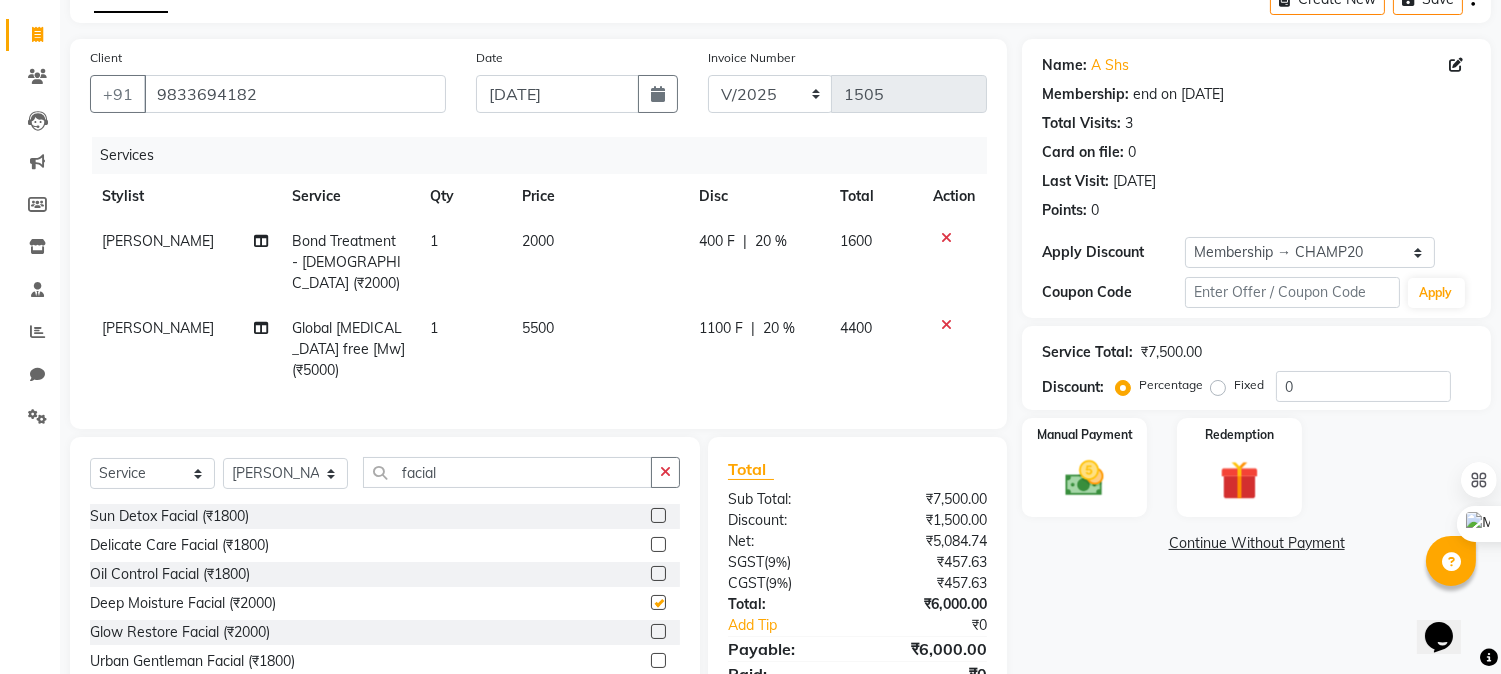 checkbox on "false" 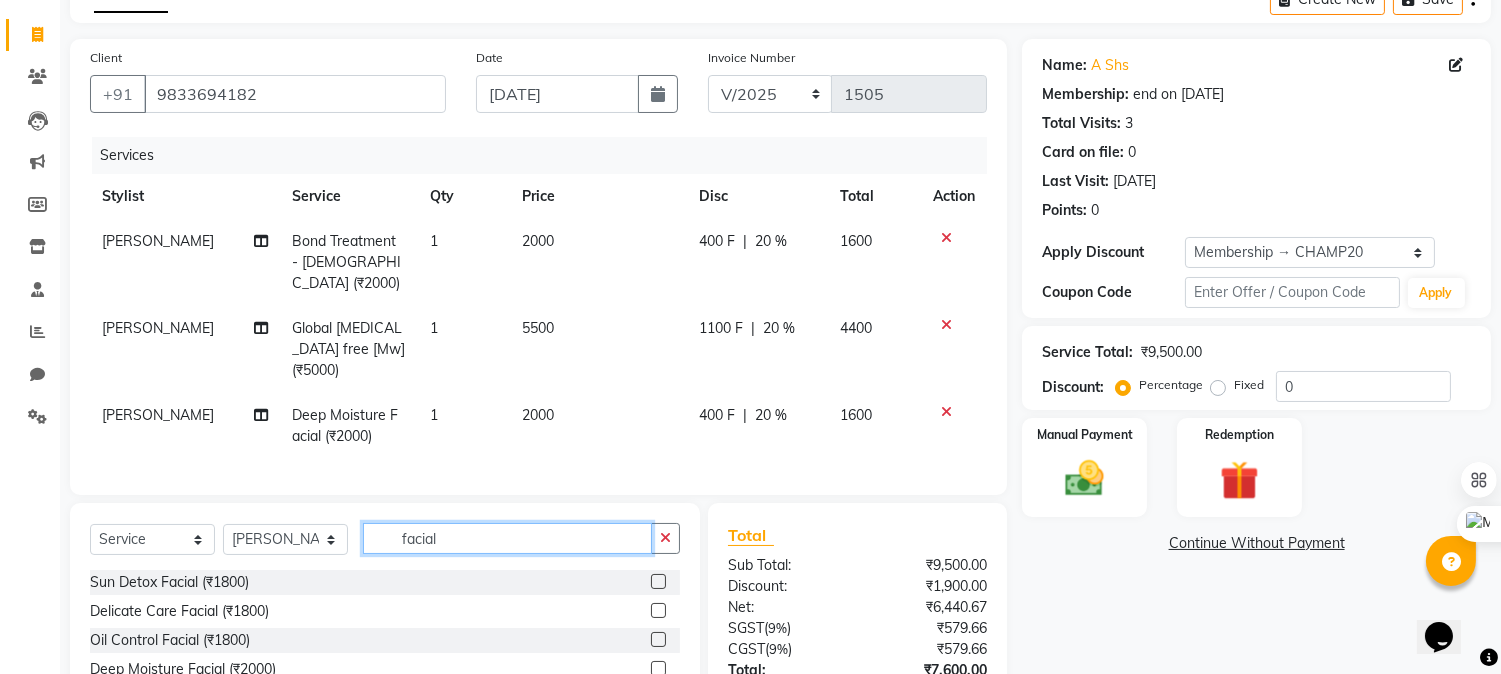click on "Select  Service  Product  Membership  Package Voucher Prepaid Gift Card  Select Stylist Admin Ahmad Bhavesh Limbachia Falak Shaikh 	Hemant Limbachia Mamta Divekar Mukhtar Shamshad facial" 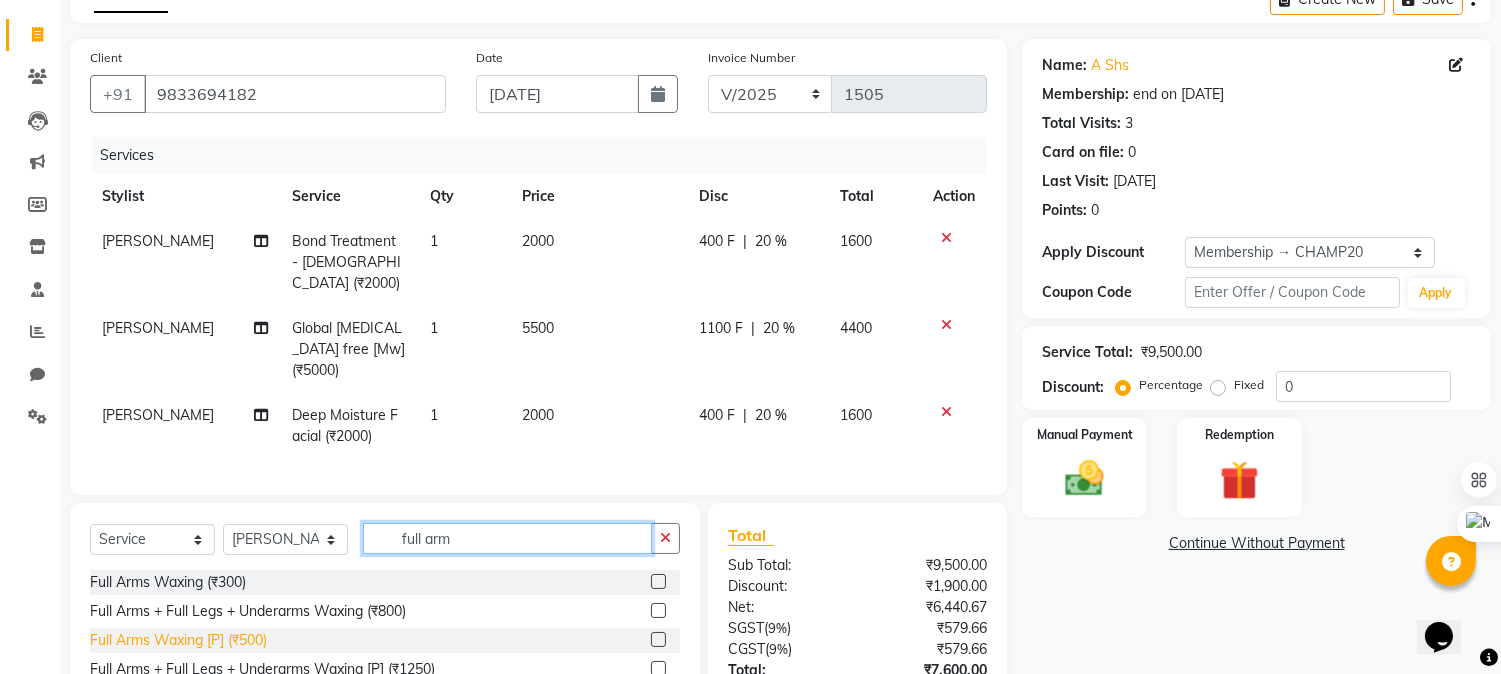 type on "full arm" 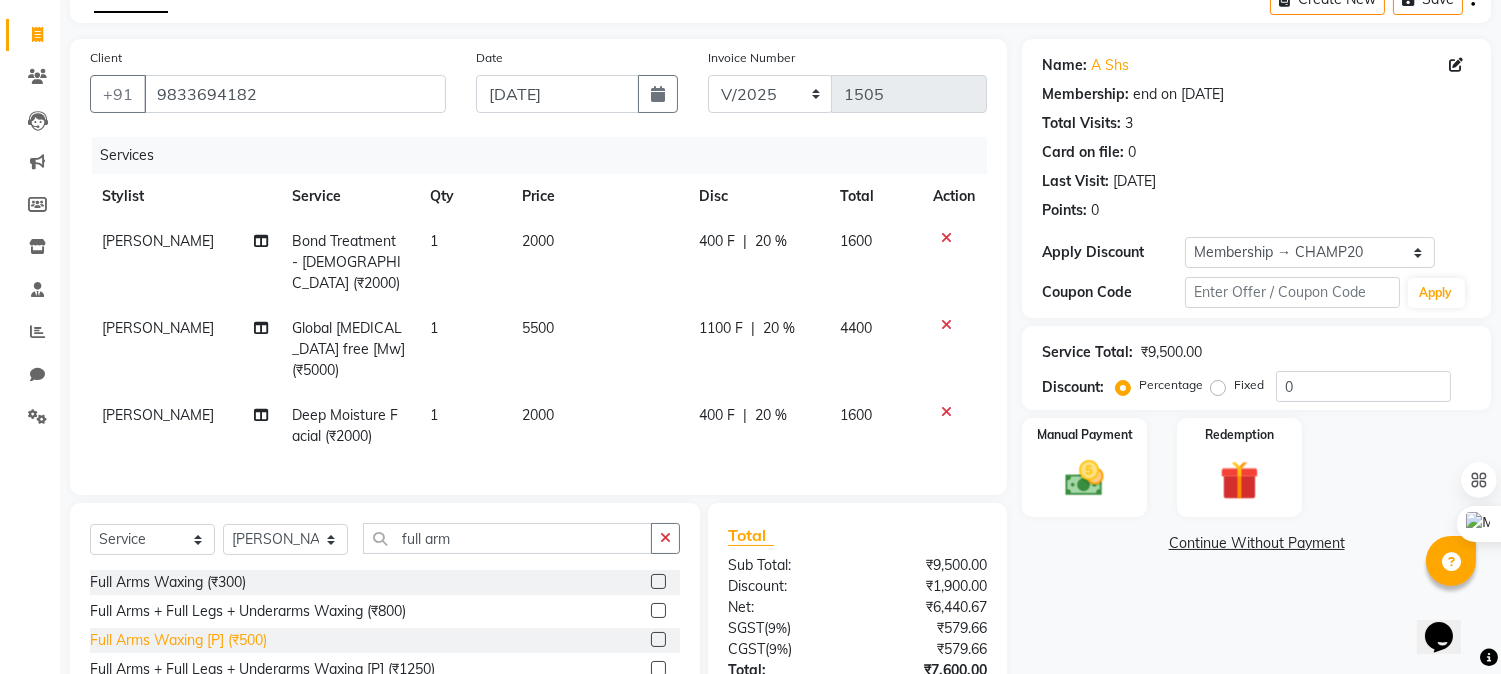 click on "Full Arms Waxing [P] (₹500)" 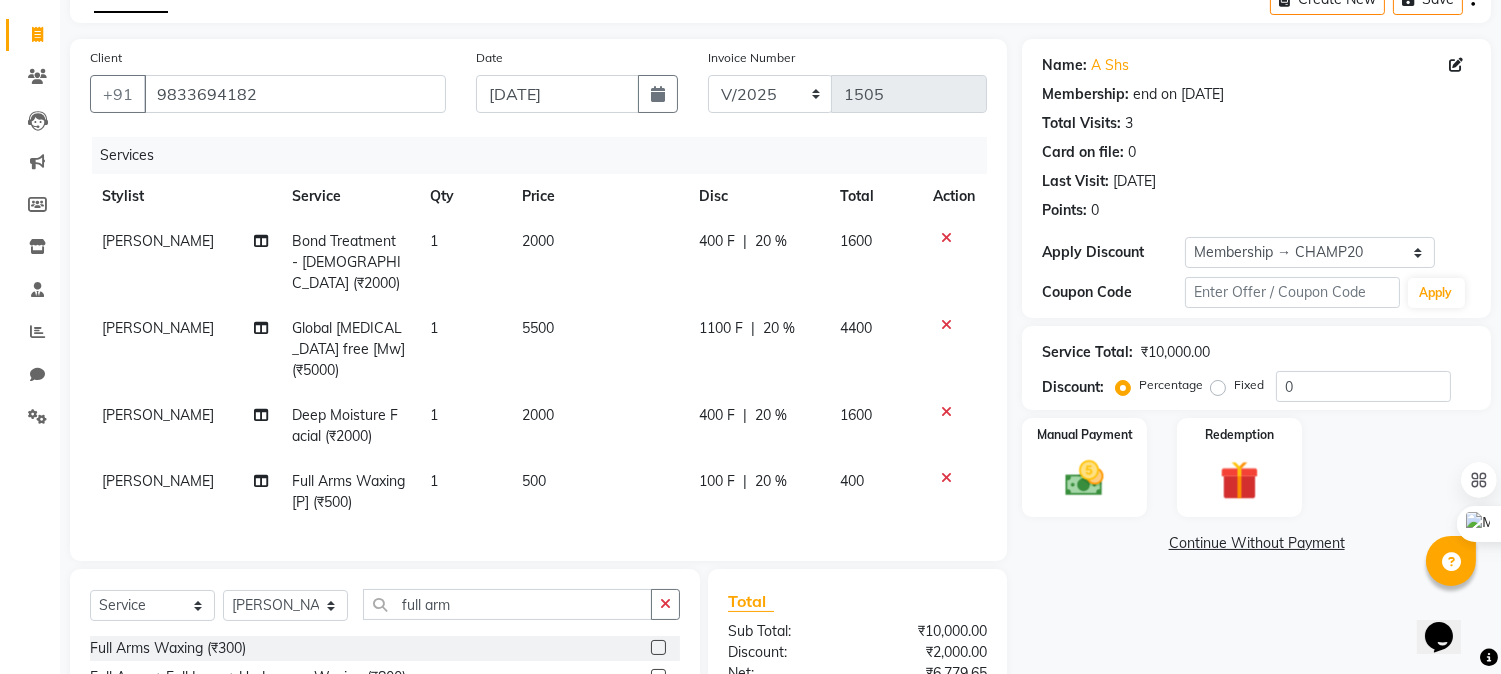 checkbox on "false" 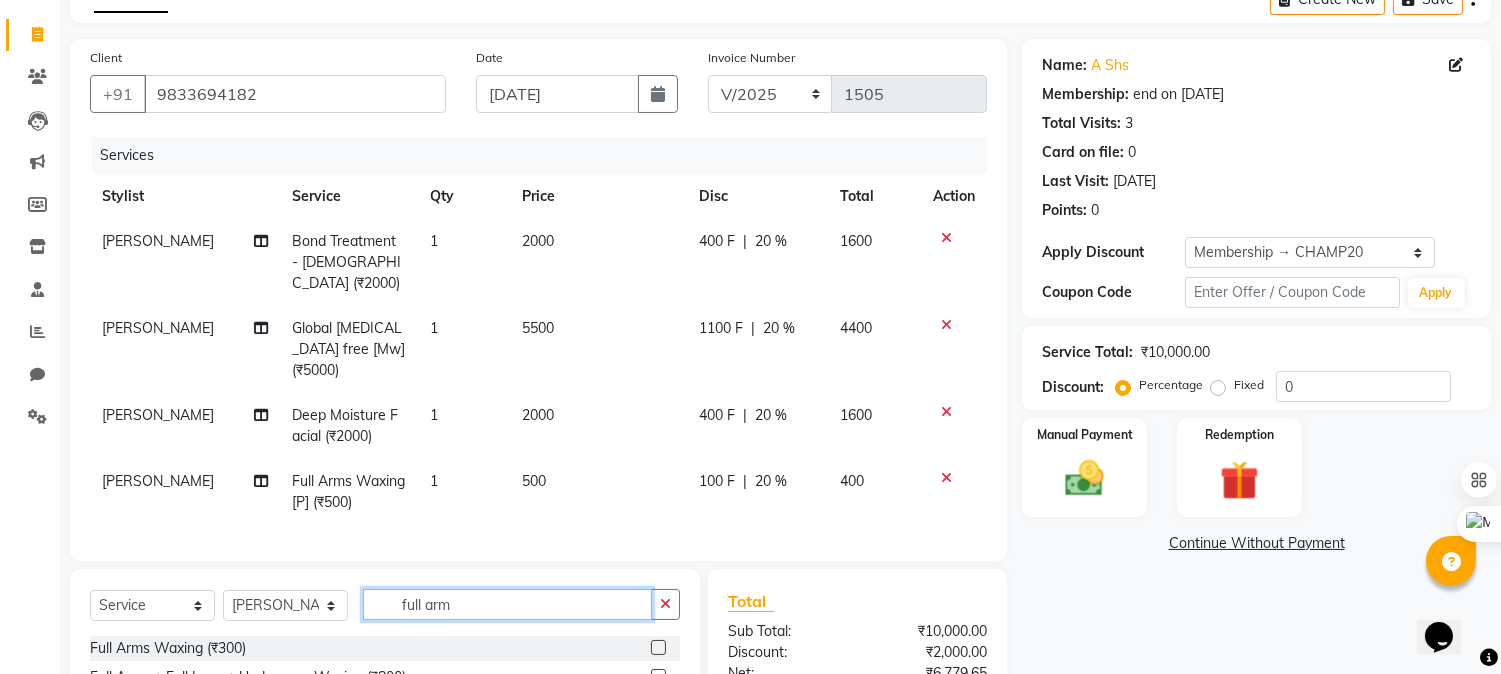 drag, startPoint x: 486, startPoint y: 587, endPoint x: 251, endPoint y: 592, distance: 235.05319 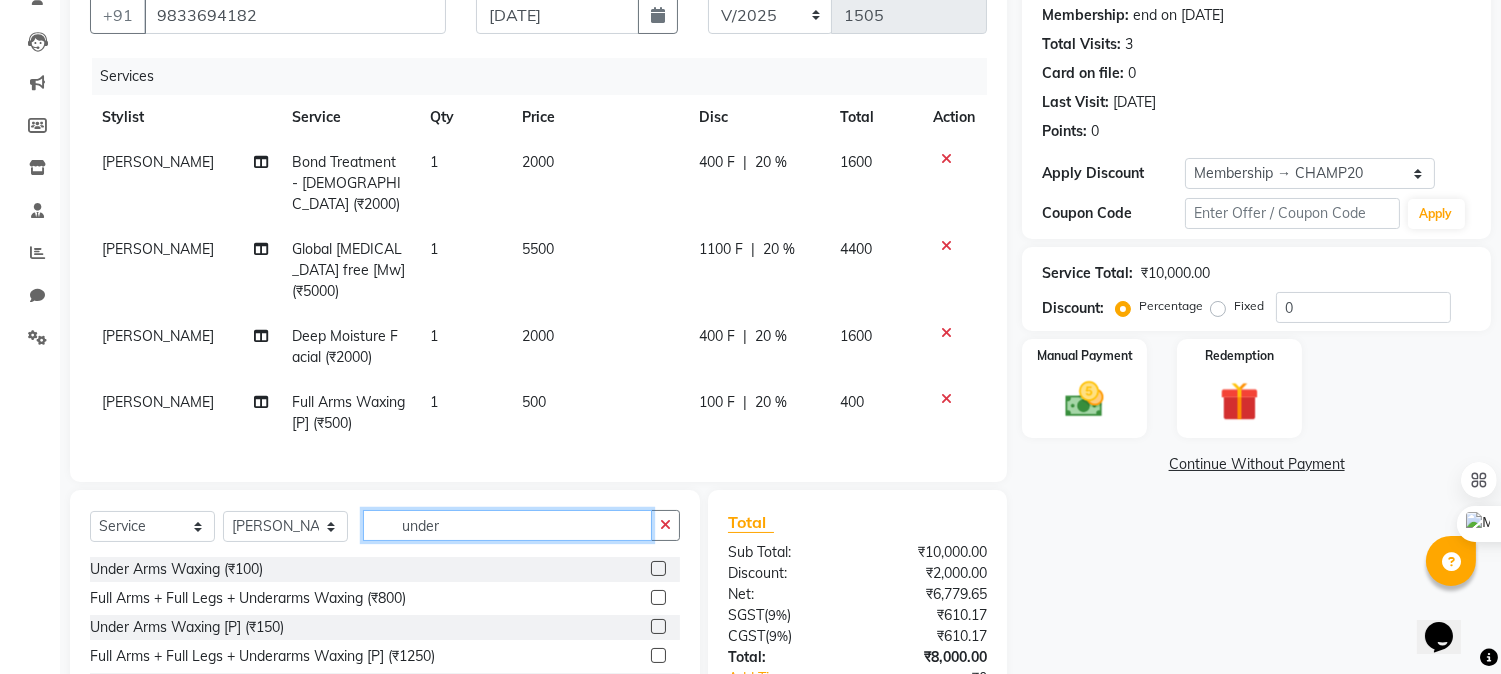 scroll, scrollTop: 326, scrollLeft: 0, axis: vertical 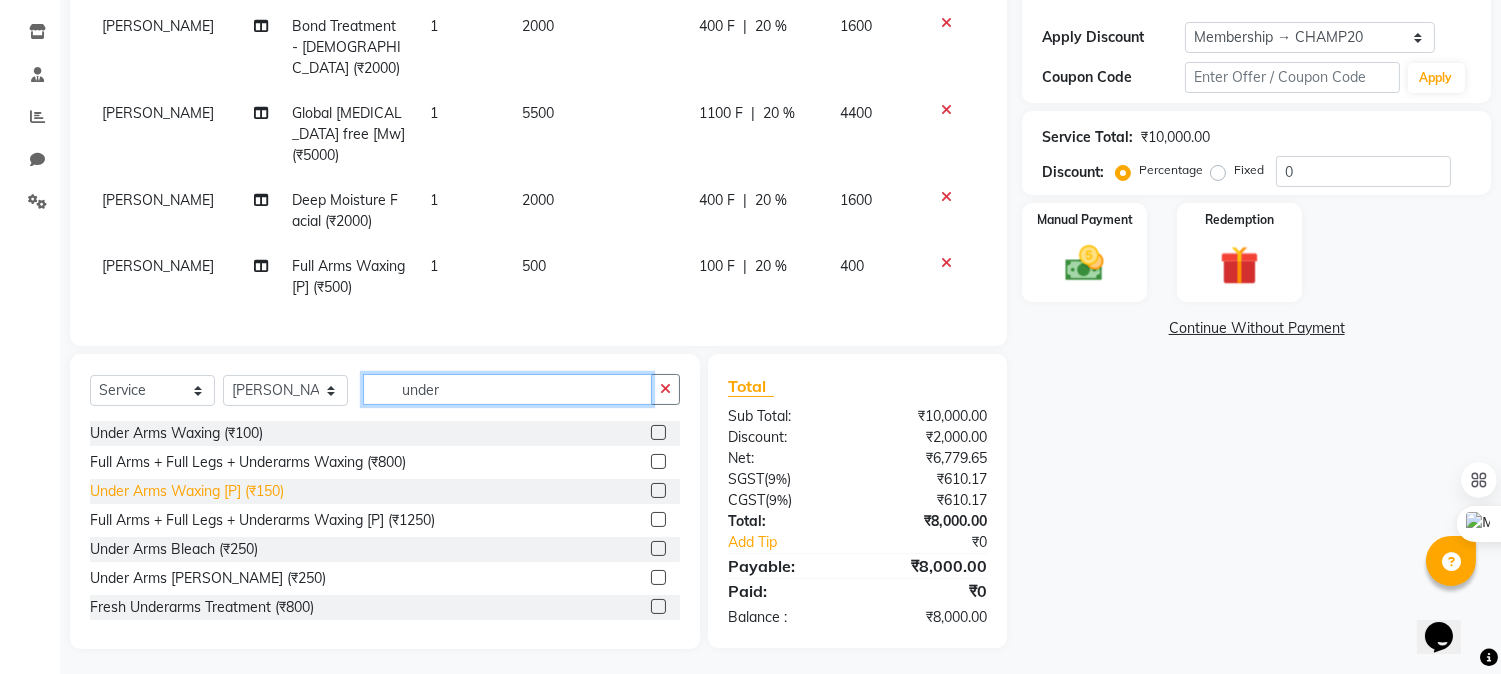 type on "under" 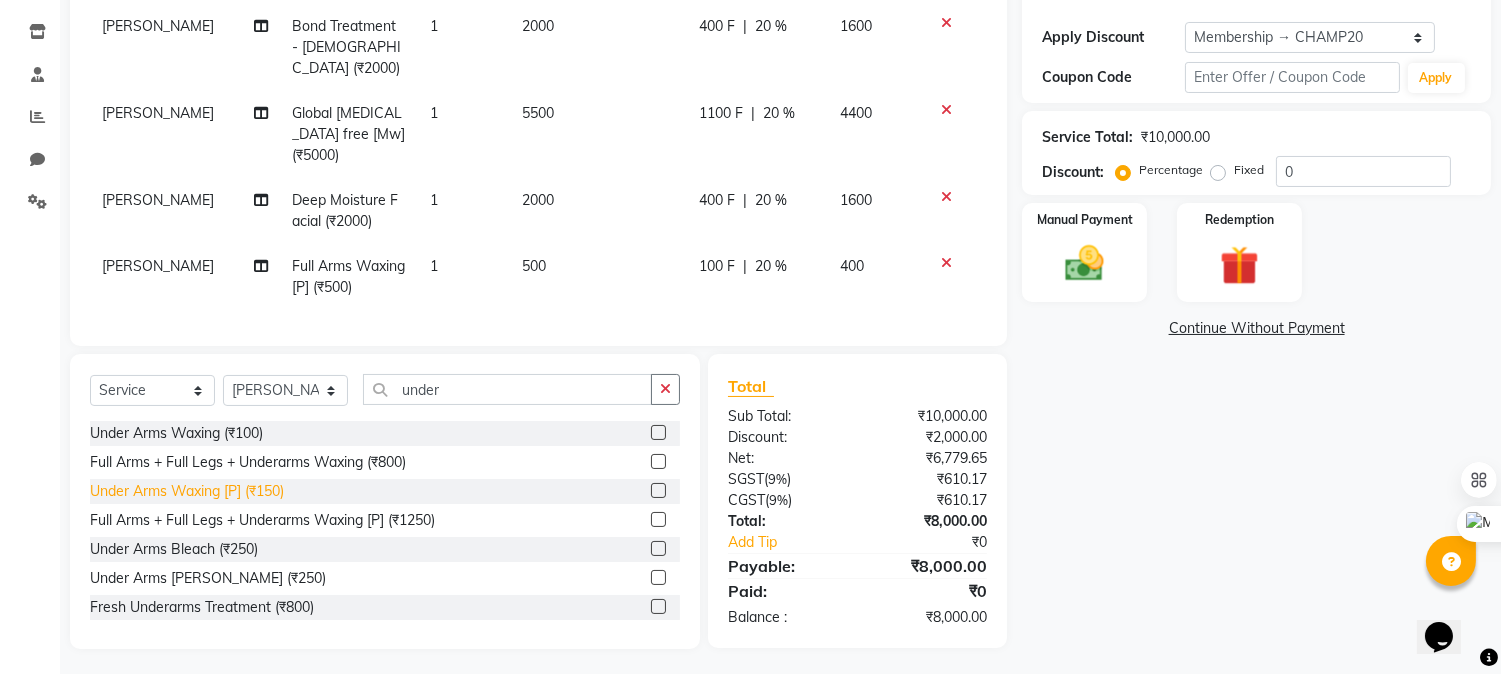 click on "Under Arms Waxing [P] (₹150)" 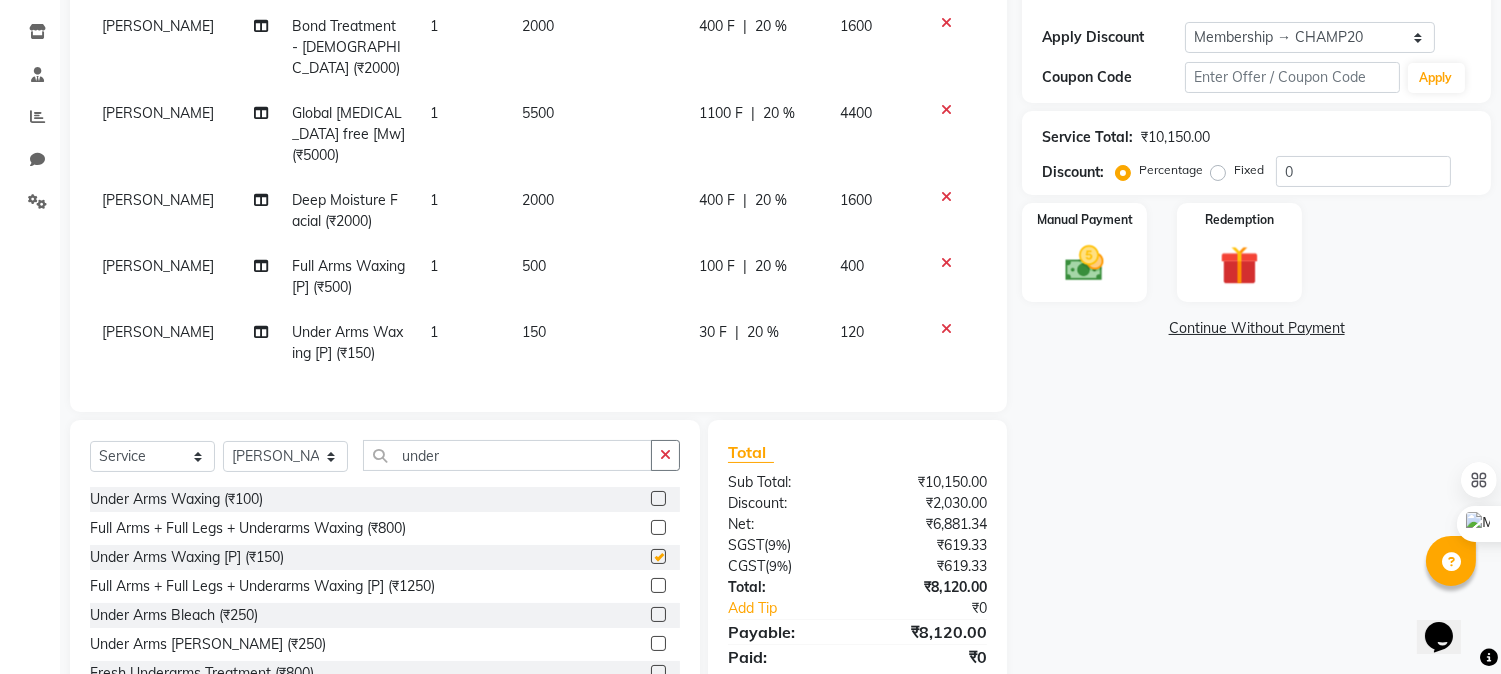 checkbox on "false" 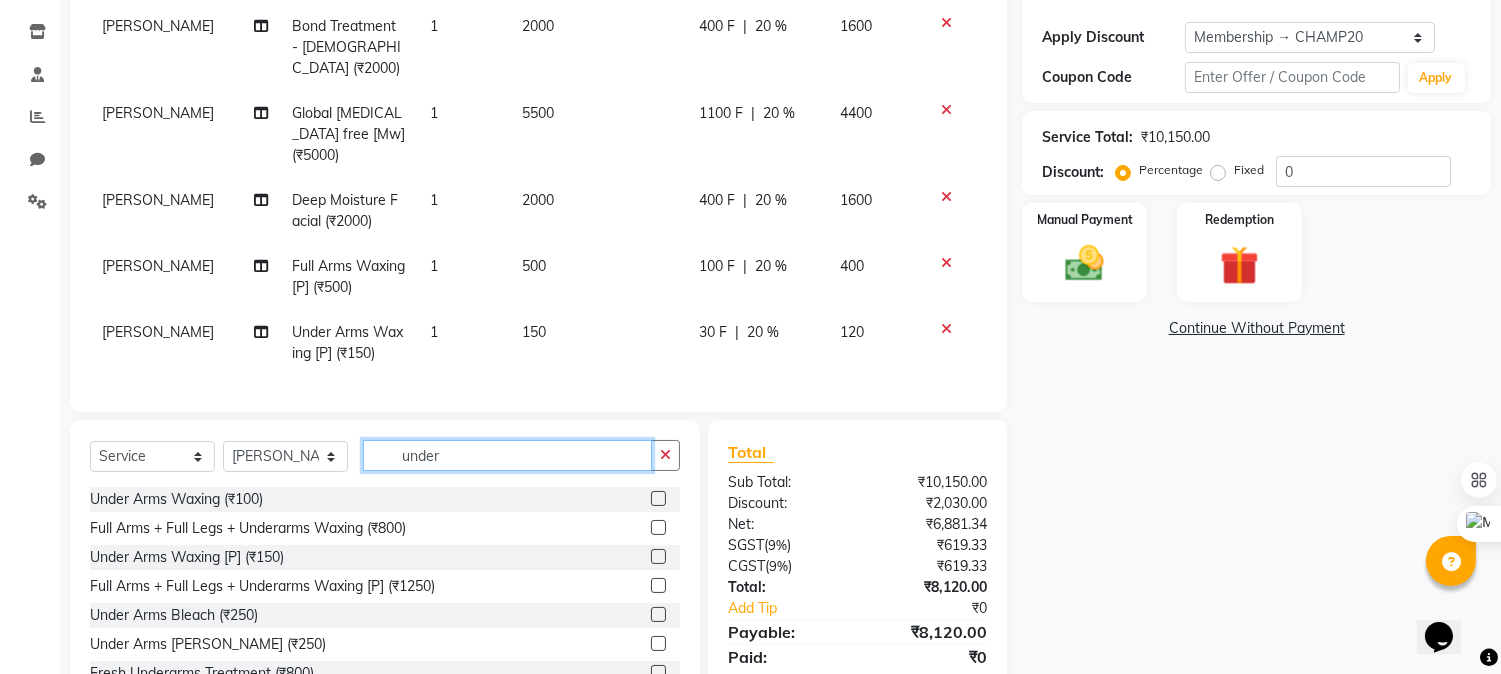 drag, startPoint x: 473, startPoint y: 447, endPoint x: 334, endPoint y: 440, distance: 139.17615 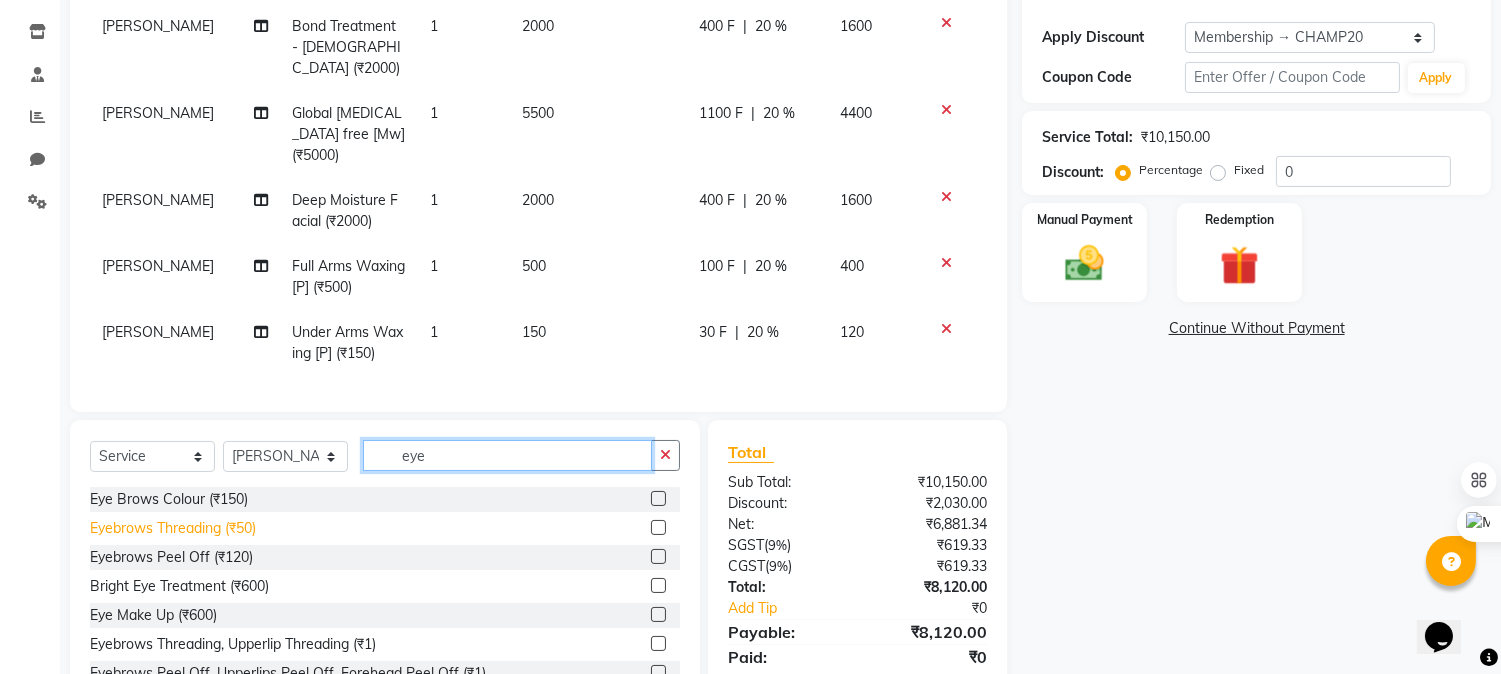 type on "eye" 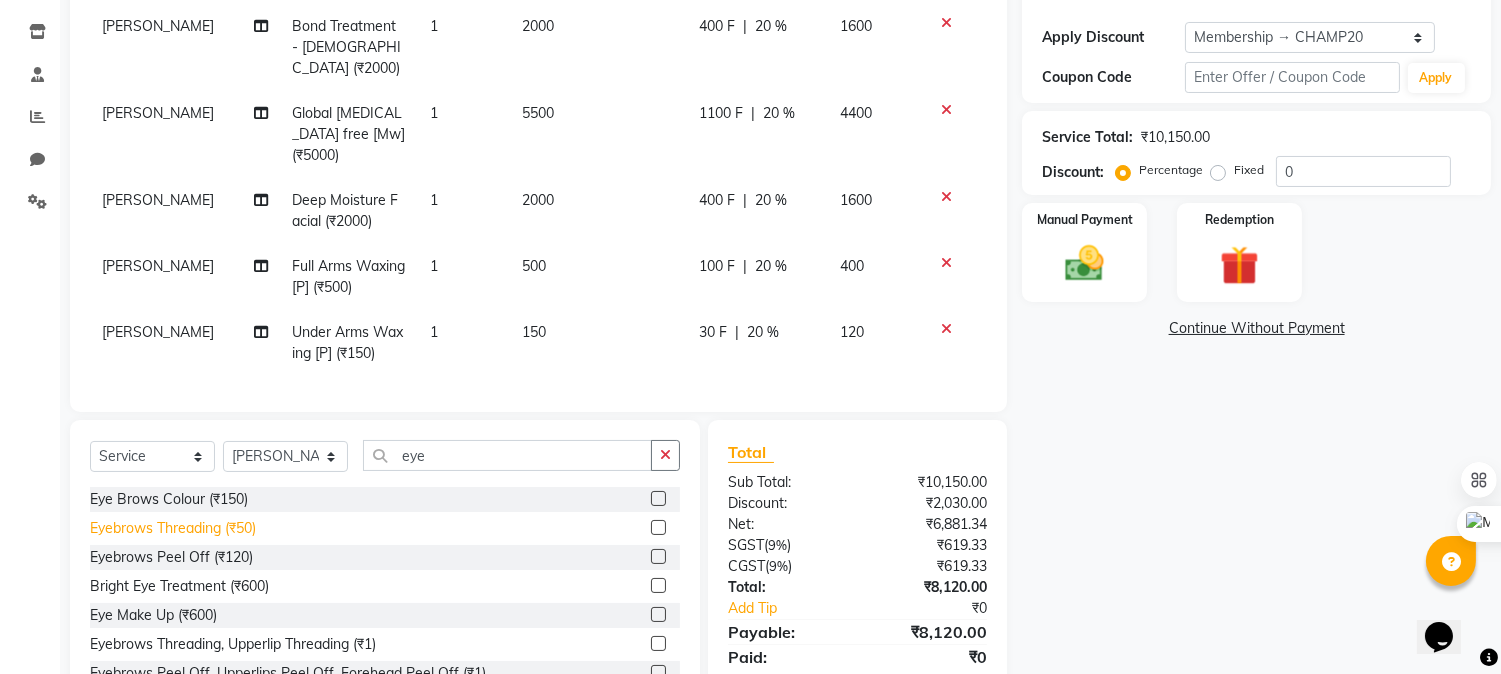 click on "Eyebrows Threading (₹50)" 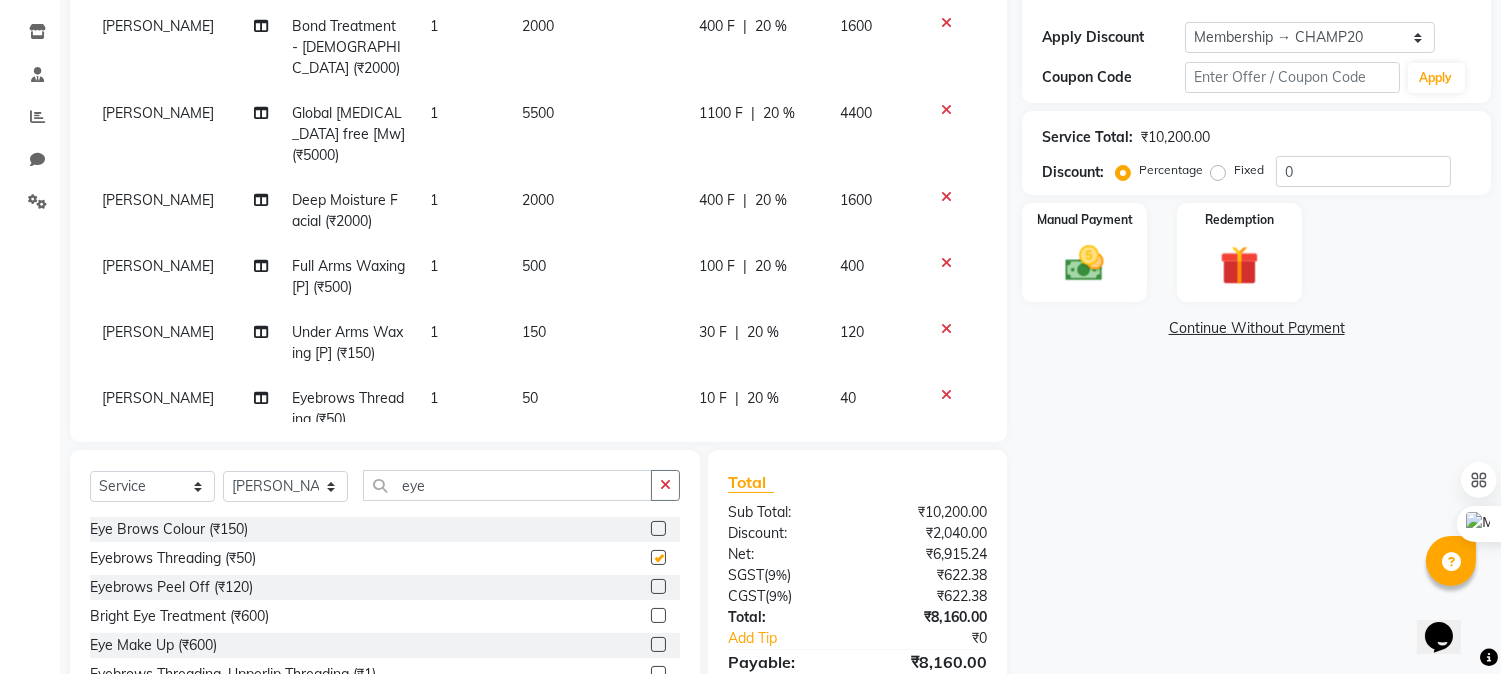 checkbox on "false" 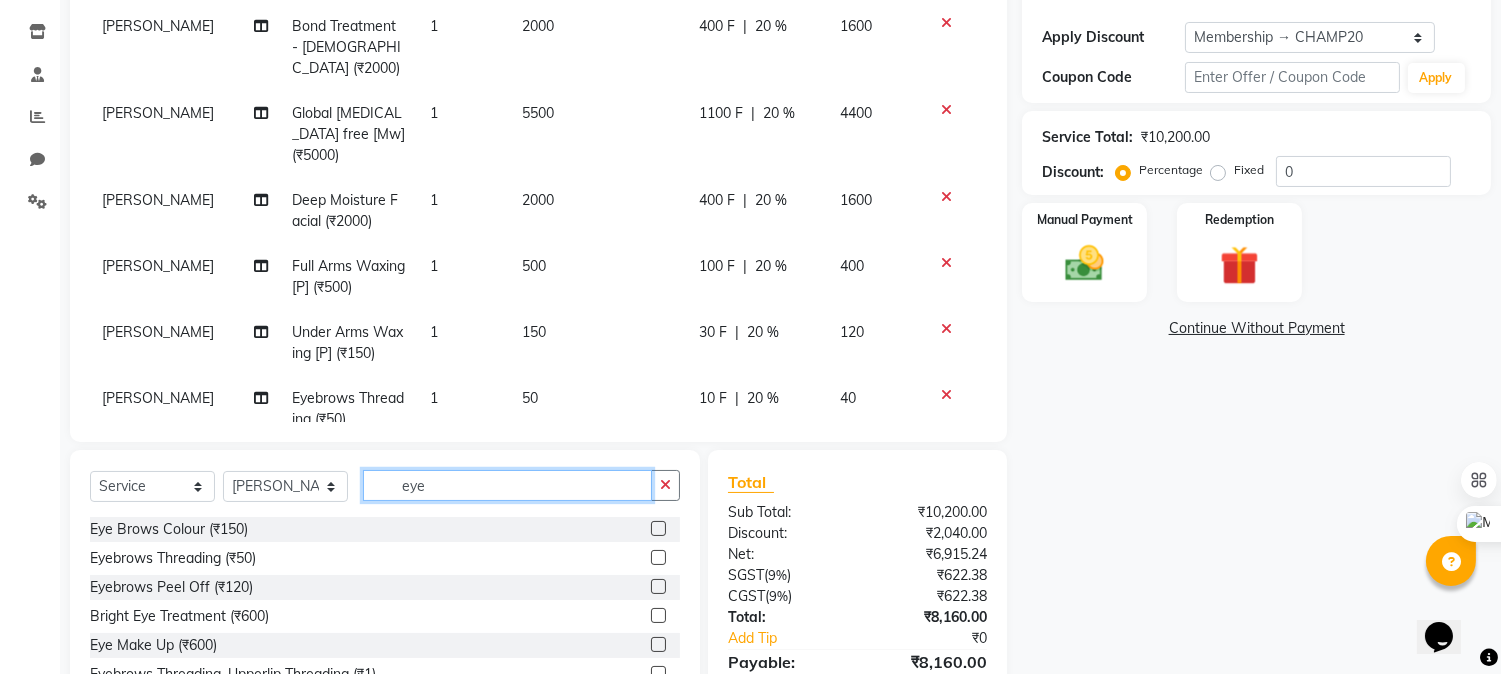 drag, startPoint x: 496, startPoint y: 483, endPoint x: 265, endPoint y: 472, distance: 231.26175 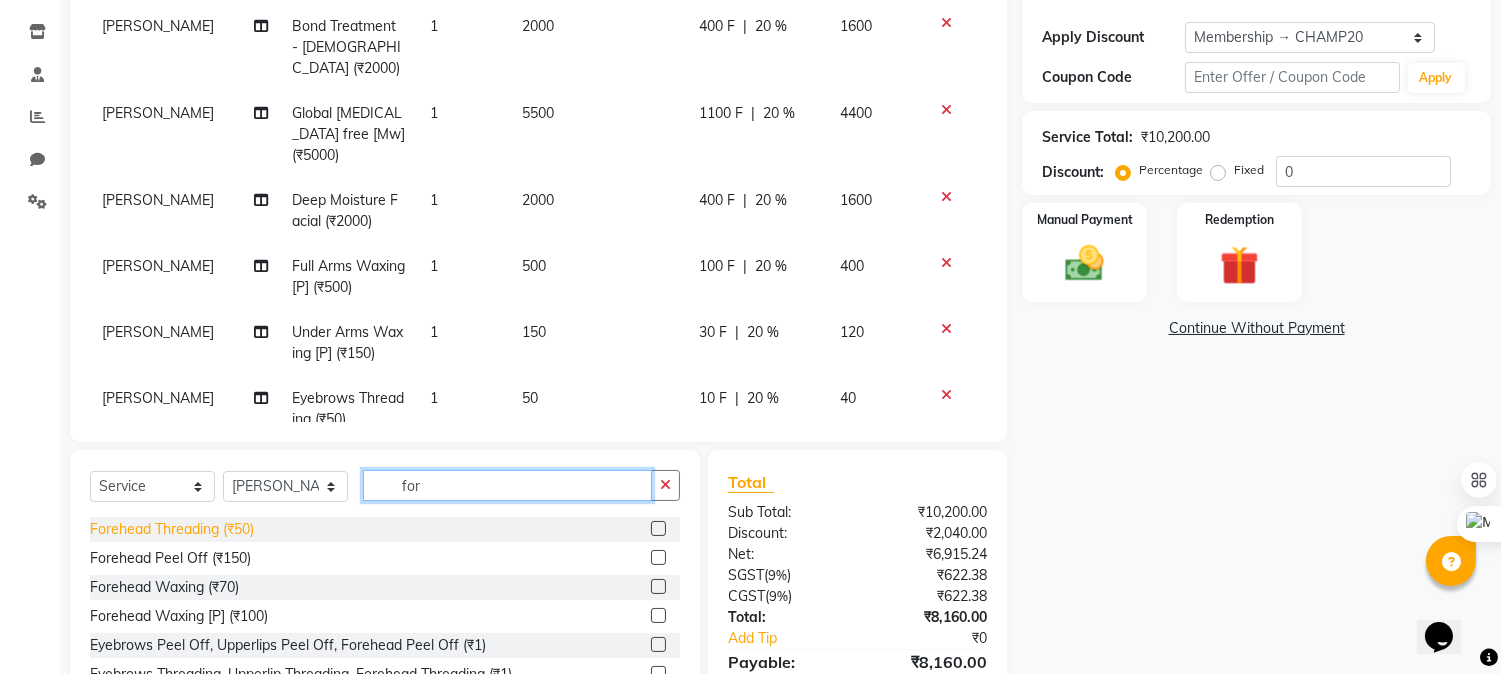 type on "for" 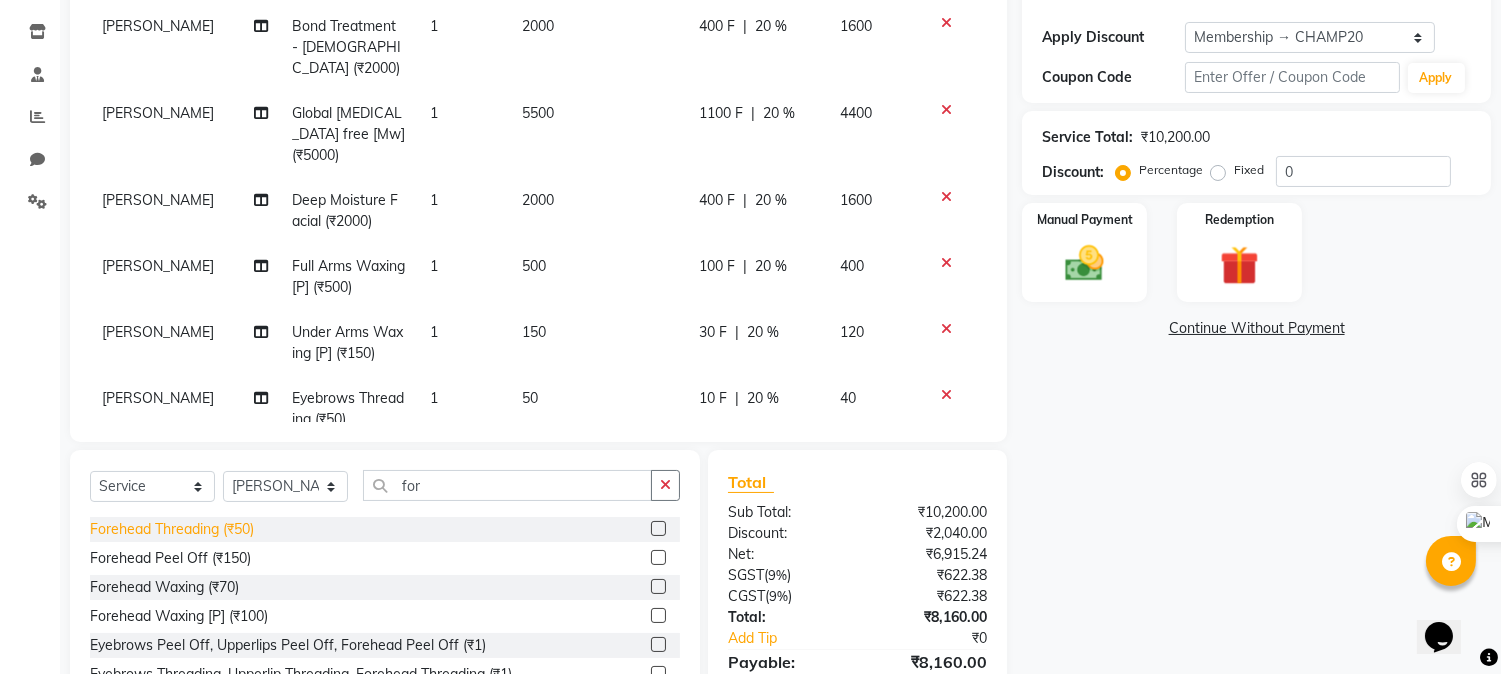 click on "Forehead Threading (₹50)" 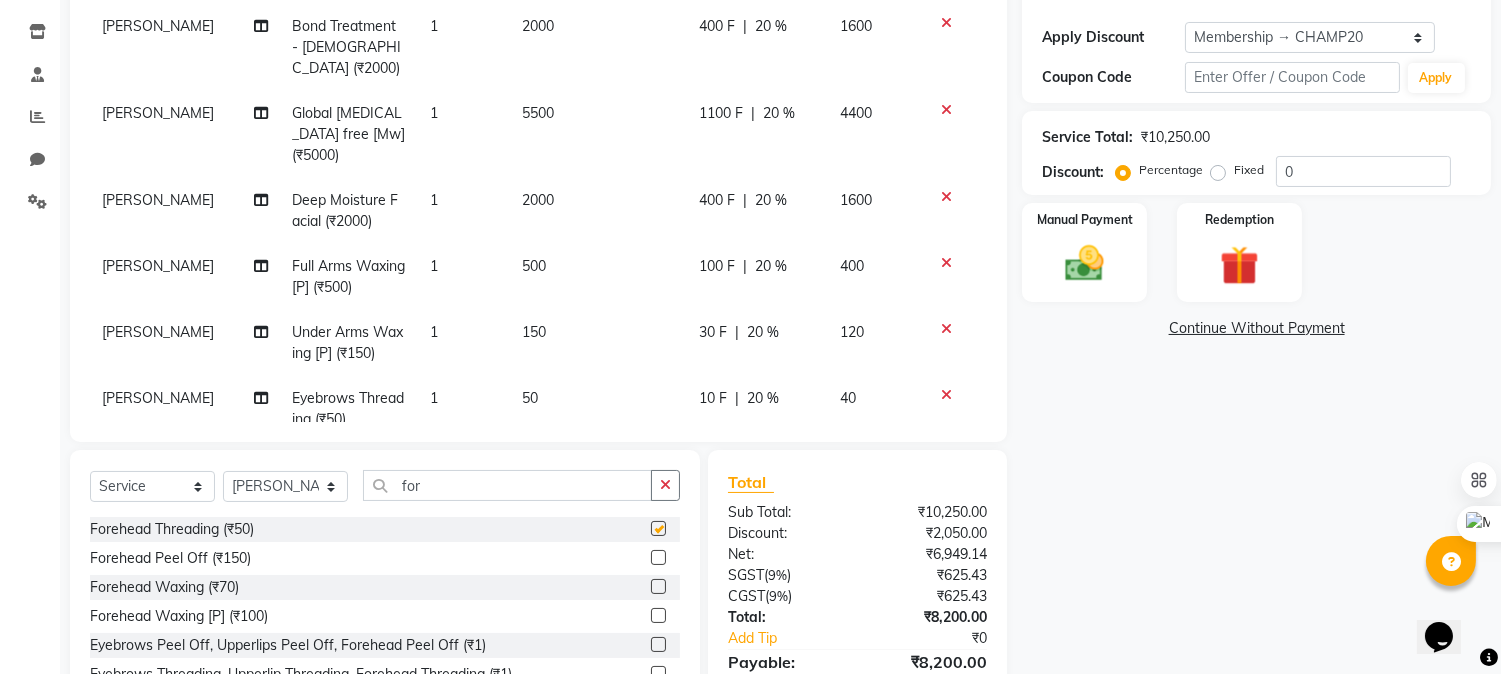 checkbox on "false" 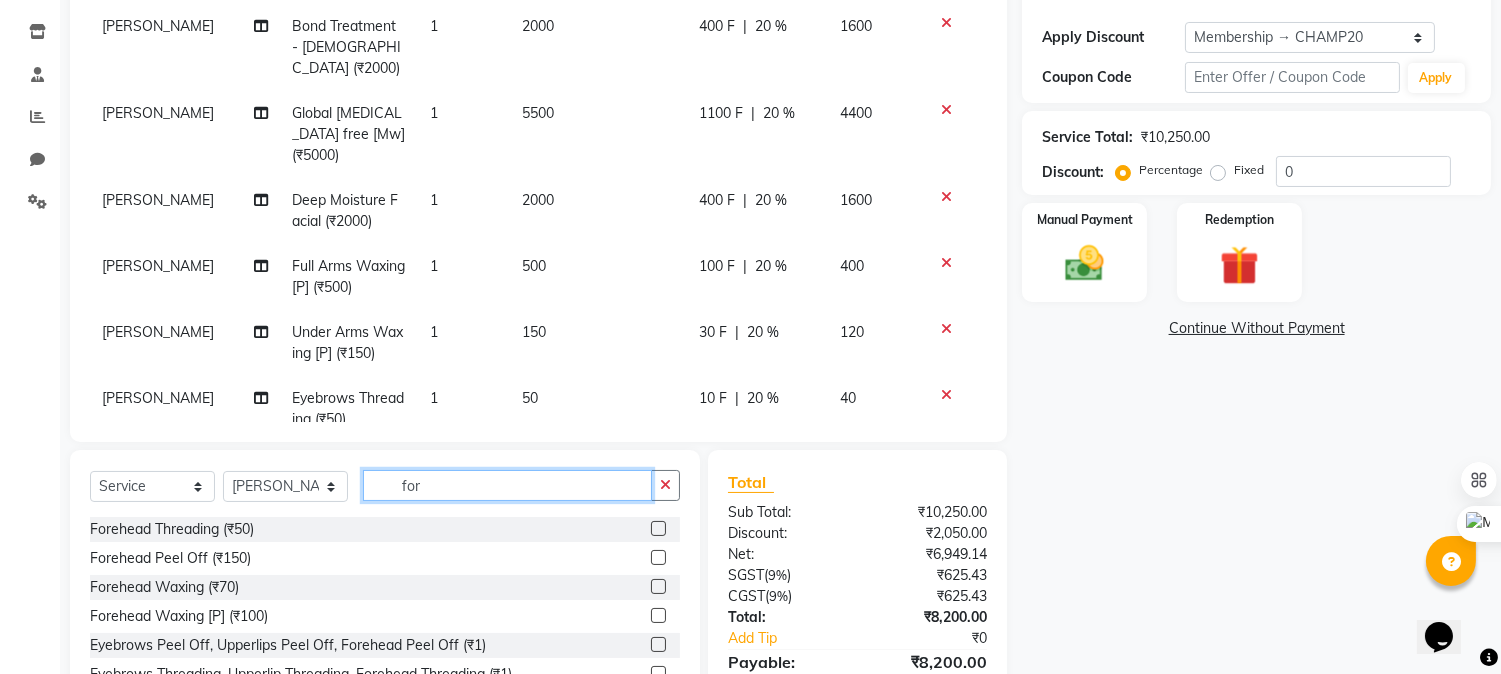 drag, startPoint x: 450, startPoint y: 474, endPoint x: 255, endPoint y: 475, distance: 195.00256 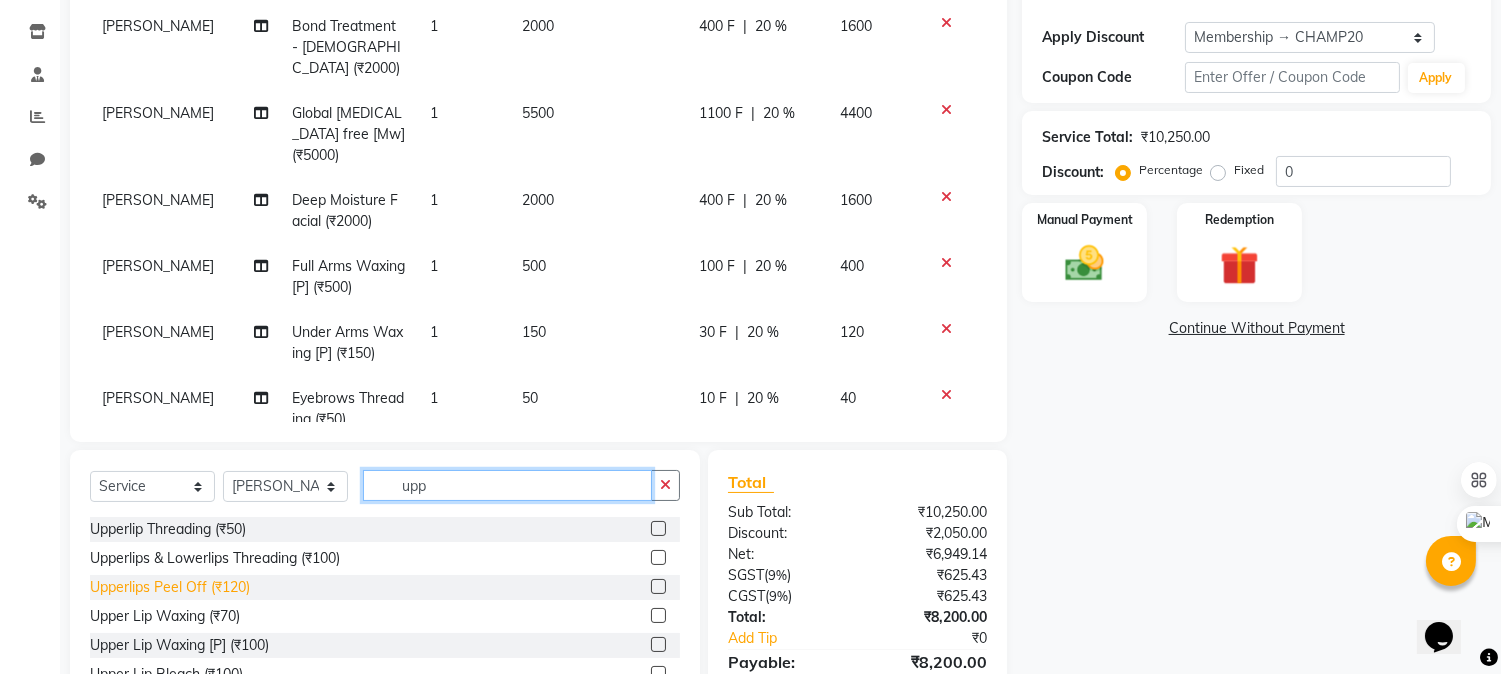 type on "upp" 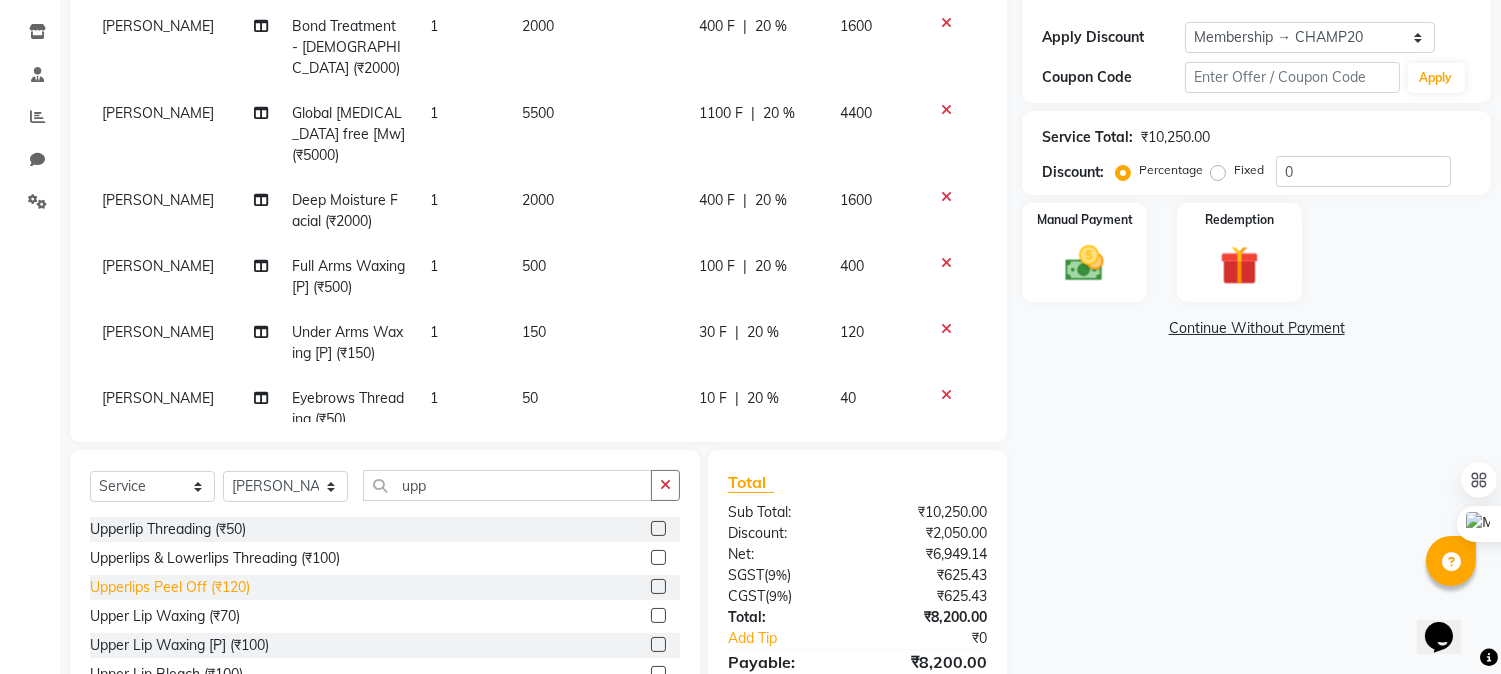 click on "Upperlips Peel Off (₹120)" 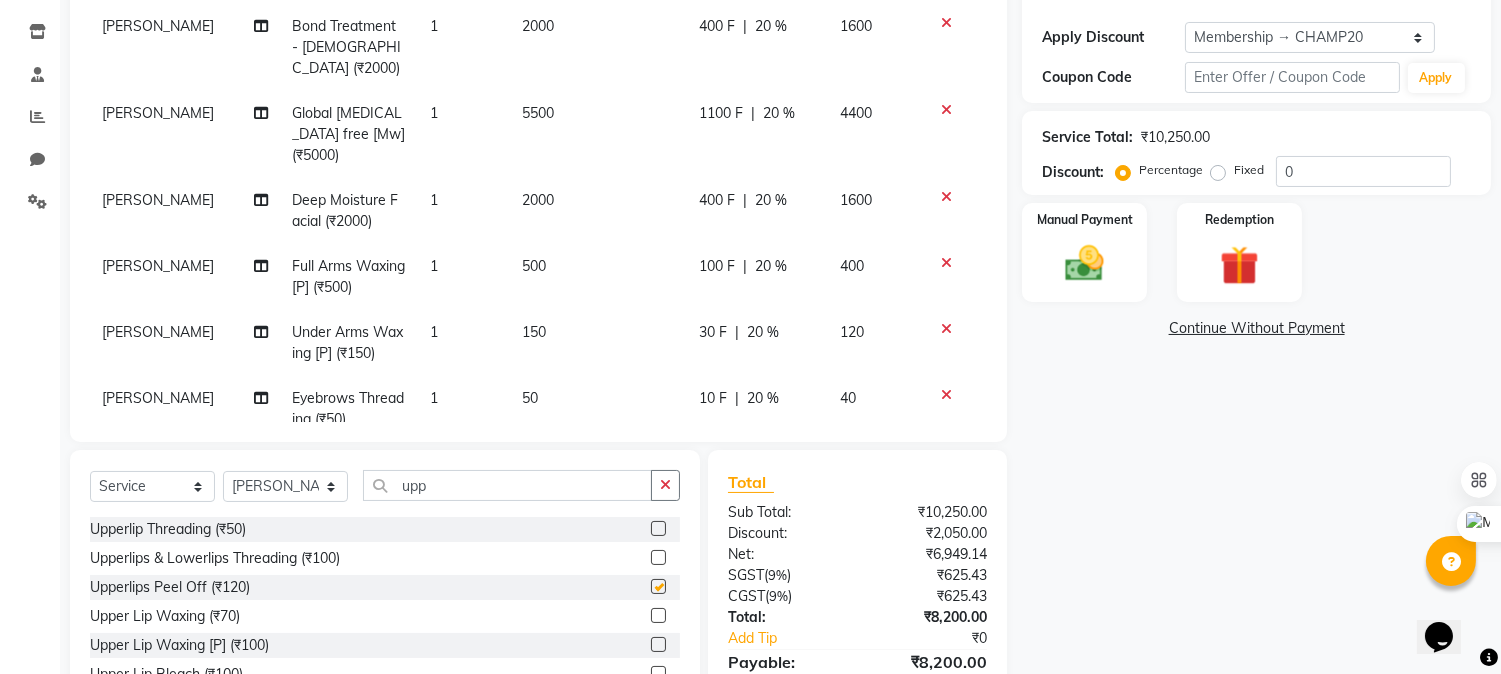 checkbox on "false" 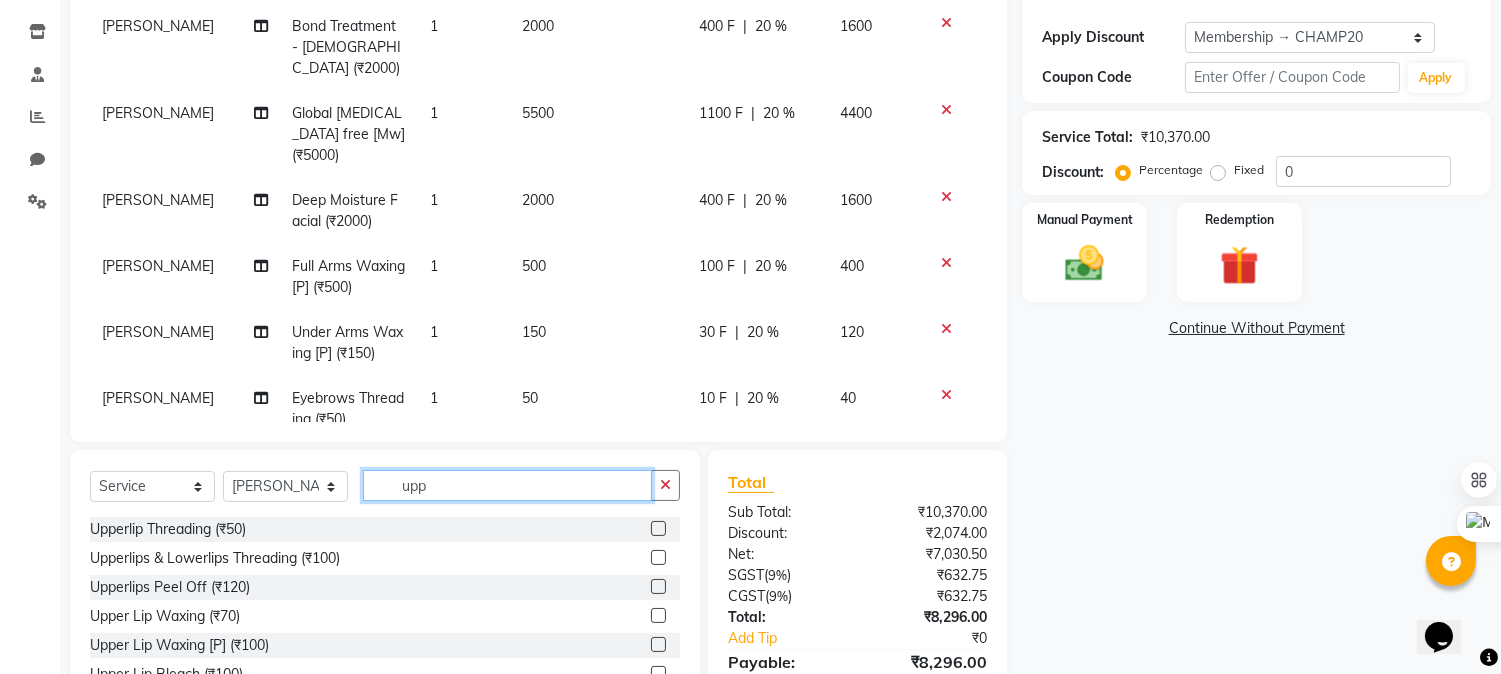 drag, startPoint x: 475, startPoint y: 492, endPoint x: 293, endPoint y: 487, distance: 182.06866 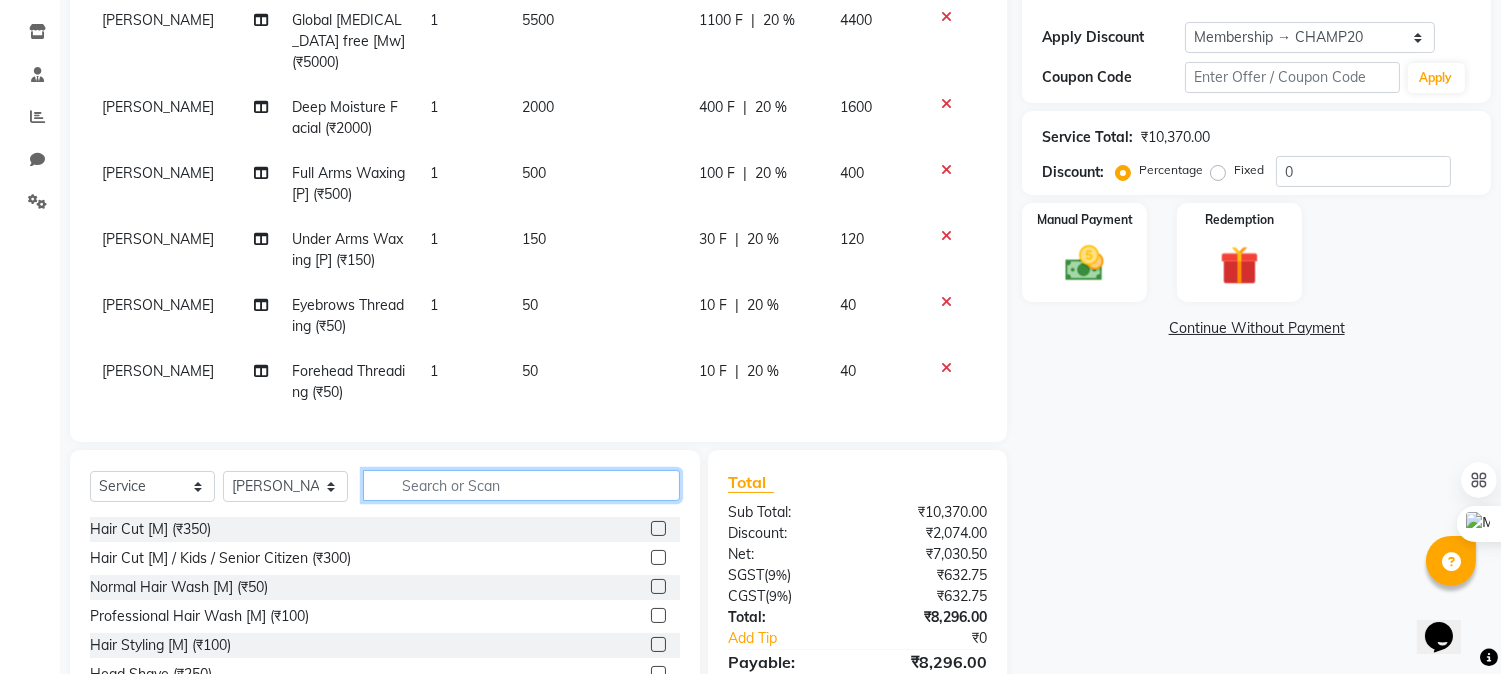 scroll, scrollTop: 163, scrollLeft: 0, axis: vertical 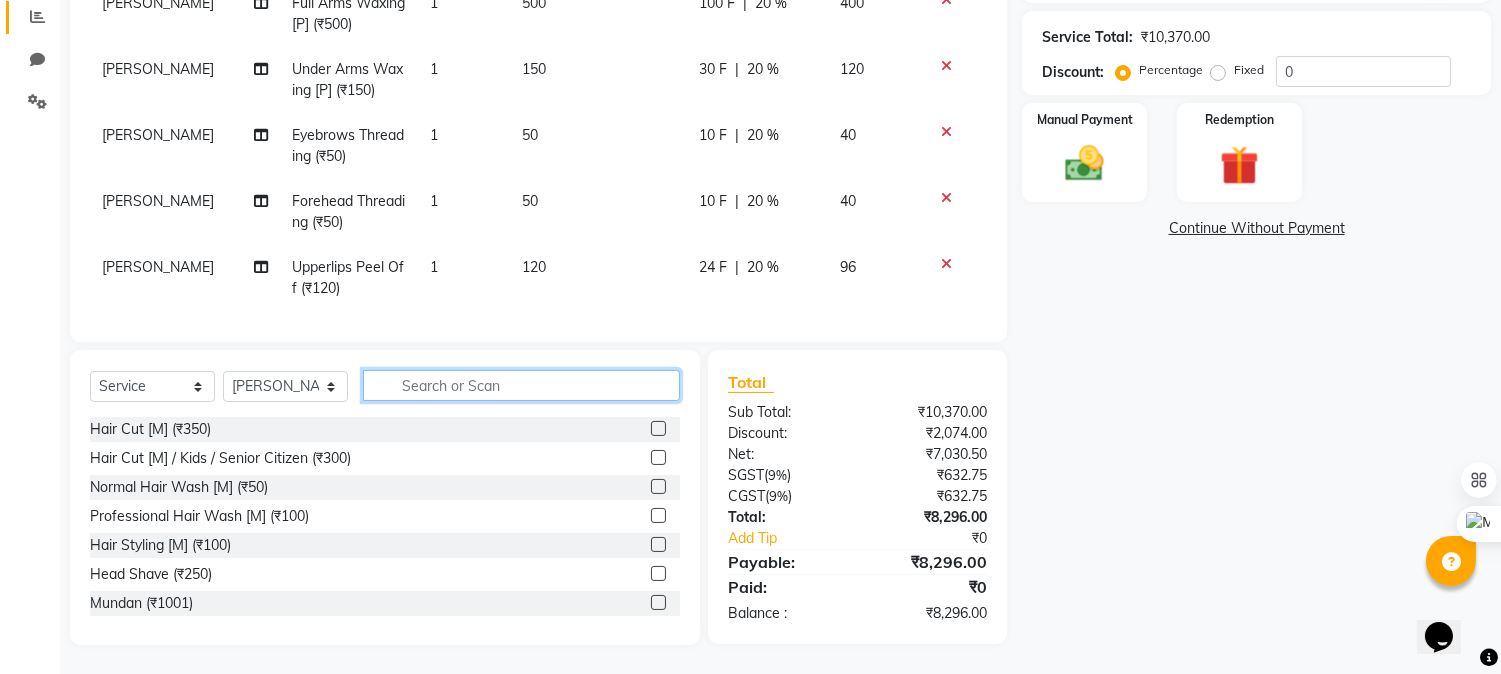 type 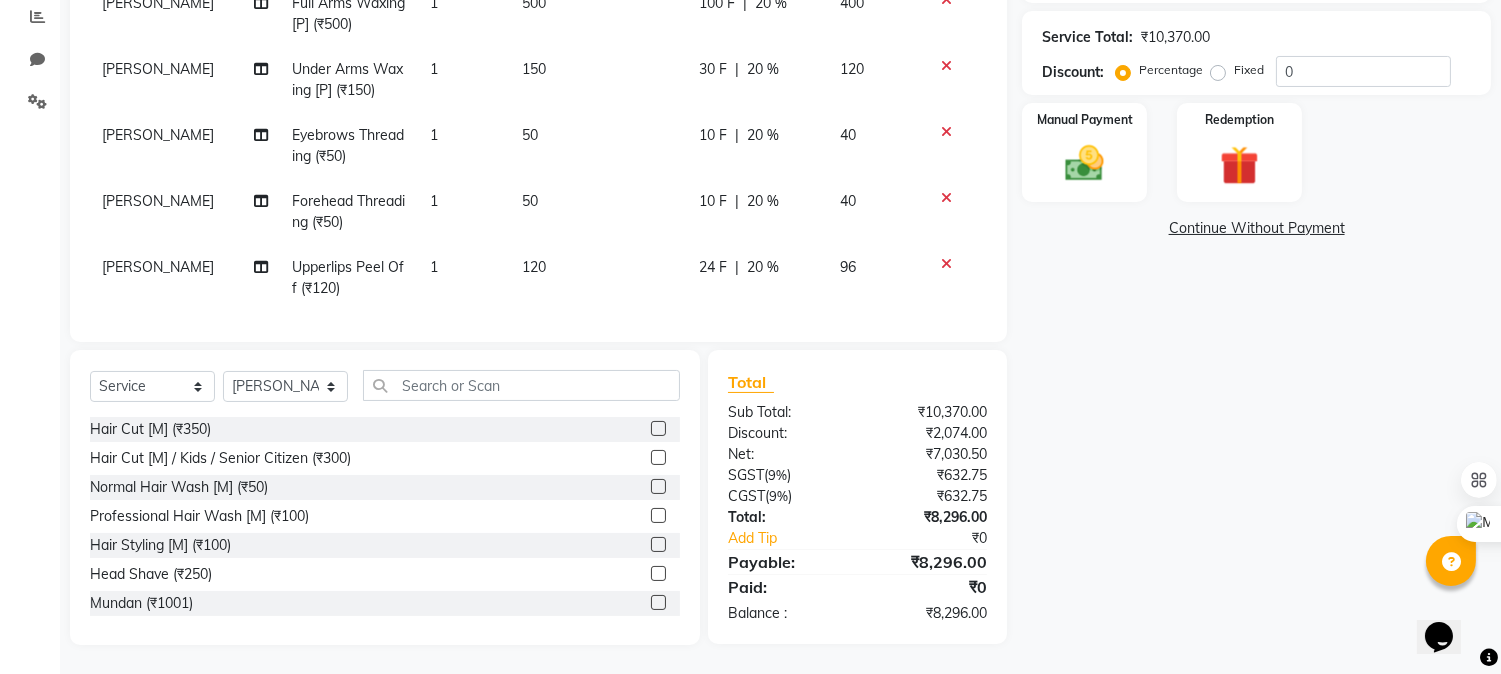 click on "Name: A Shs Membership: end on 25-05-2026 Total Visits:  3 Card on file:  0 Last Visit:   25-05-2025 Points:   0  Apply Discount Select Membership → CHAMP20 Coupon Code Apply Service Total:  ₹10,370.00  Discount:  Percentage   Fixed  0 Manual Payment Redemption  Continue Without Payment" 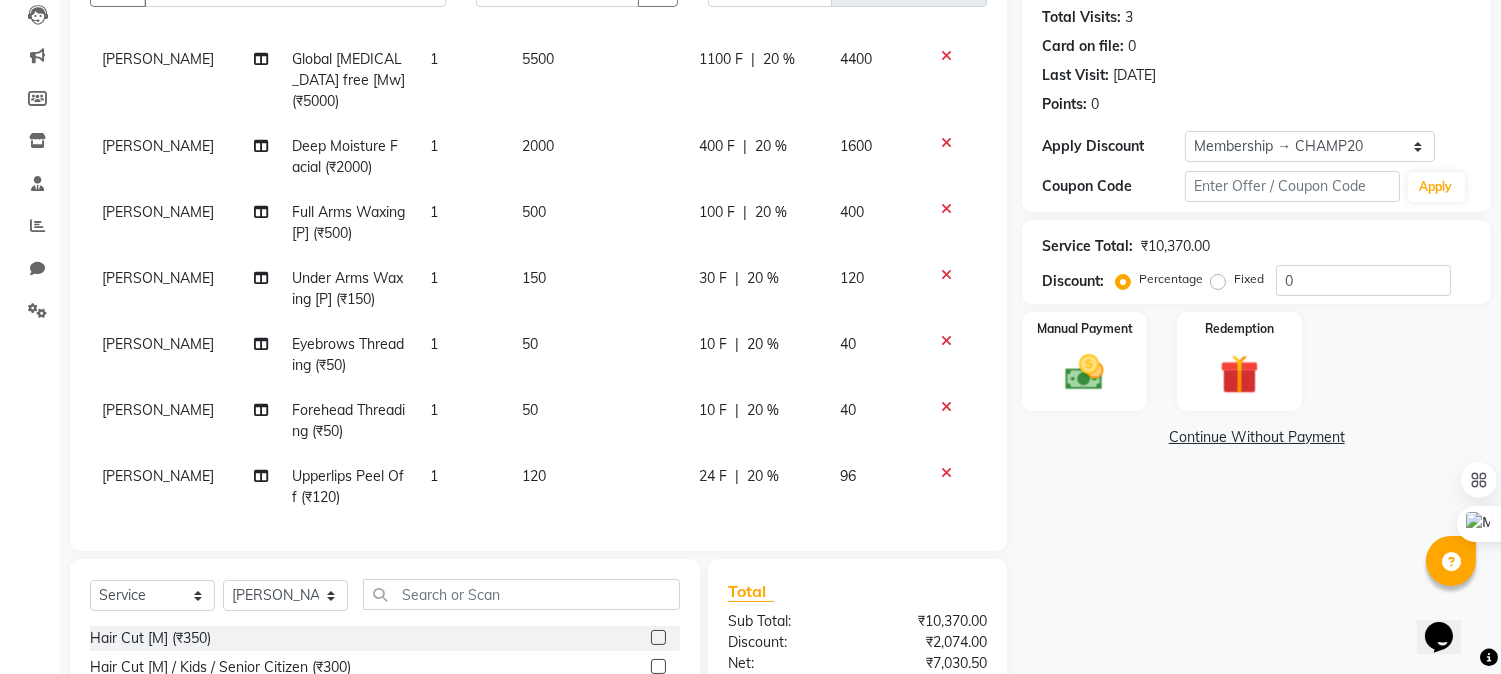 scroll, scrollTop: 204, scrollLeft: 0, axis: vertical 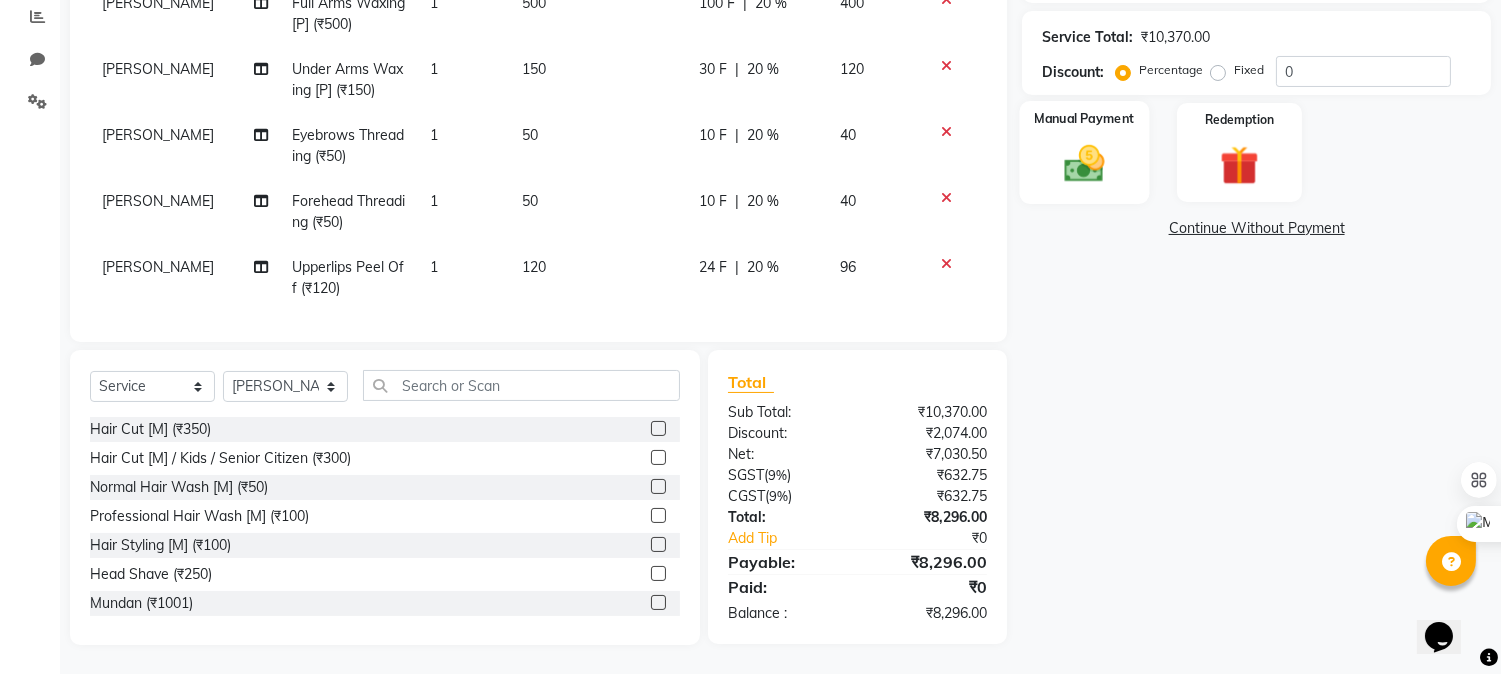 click 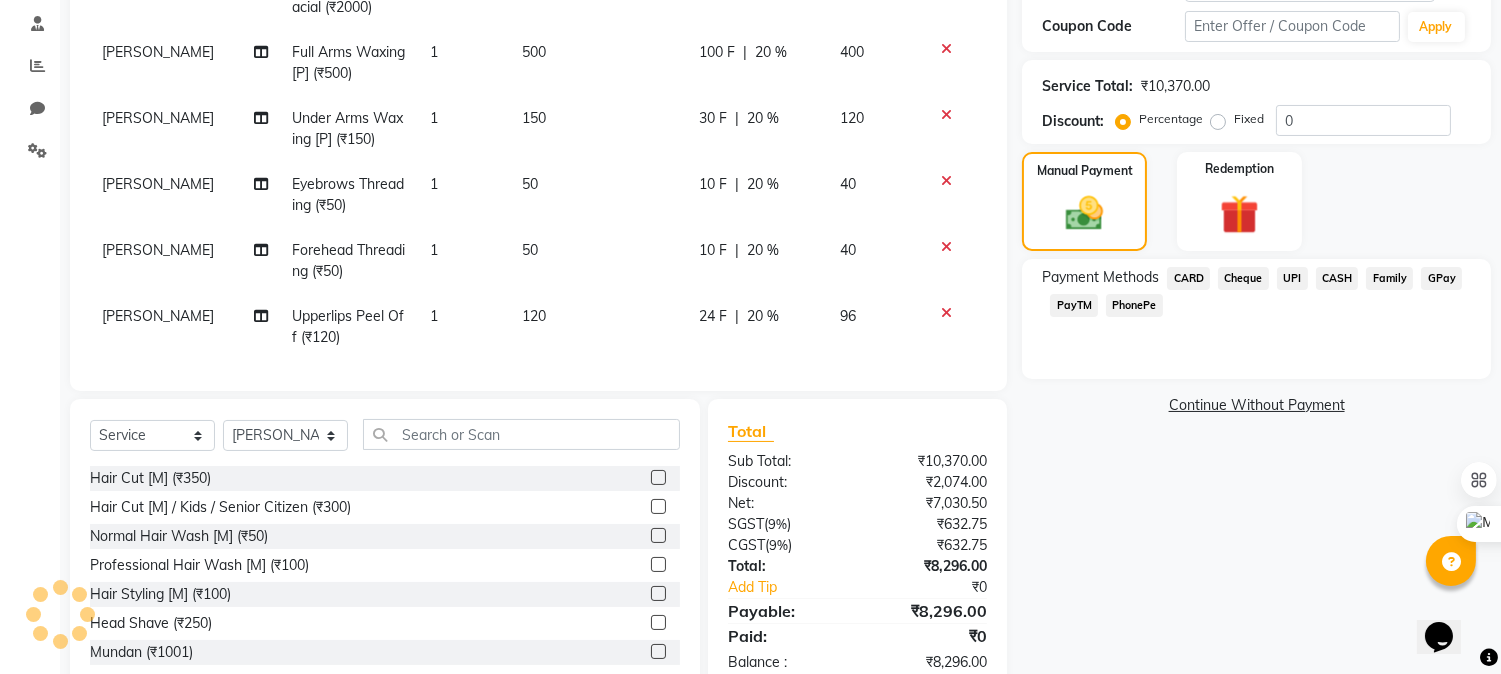 scroll, scrollTop: 426, scrollLeft: 0, axis: vertical 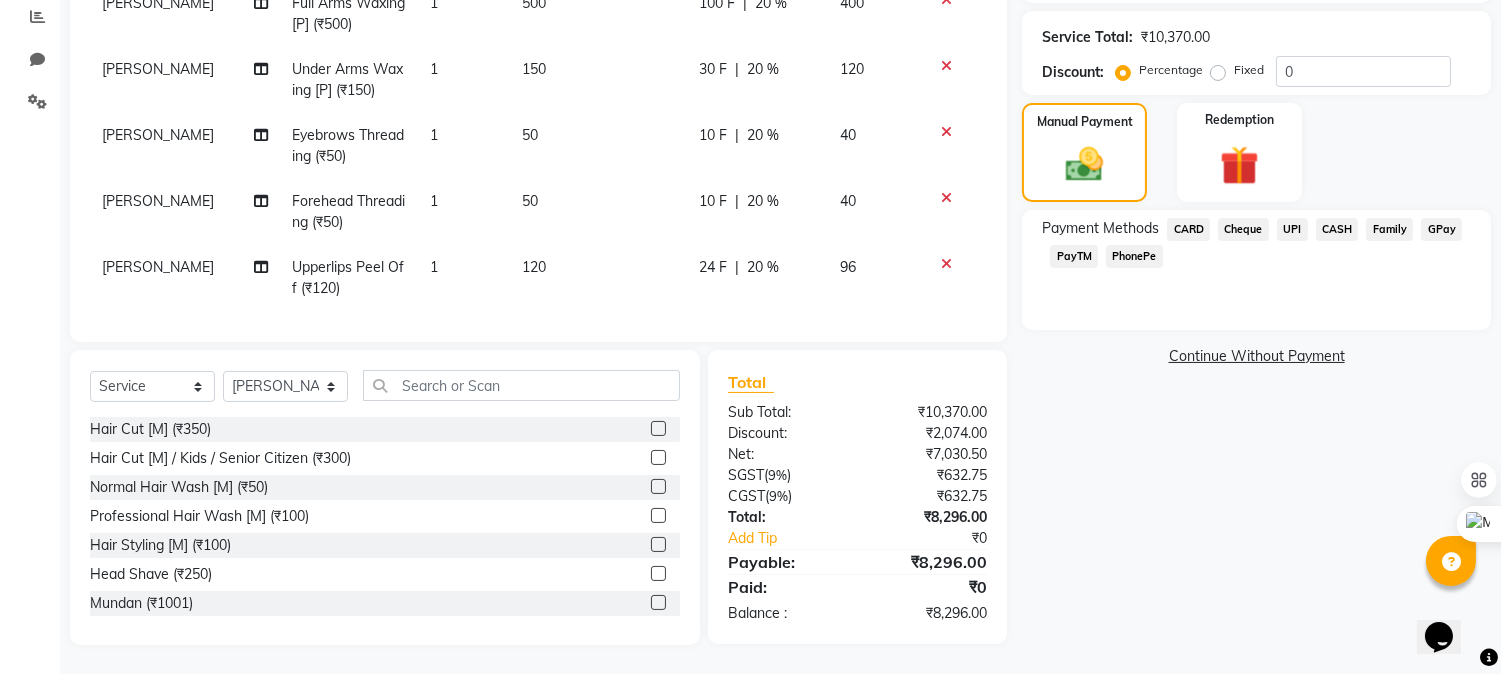 click on "CARD" 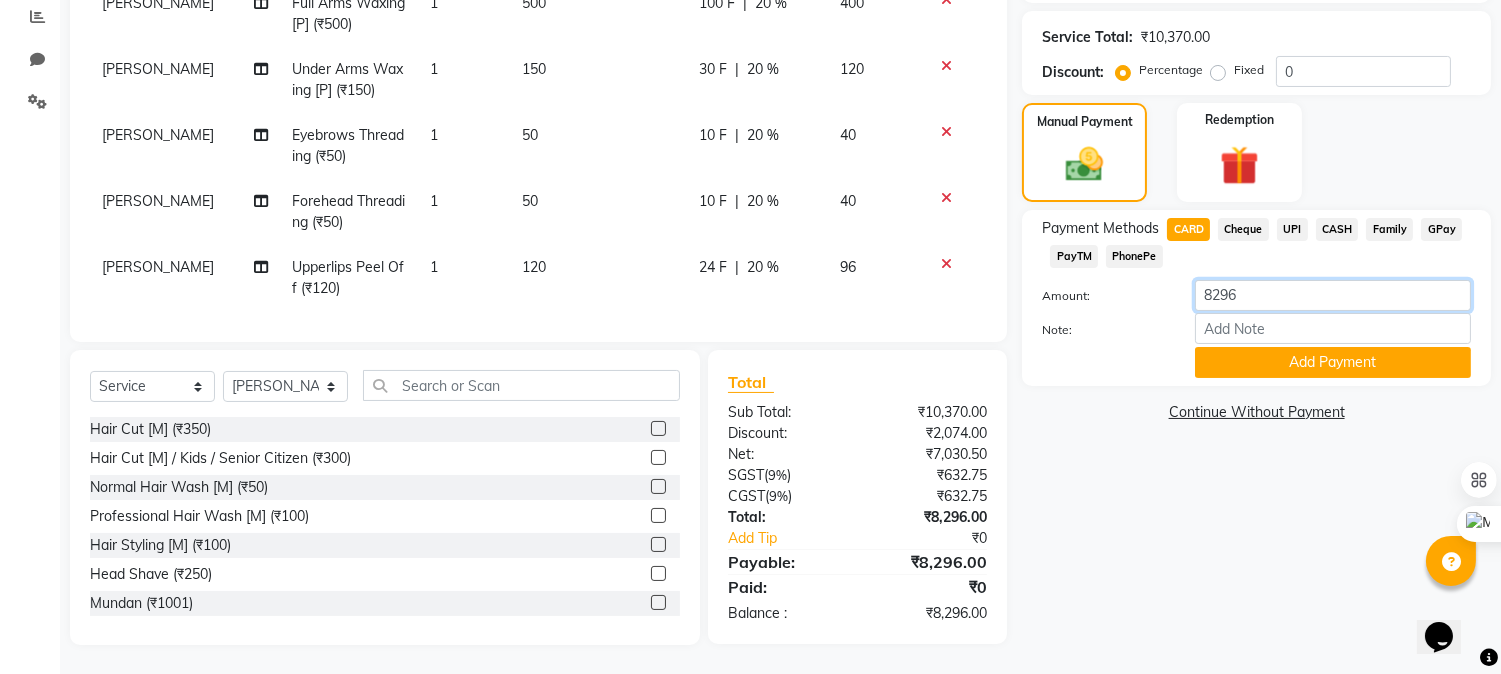 drag, startPoint x: 1265, startPoint y: 291, endPoint x: 941, endPoint y: 221, distance: 331.4755 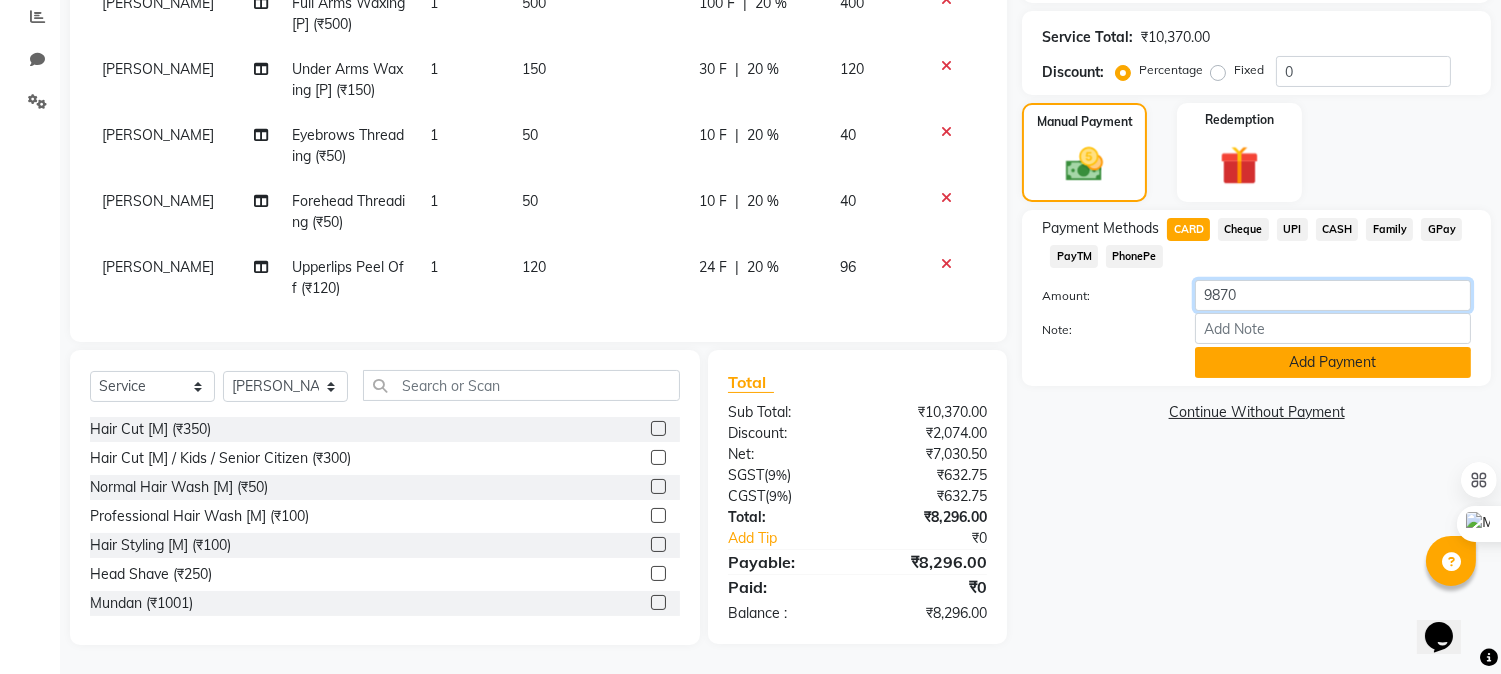 type on "9870" 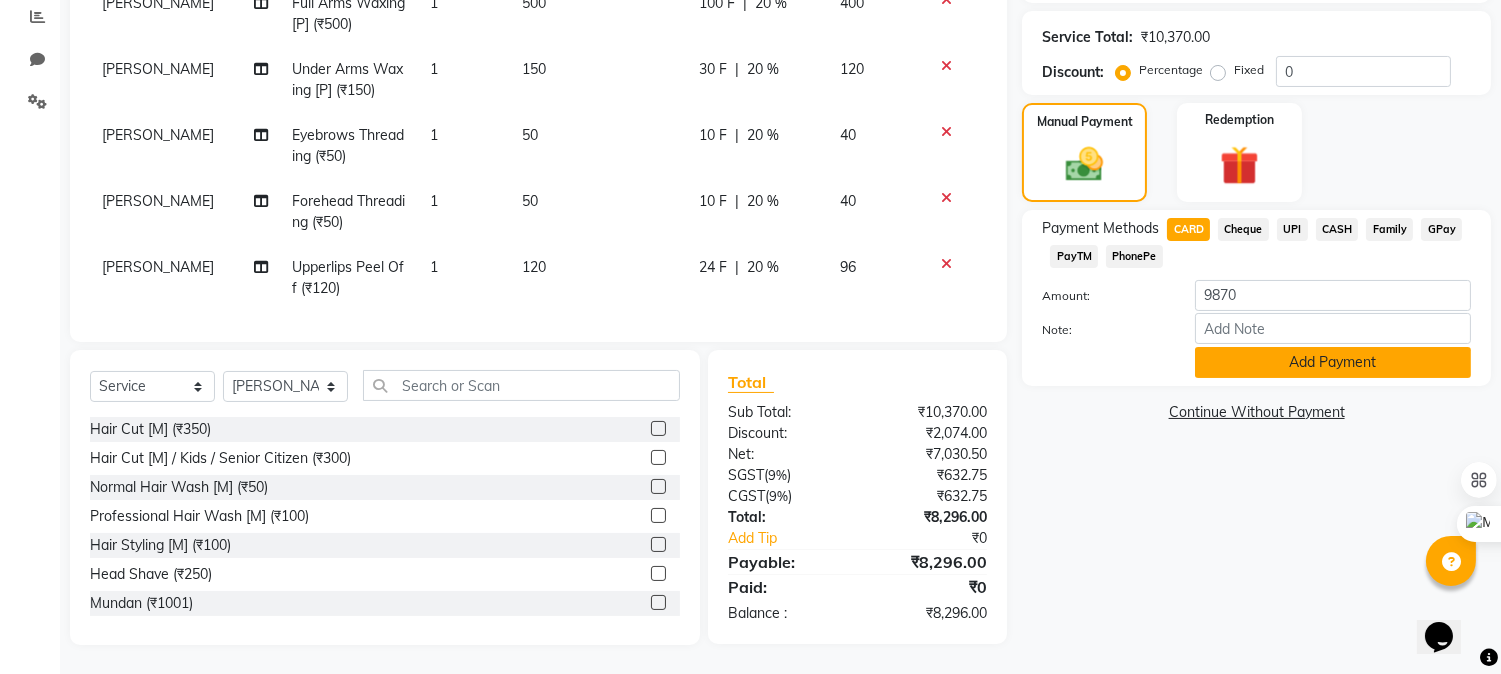 click on "Add Payment" 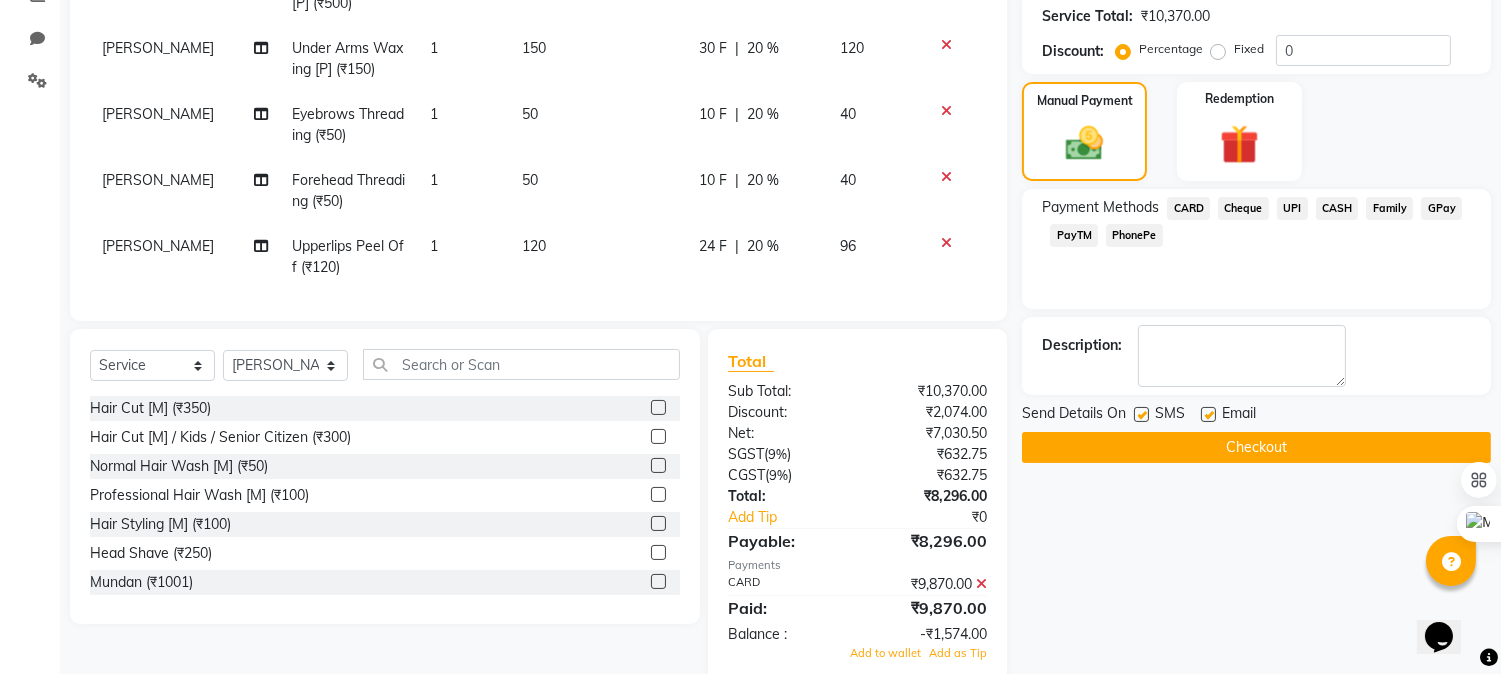 scroll, scrollTop: 484, scrollLeft: 0, axis: vertical 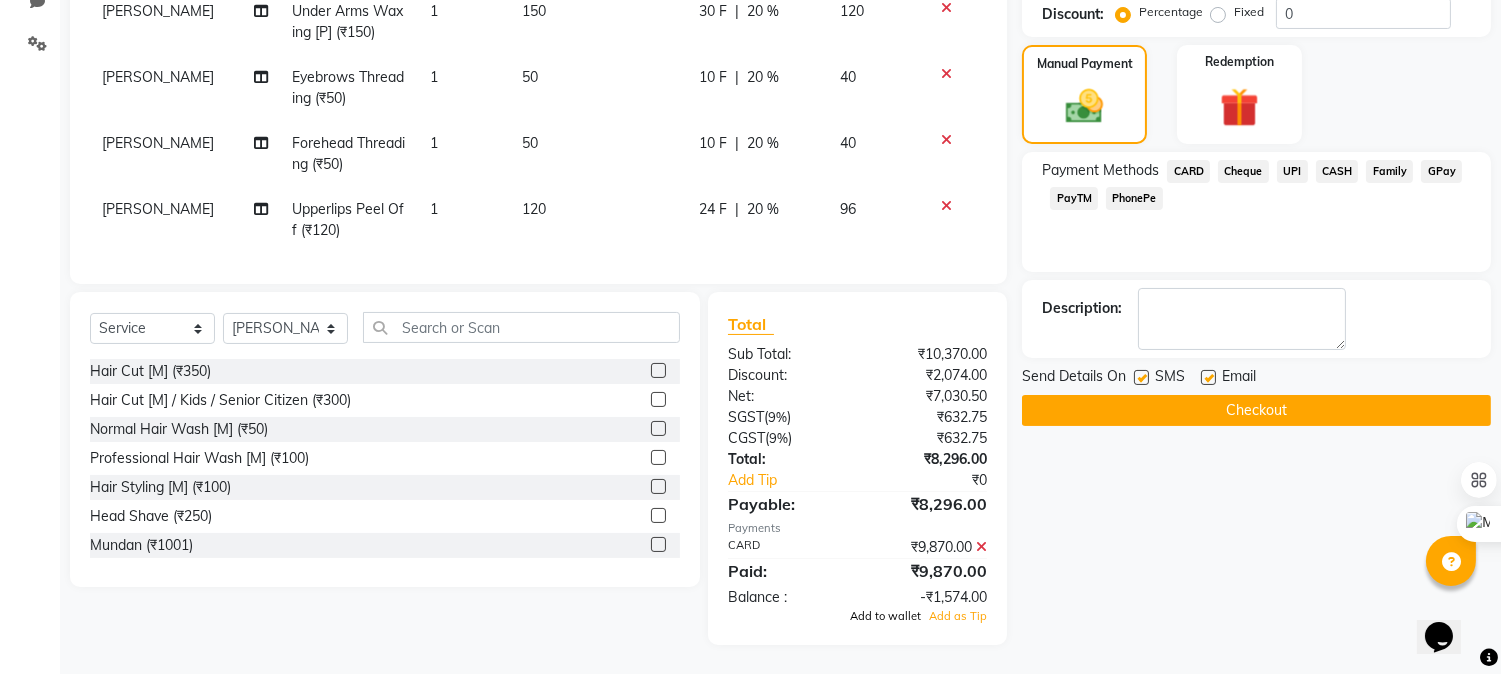 click on "Add to wallet" 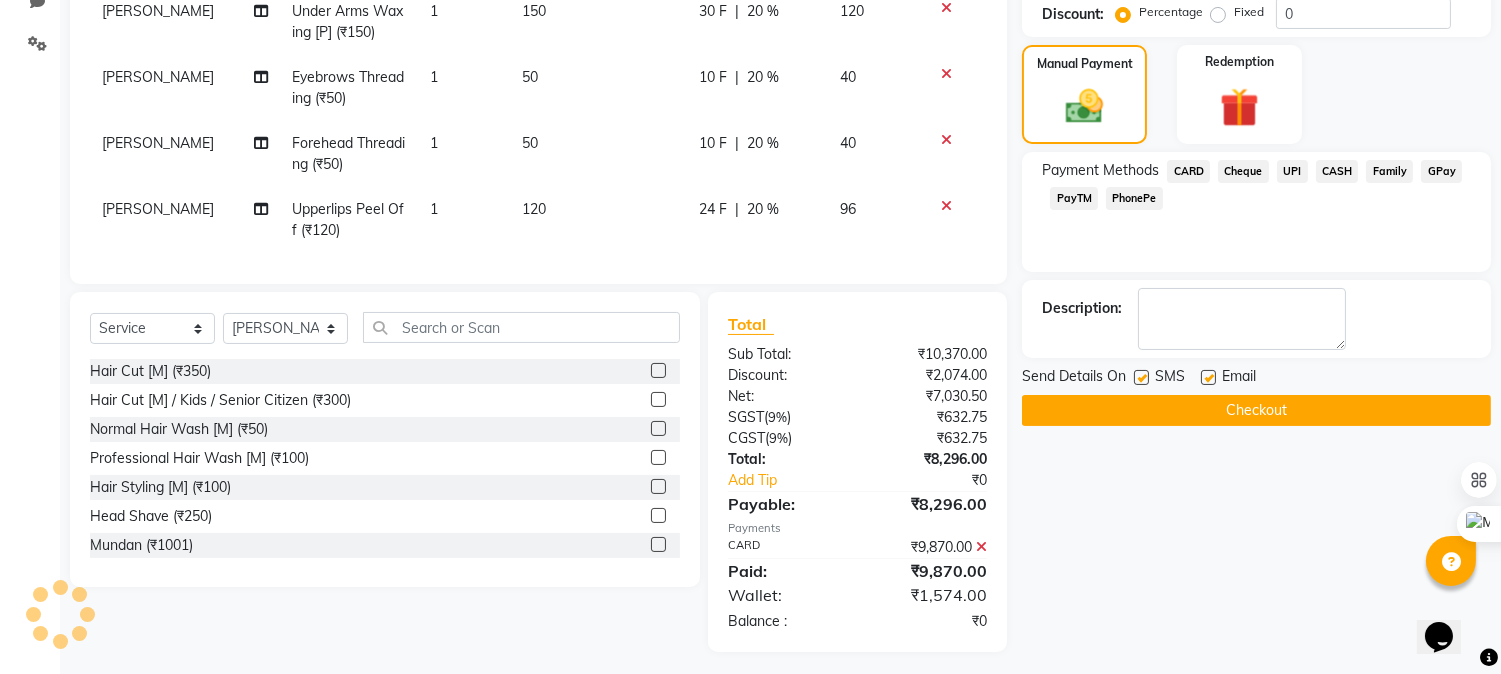click on "Name: A Shs Membership: end on 25-05-2026 Total Visits:  3 Card on file:  0 Last Visit:   25-05-2025 Points:   0  Apply Discount Select Membership → CHAMP20 Coupon Code Apply Service Total:  ₹10,370.00  Discount:  Percentage   Fixed  0 Manual Payment Redemption Payment Methods  CARD   Cheque   UPI   CASH   Family   GPay   PayTM   PhonePe  Description:                  Send Details On SMS Email  Checkout" 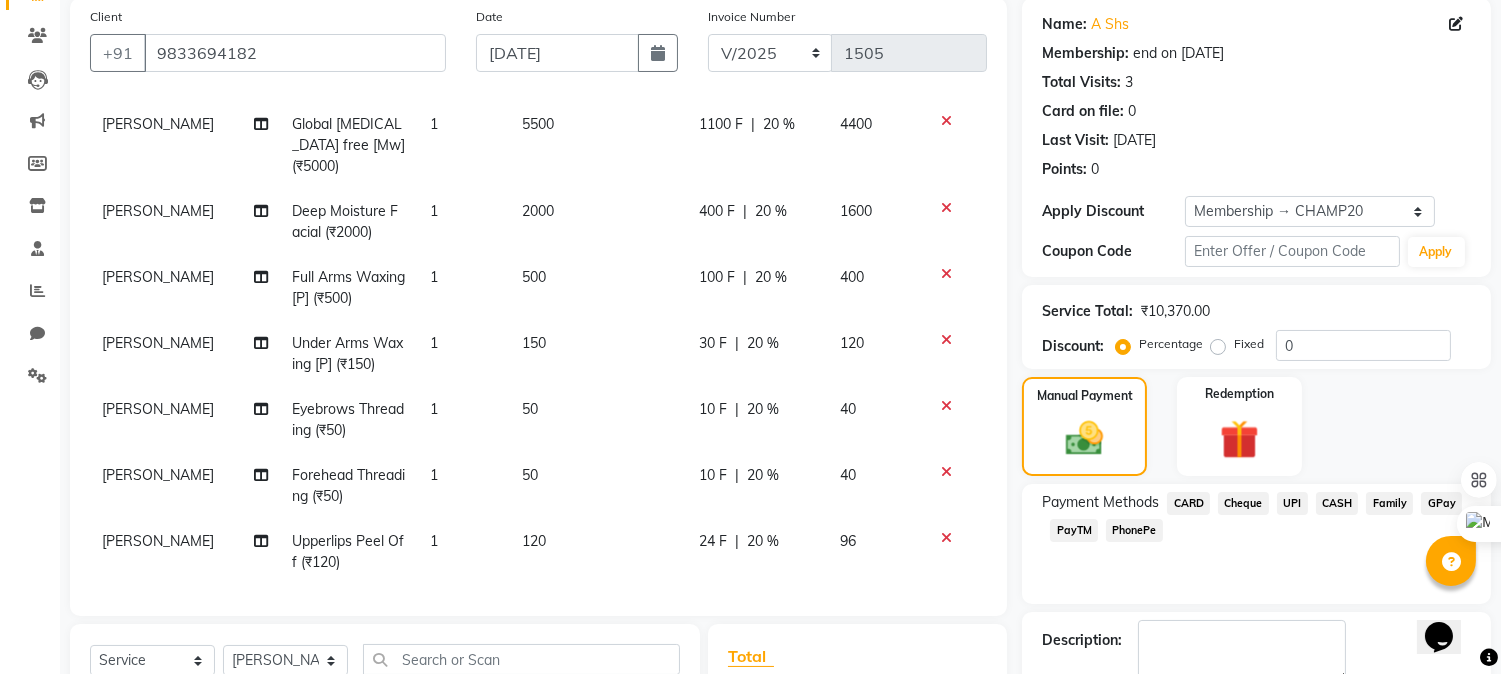 scroll, scrollTop: 151, scrollLeft: 0, axis: vertical 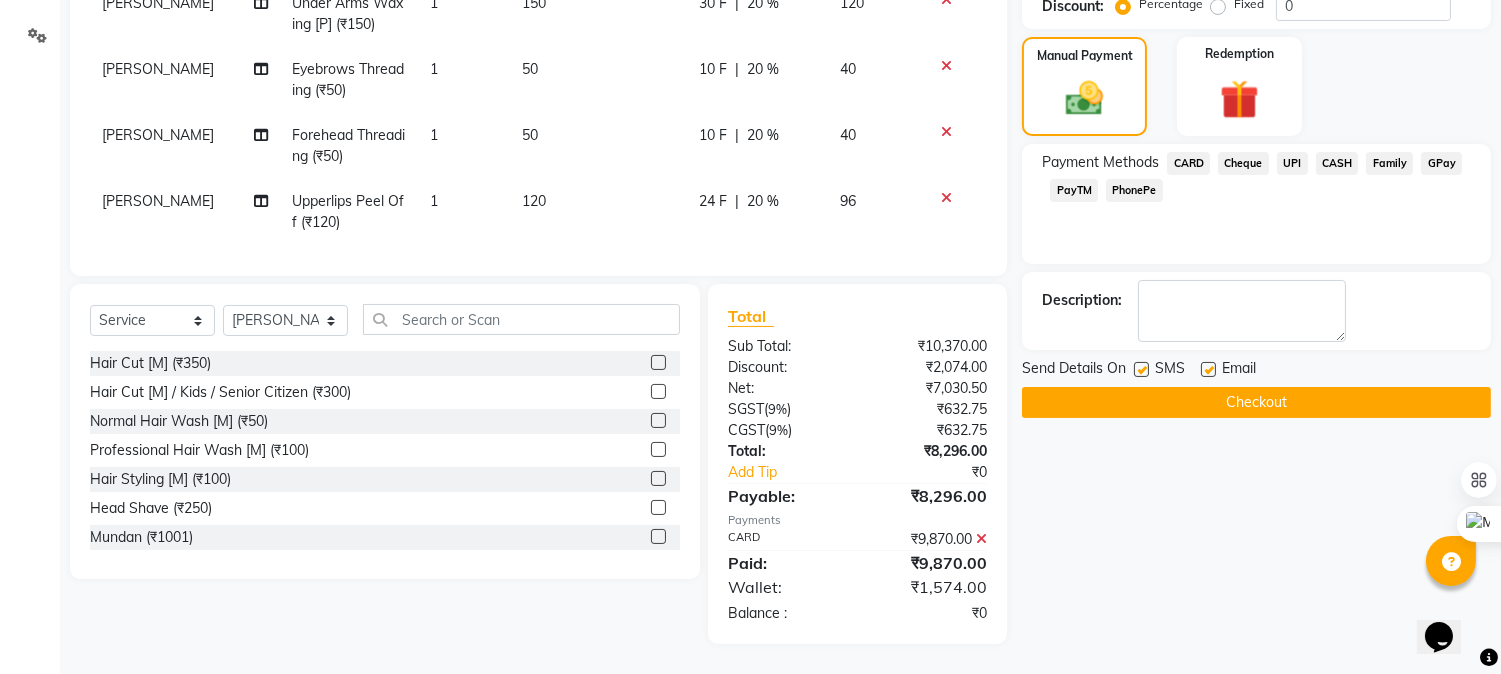 click on "Checkout" 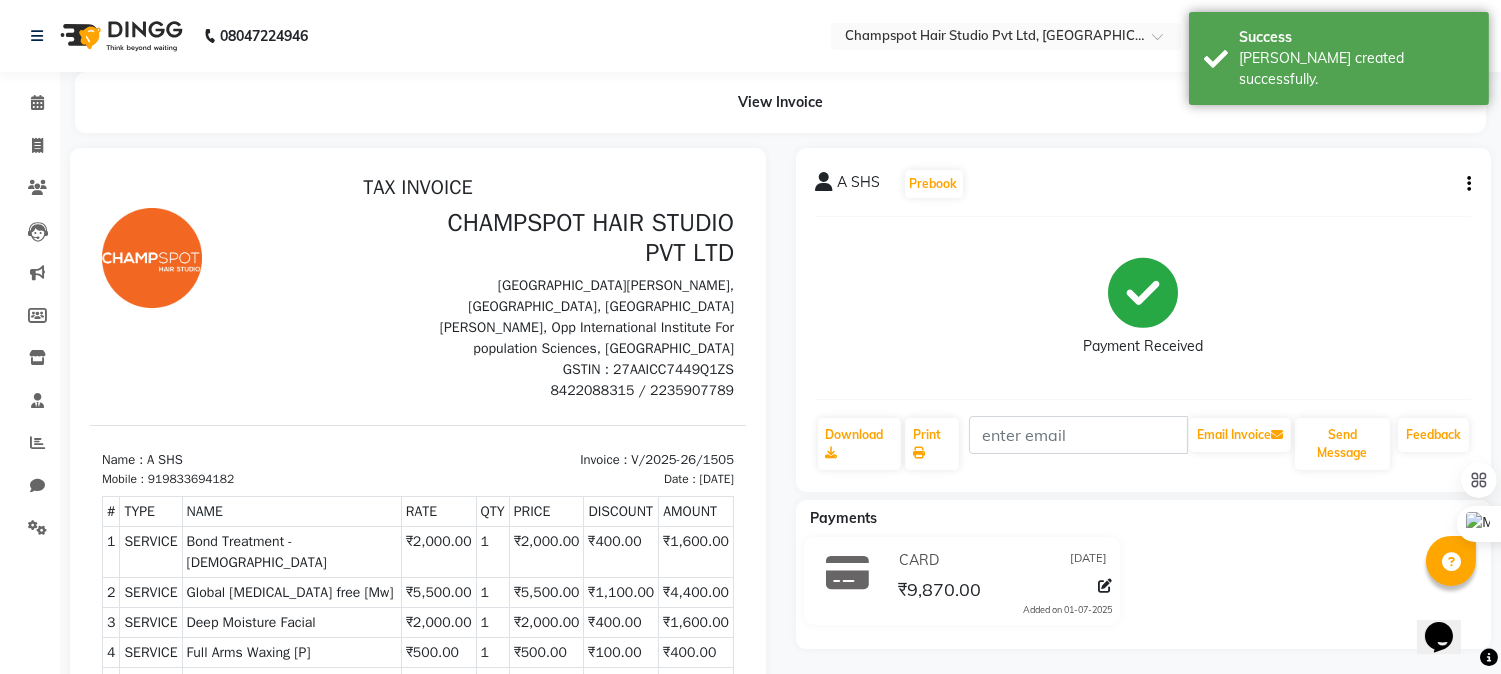 scroll, scrollTop: 0, scrollLeft: 0, axis: both 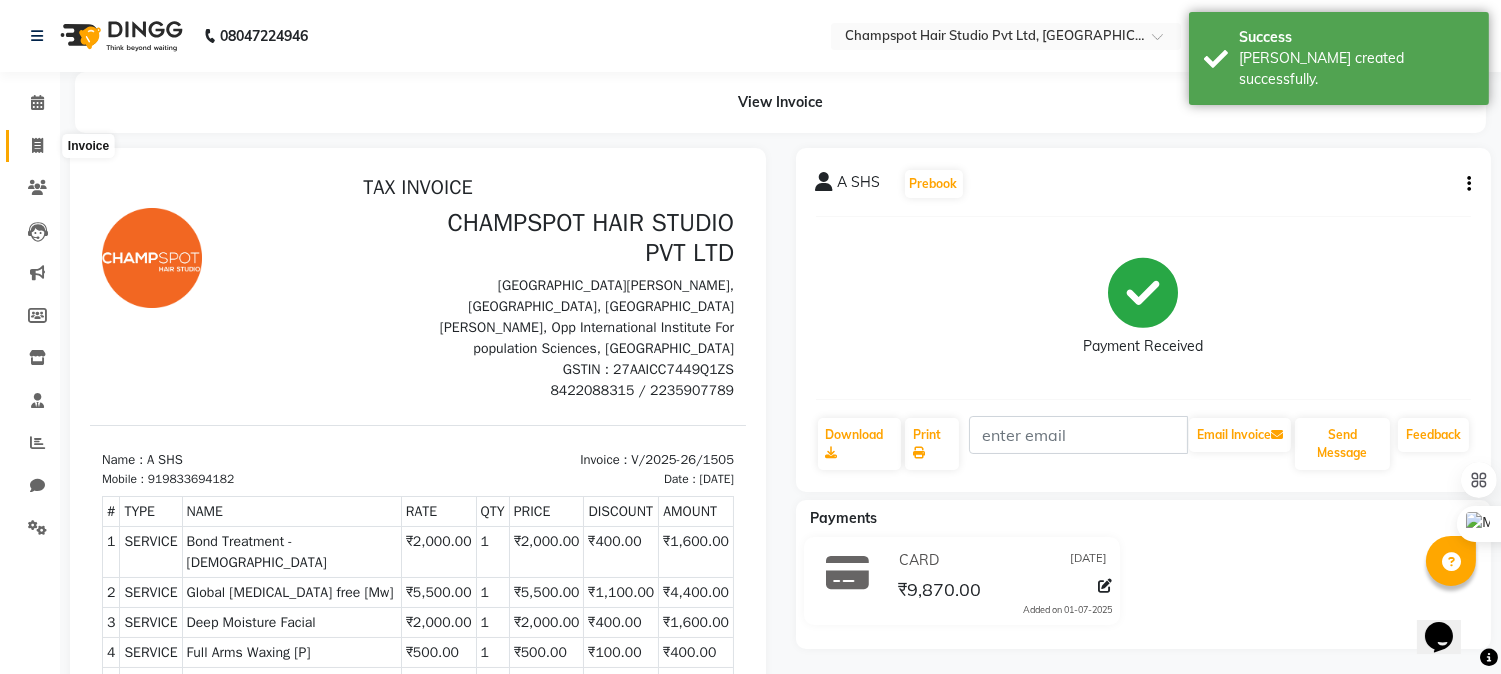 click 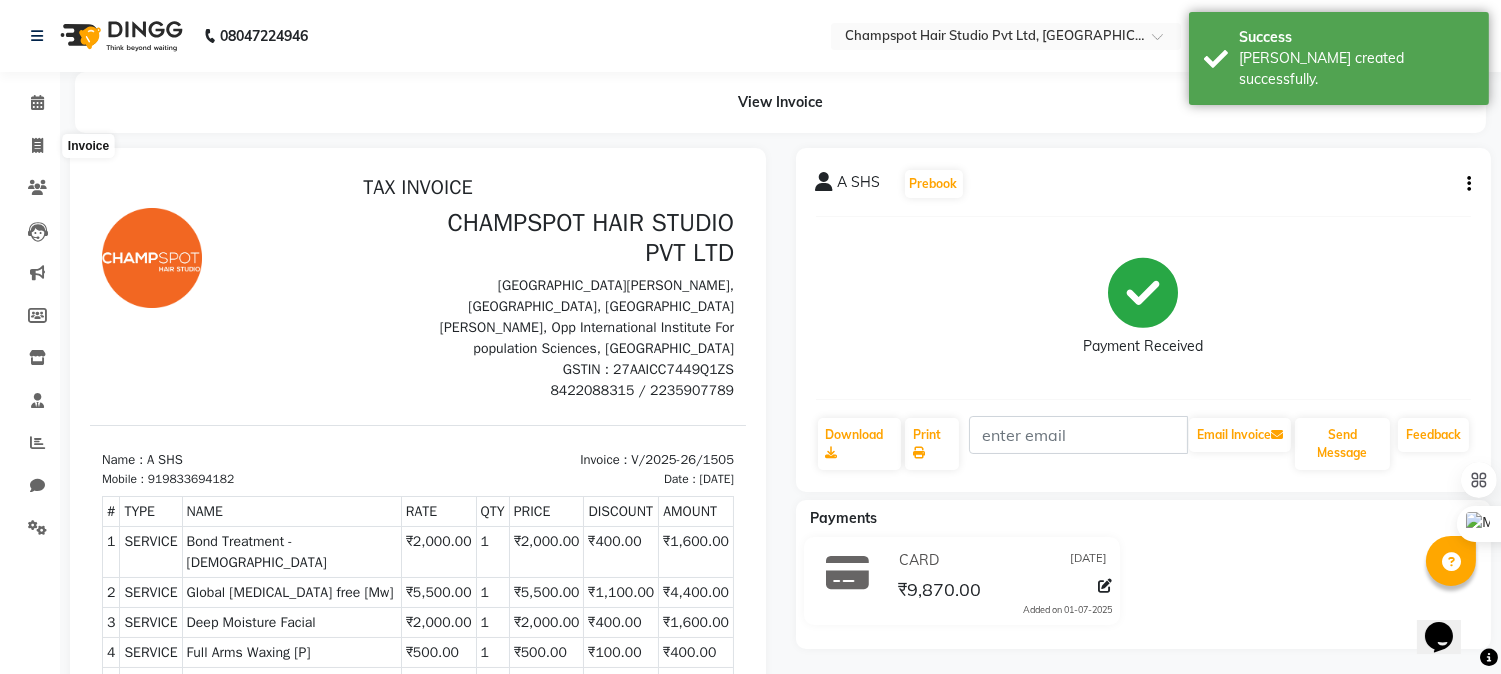 select on "7690" 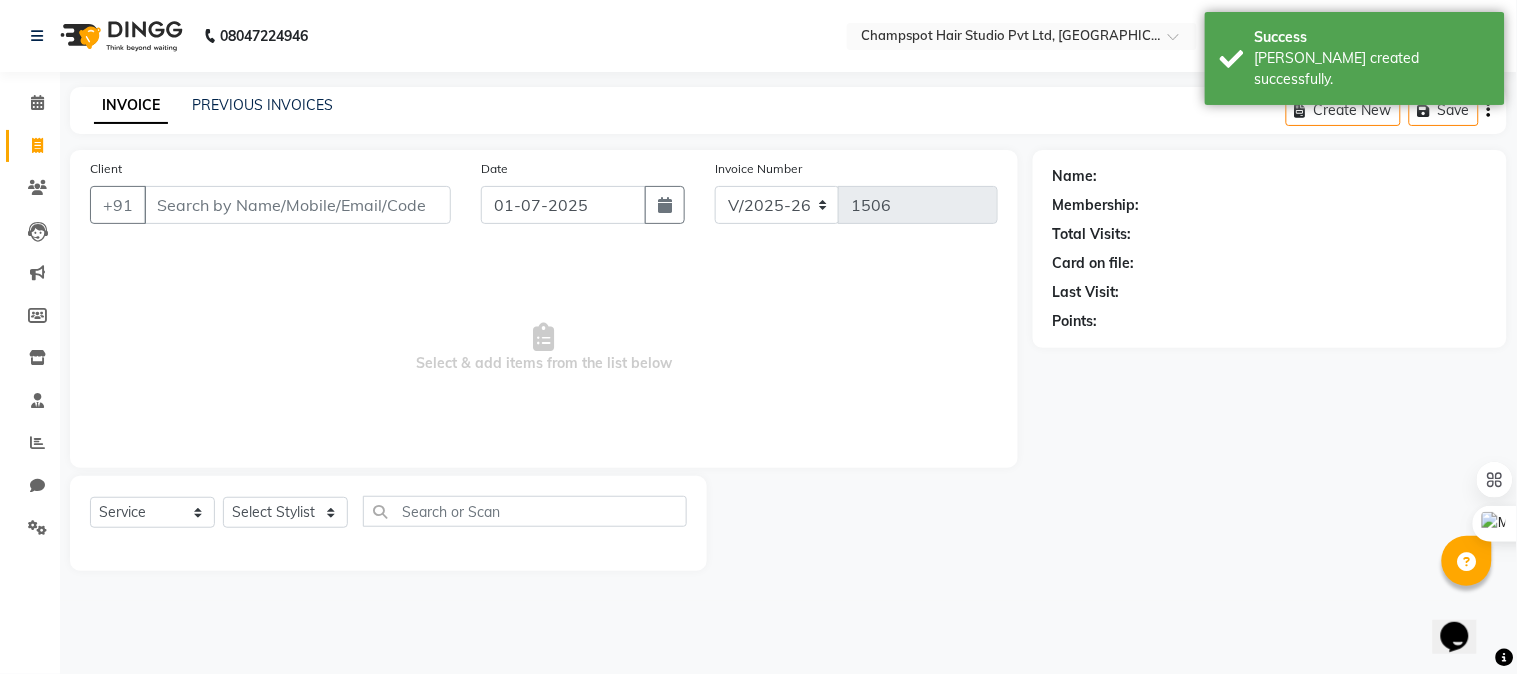 click on "Client" at bounding box center (297, 205) 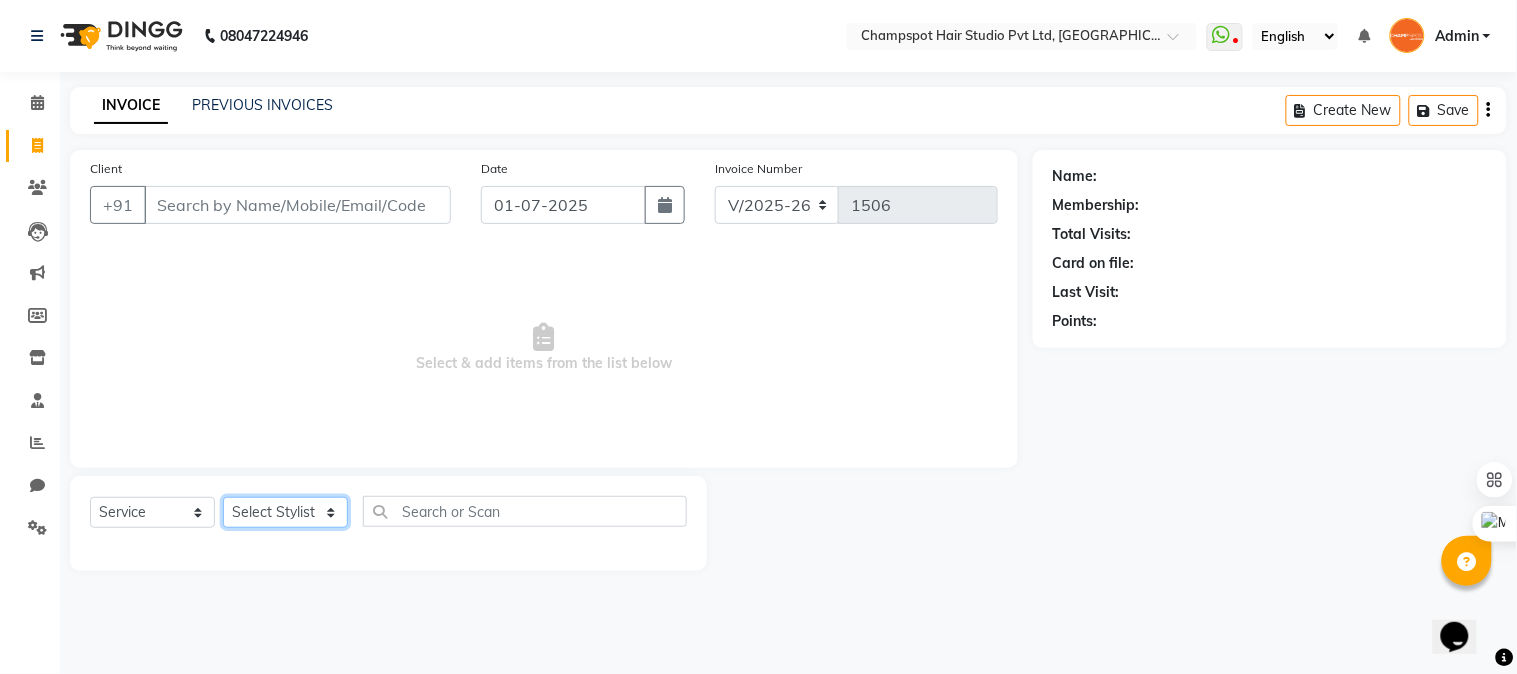 click on "Select Stylist Admin Ahmad Bhavesh Limbachia Falak Shaikh 	Hemant Limbachia Mamta Divekar Mukhtar Shamshad" 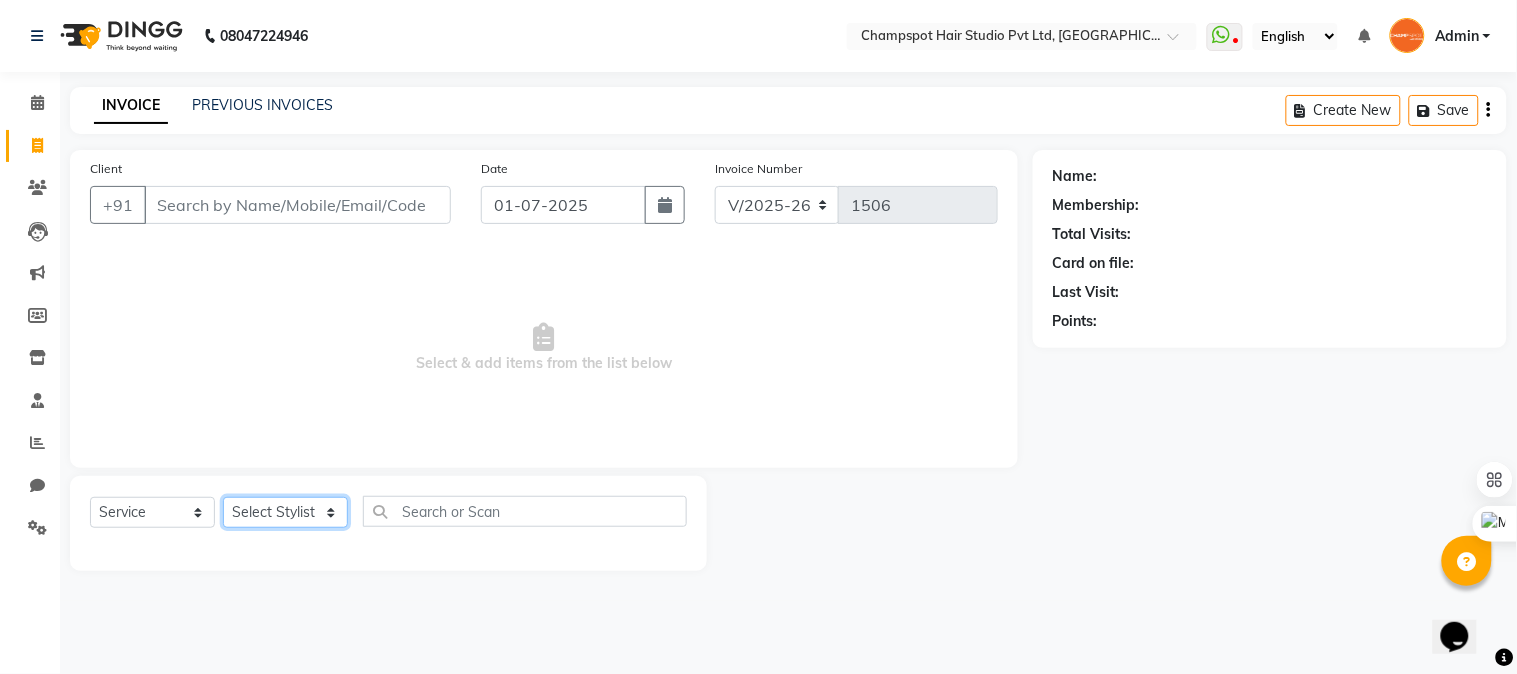 select on "69009" 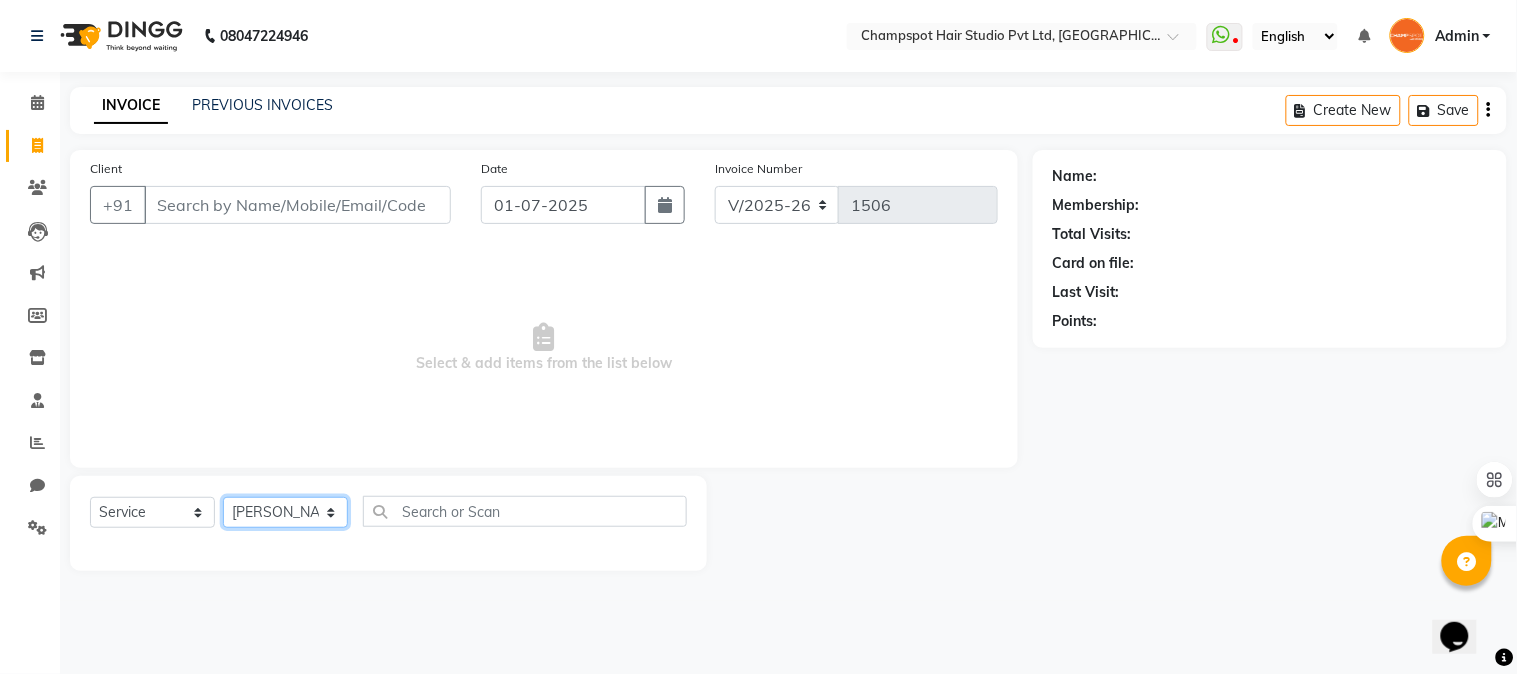 click on "Select Stylist Admin Ahmad Bhavesh Limbachia Falak Shaikh 	Hemant Limbachia Mamta Divekar Mukhtar Shamshad" 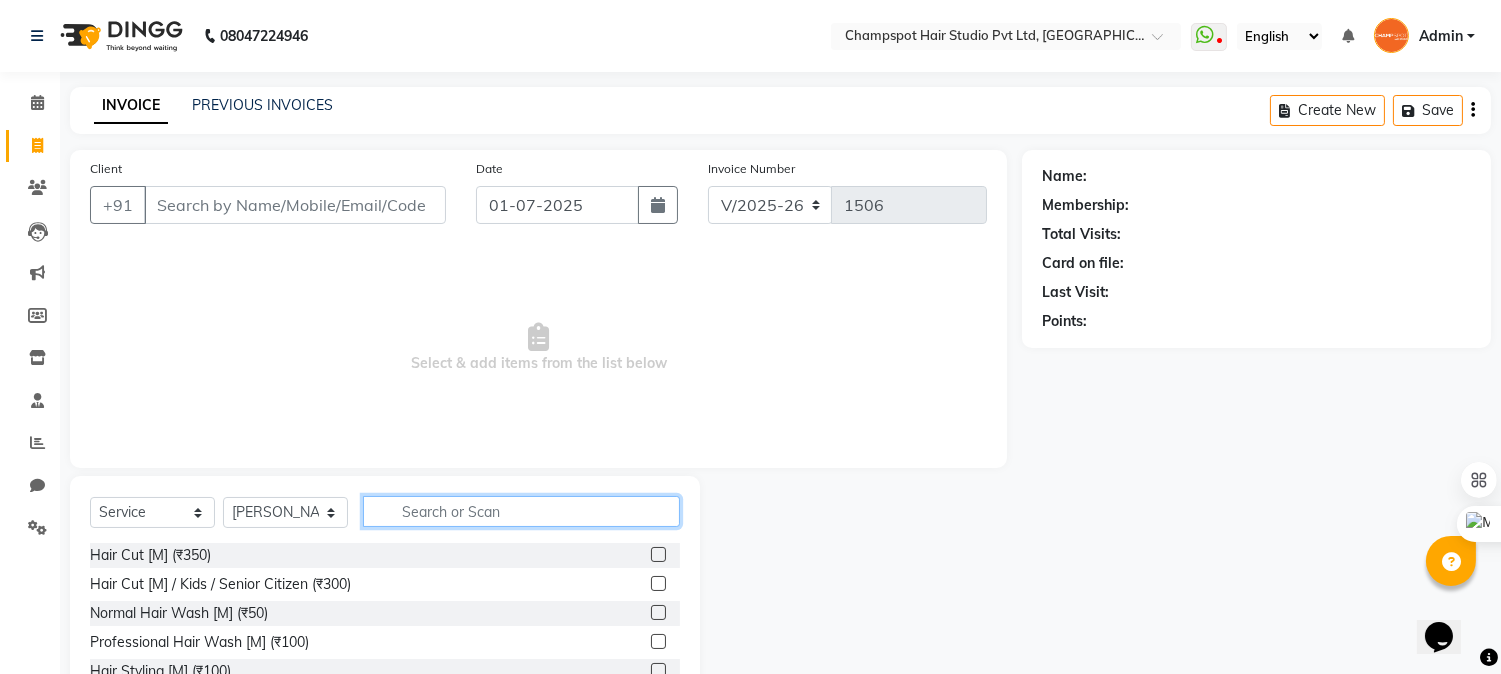 click 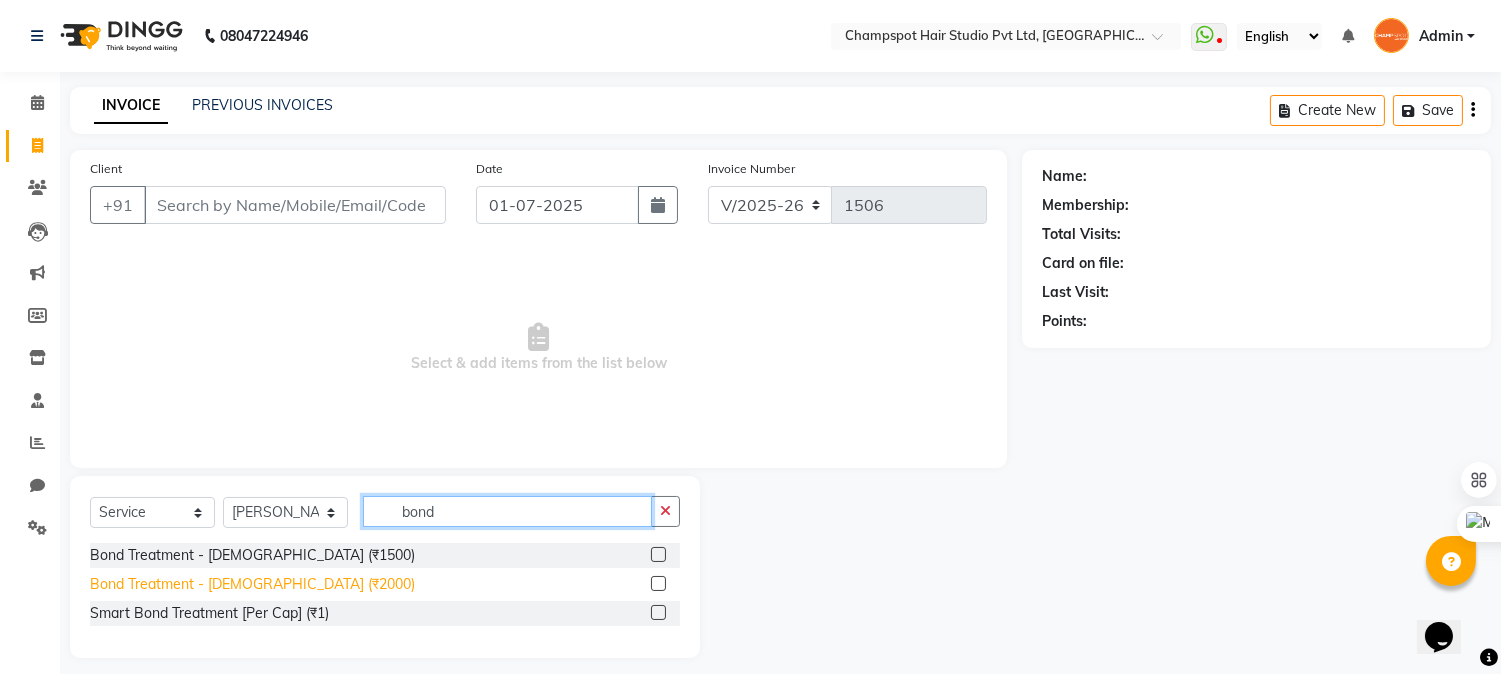 type on "bond" 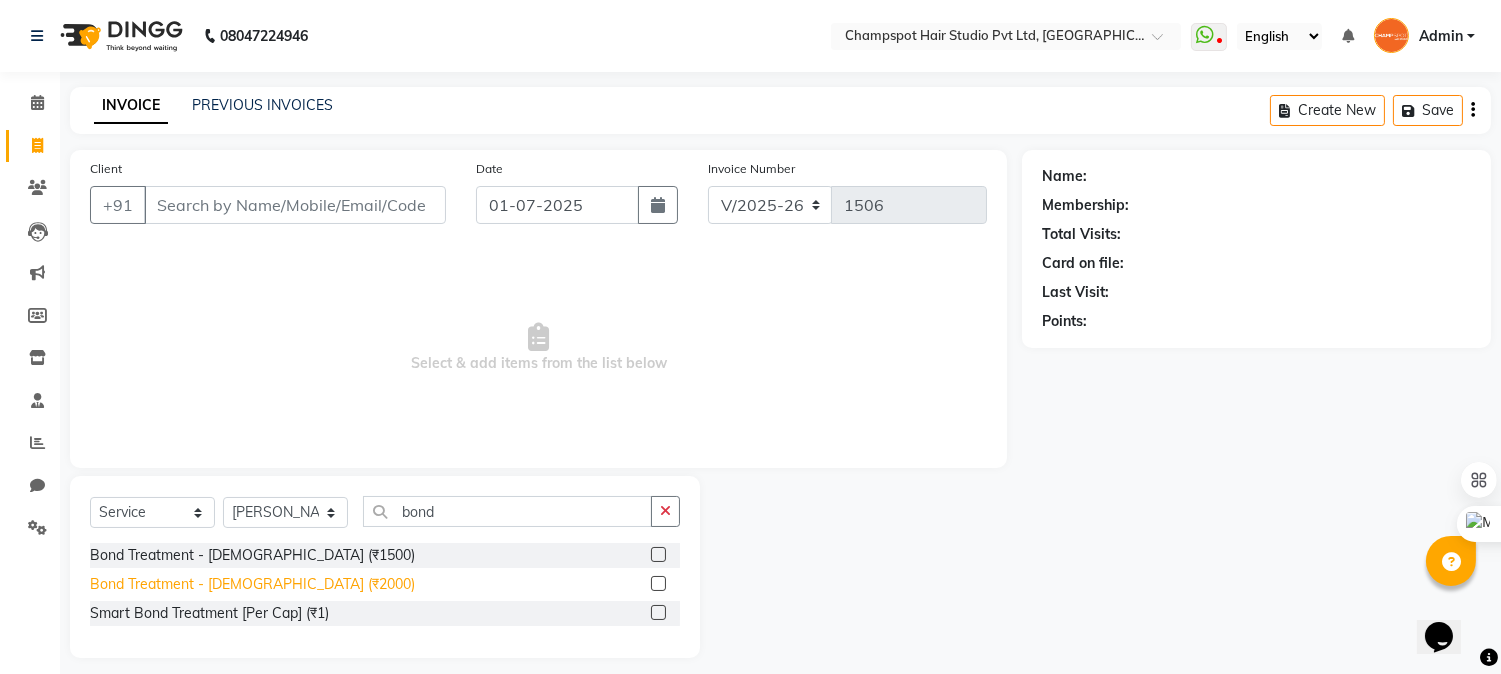 click on "Bond Treatment - Female (₹2000)" 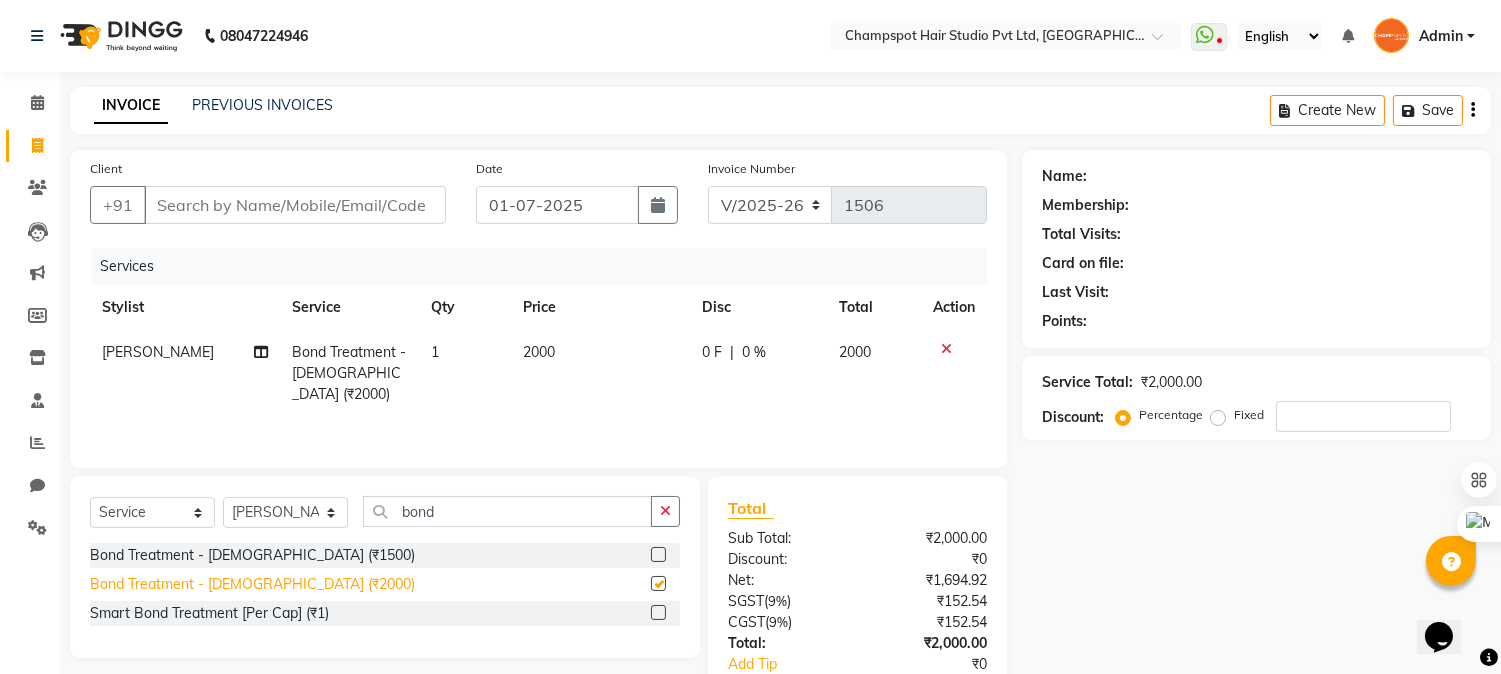 checkbox on "false" 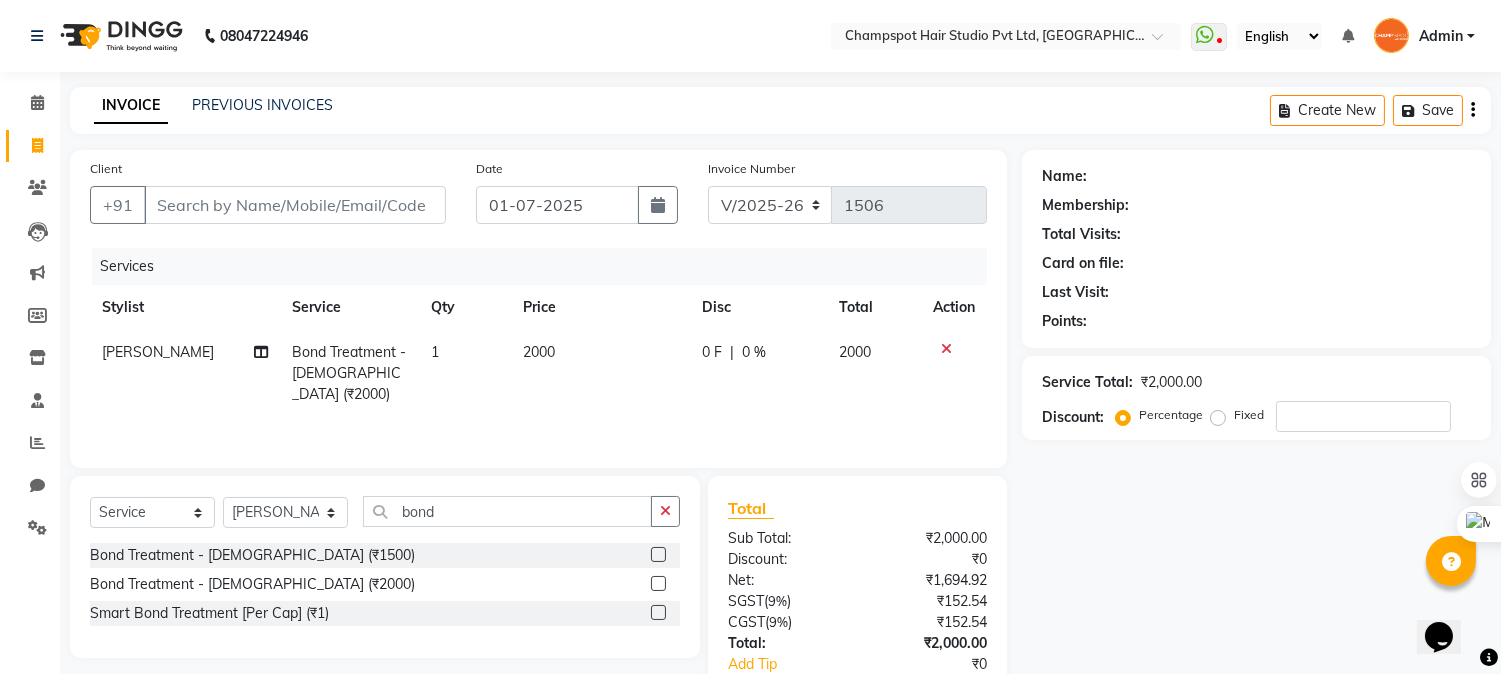 click on "1" 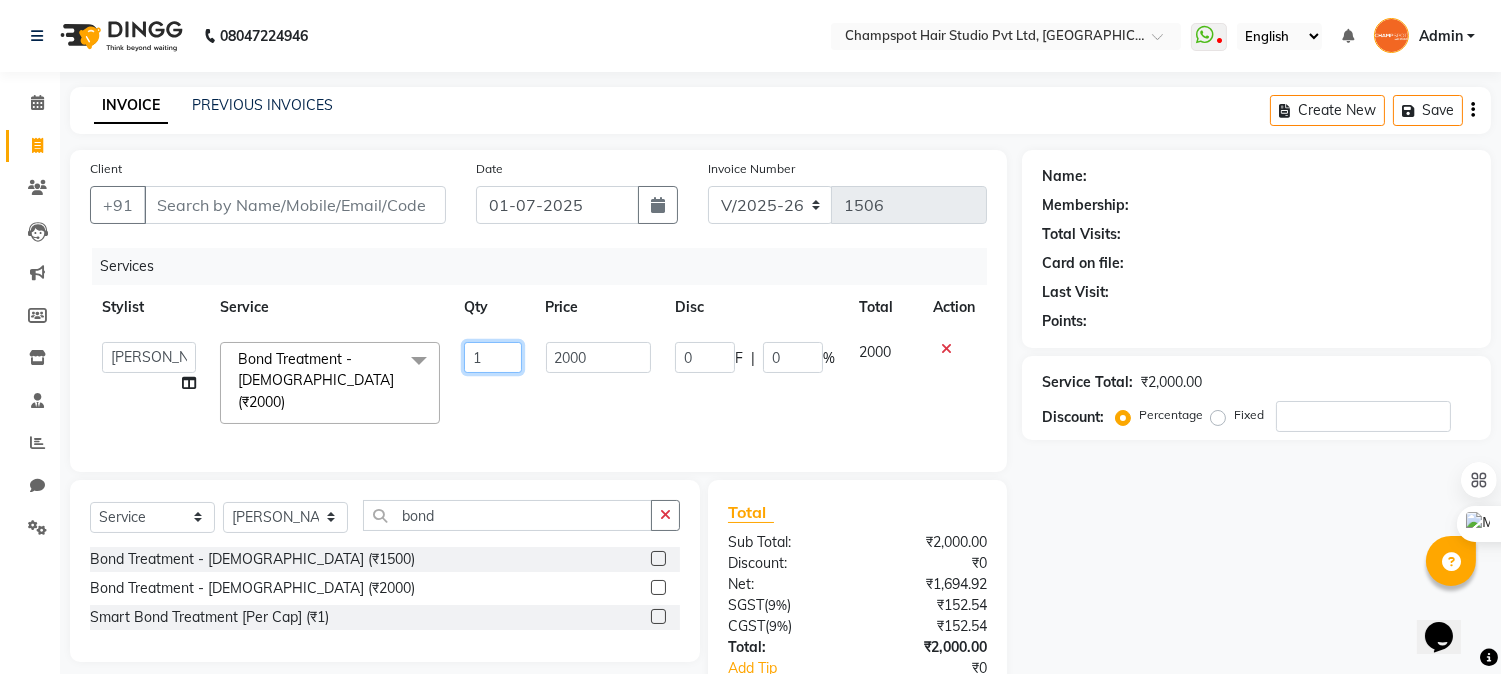 drag, startPoint x: 456, startPoint y: 350, endPoint x: 344, endPoint y: 343, distance: 112.21854 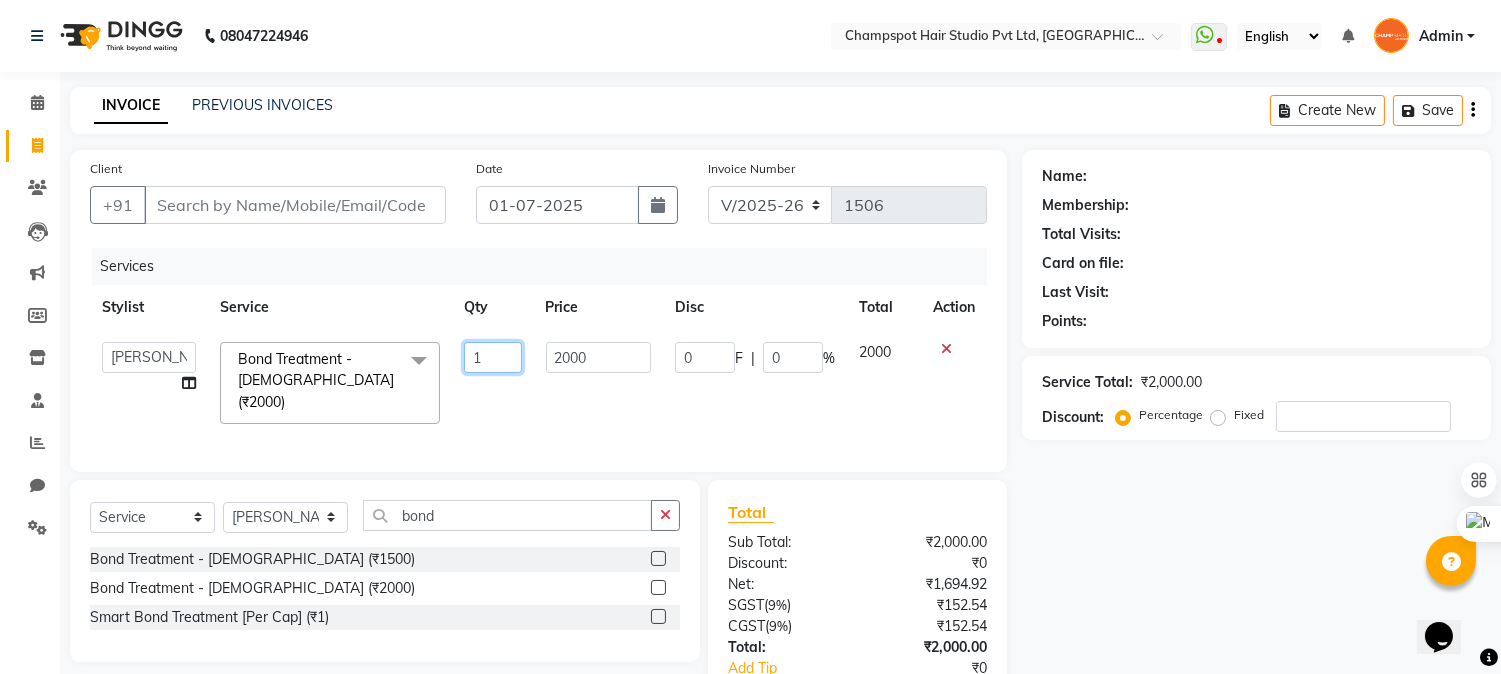 type on "8" 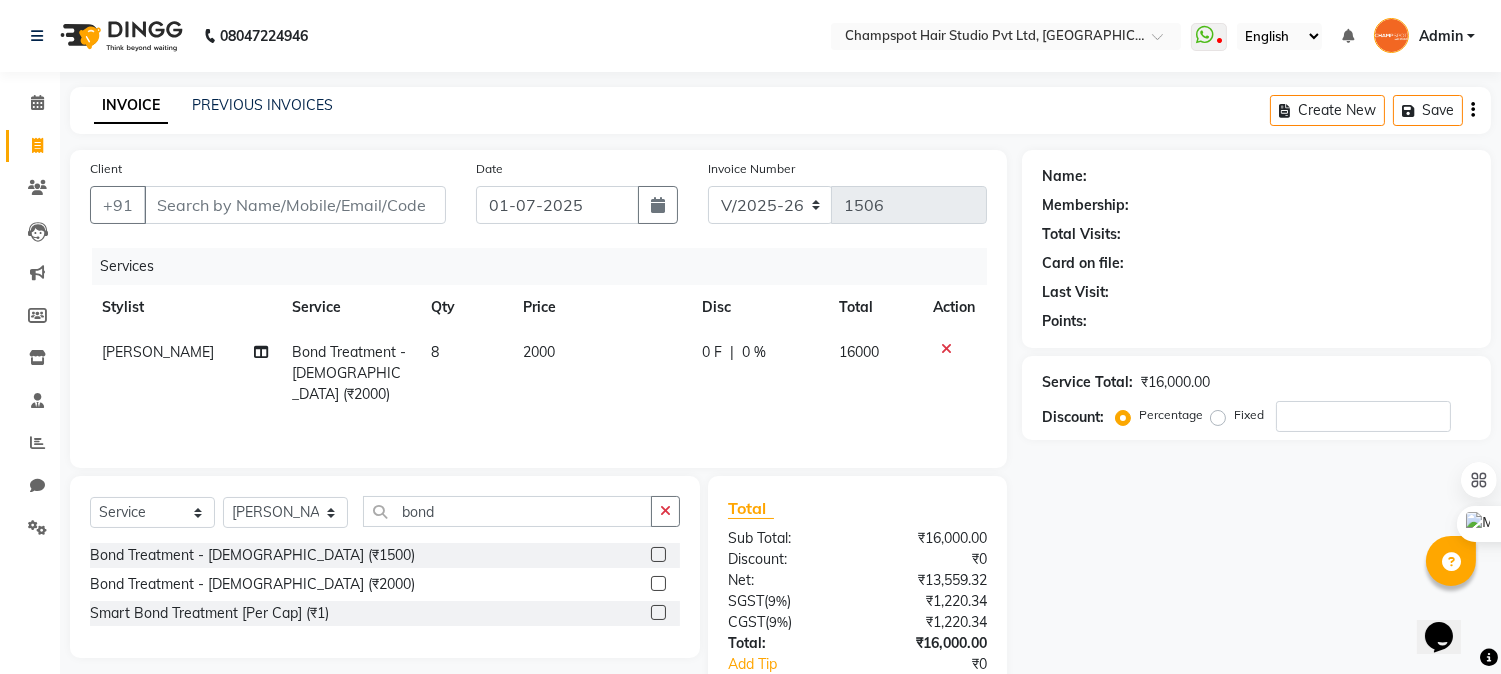click on "Services" 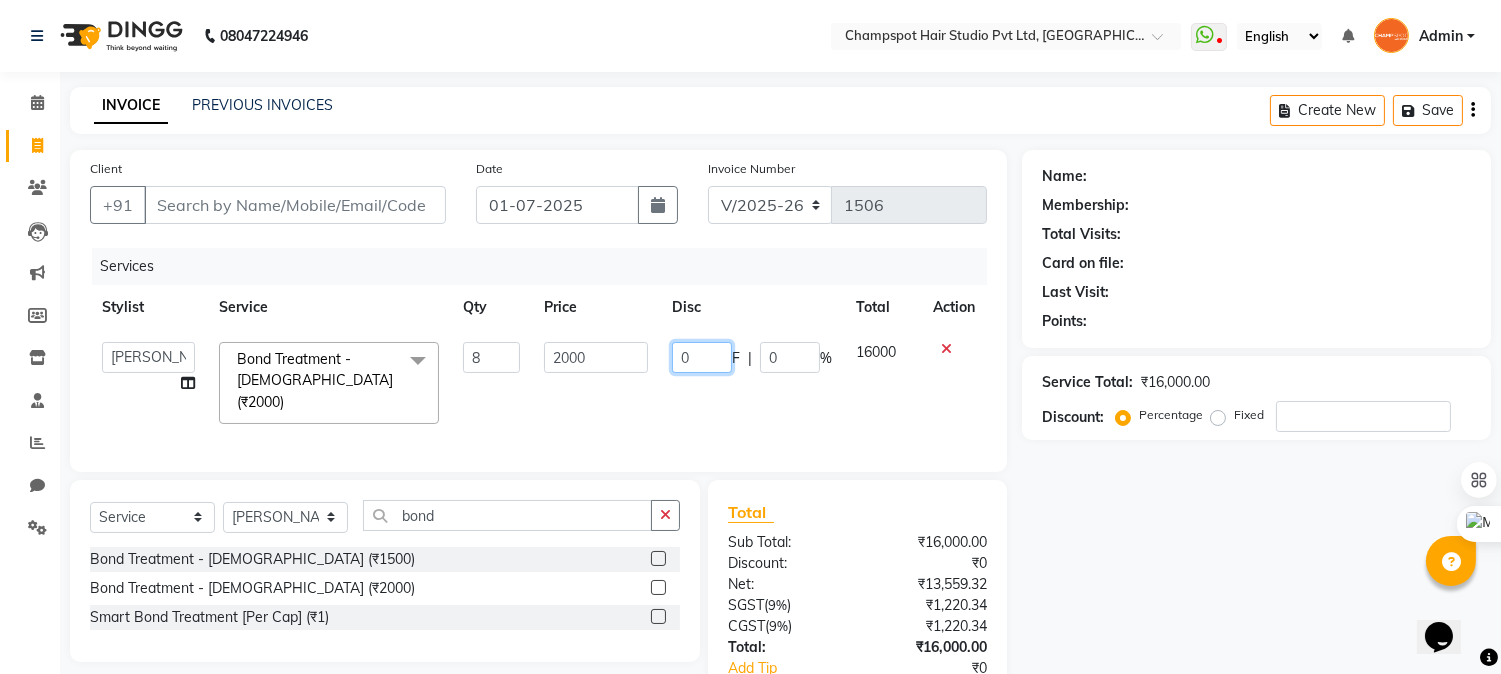 drag, startPoint x: 708, startPoint y: 356, endPoint x: 552, endPoint y: 345, distance: 156.38734 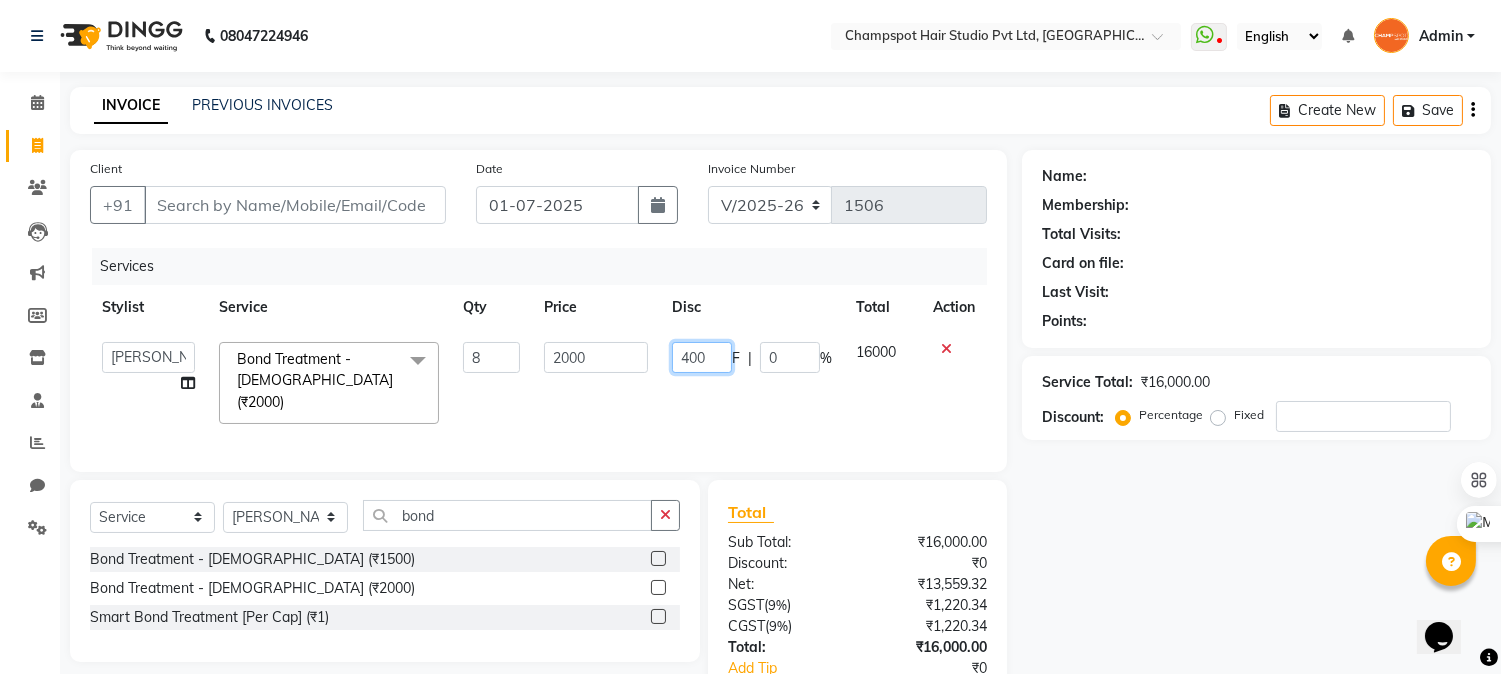 type on "4000" 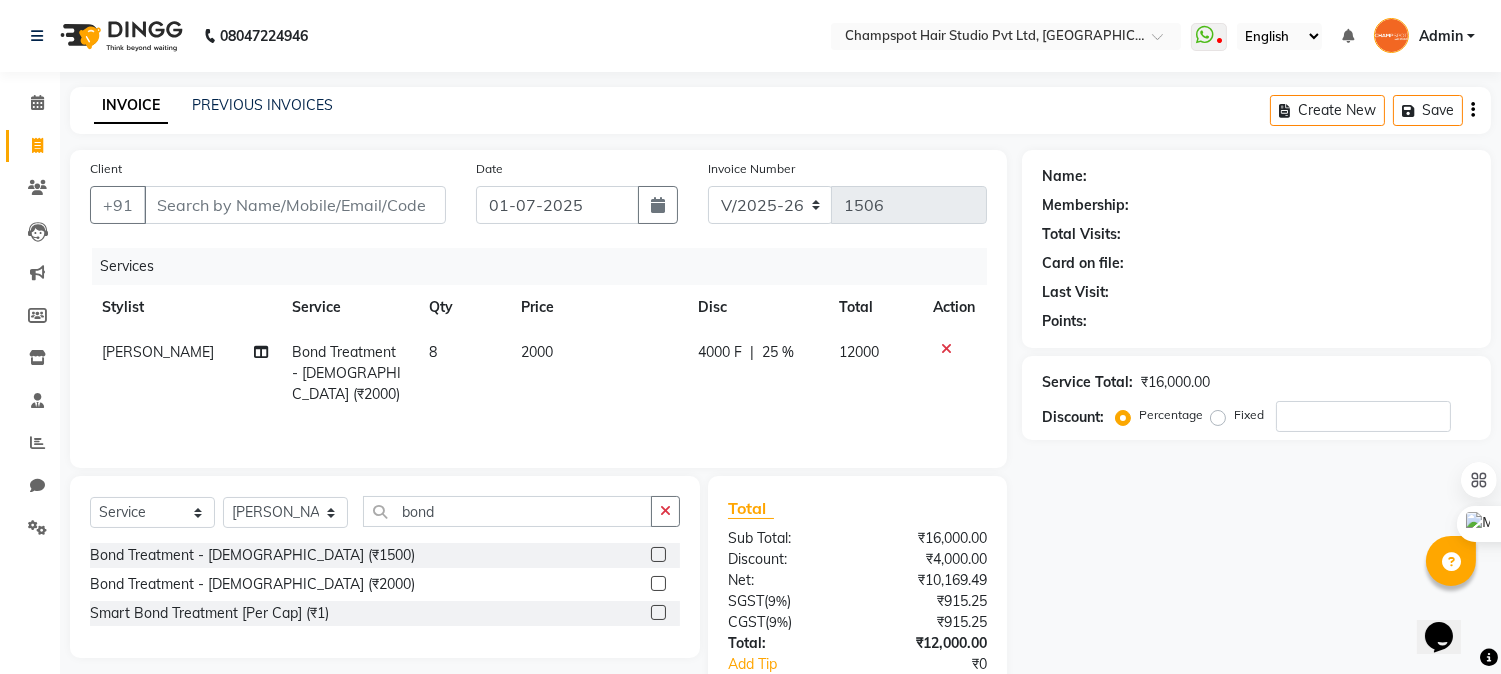 click on "Name: Membership: Total Visits: Card on file: Last Visit:  Points:  Service Total:  ₹16,000.00  Discount:  Percentage   Fixed" 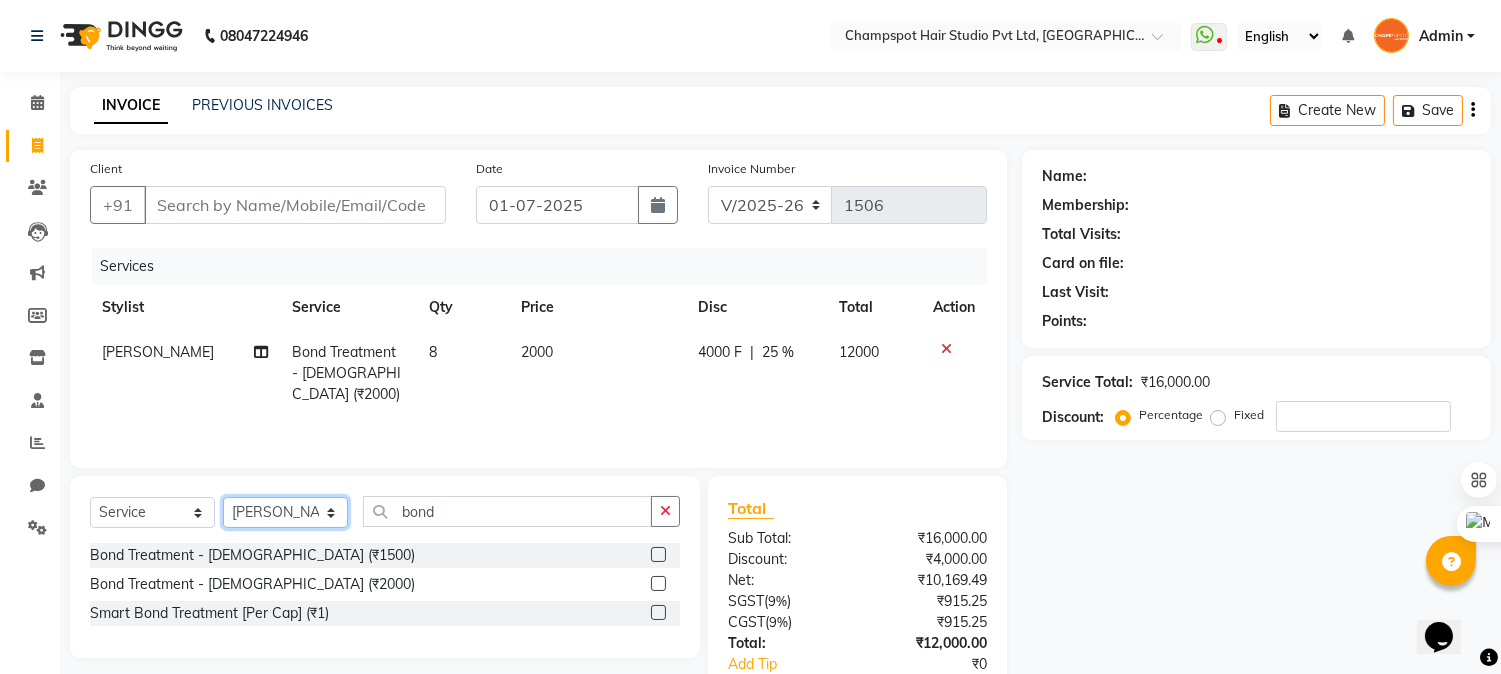 click on "Select Stylist Admin Ahmad Bhavesh Limbachia Falak Shaikh 	Hemant Limbachia Mamta Divekar Mukhtar Shamshad" 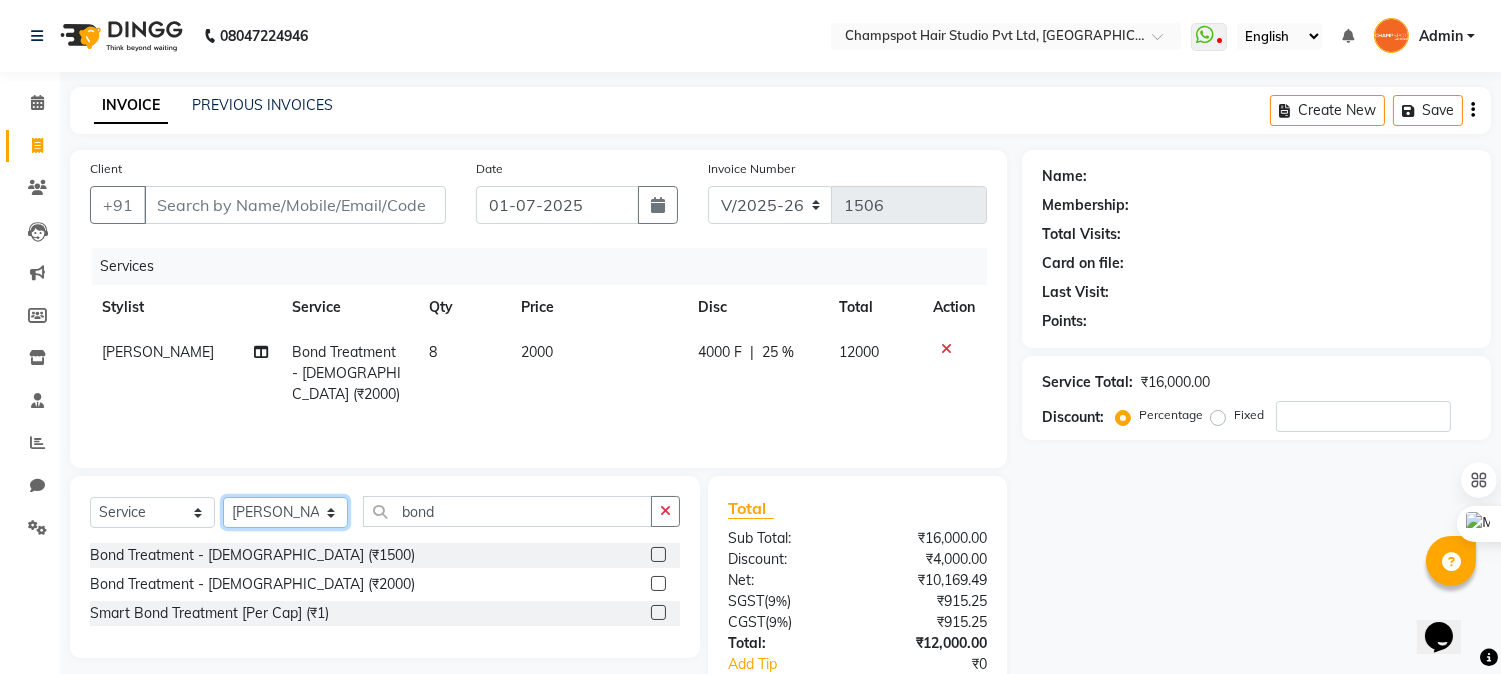 click on "Select Stylist Admin Ahmad Bhavesh Limbachia Falak Shaikh 	Hemant Limbachia Mamta Divekar Mukhtar Shamshad" 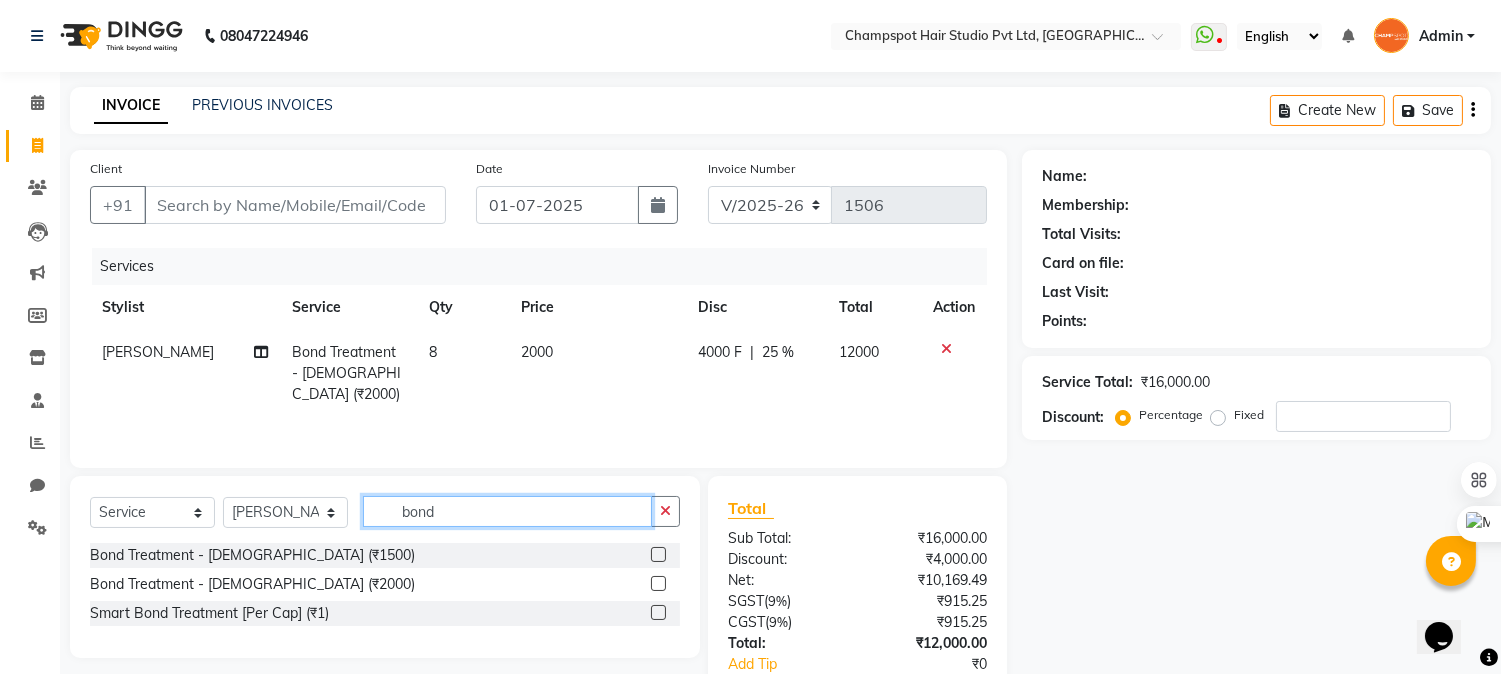 drag, startPoint x: 455, startPoint y: 505, endPoint x: 238, endPoint y: 467, distance: 220.30206 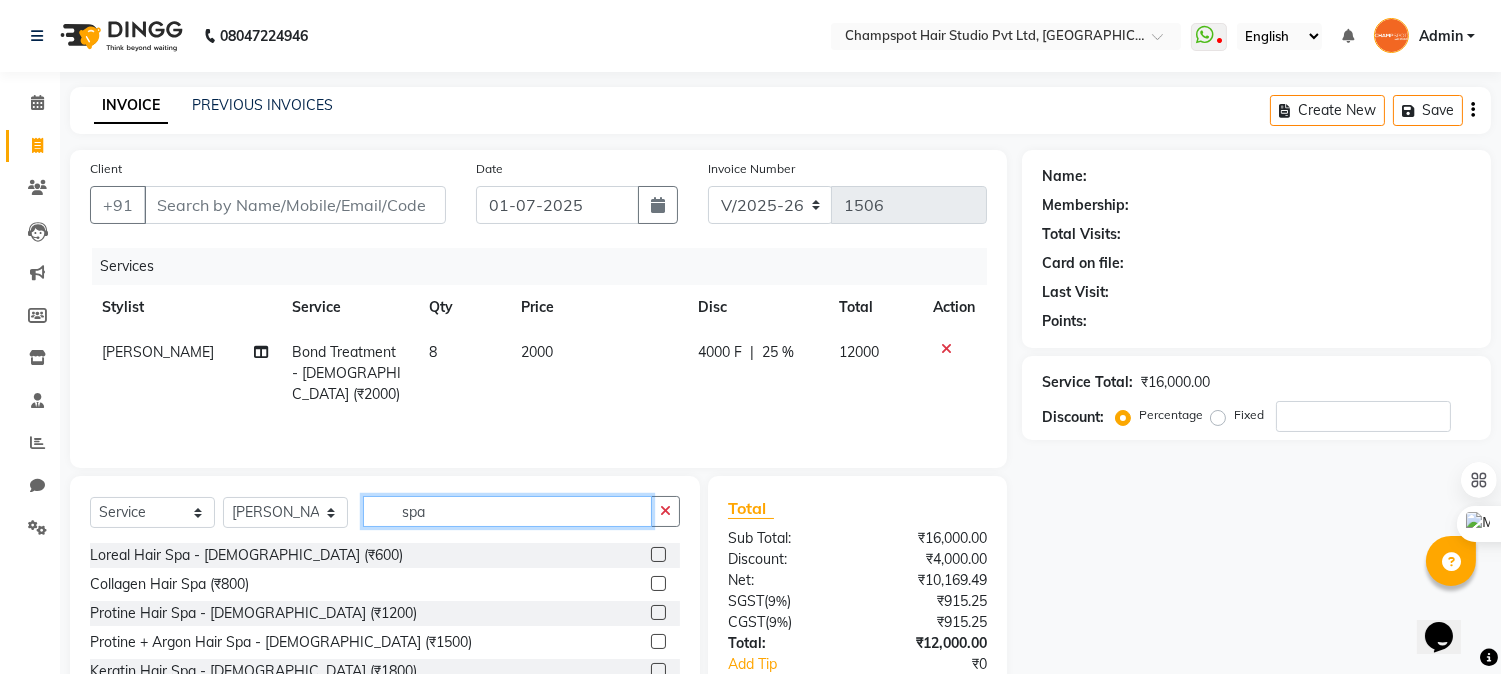 scroll, scrollTop: 111, scrollLeft: 0, axis: vertical 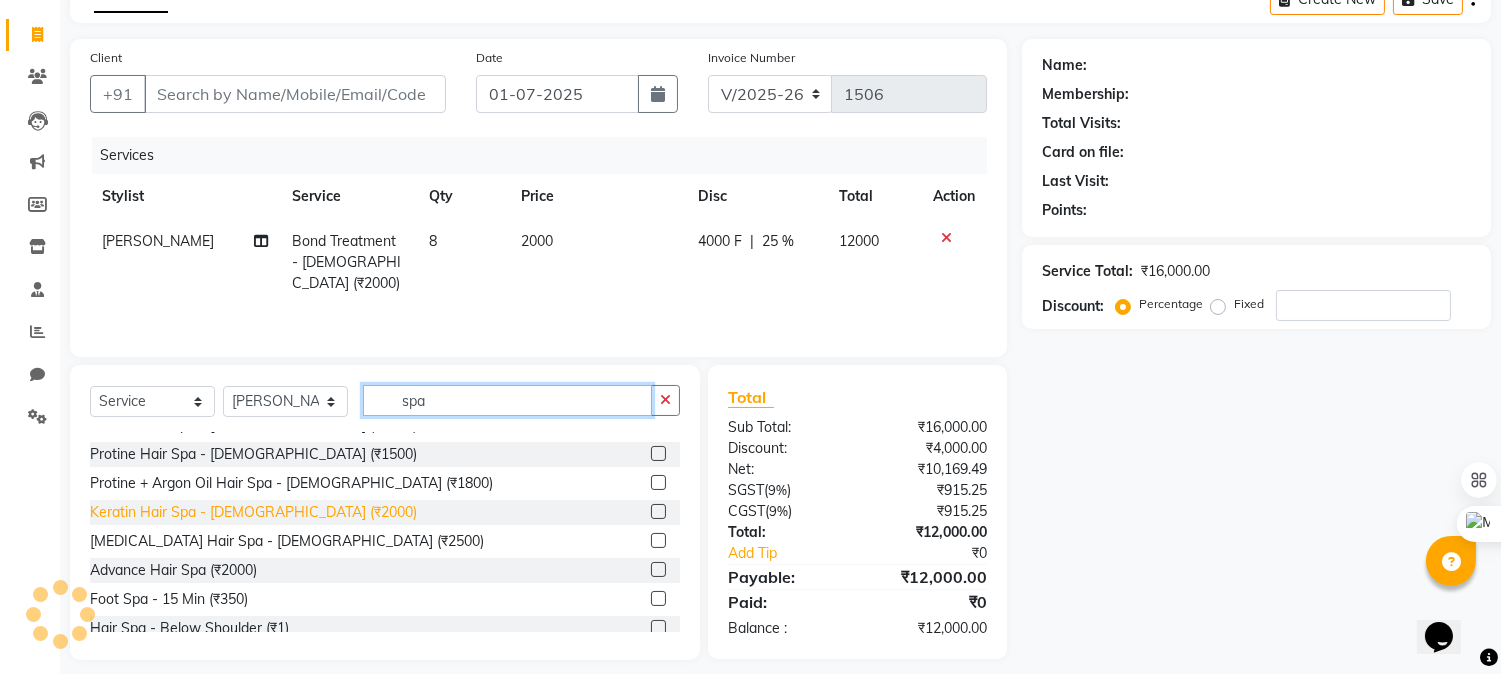 type on "spa" 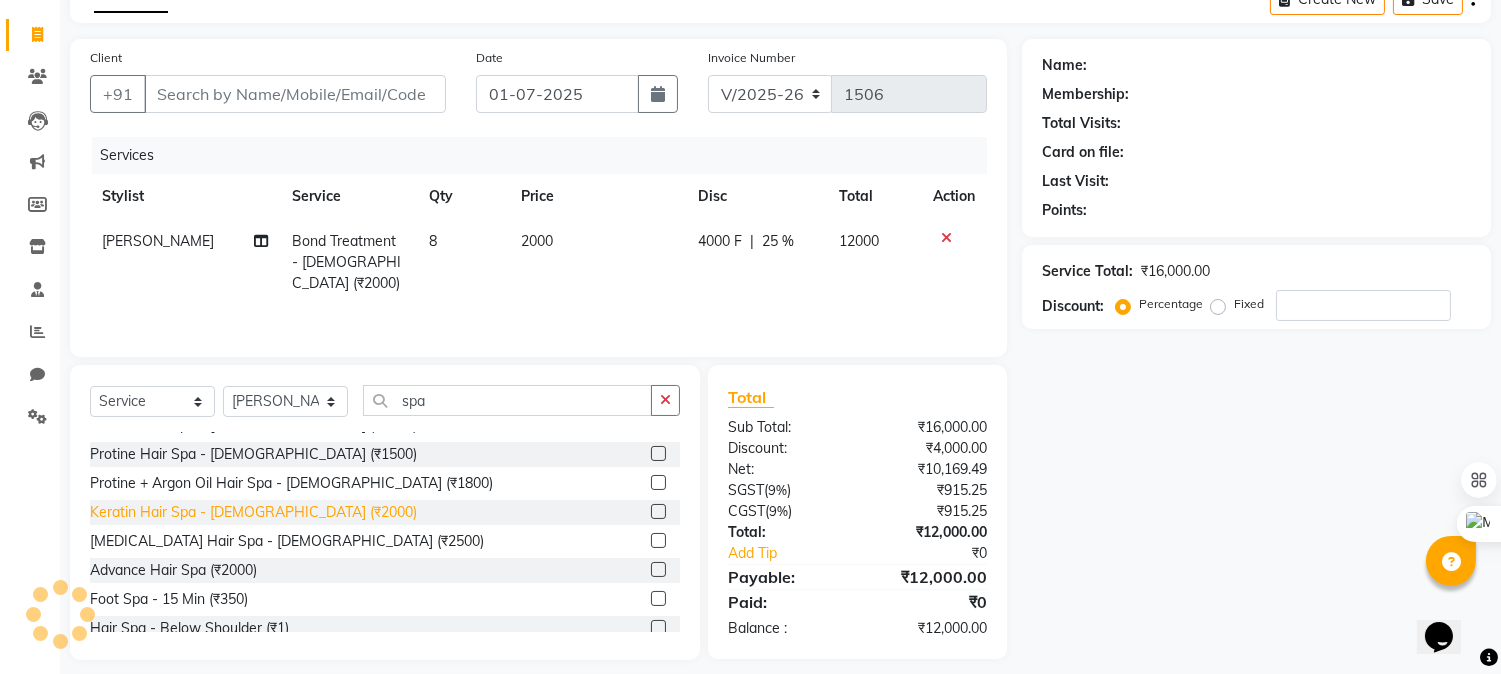 click on "Keratin Hair Spa - Female (₹2000)" 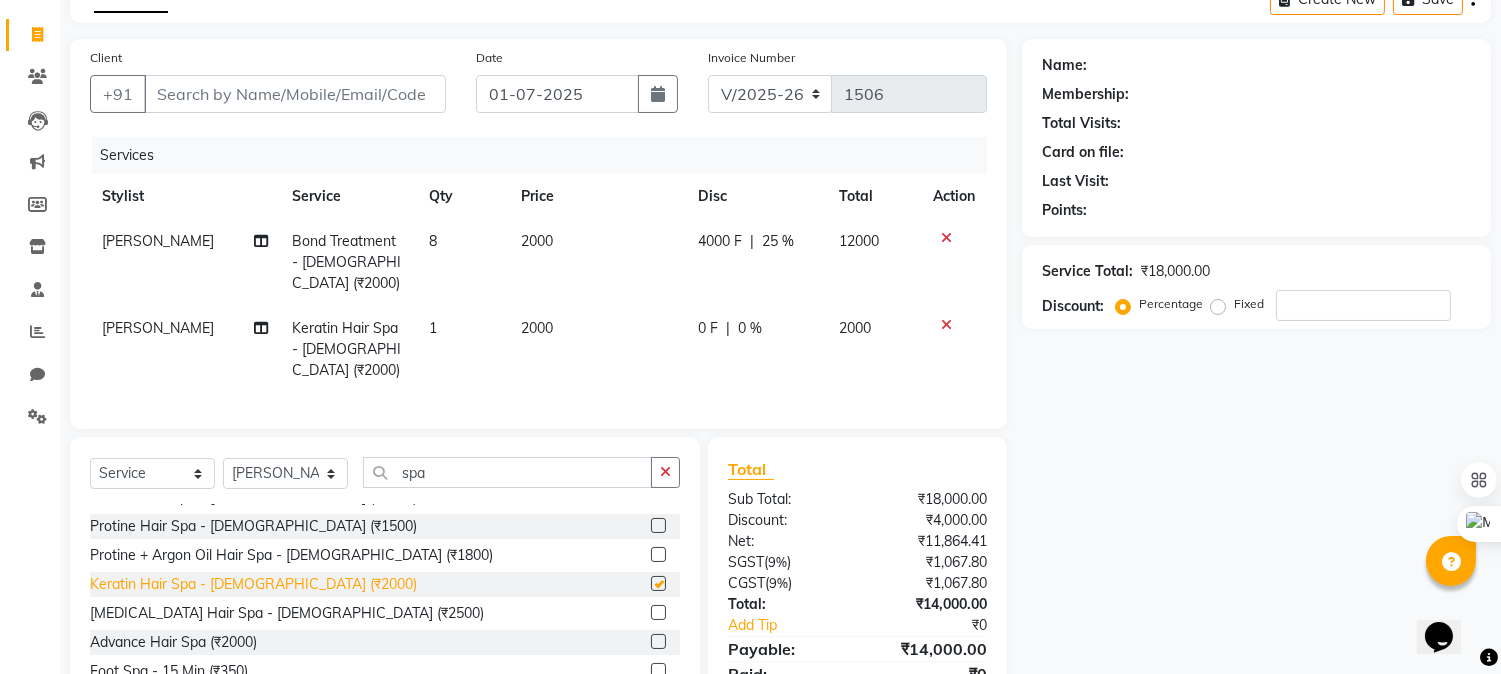 checkbox on "false" 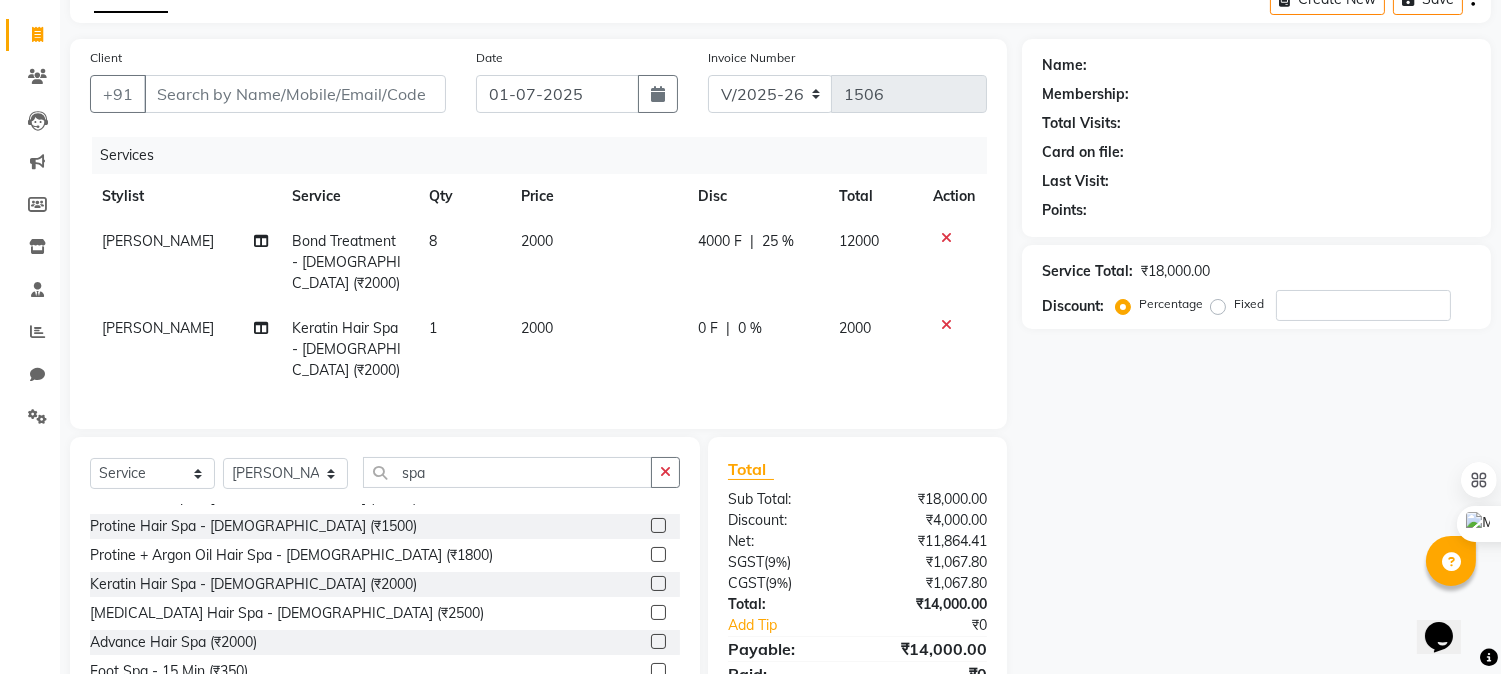 click on "1" 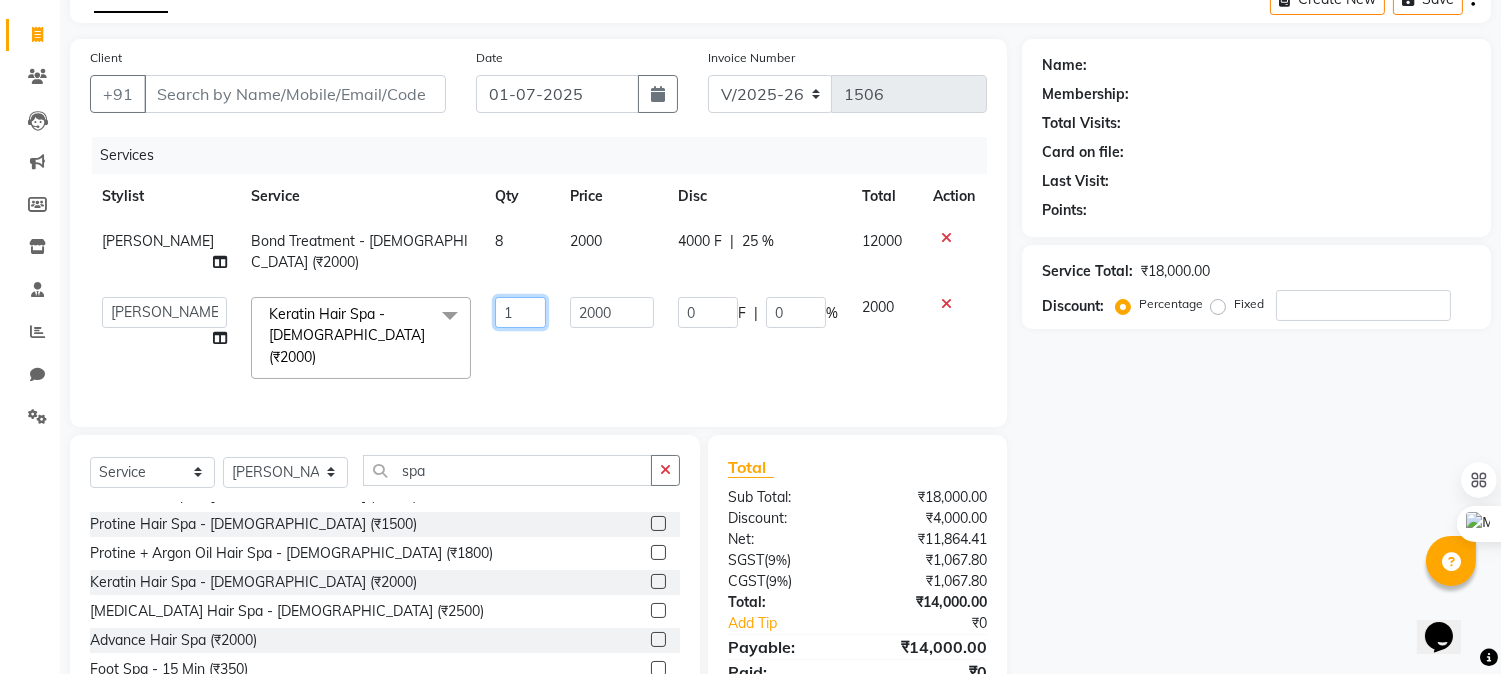 drag, startPoint x: 485, startPoint y: 286, endPoint x: 350, endPoint y: 275, distance: 135.4474 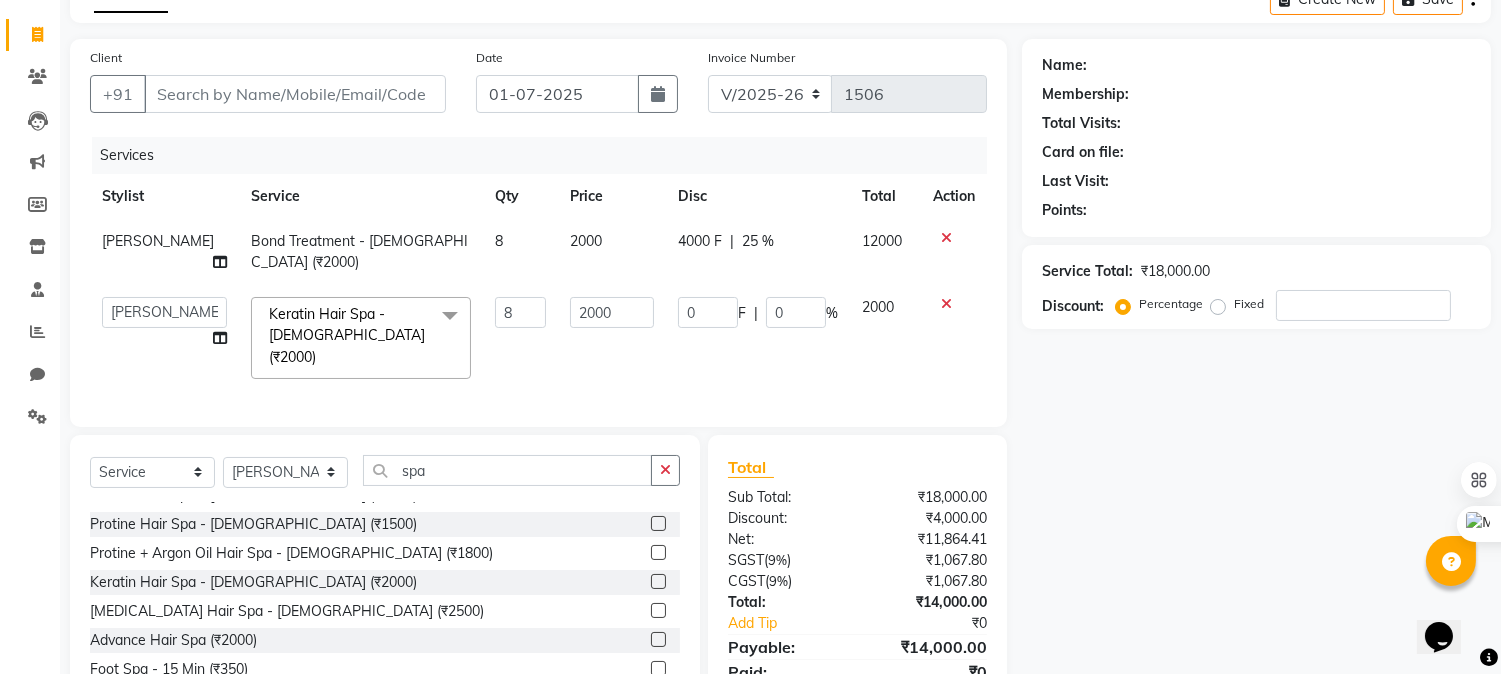 click on "Name: Membership: Total Visits: Card on file: Last Visit:  Points:  Service Total:  ₹18,000.00  Discount:  Percentage   Fixed" 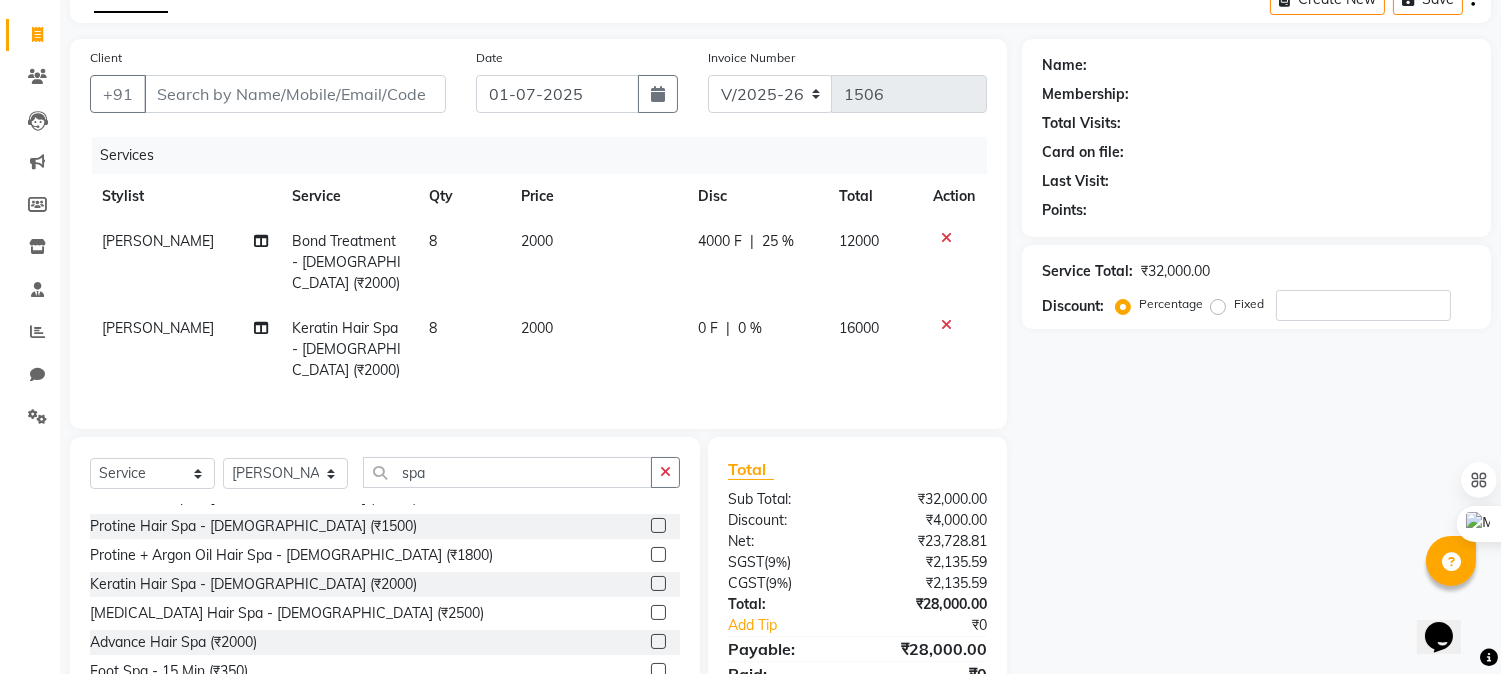 click on "0 F" 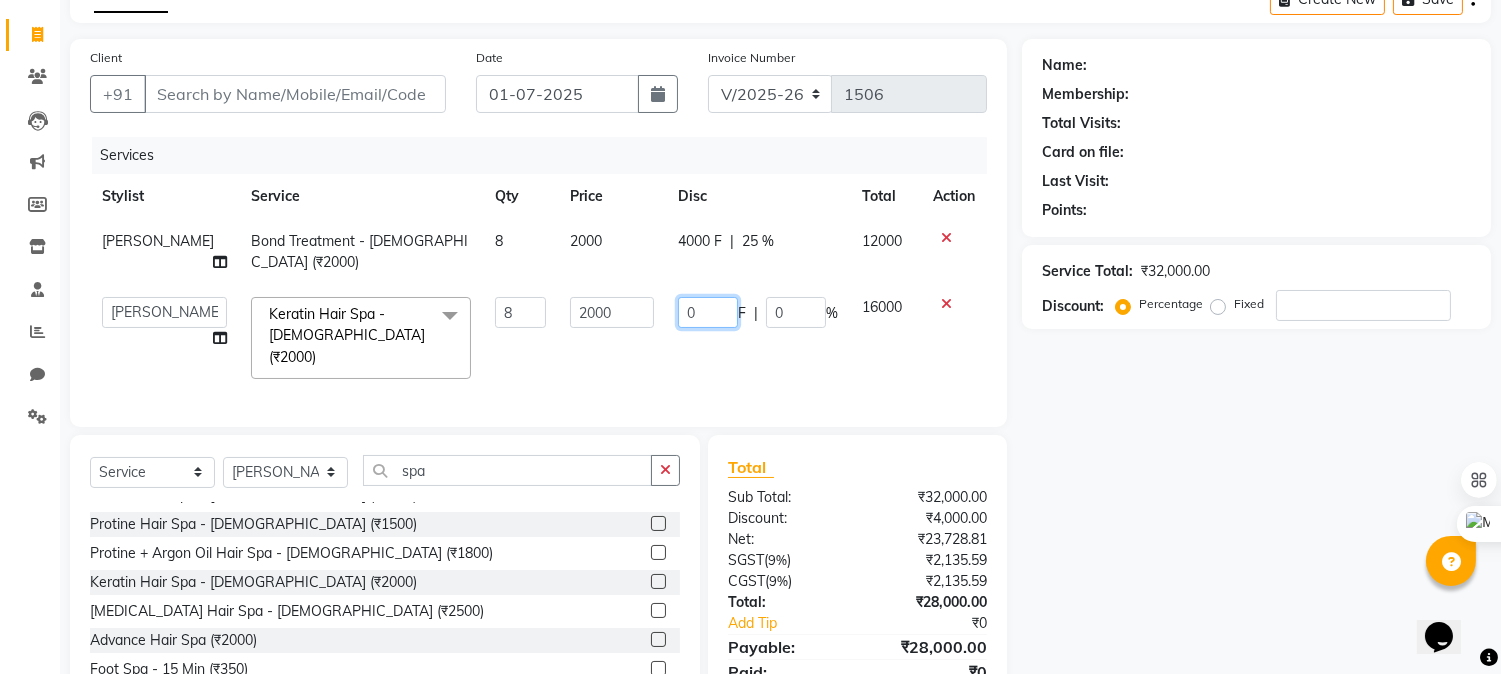 drag, startPoint x: 697, startPoint y: 292, endPoint x: 385, endPoint y: 298, distance: 312.05768 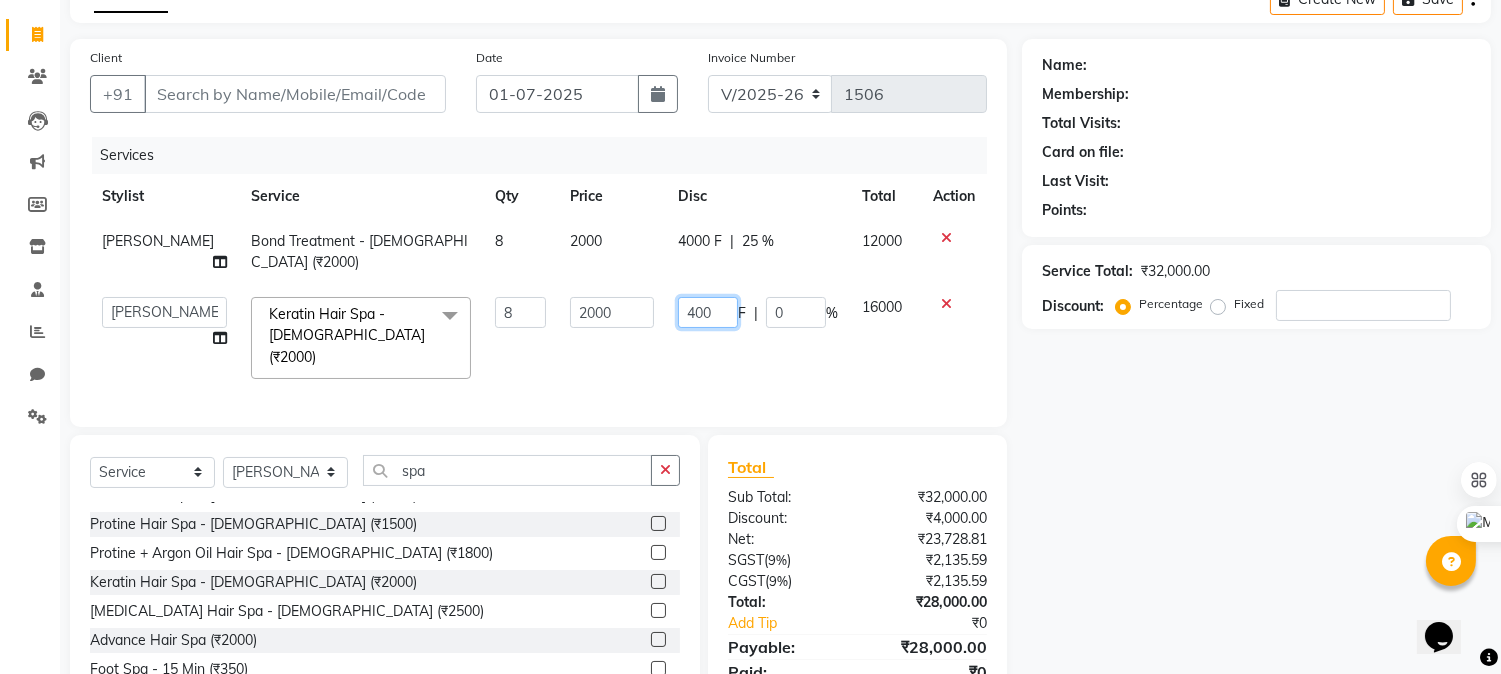 type on "4000" 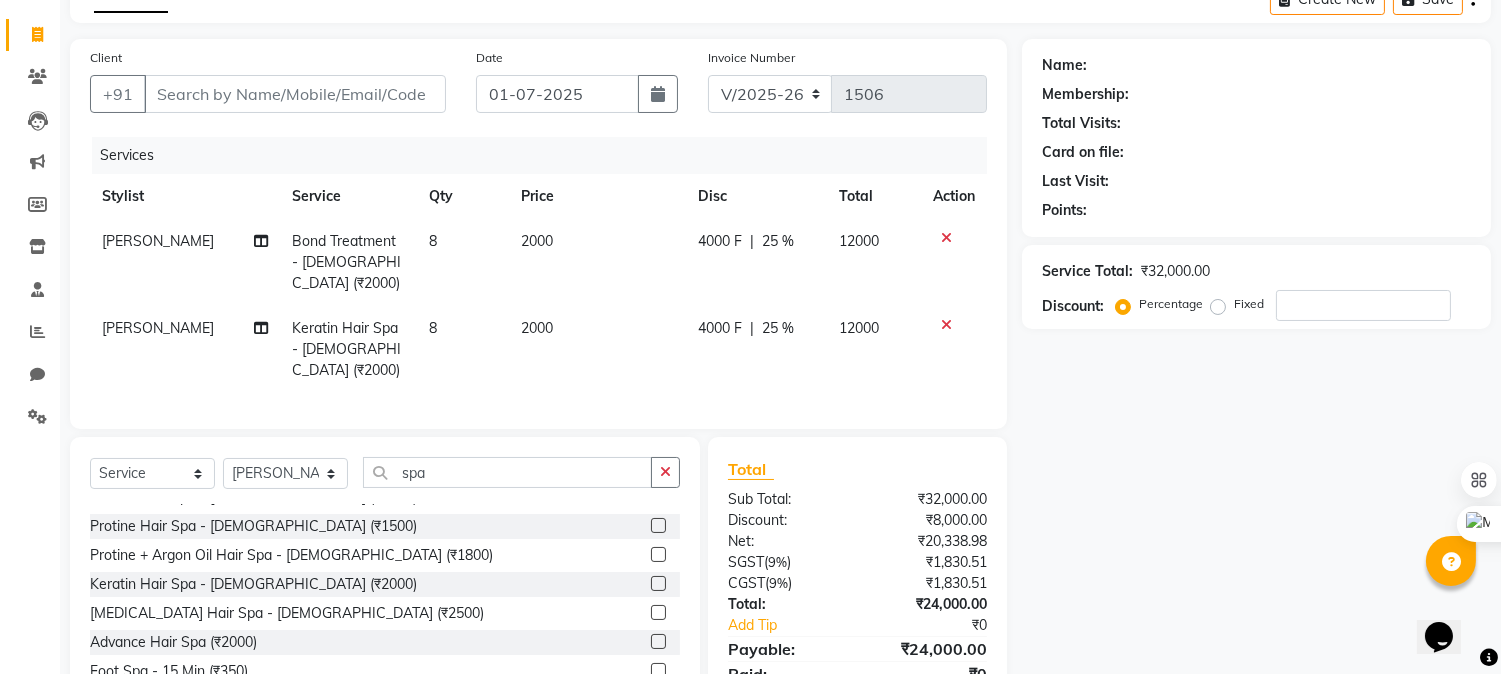 click on "Name: Membership: Total Visits: Card on file: Last Visit:  Points:  Service Total:  ₹32,000.00  Discount:  Percentage   Fixed" 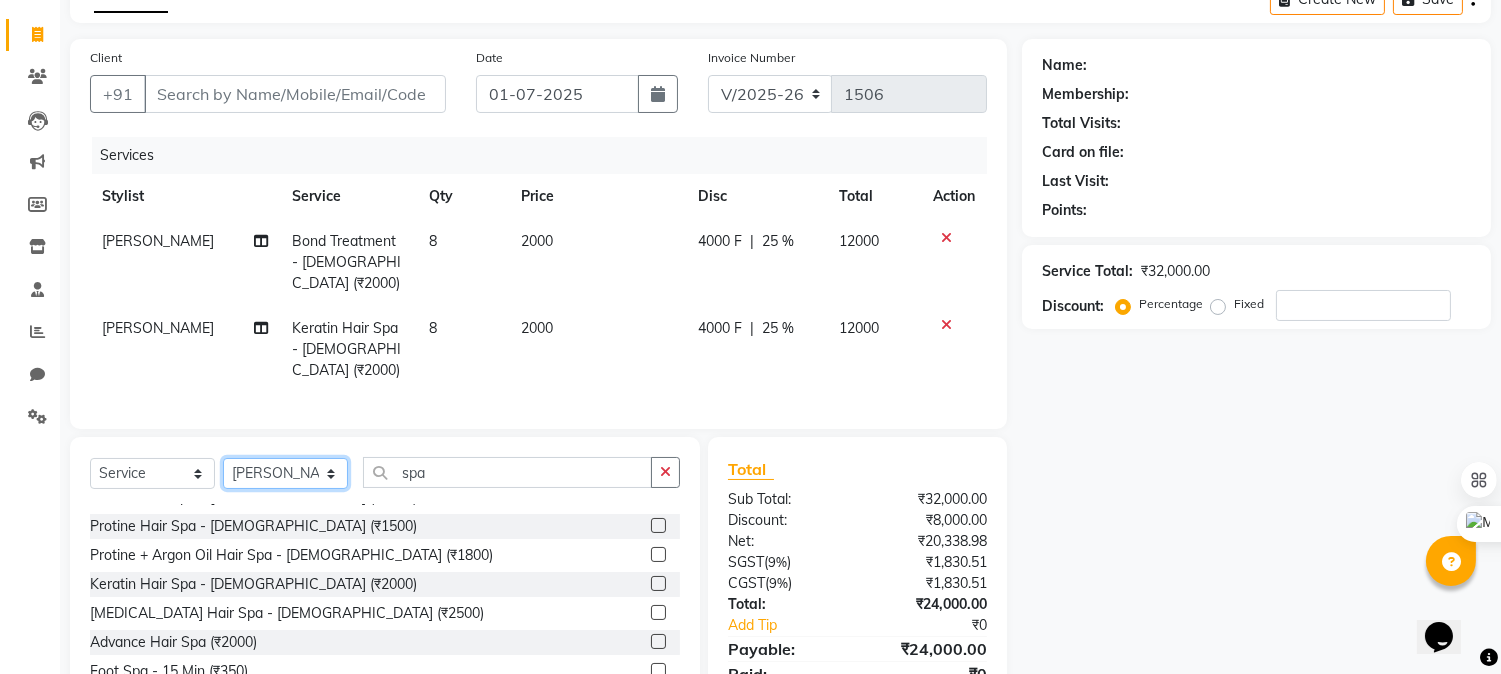 click on "Select Stylist Admin Ahmad Bhavesh Limbachia Falak Shaikh 	Hemant Limbachia Mamta Divekar Mukhtar Shamshad" 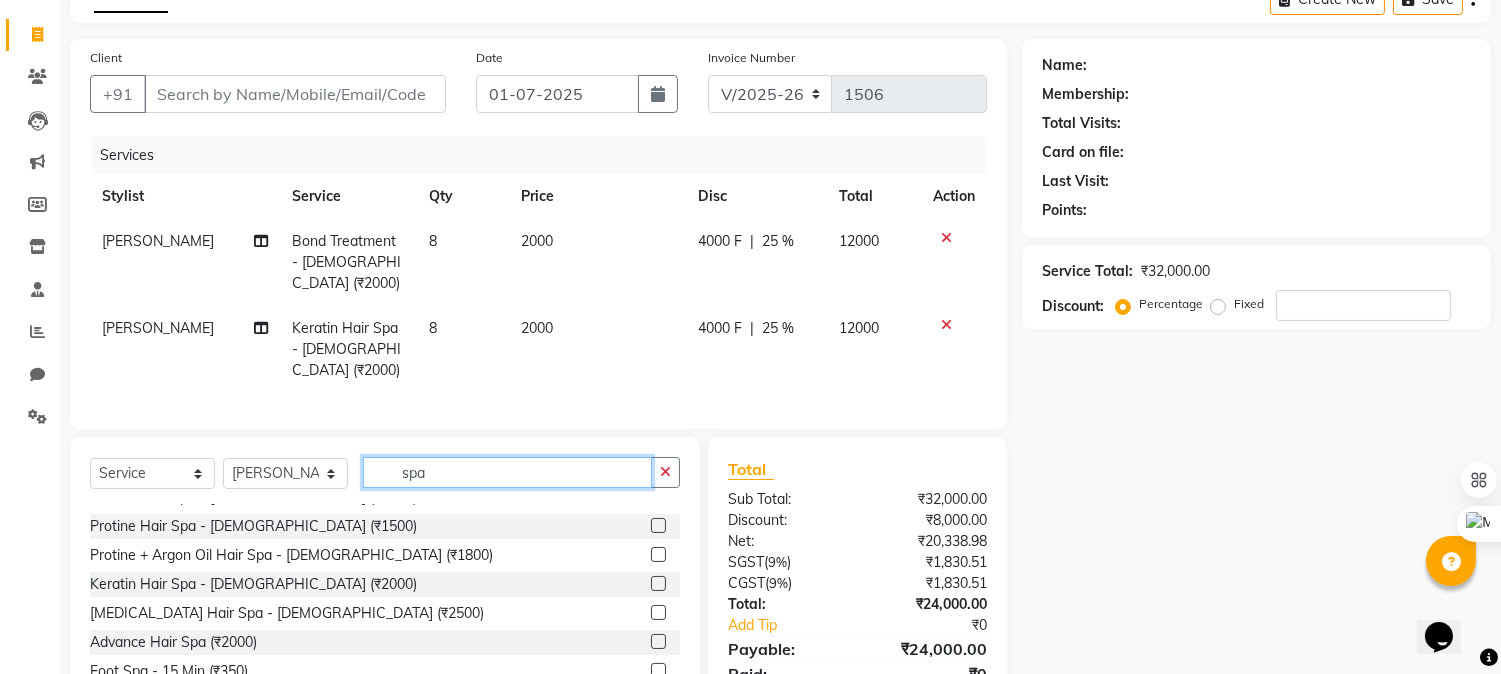 click on "spa" 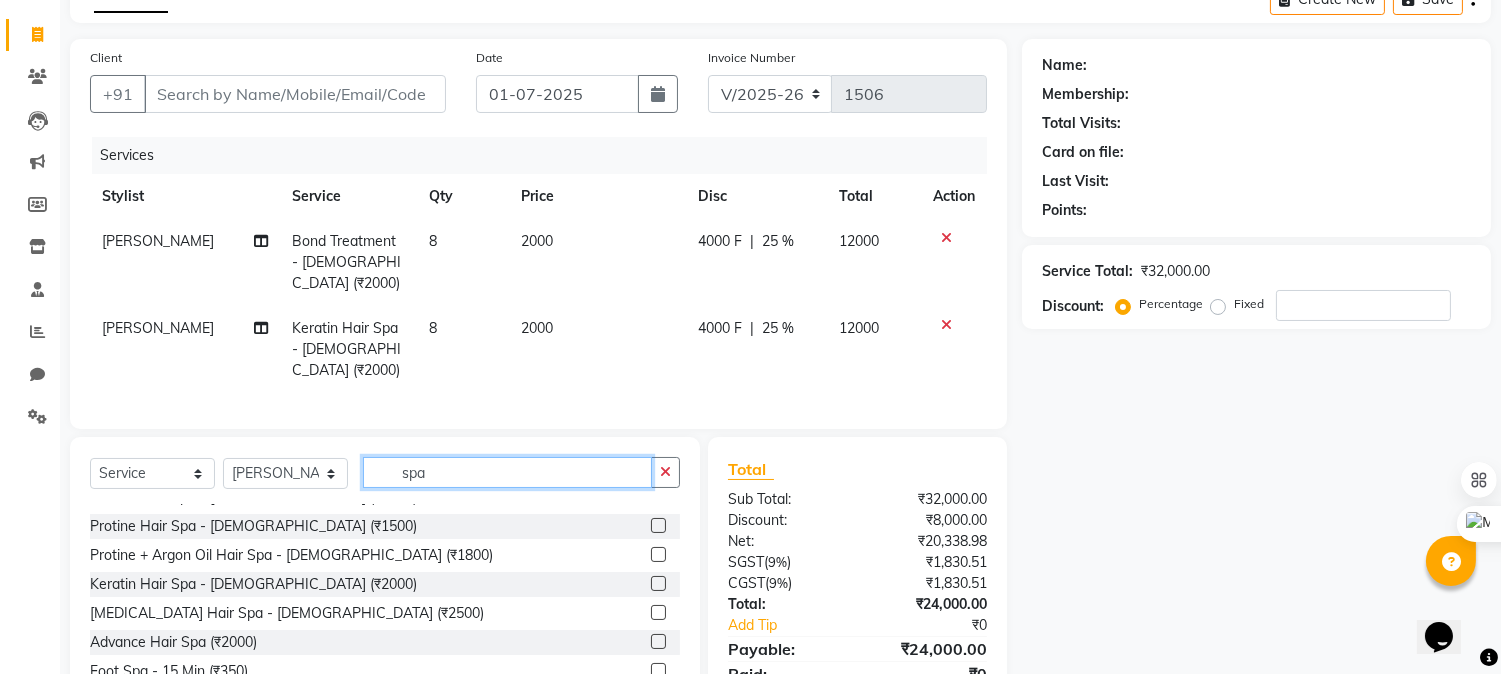drag, startPoint x: 440, startPoint y: 443, endPoint x: 268, endPoint y: 436, distance: 172.14238 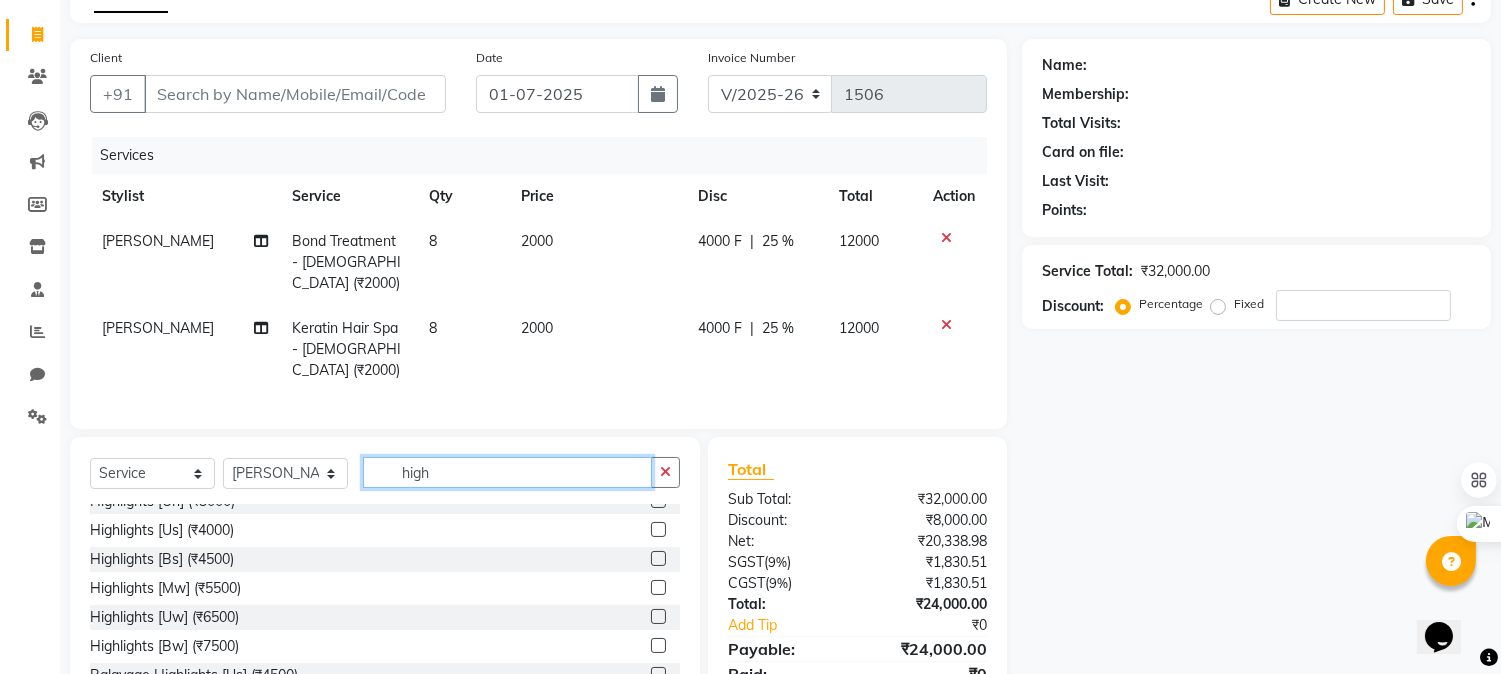 scroll, scrollTop: 111, scrollLeft: 0, axis: vertical 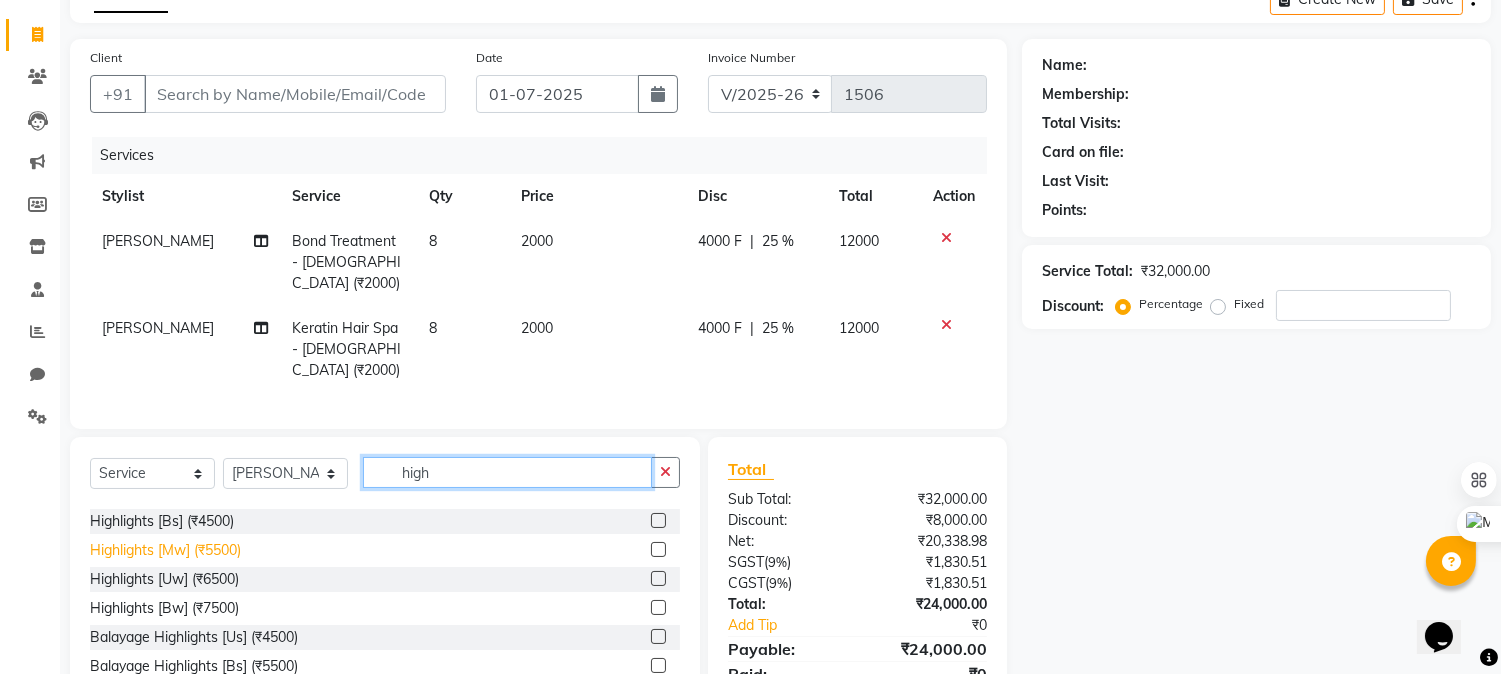 type on "high" 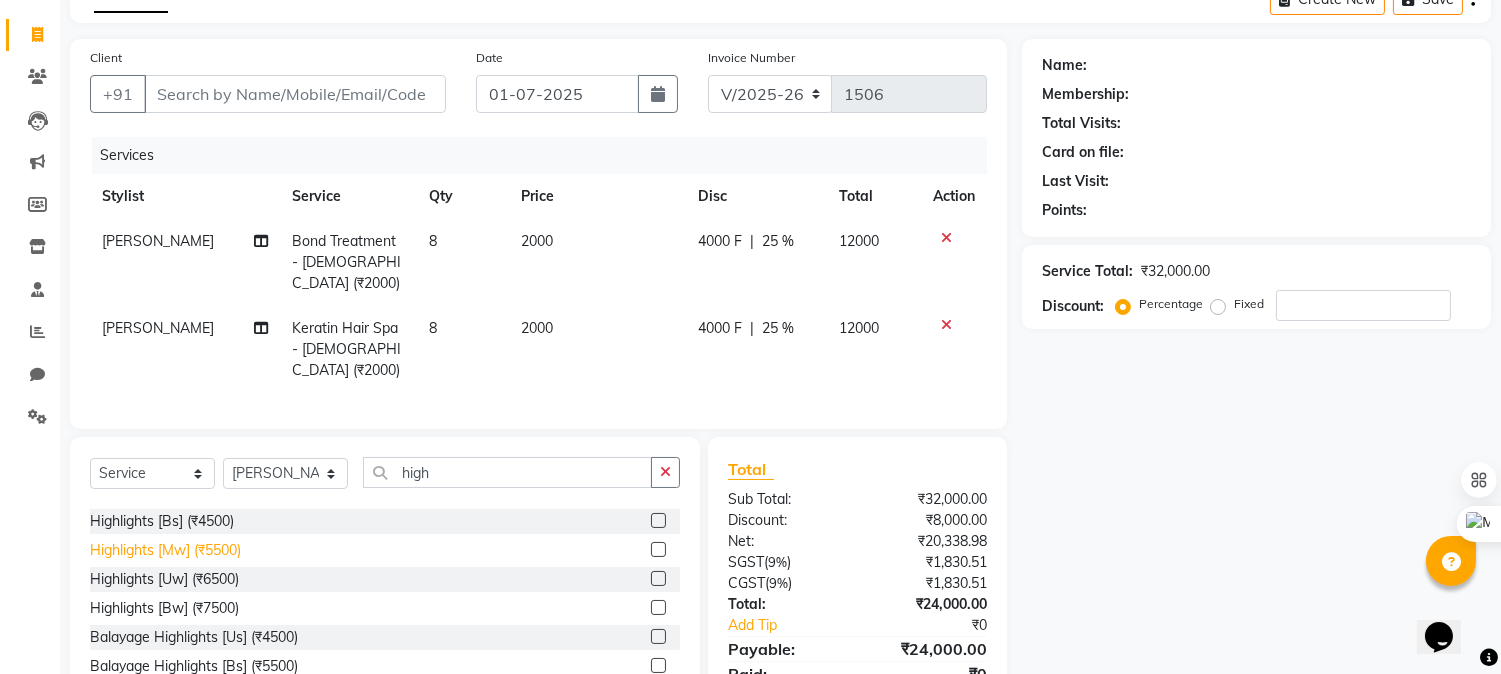 click on "Highlights [Mw] (₹5500)" 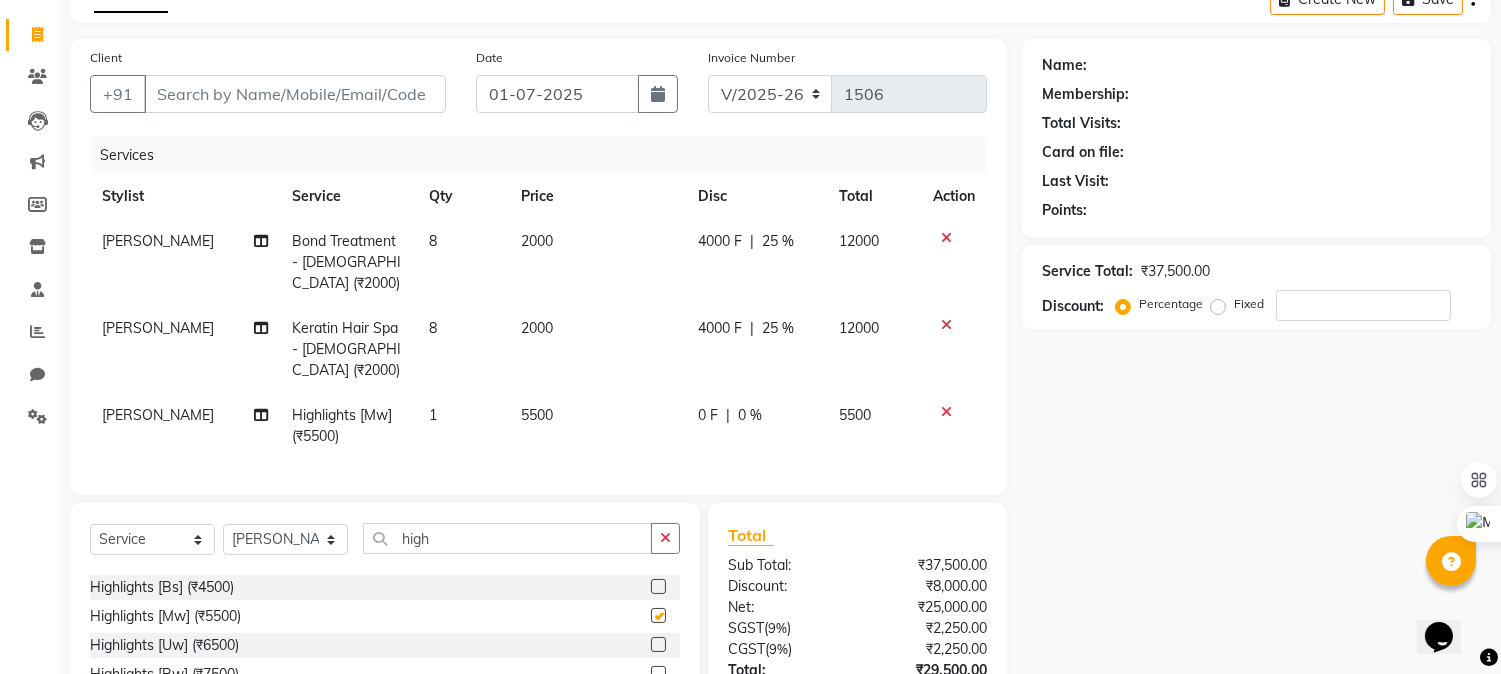 checkbox on "false" 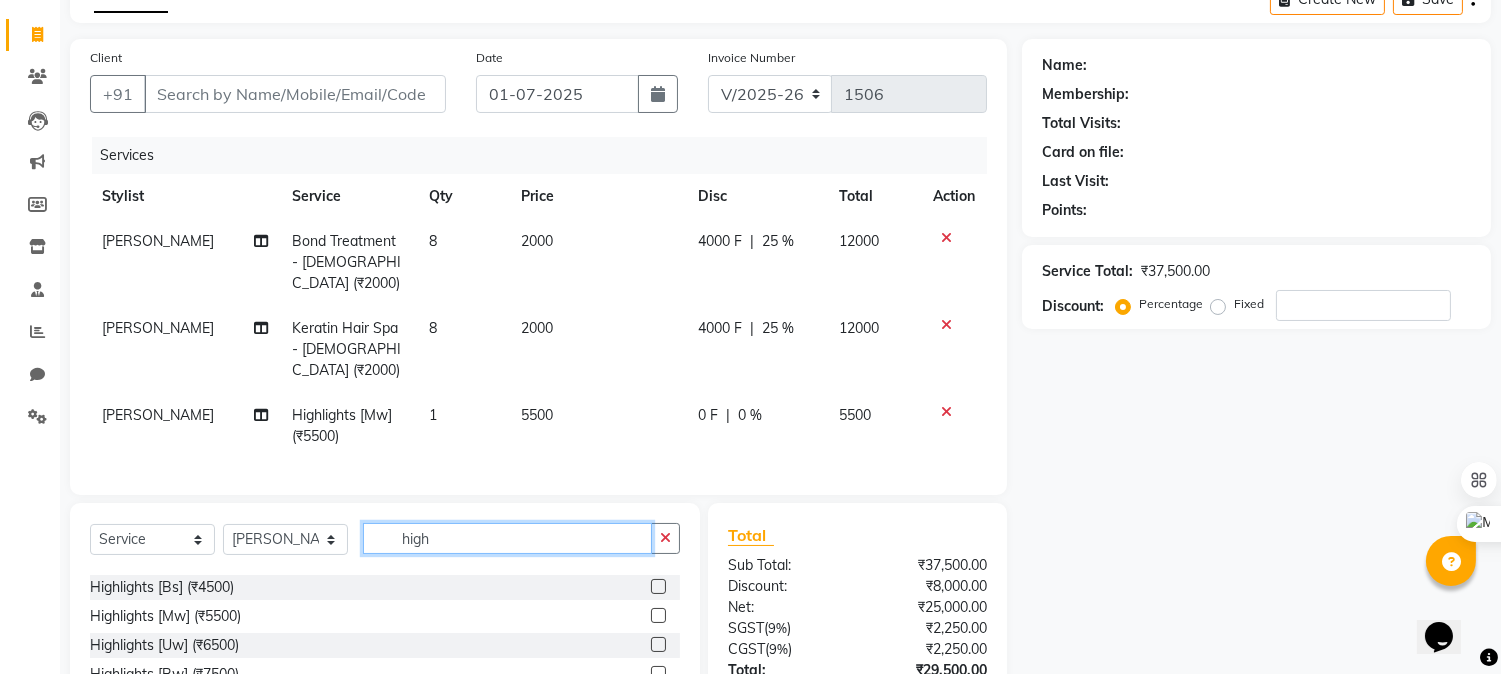 drag, startPoint x: 444, startPoint y: 511, endPoint x: 316, endPoint y: 517, distance: 128.14055 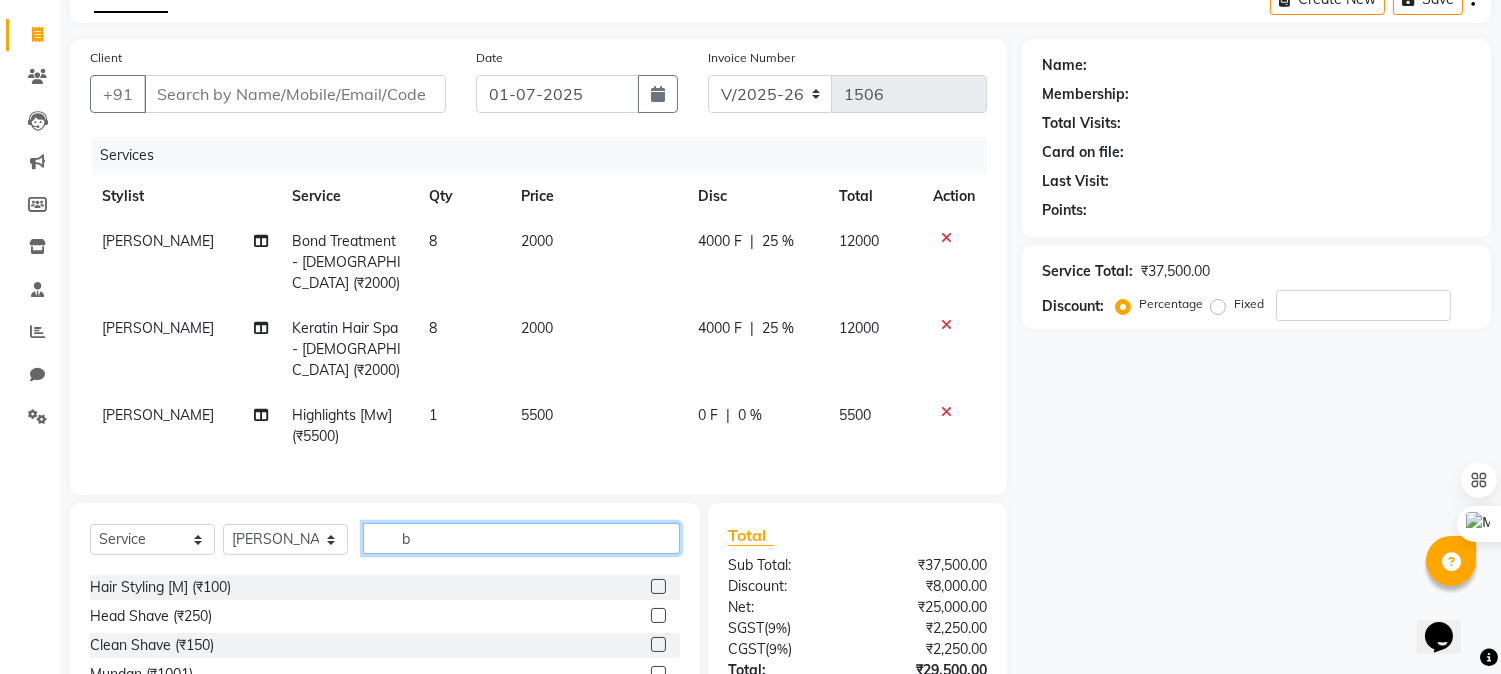 scroll, scrollTop: 0, scrollLeft: 0, axis: both 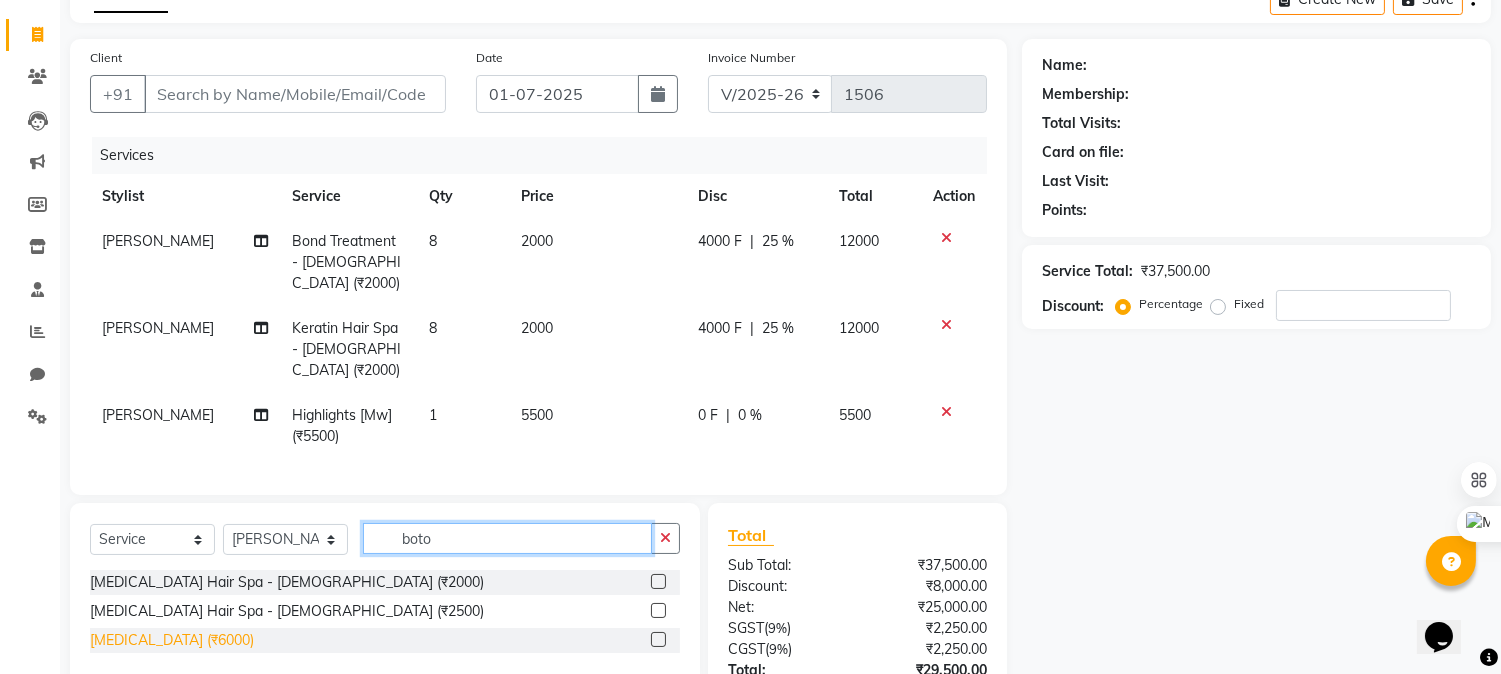 type on "boto" 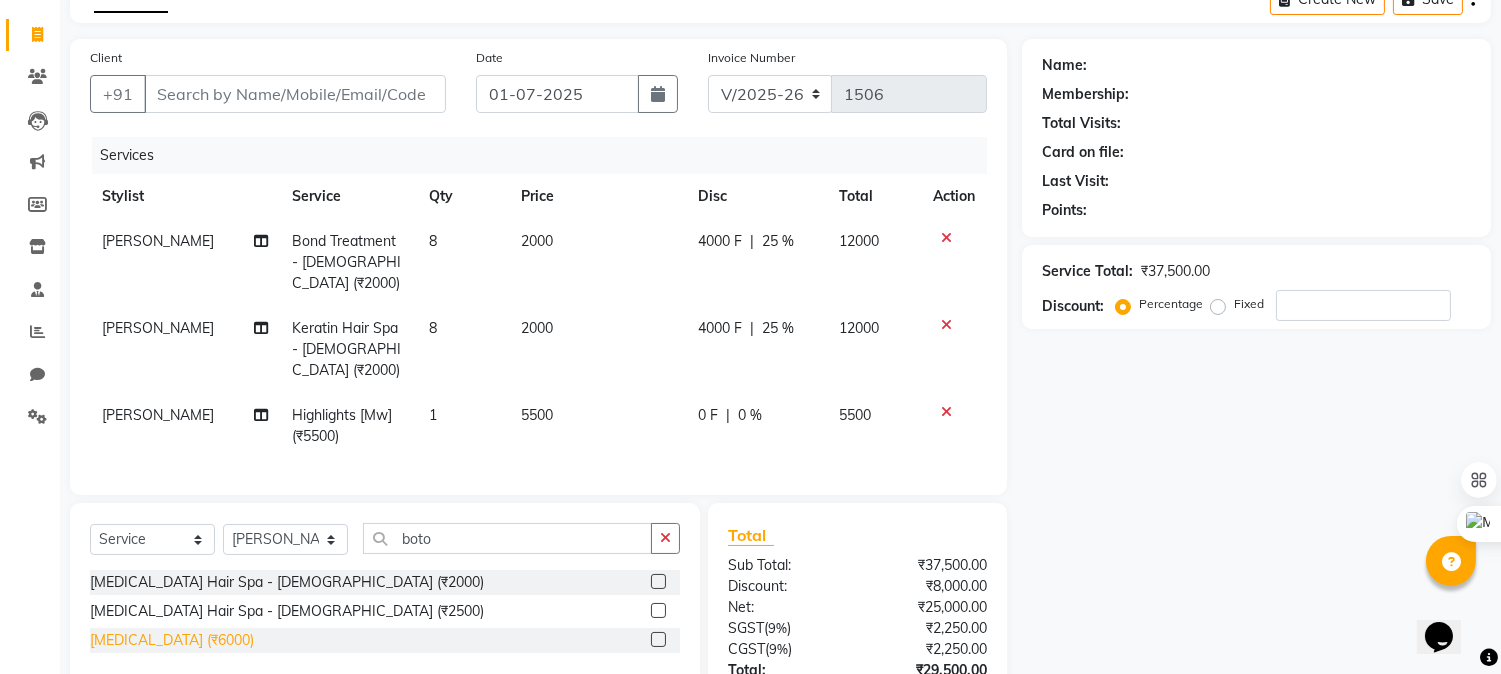 click on "Botox (₹6000)" 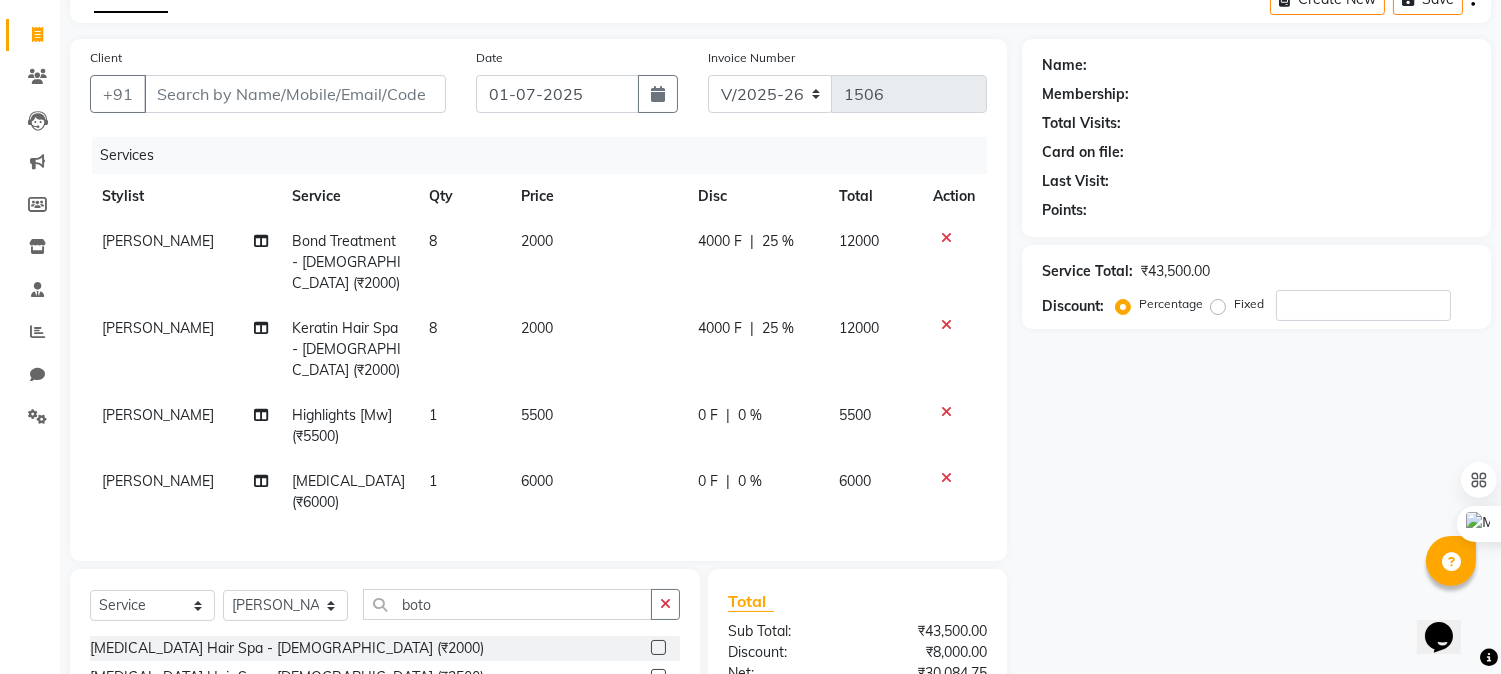 checkbox on "false" 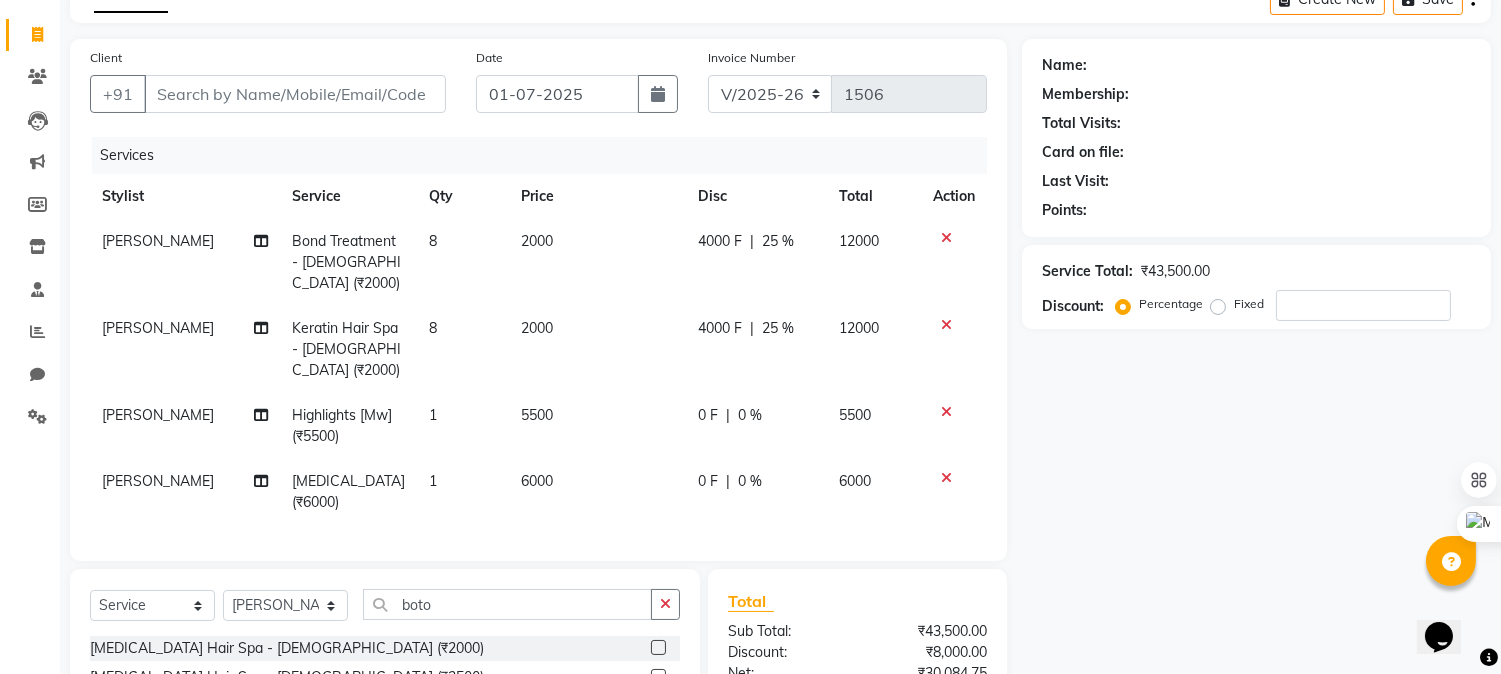 click on "6000" 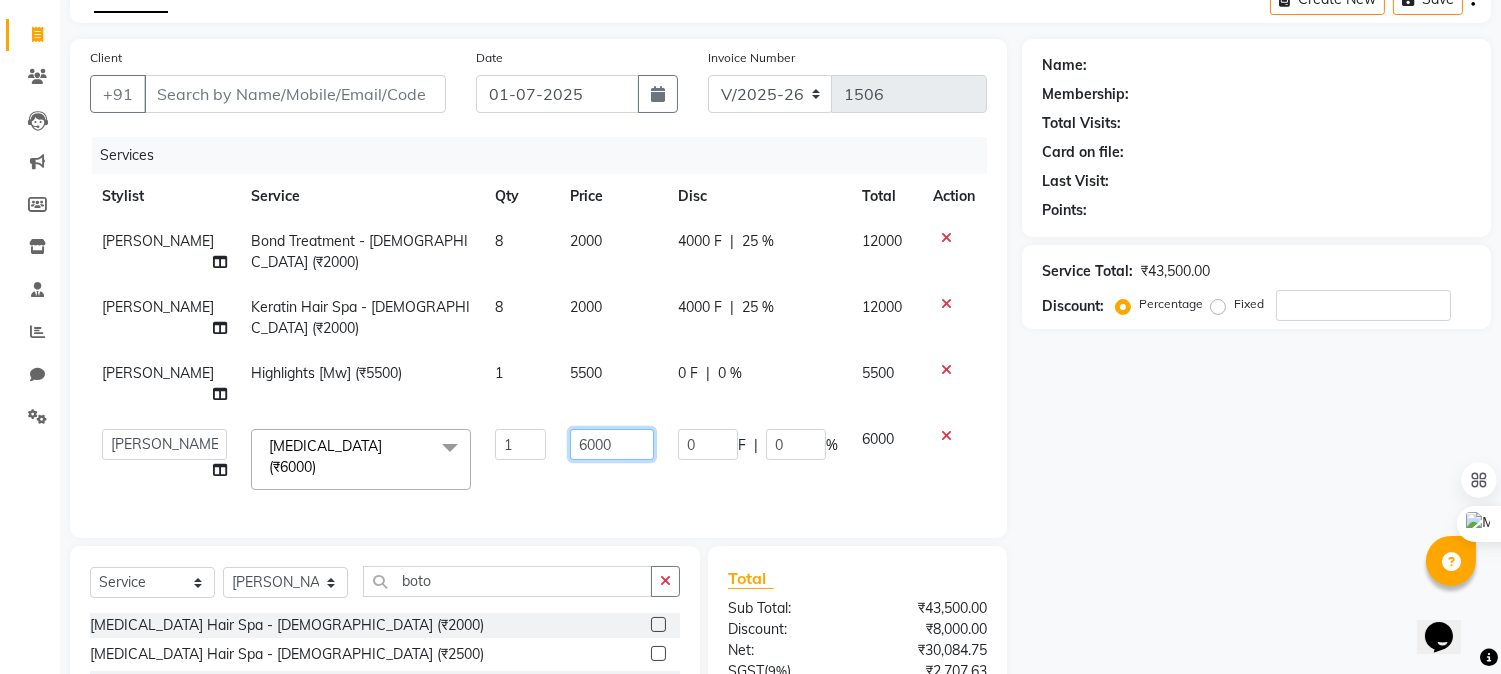 click on "6000" 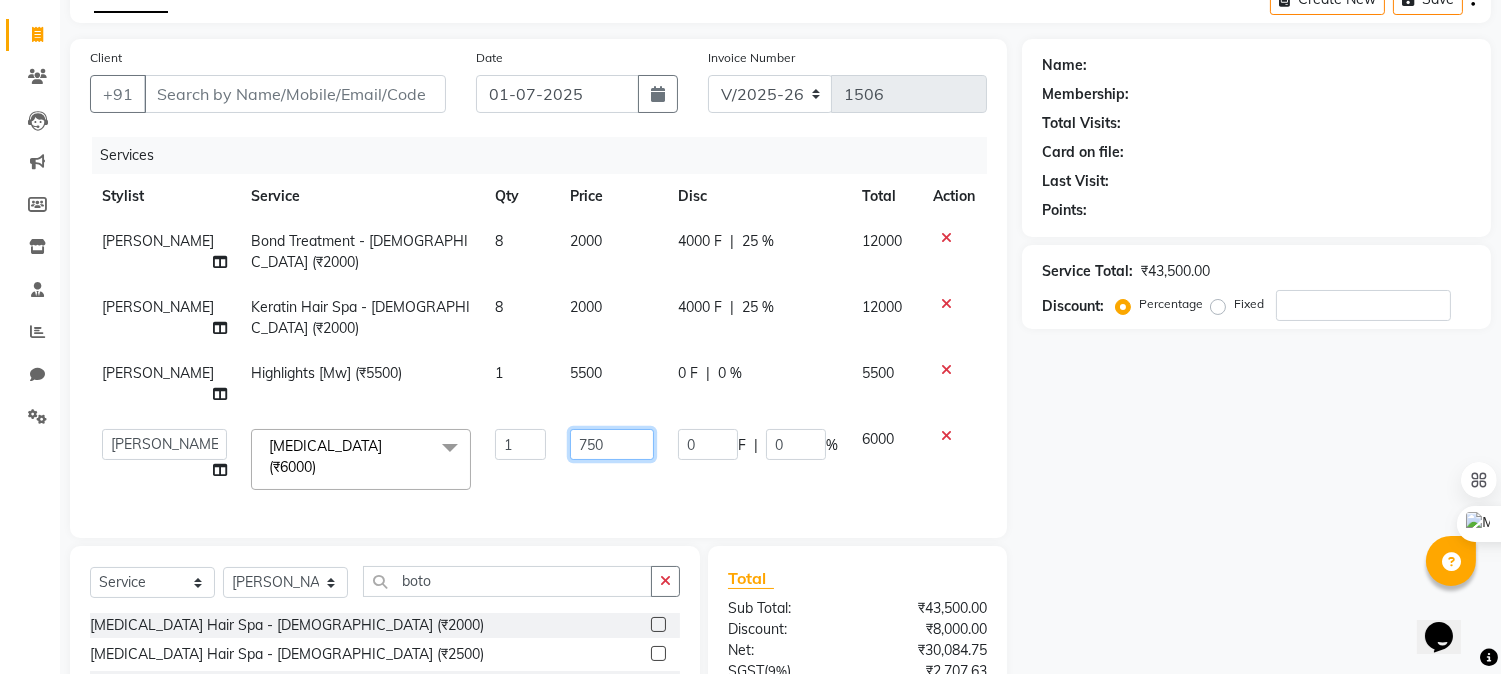 type on "7500" 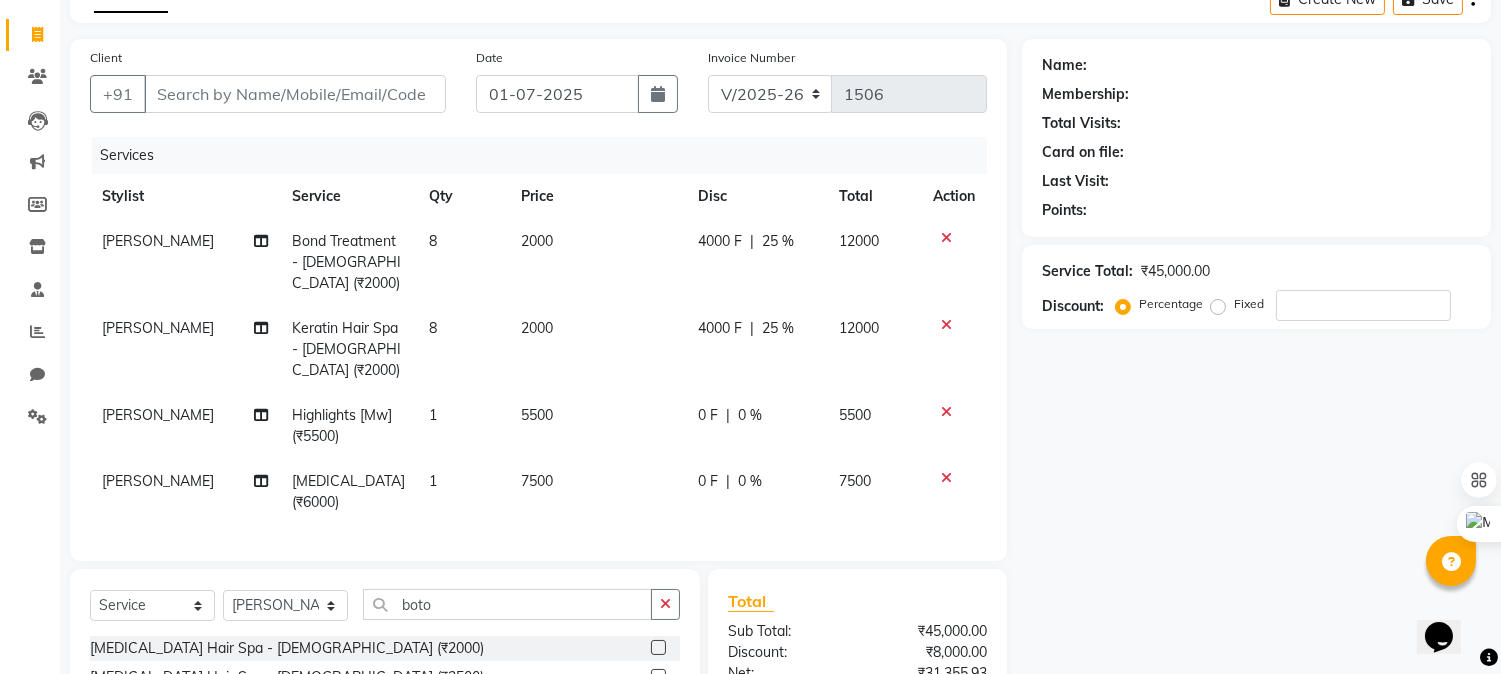 click on "Name: Membership: Total Visits: Card on file: Last Visit:  Points:  Service Total:  ₹45,000.00  Discount:  Percentage   Fixed" 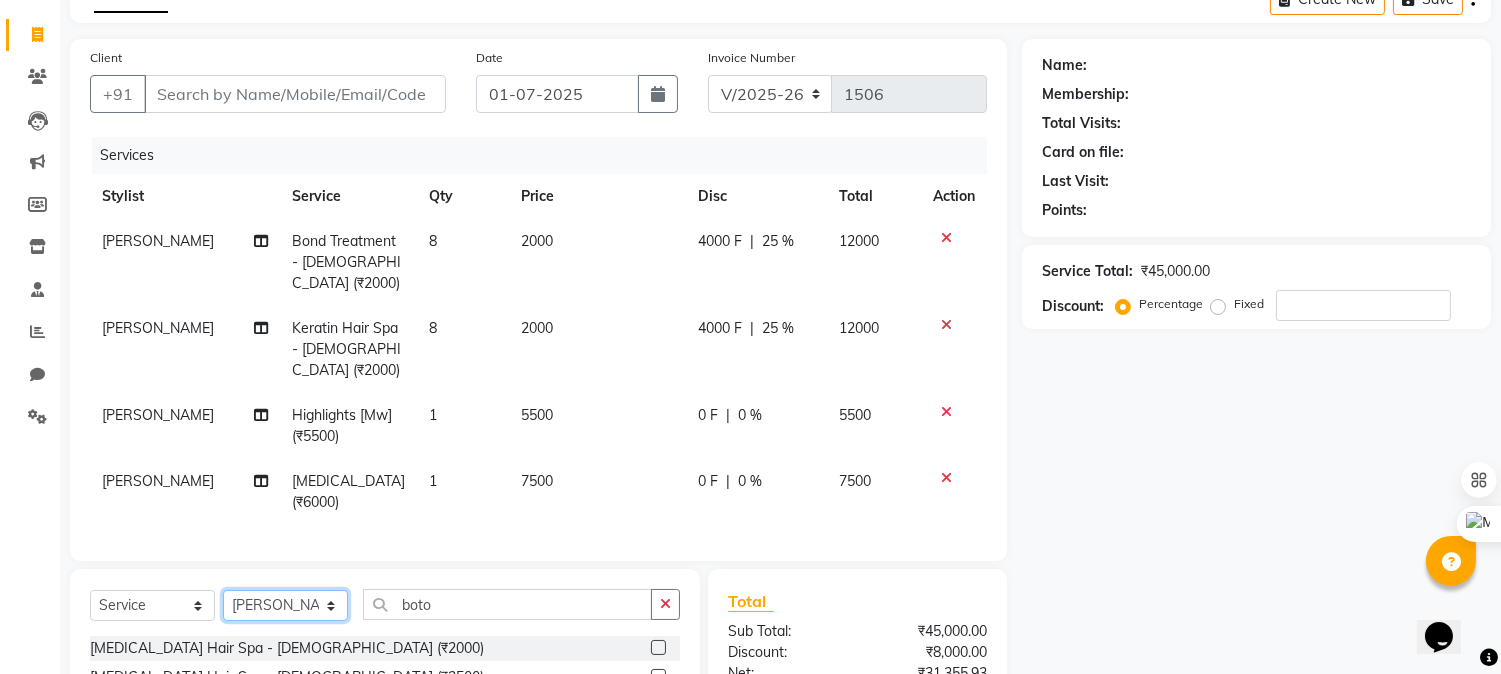 click on "Select Stylist Admin Ahmad Bhavesh Limbachia Falak Shaikh 	Hemant Limbachia Mamta Divekar Mukhtar Shamshad" 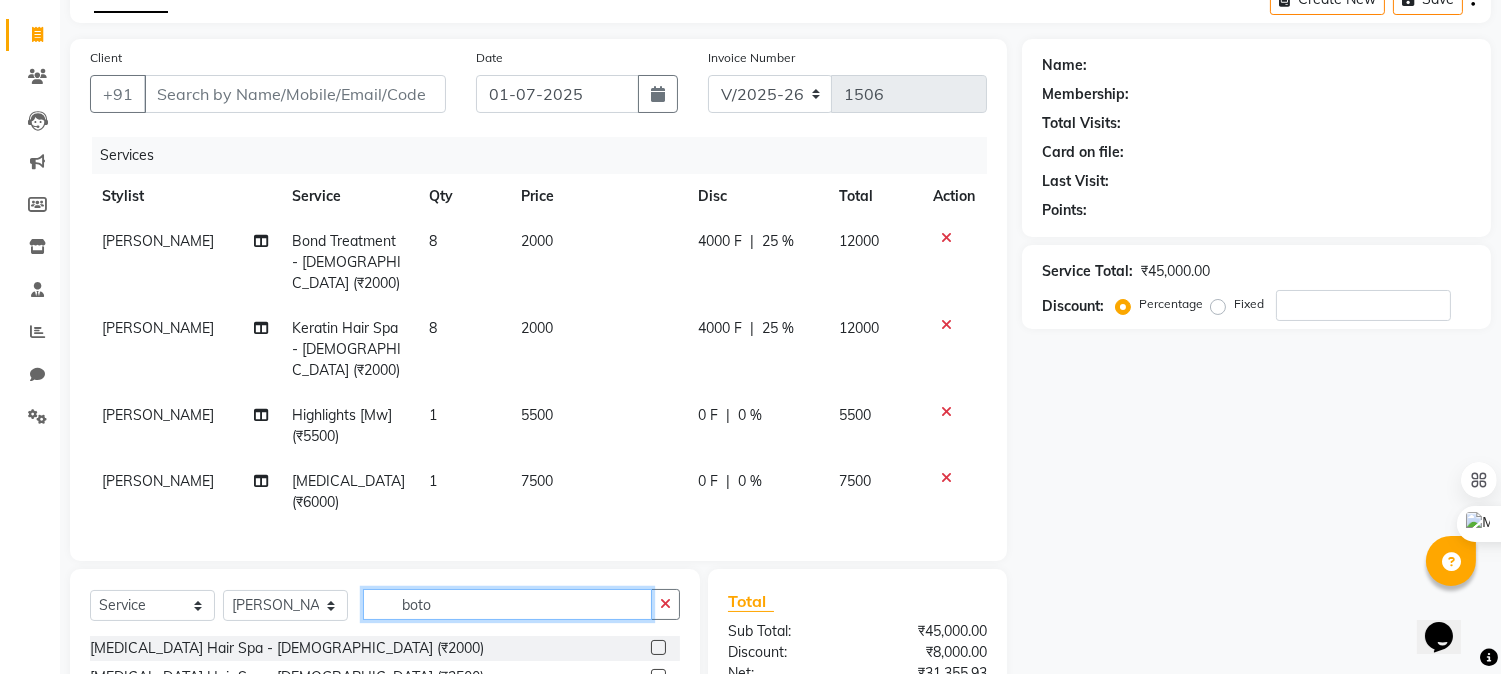 click on "boto" 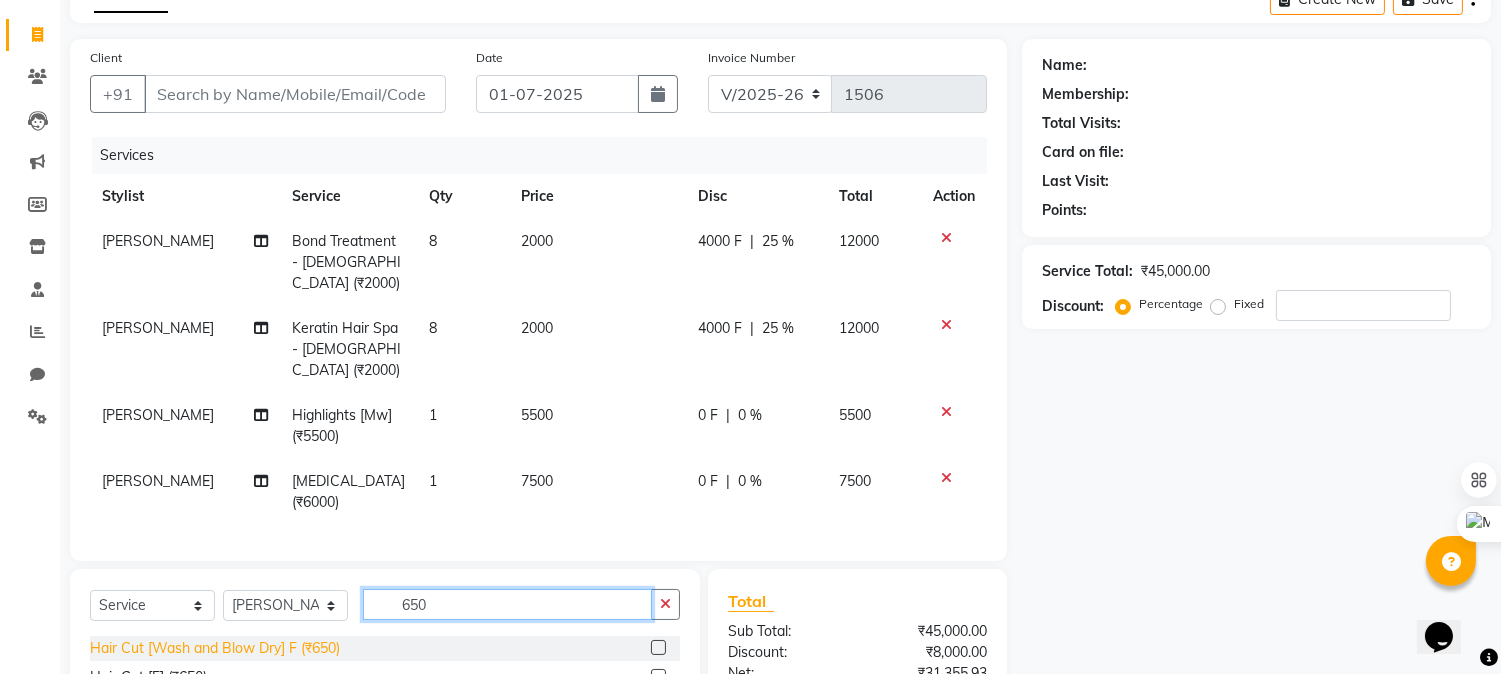 type on "650" 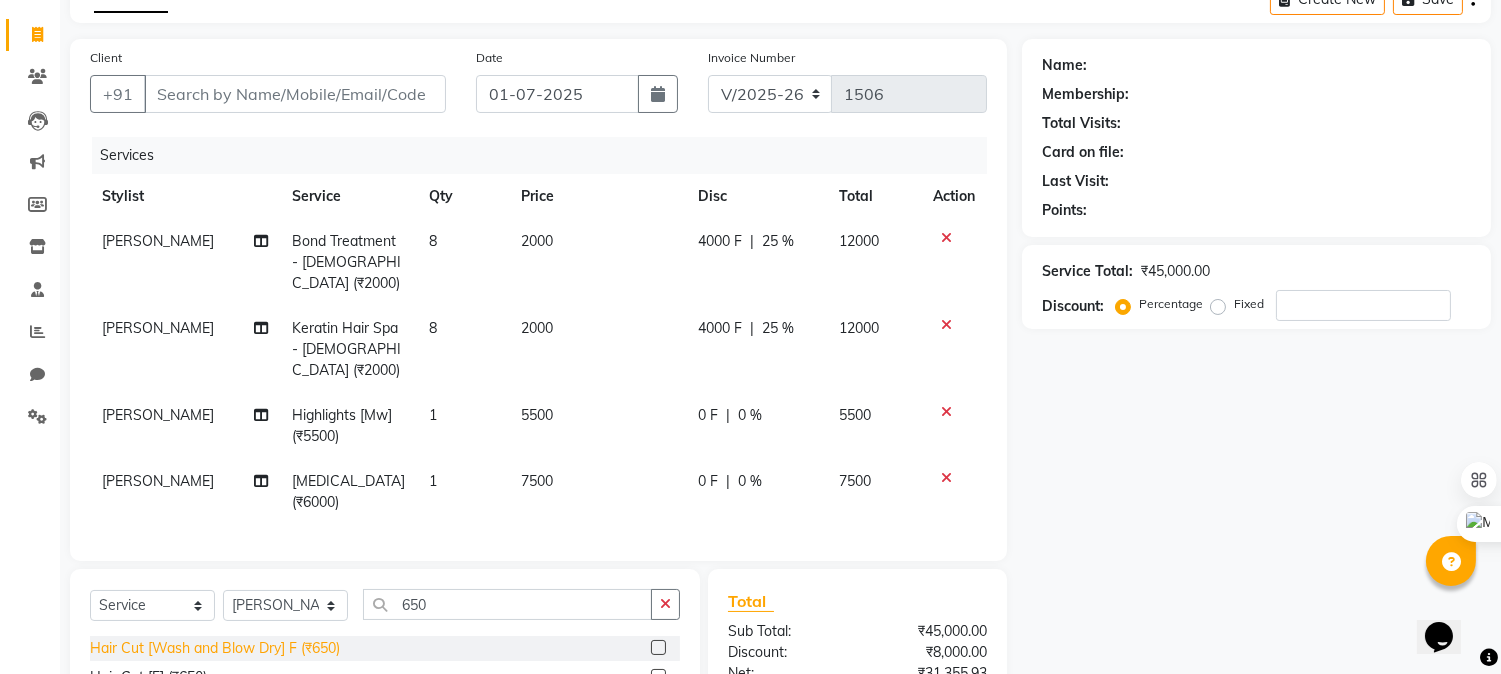click on "Hair Cut [Wash and Blow Dry] F (₹650)" 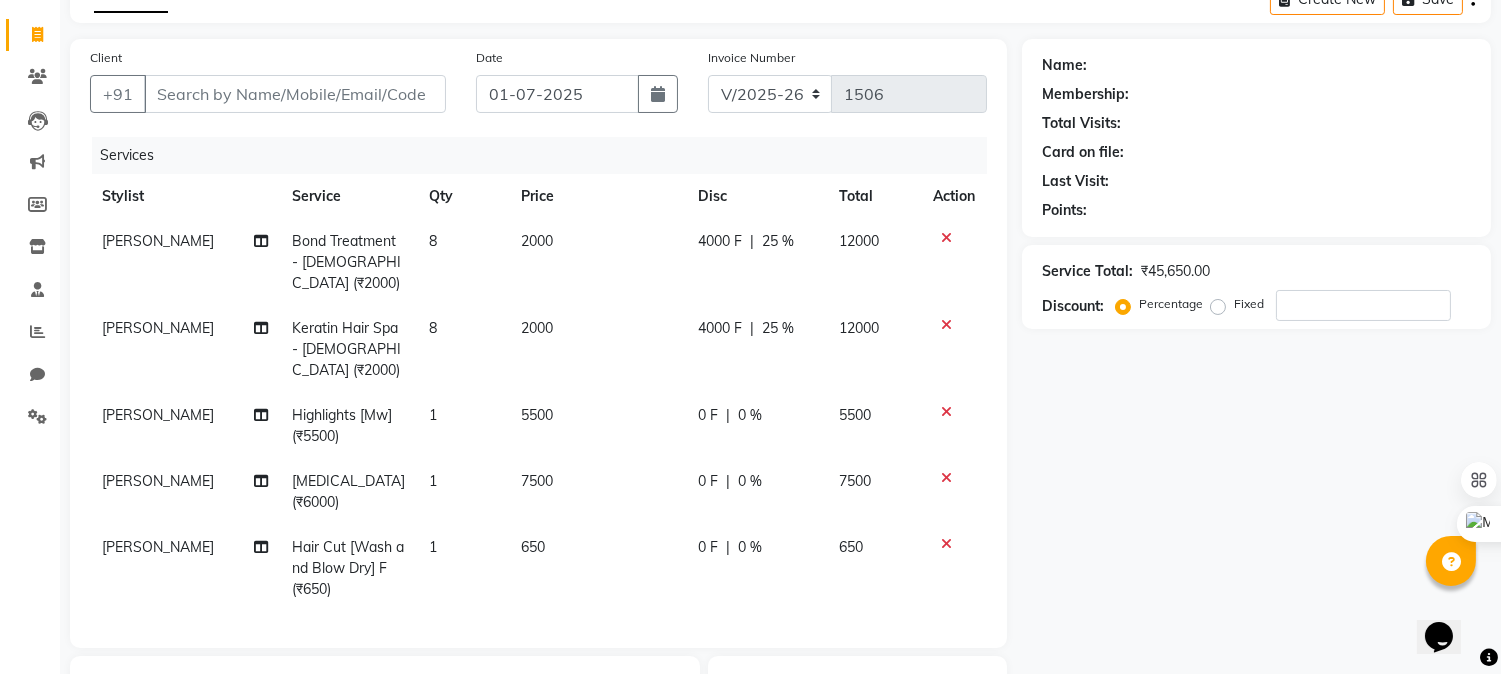 checkbox on "false" 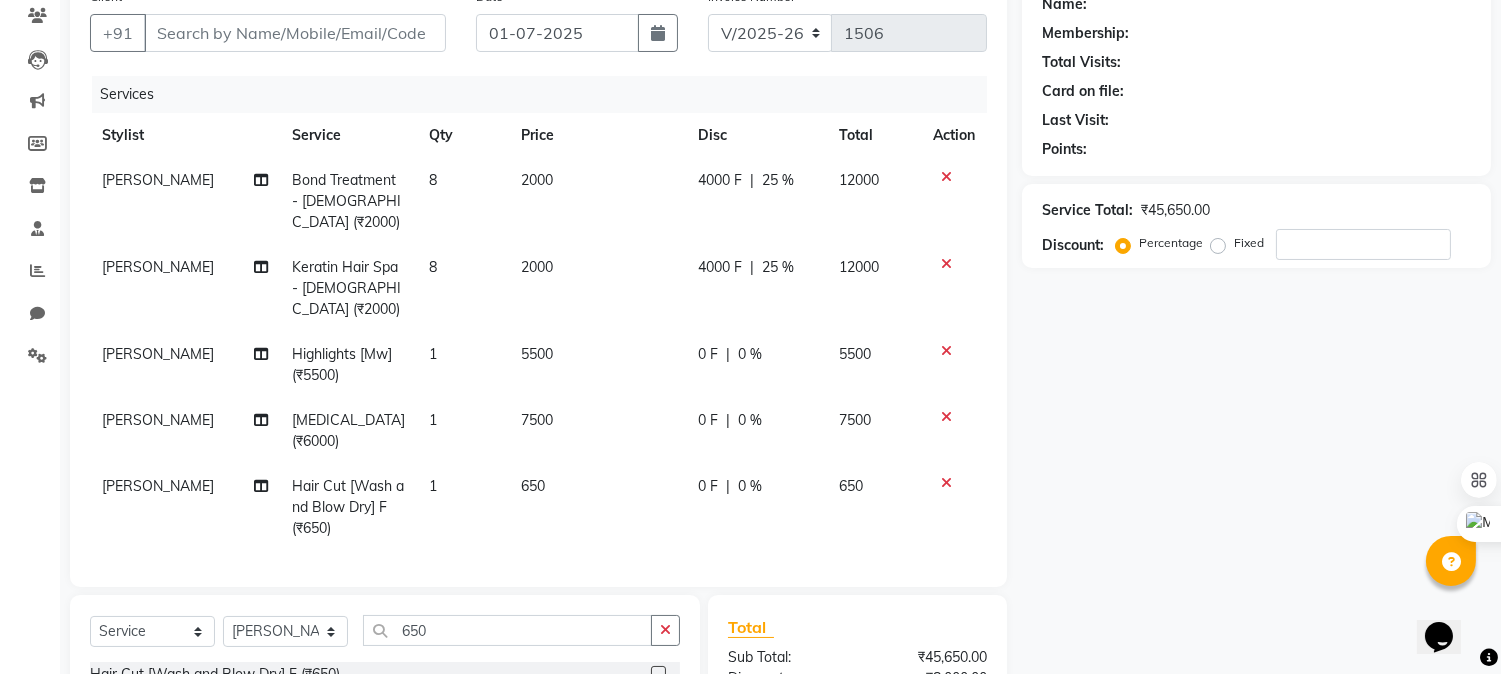 scroll, scrollTop: 222, scrollLeft: 0, axis: vertical 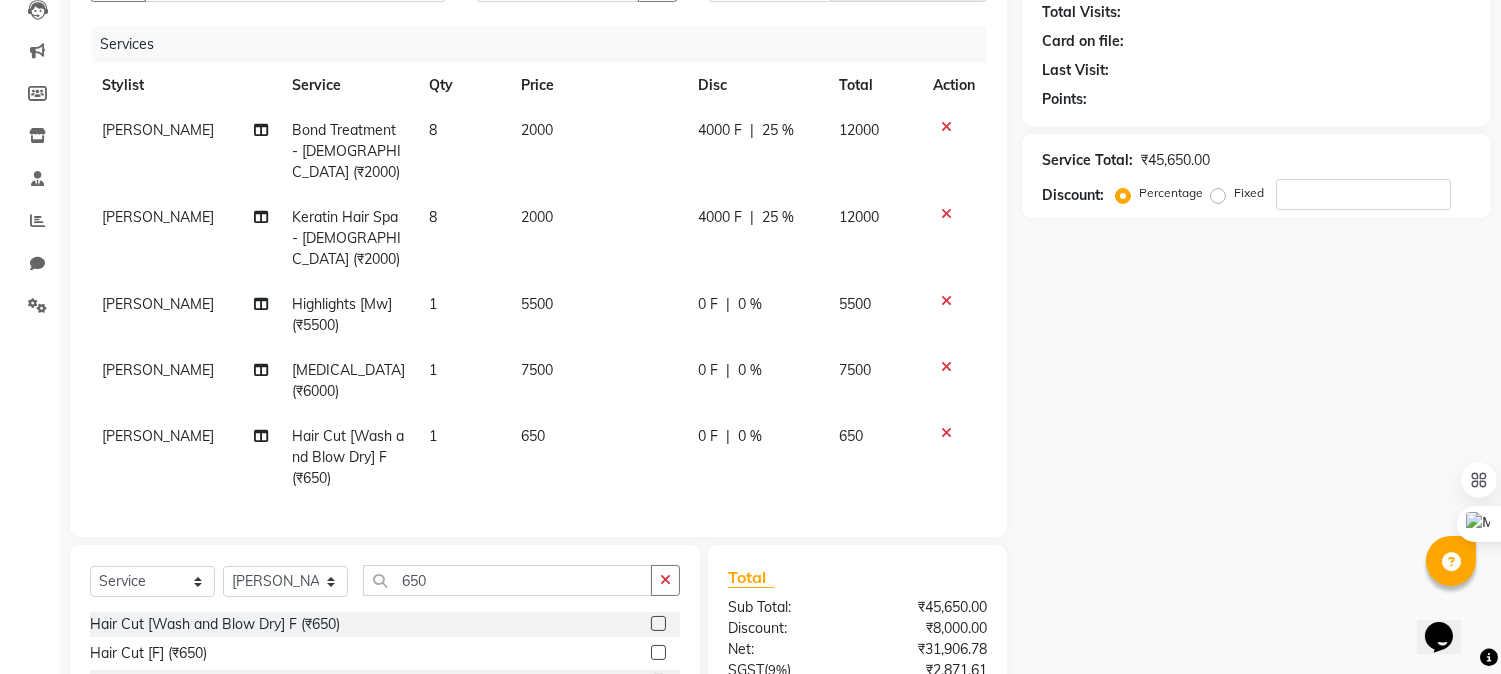 click on "0 F | 0 %" 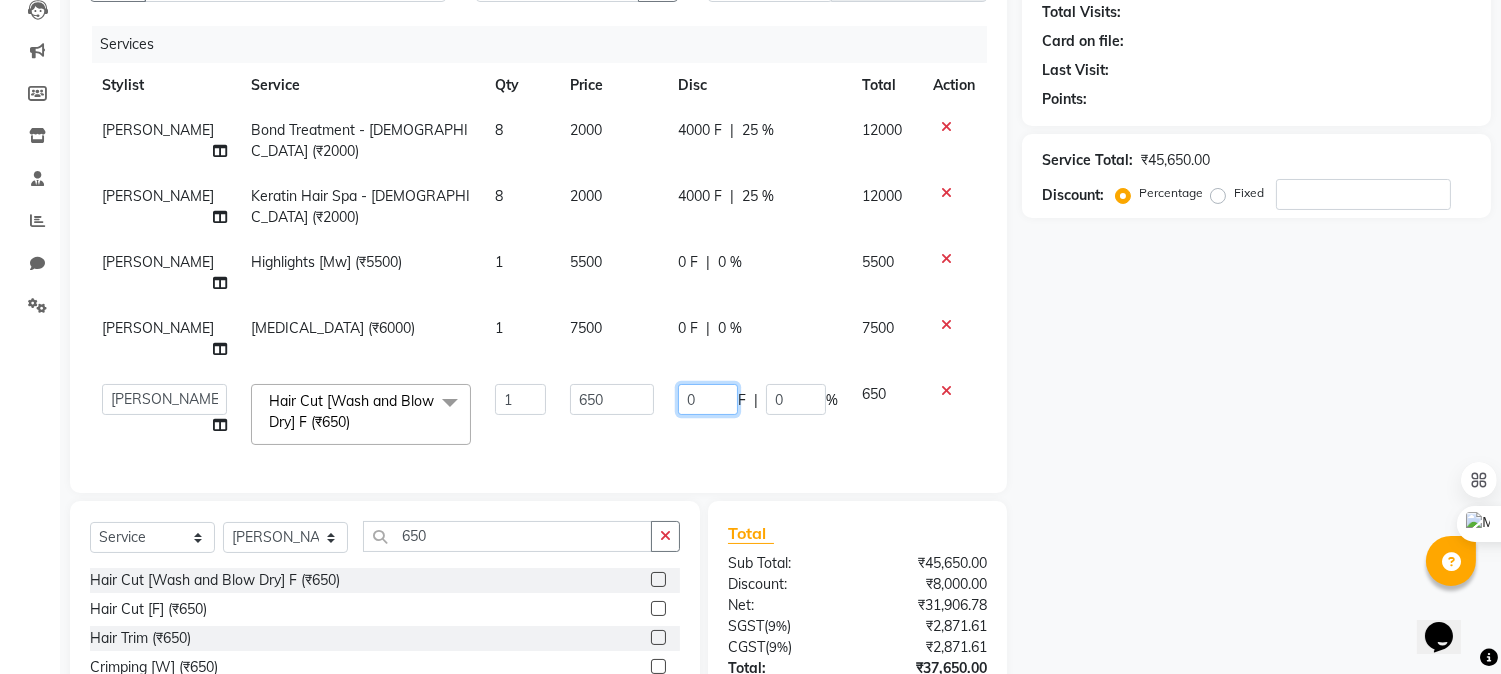 drag, startPoint x: 692, startPoint y: 340, endPoint x: 573, endPoint y: 331, distance: 119.33985 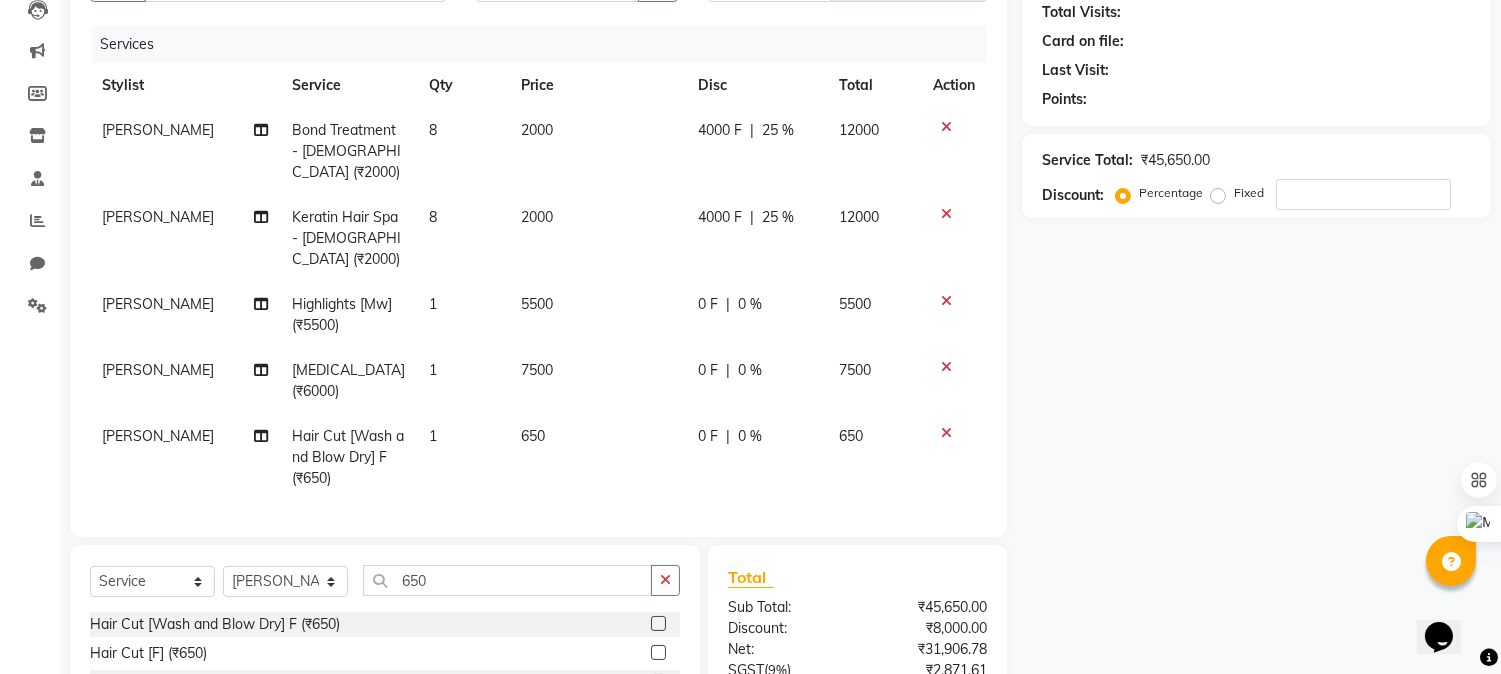 click on "0 F | 0 %" 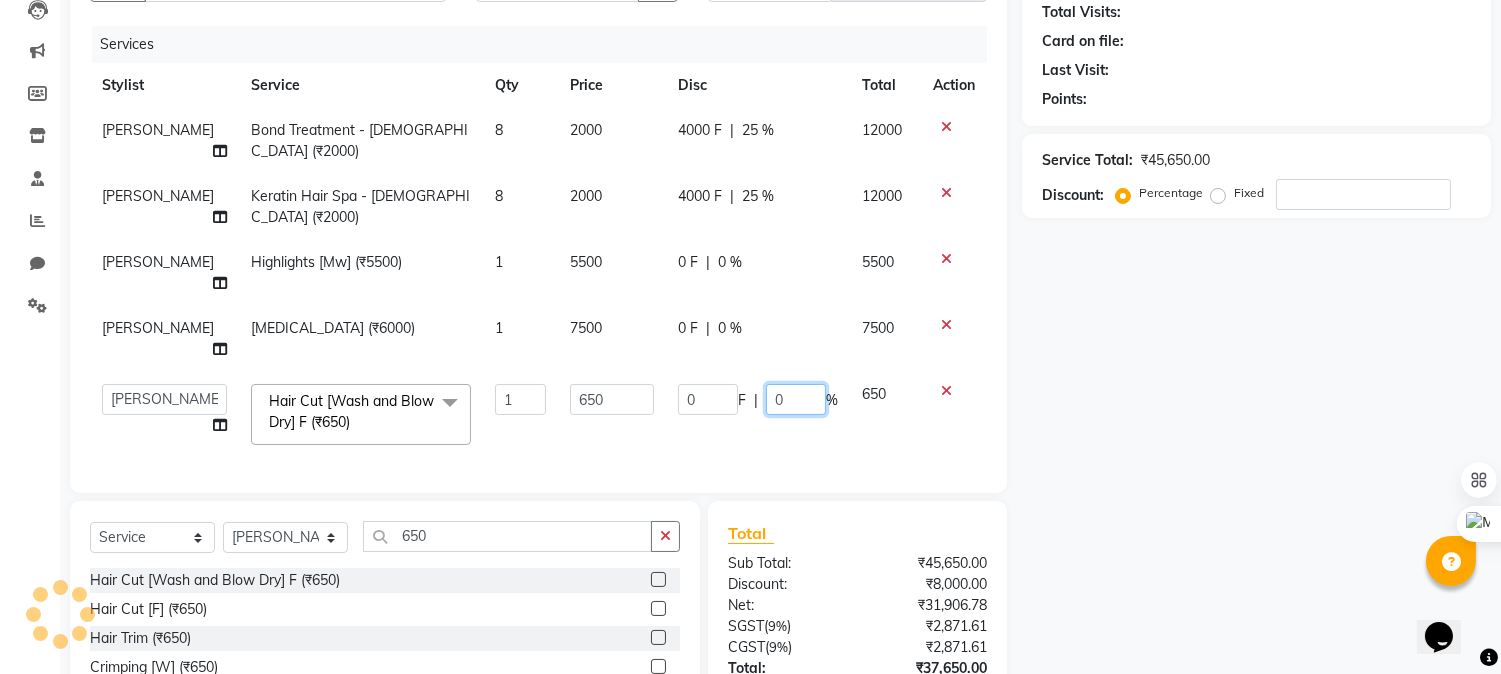 drag, startPoint x: 775, startPoint y: 331, endPoint x: 724, endPoint y: 326, distance: 51.24451 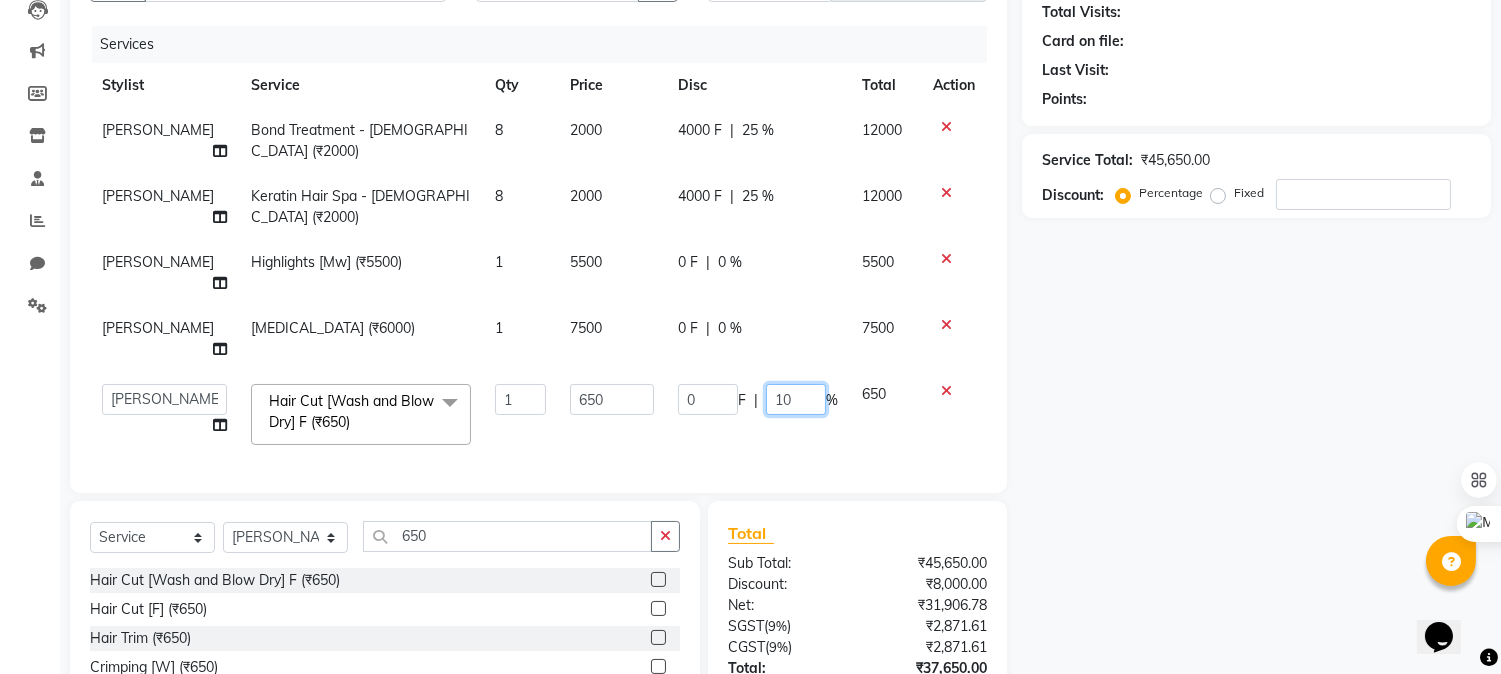 type on "100" 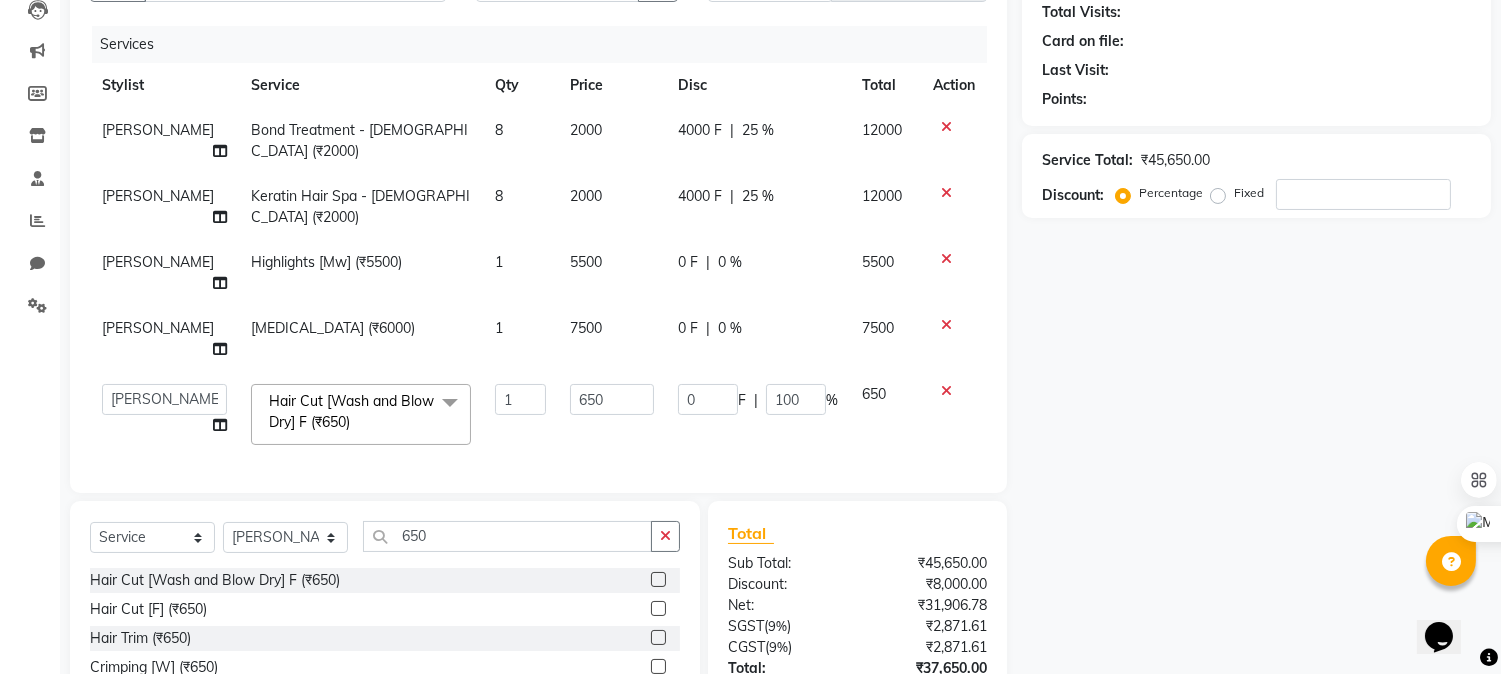 click on "Name: Membership: Total Visits: Card on file: Last Visit:  Points:  Service Total:  ₹45,650.00  Discount:  Percentage   Fixed" 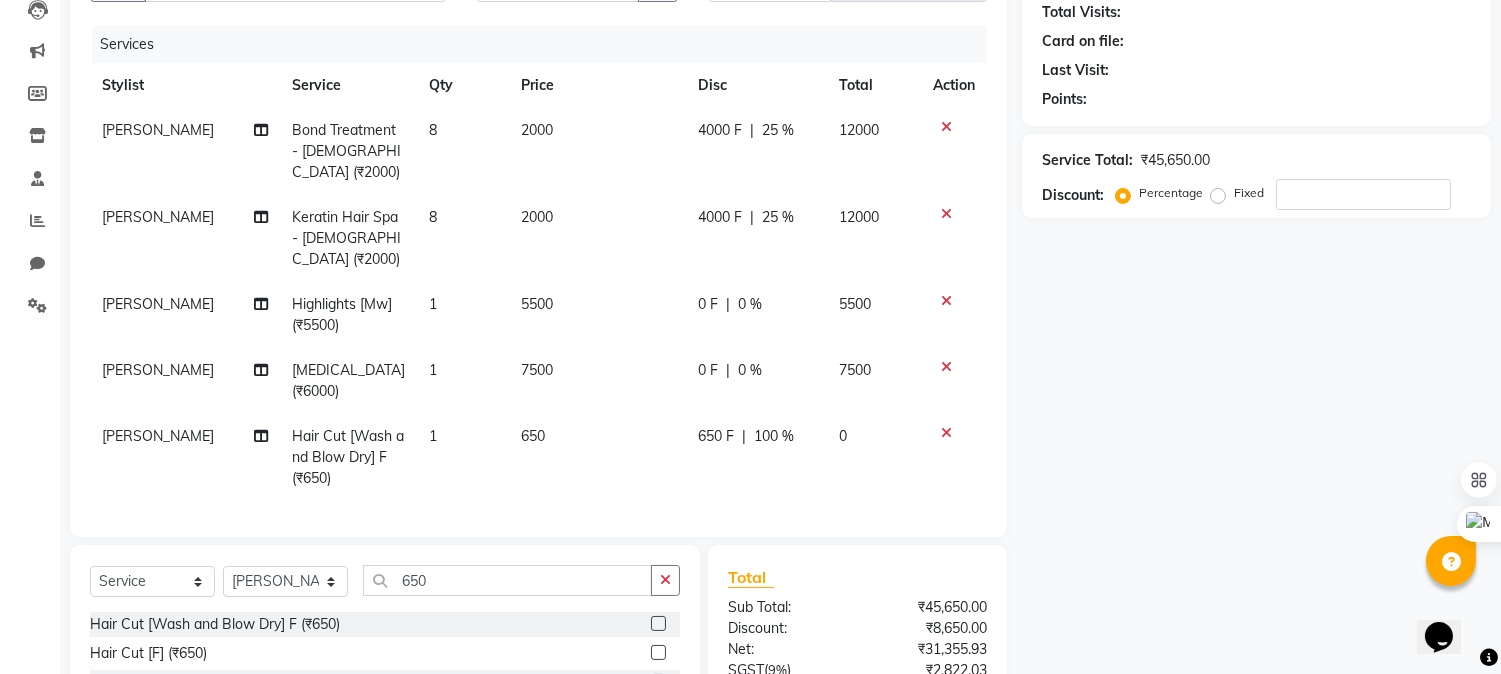 click on "|" 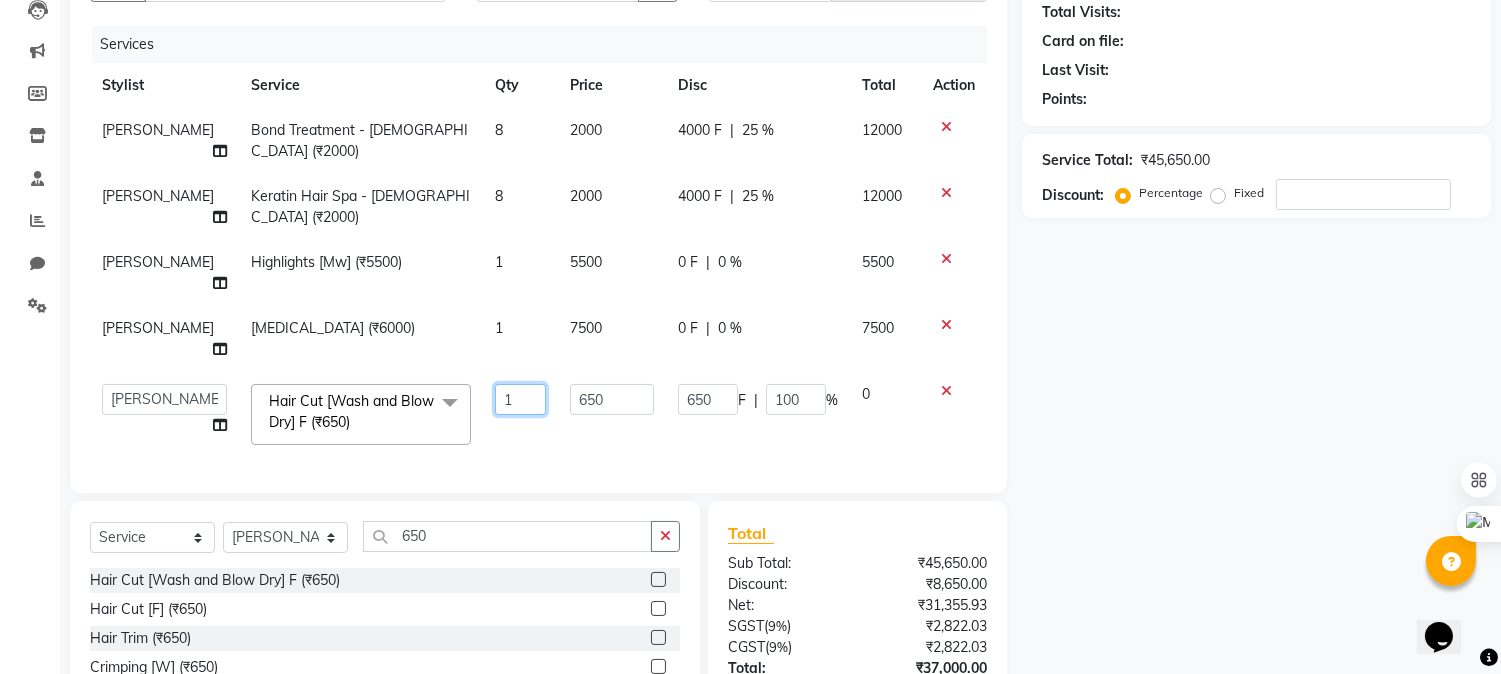 drag, startPoint x: 491, startPoint y: 336, endPoint x: 342, endPoint y: 327, distance: 149.27156 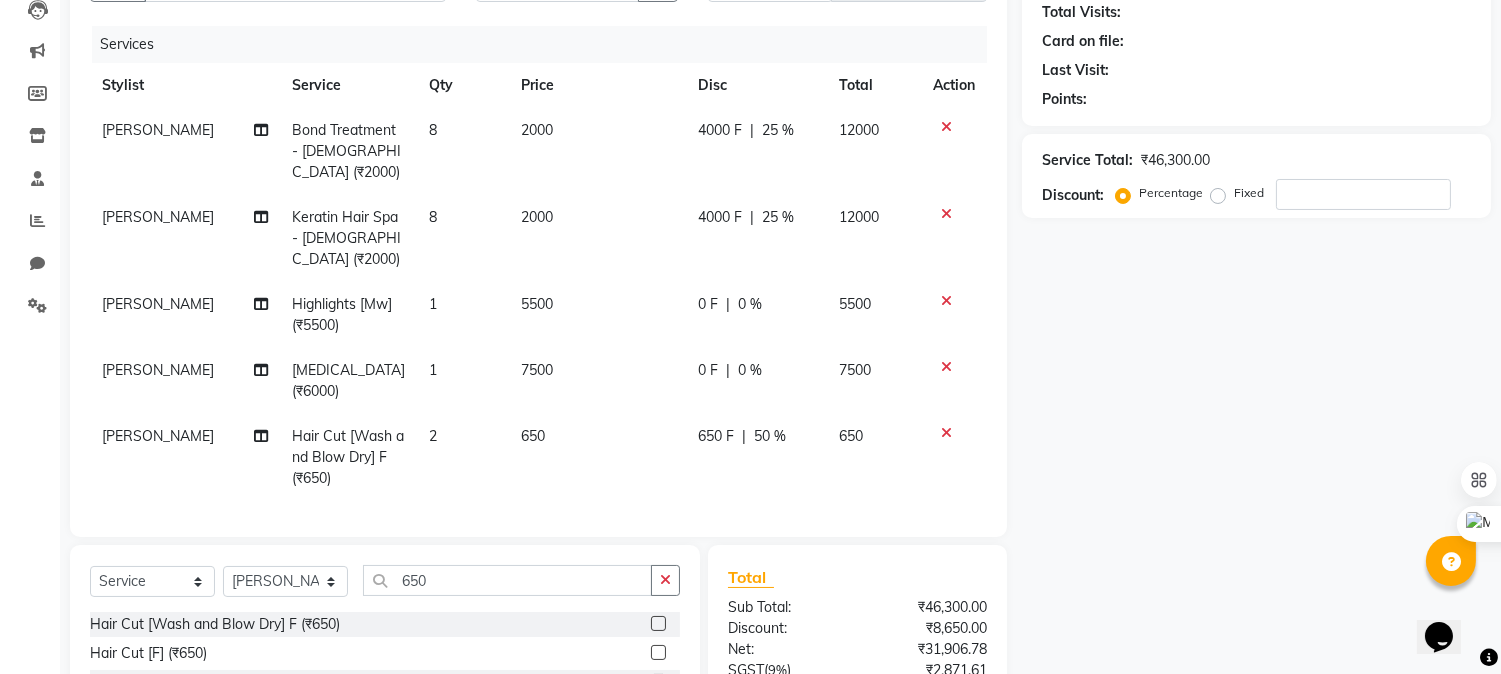click on "Name: Membership: Total Visits: Card on file: Last Visit:  Points:  Service Total:  ₹46,300.00  Discount:  Percentage   Fixed" 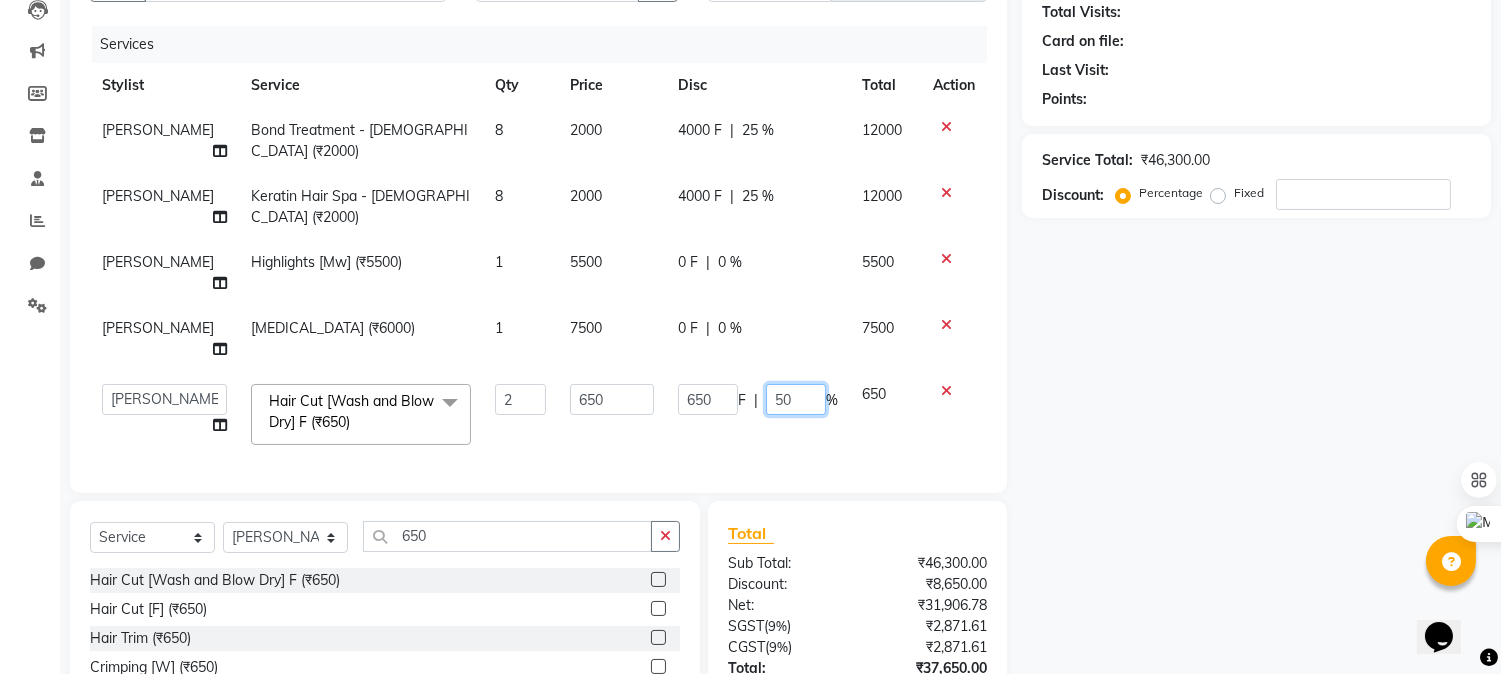 drag, startPoint x: 791, startPoint y: 340, endPoint x: 682, endPoint y: 337, distance: 109.041275 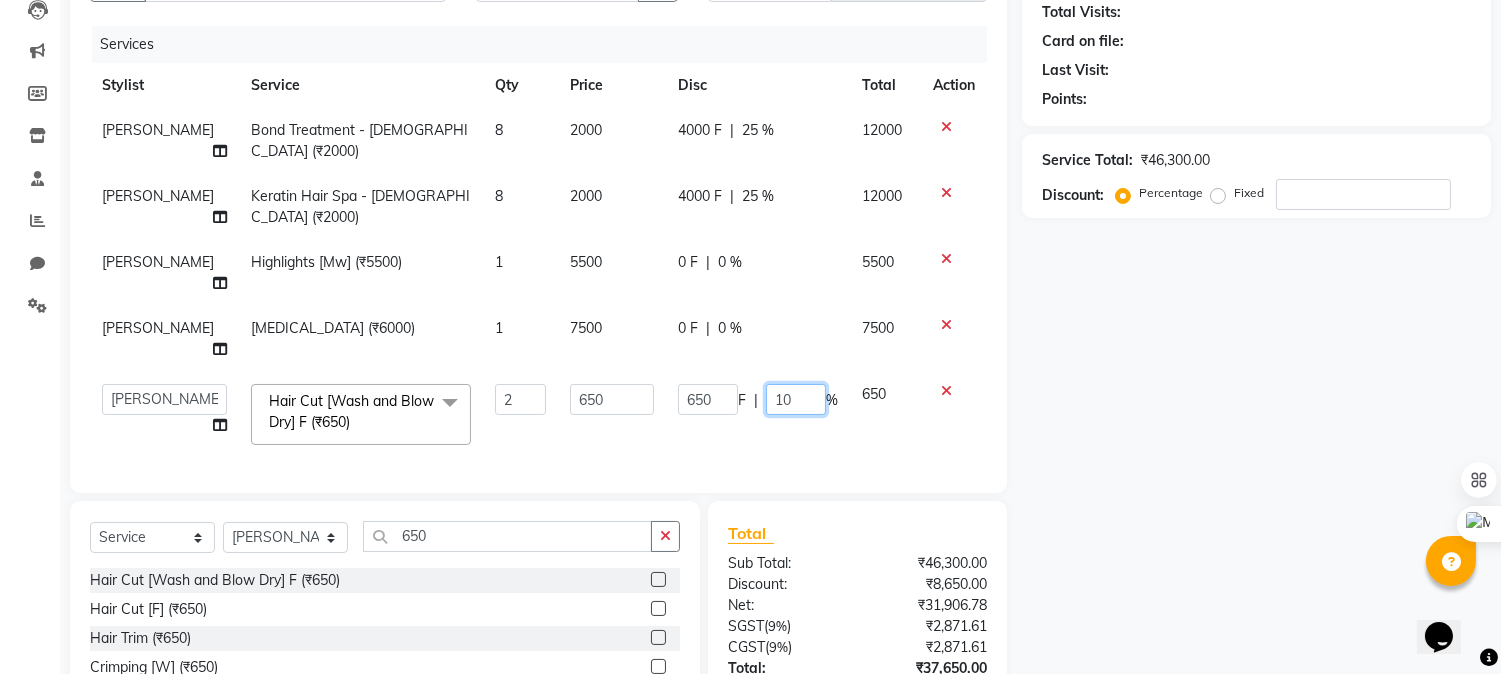 type on "100" 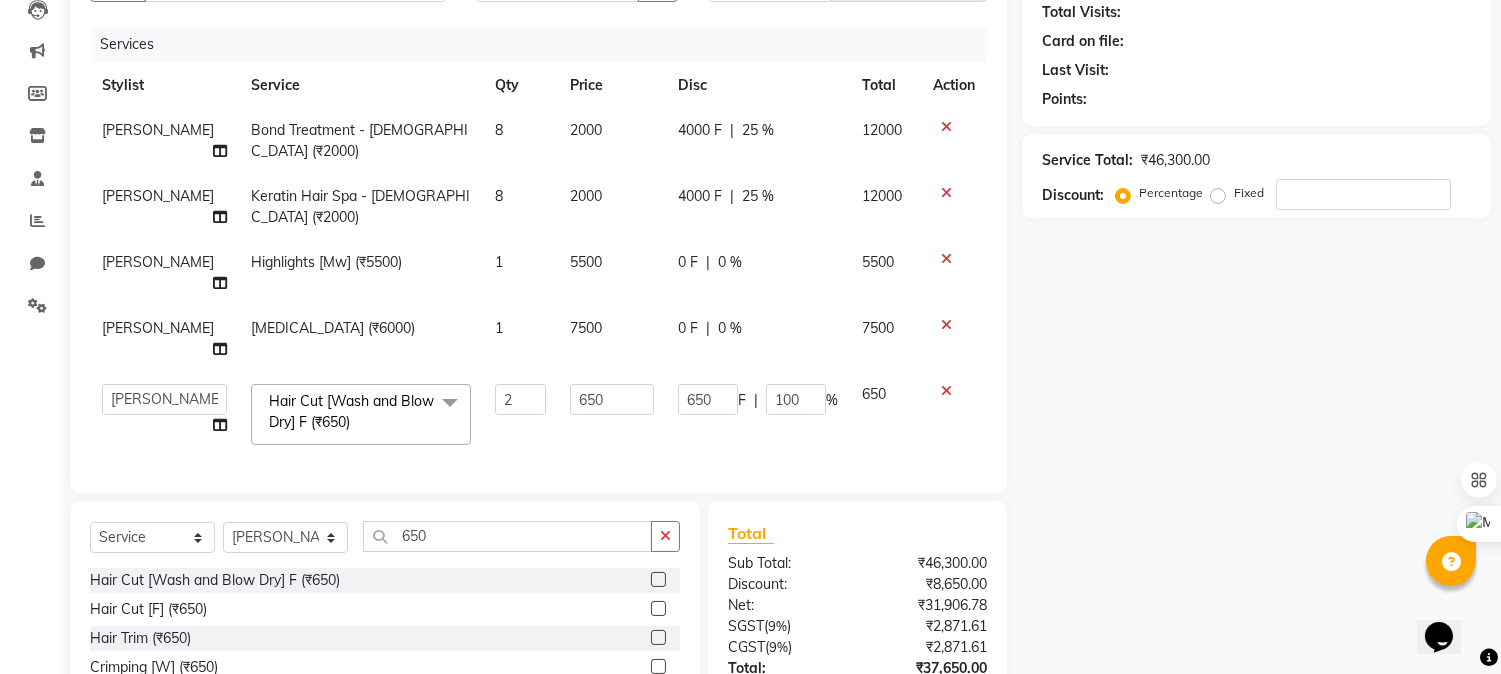click on "Name: Membership: Total Visits: Card on file: Last Visit:  Points:  Service Total:  ₹46,300.00  Discount:  Percentage   Fixed" 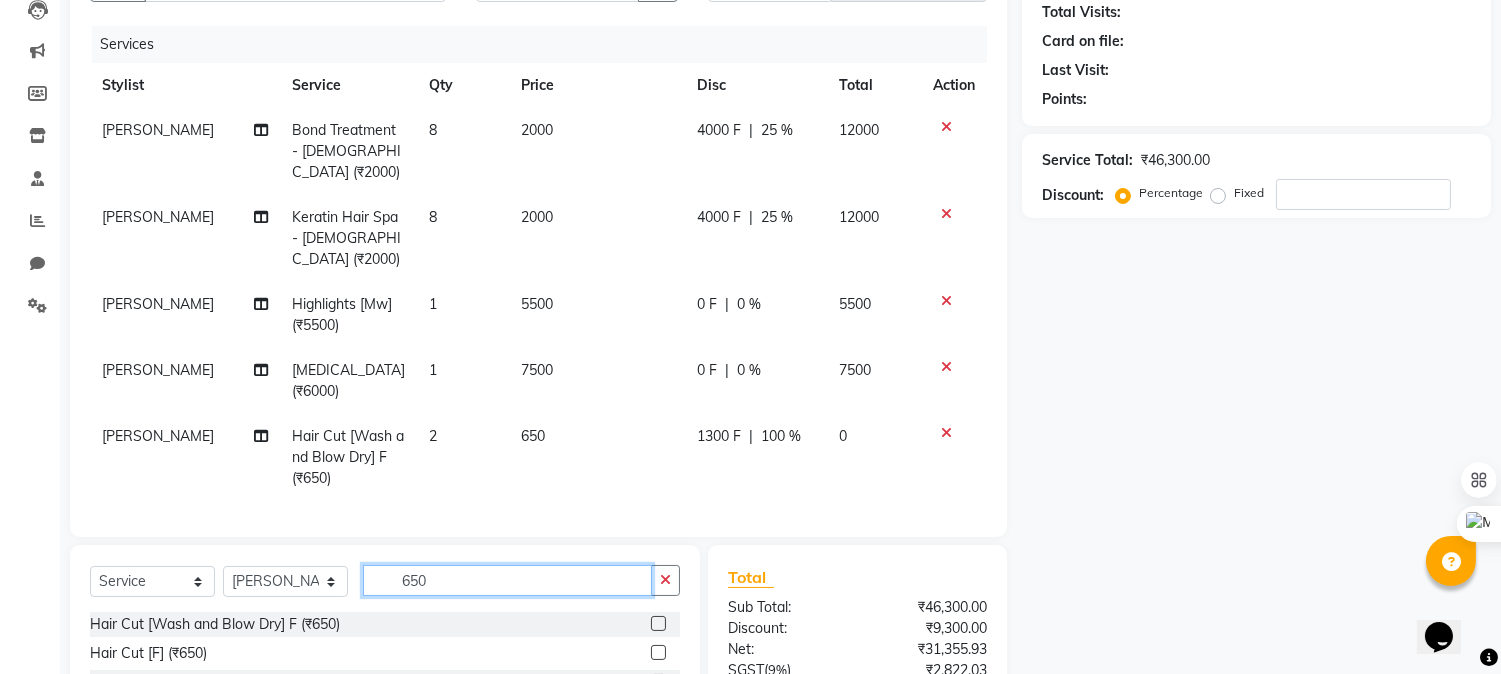 drag, startPoint x: 444, startPoint y: 527, endPoint x: 293, endPoint y: 534, distance: 151.16217 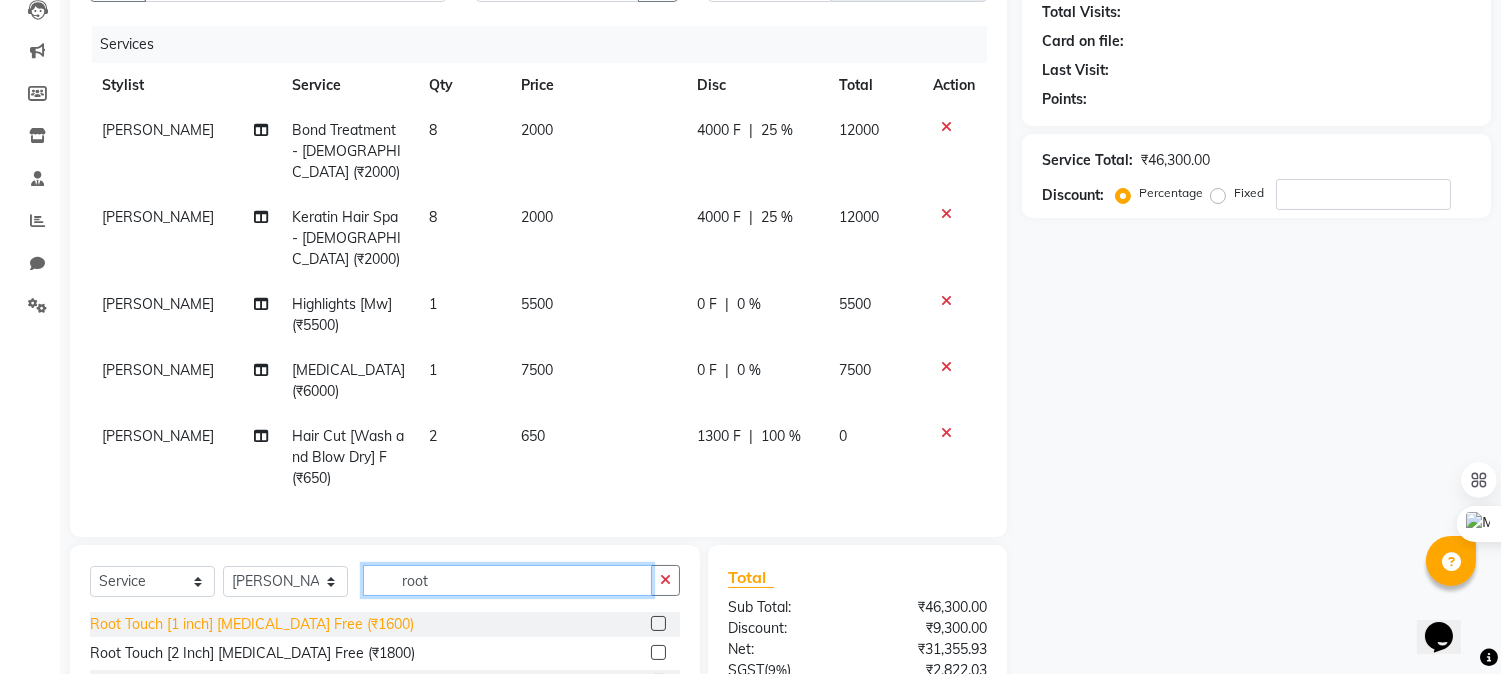 type on "root" 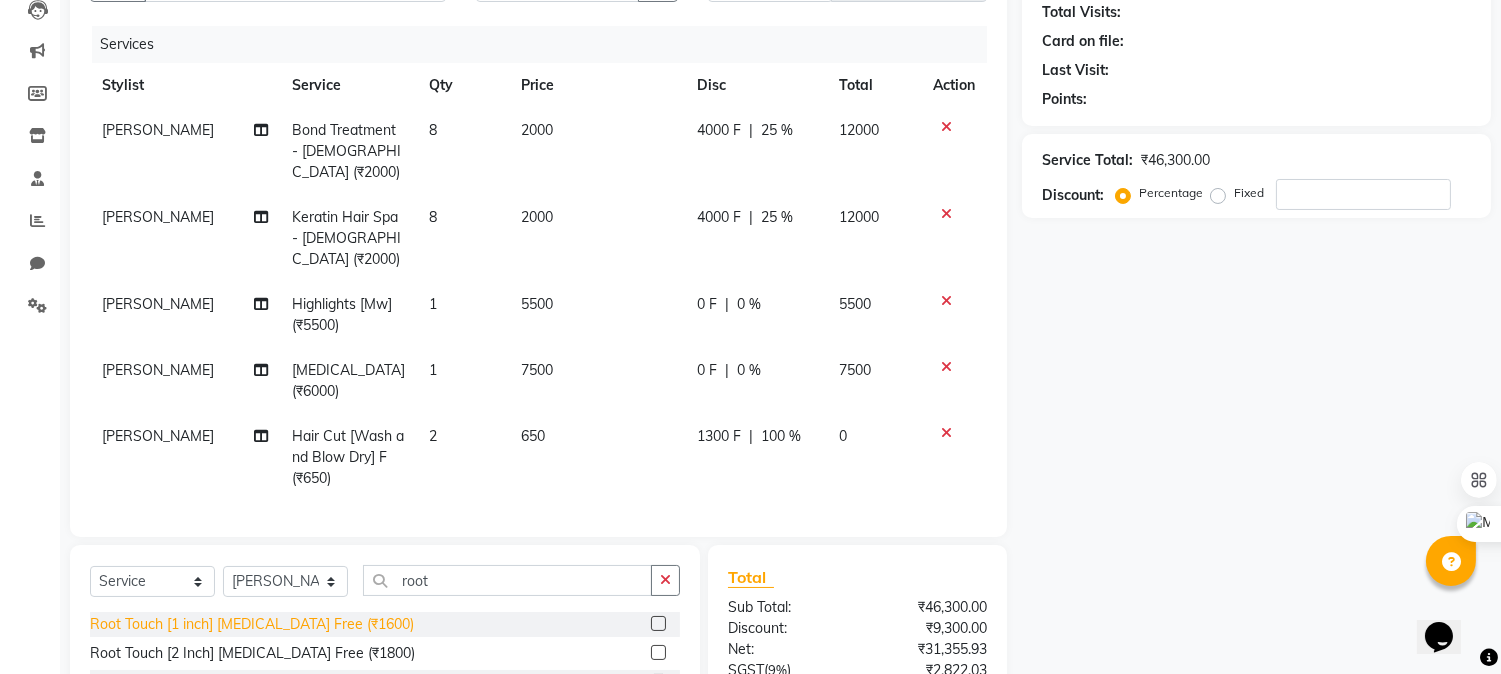 click on "Root Touch [1 inch] Ammonia Free (₹1600)" 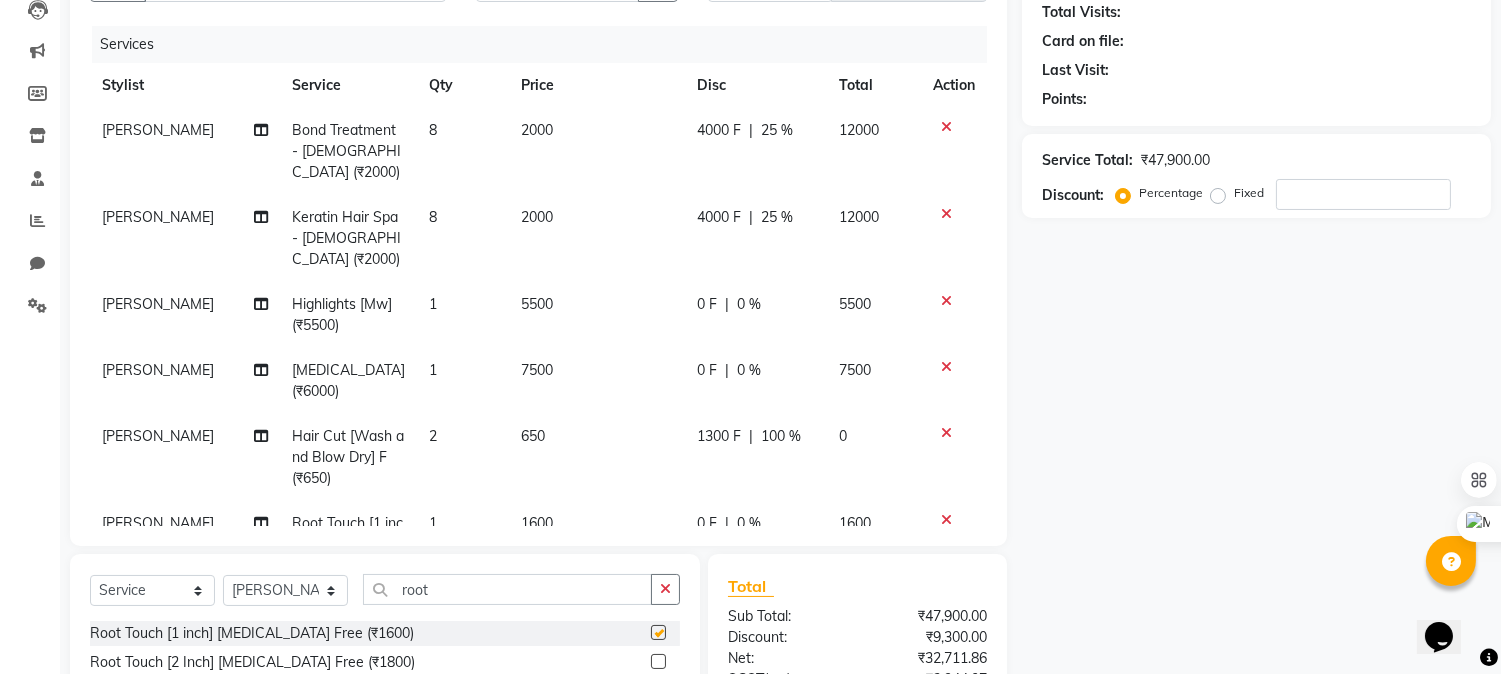 checkbox on "false" 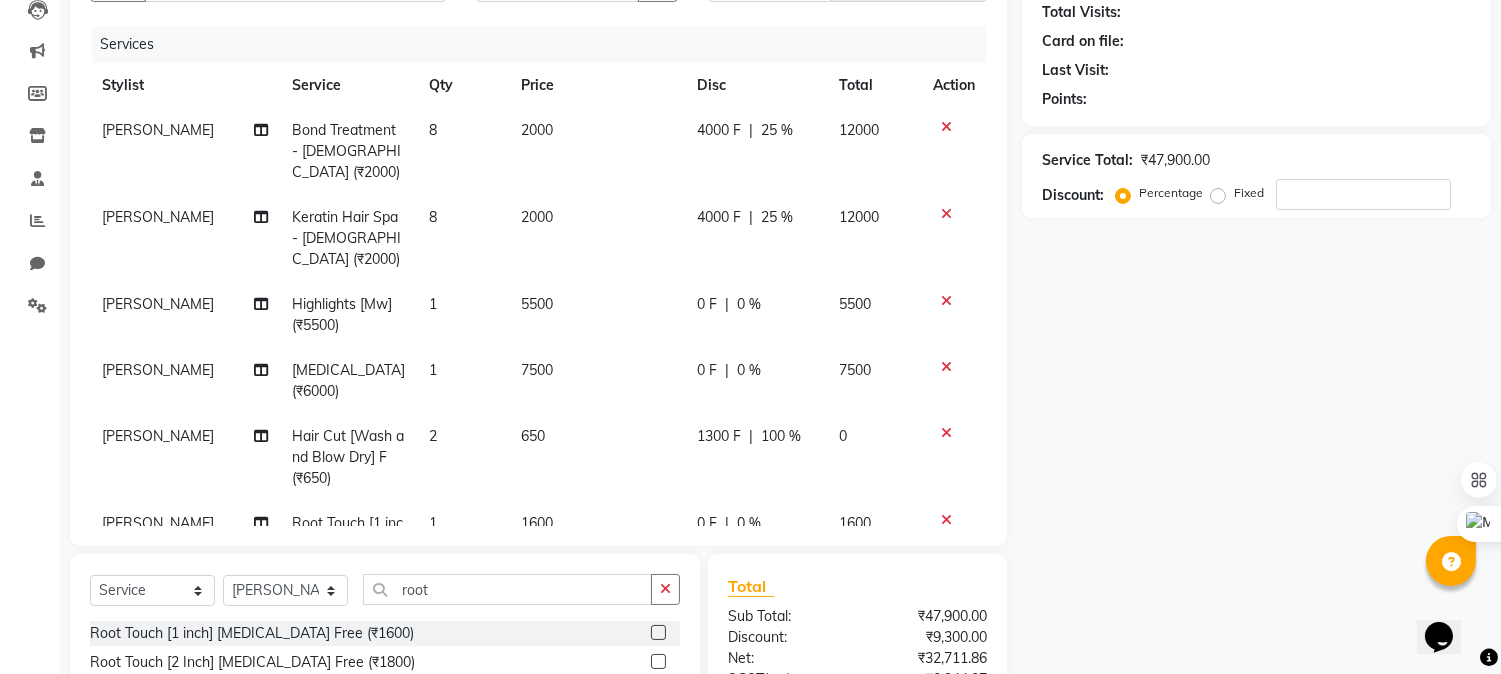 scroll, scrollTop: 31, scrollLeft: 0, axis: vertical 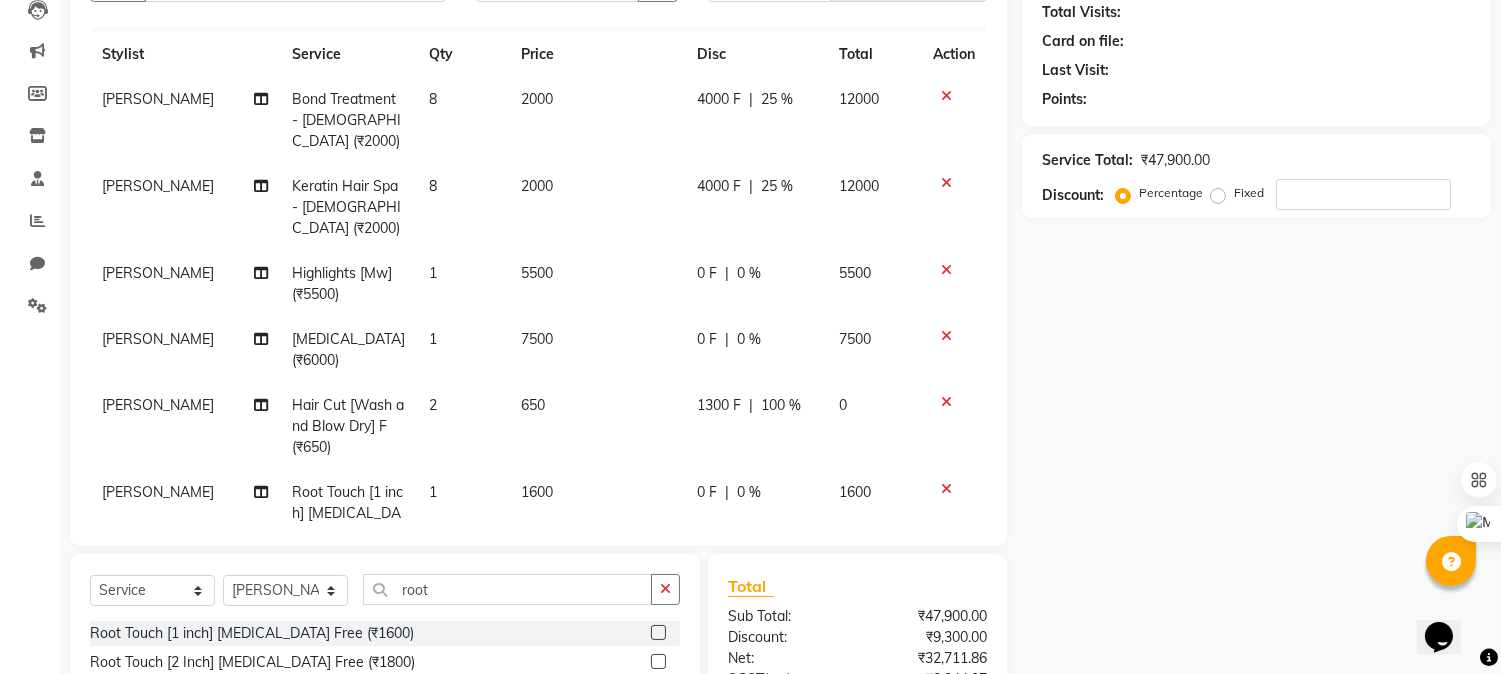 click on "0 %" 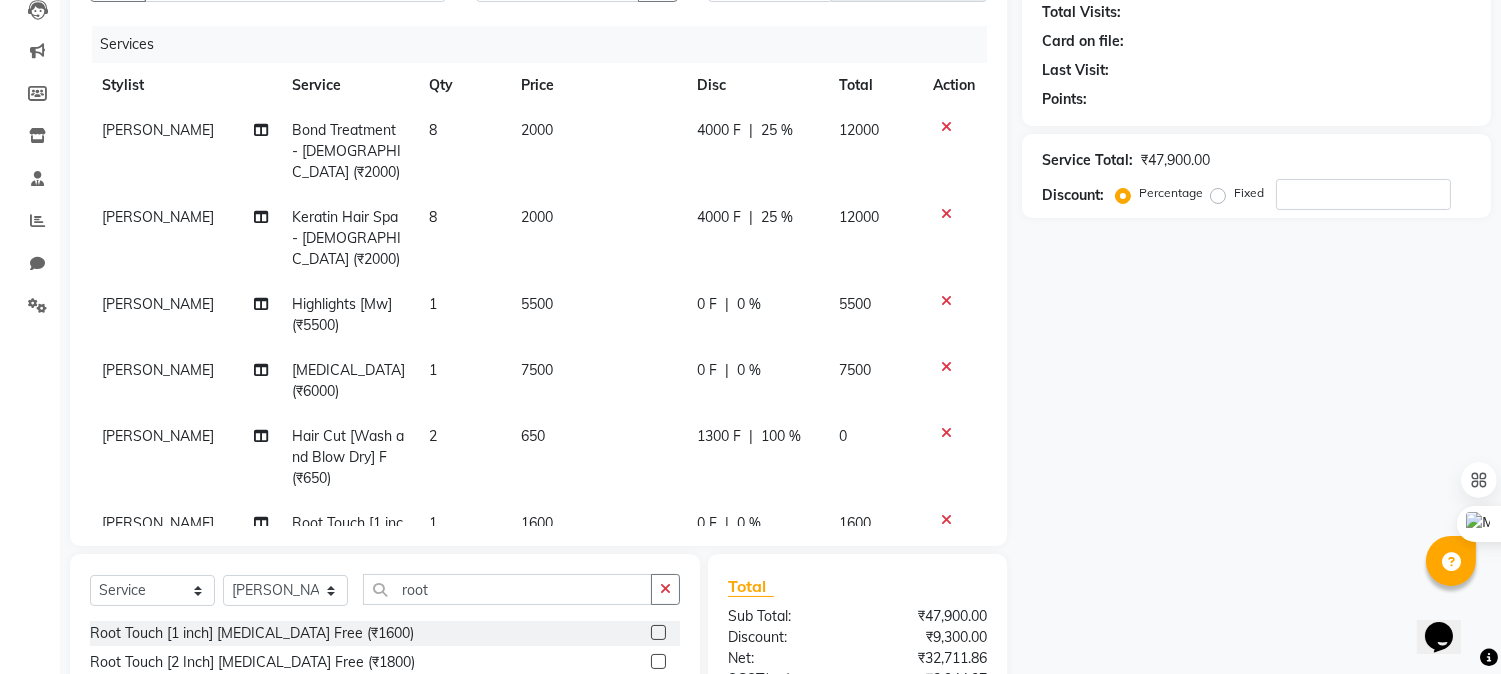 select on "69009" 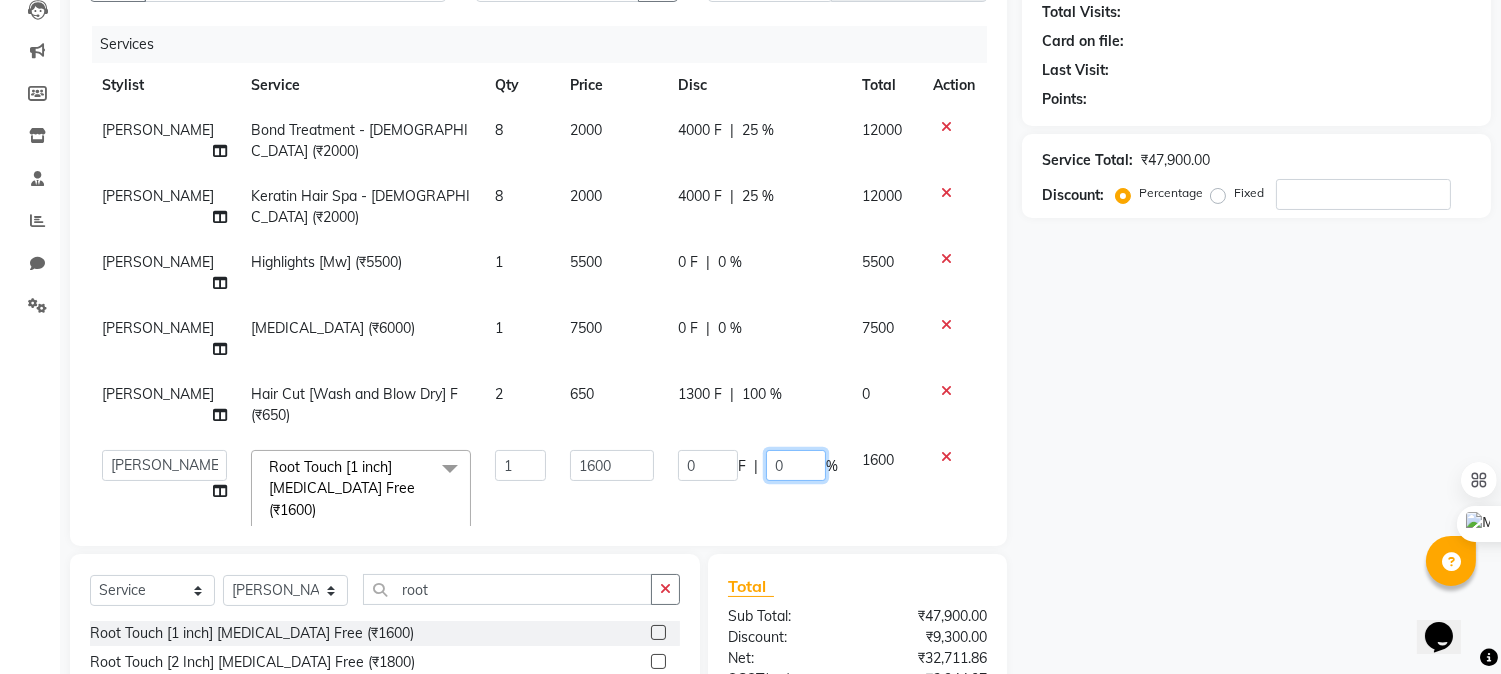drag, startPoint x: 785, startPoint y: 402, endPoint x: 621, endPoint y: 397, distance: 164.0762 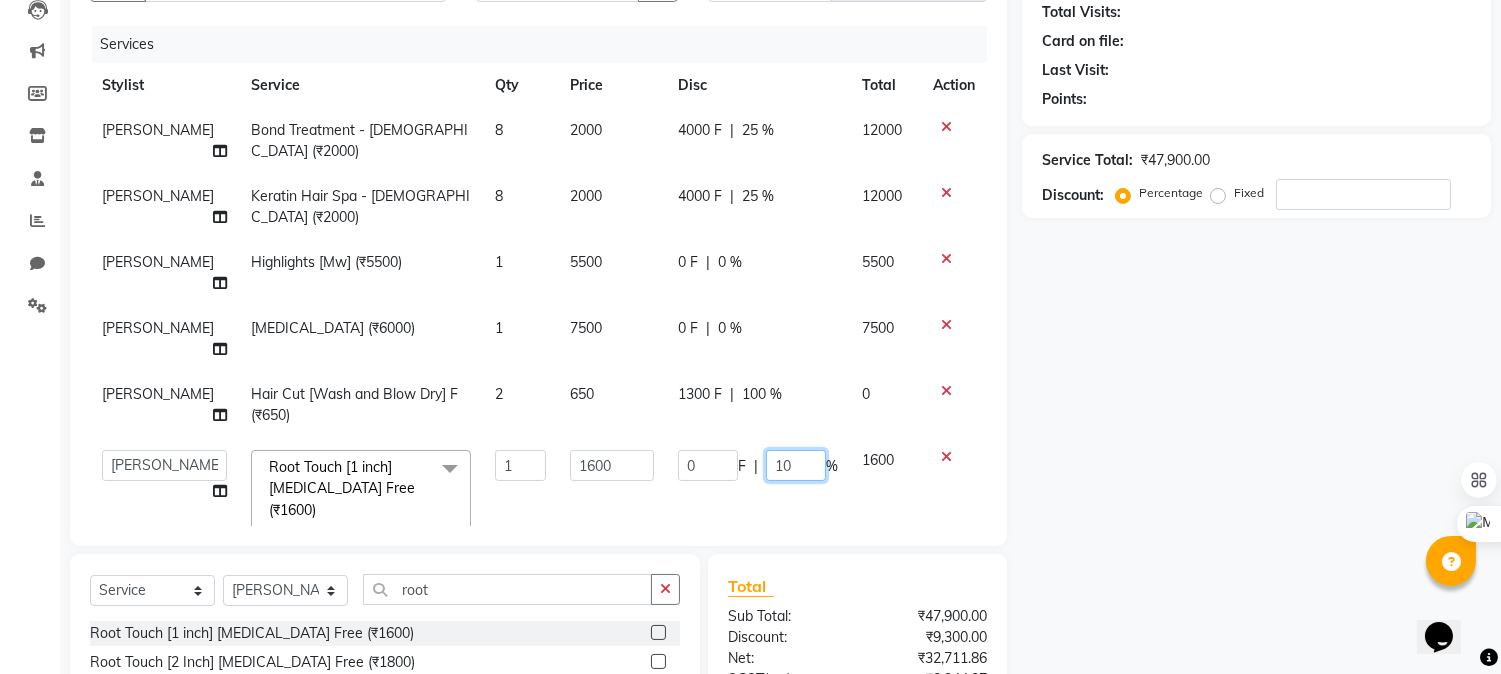 type on "100" 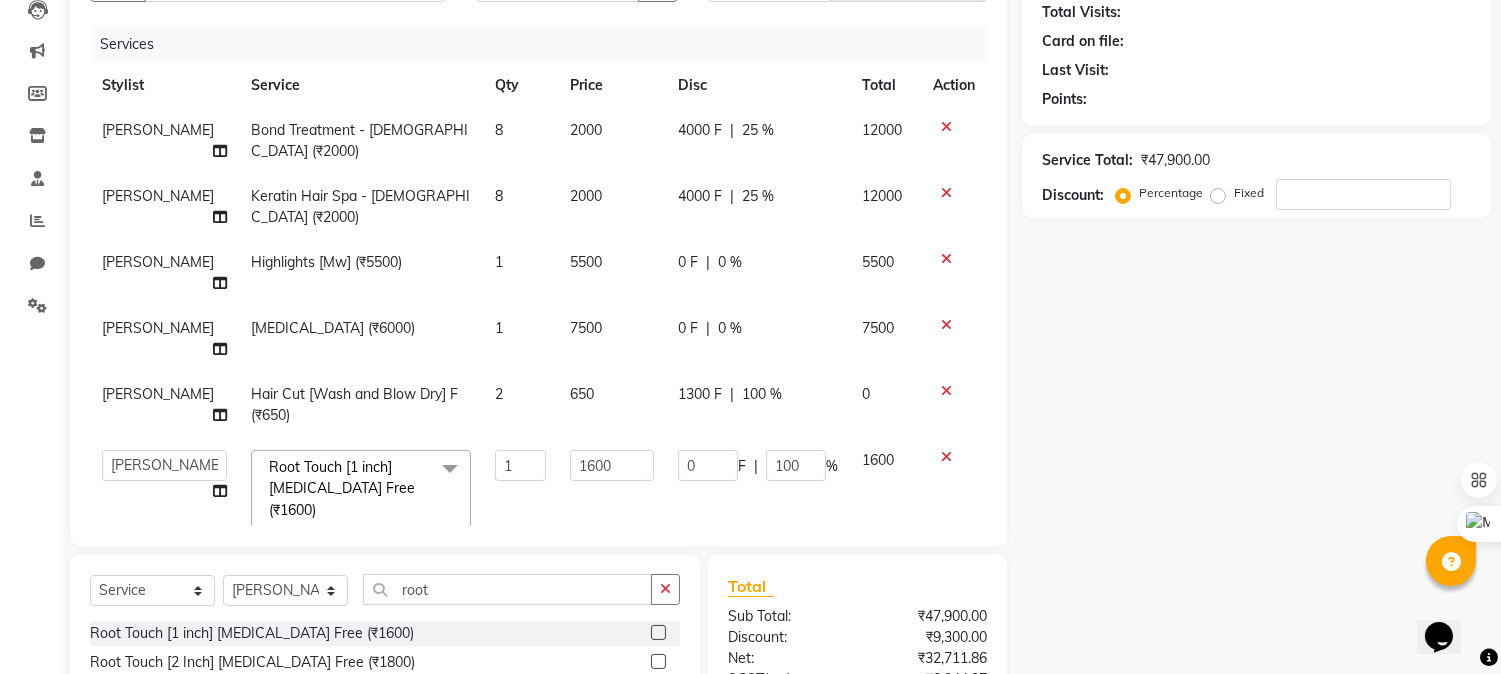 click on "Name: Membership: Total Visits: Card on file: Last Visit:  Points:  Service Total:  ₹47,900.00  Discount:  Percentage   Fixed" 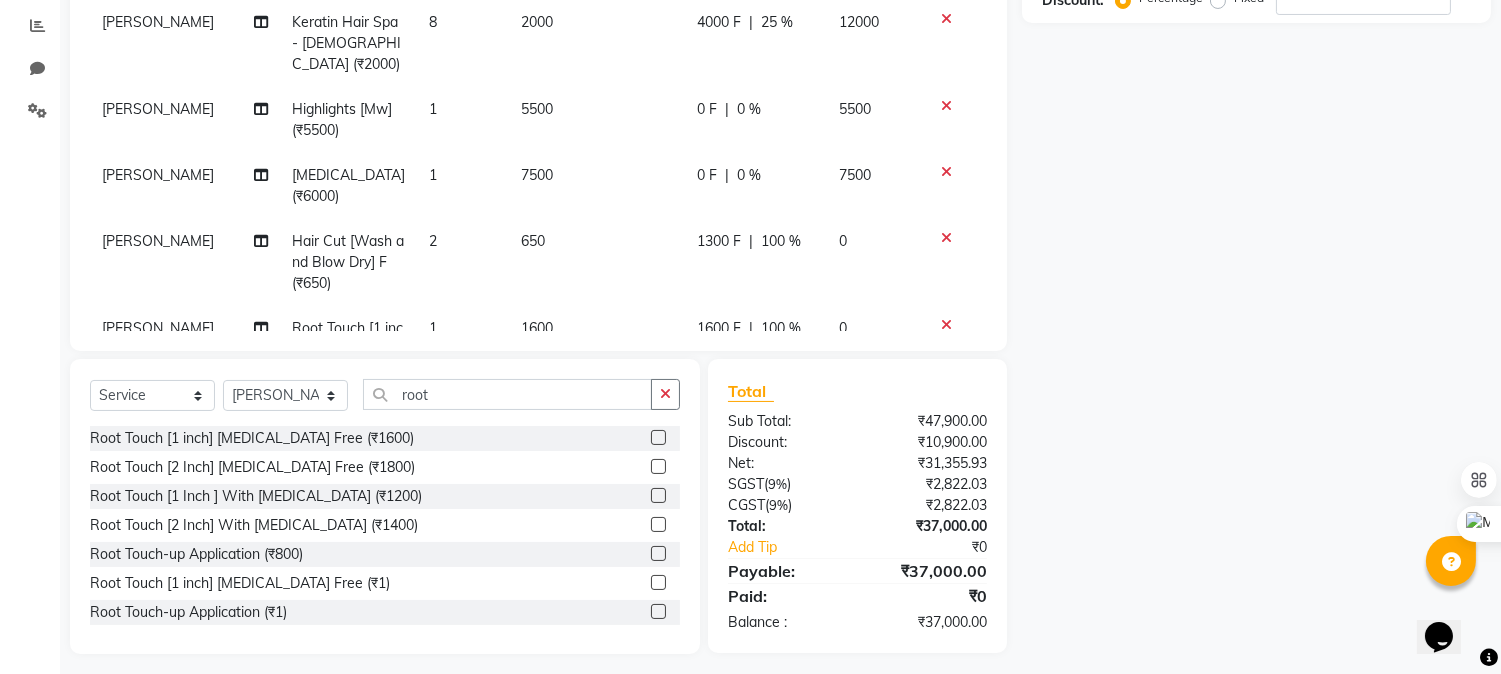 scroll, scrollTop: 426, scrollLeft: 0, axis: vertical 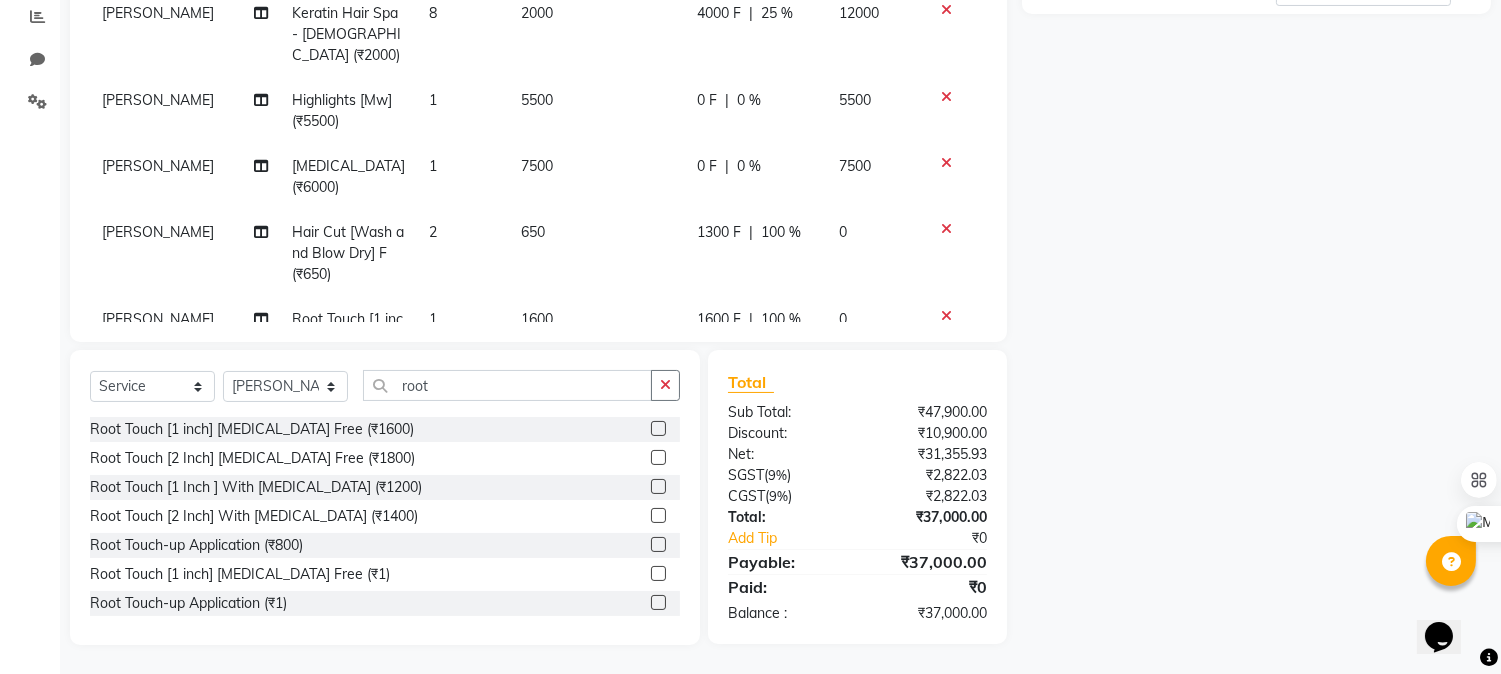 click on "₹37,000.00" 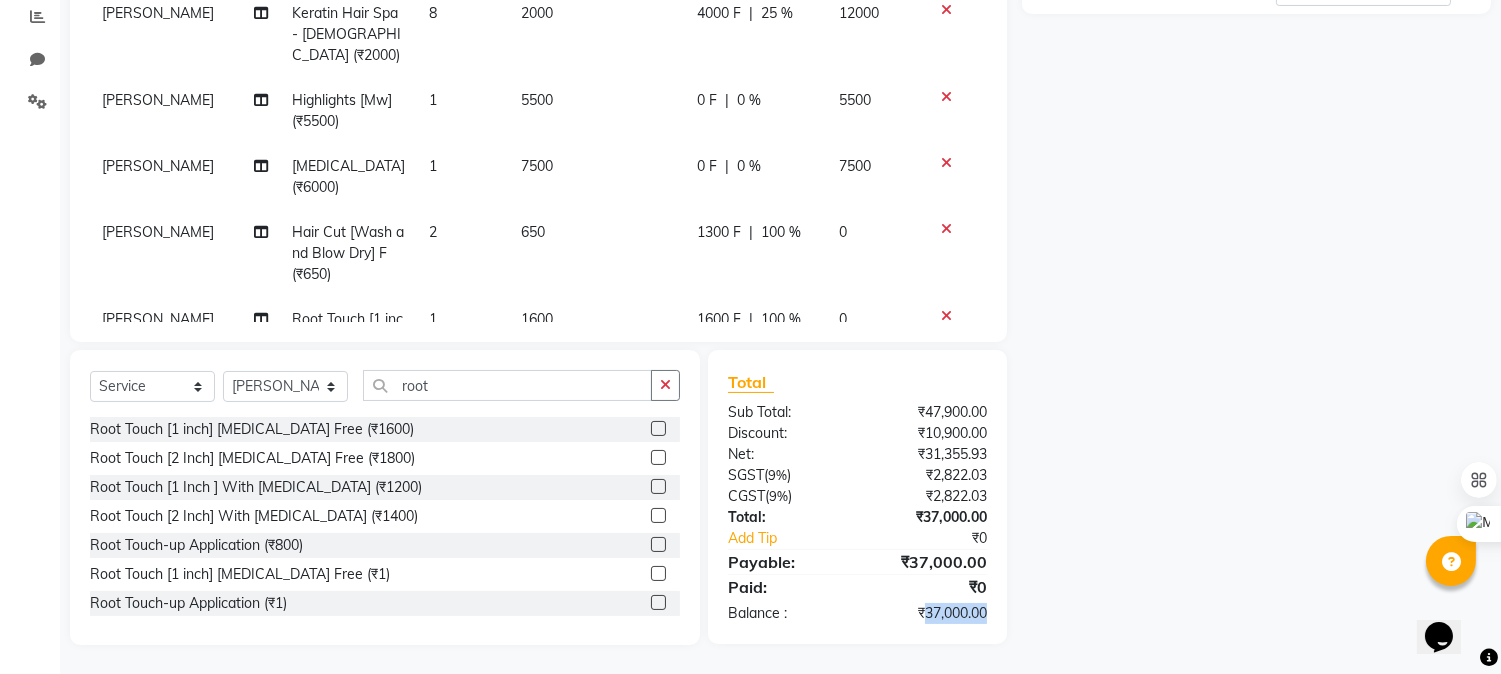 click on "₹37,000.00" 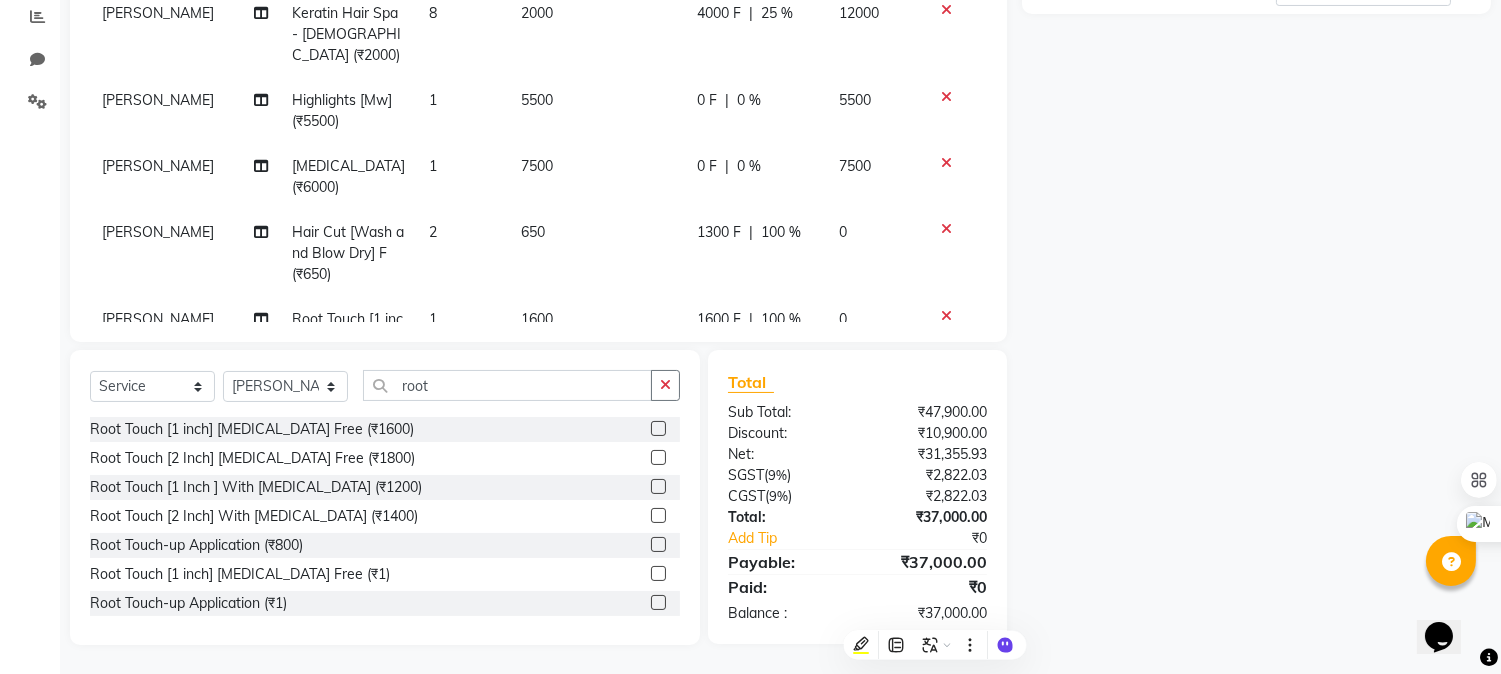 click on "Name: Membership: Total Visits: Card on file: Last Visit:  Points:  Service Total:  ₹47,900.00  Discount:  Percentage   Fixed" 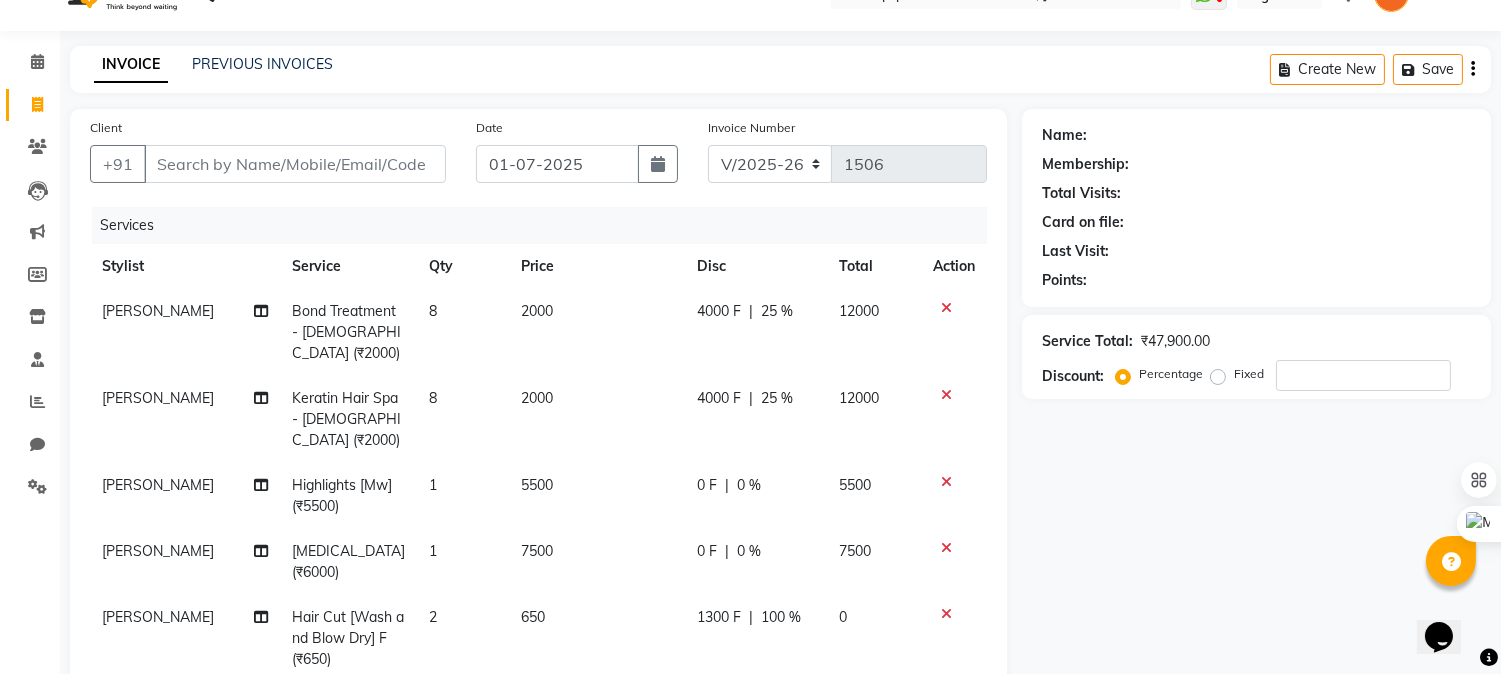 scroll, scrollTop: 0, scrollLeft: 0, axis: both 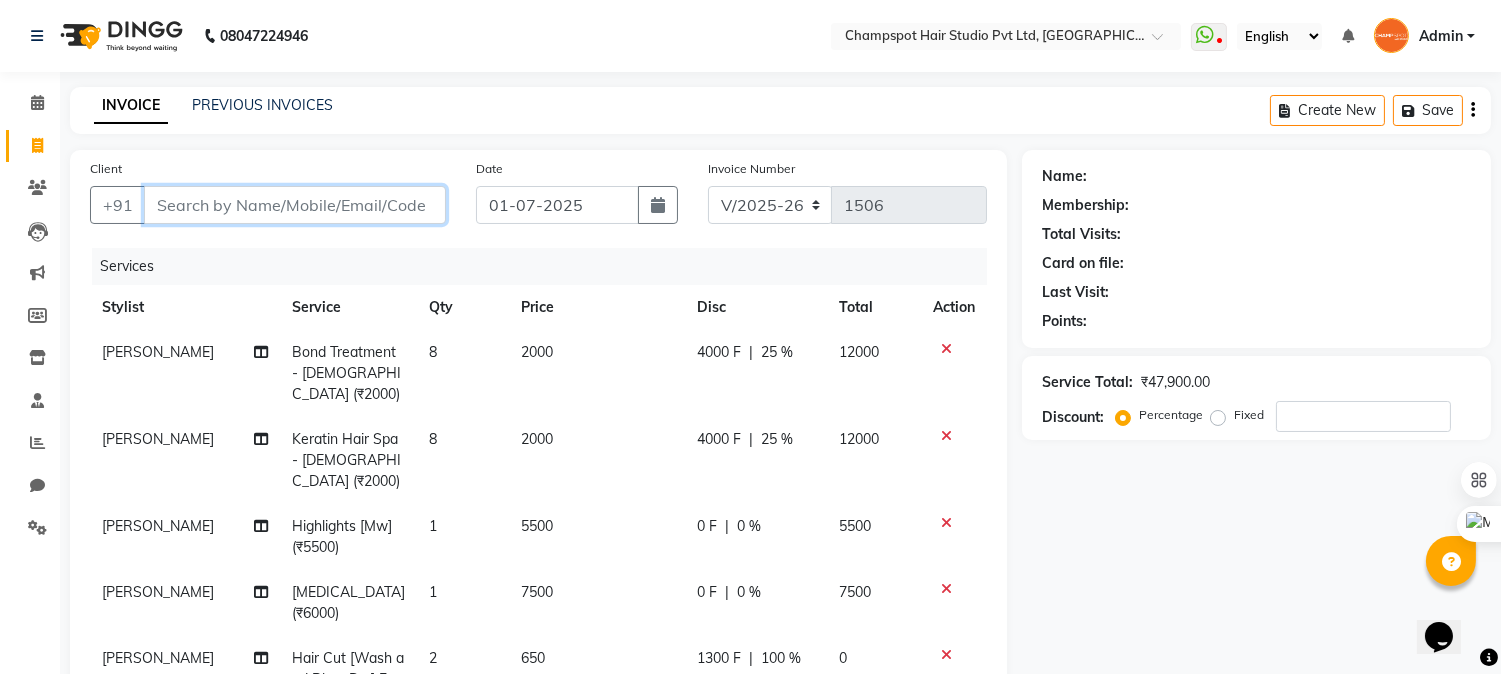 click on "Client" at bounding box center (295, 205) 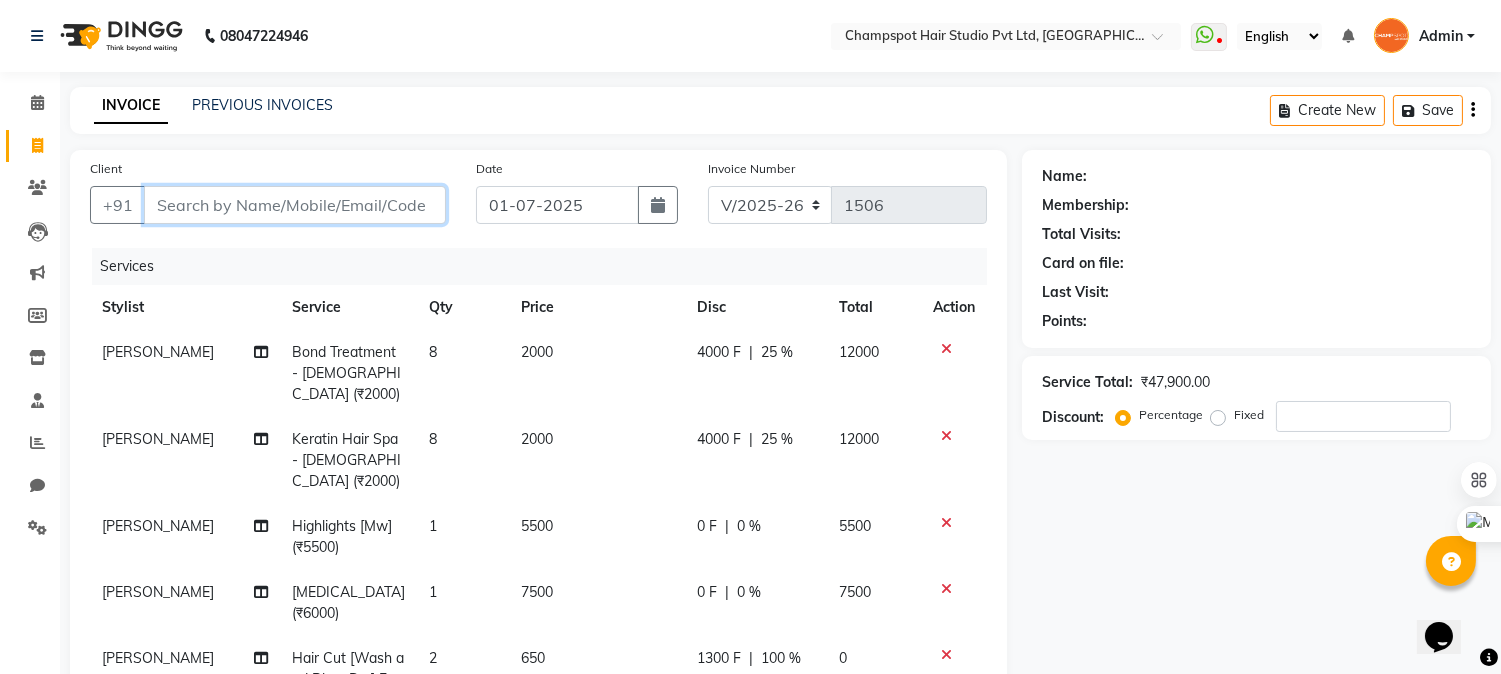 type on "9" 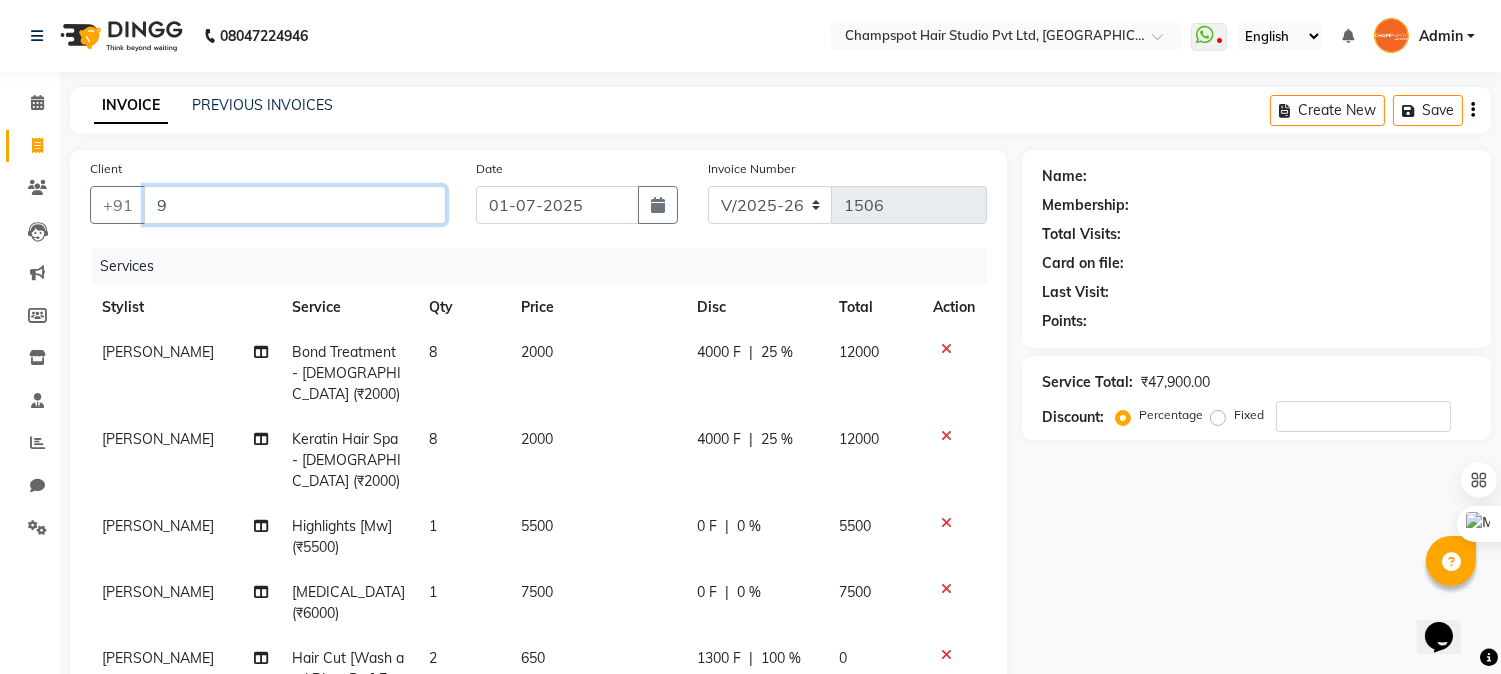 type on "0" 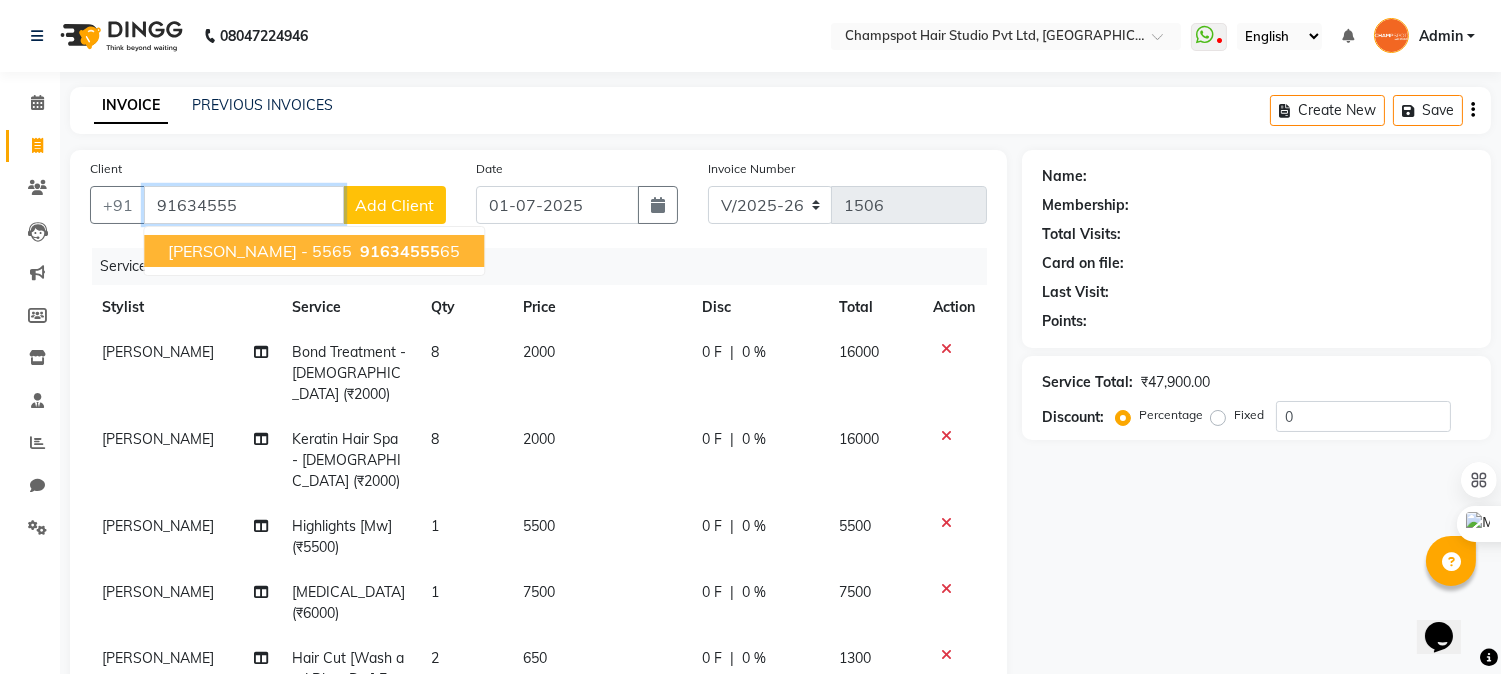 click on "[PERSON_NAME] - 5565" at bounding box center (260, 251) 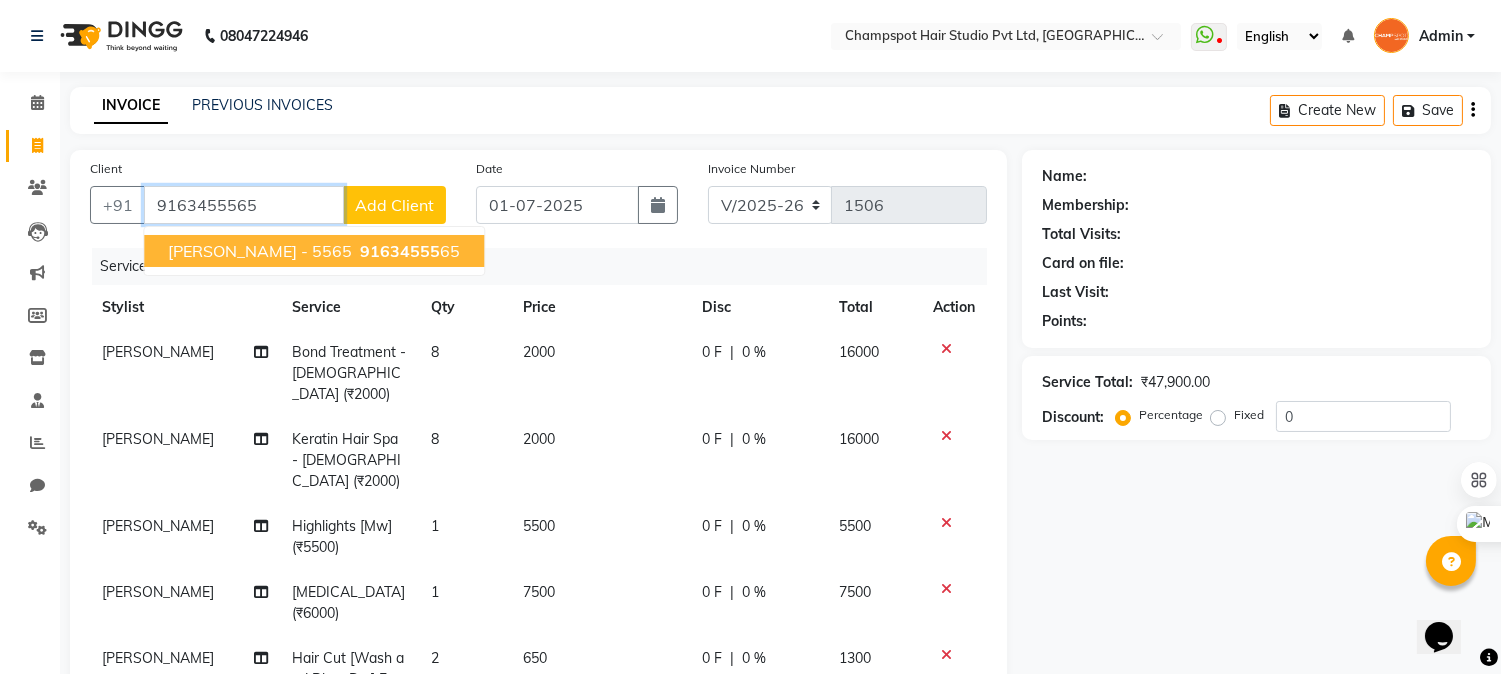 type on "9163455565" 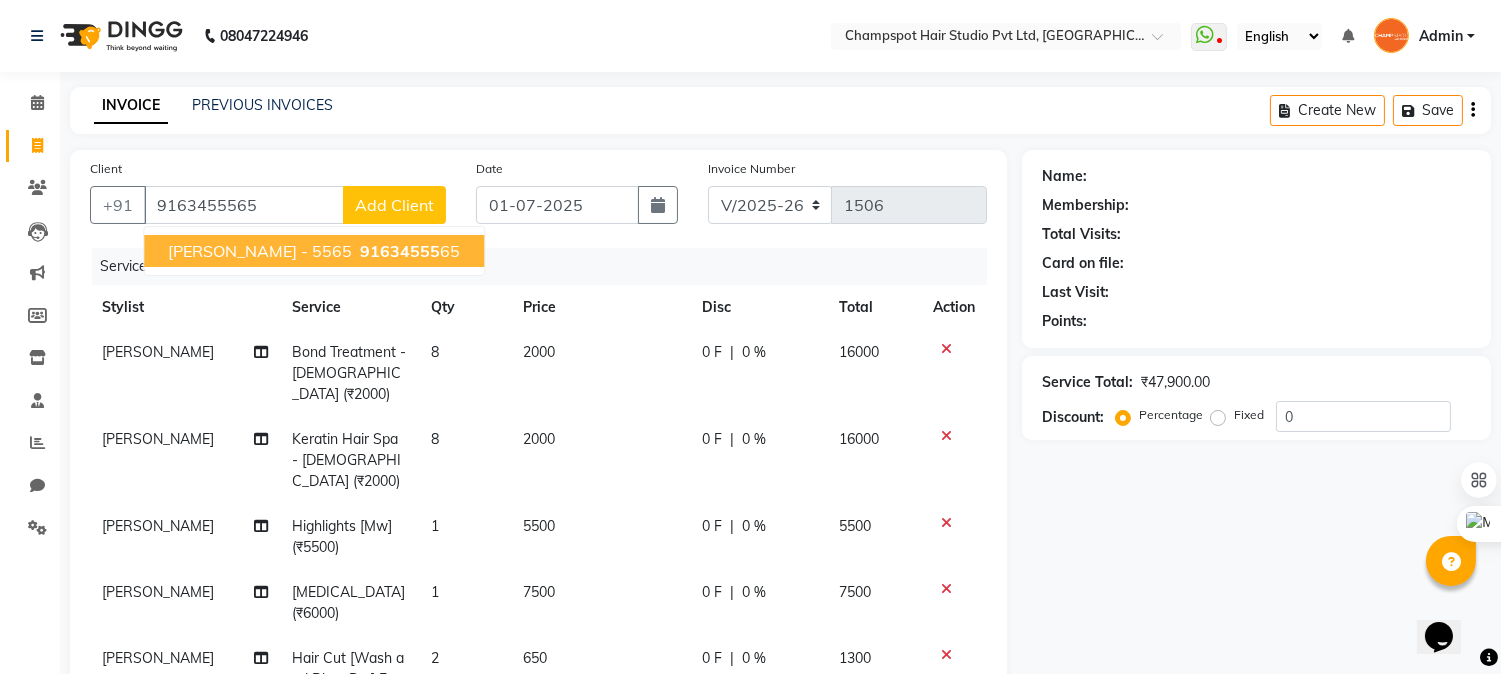 select on "1: Object" 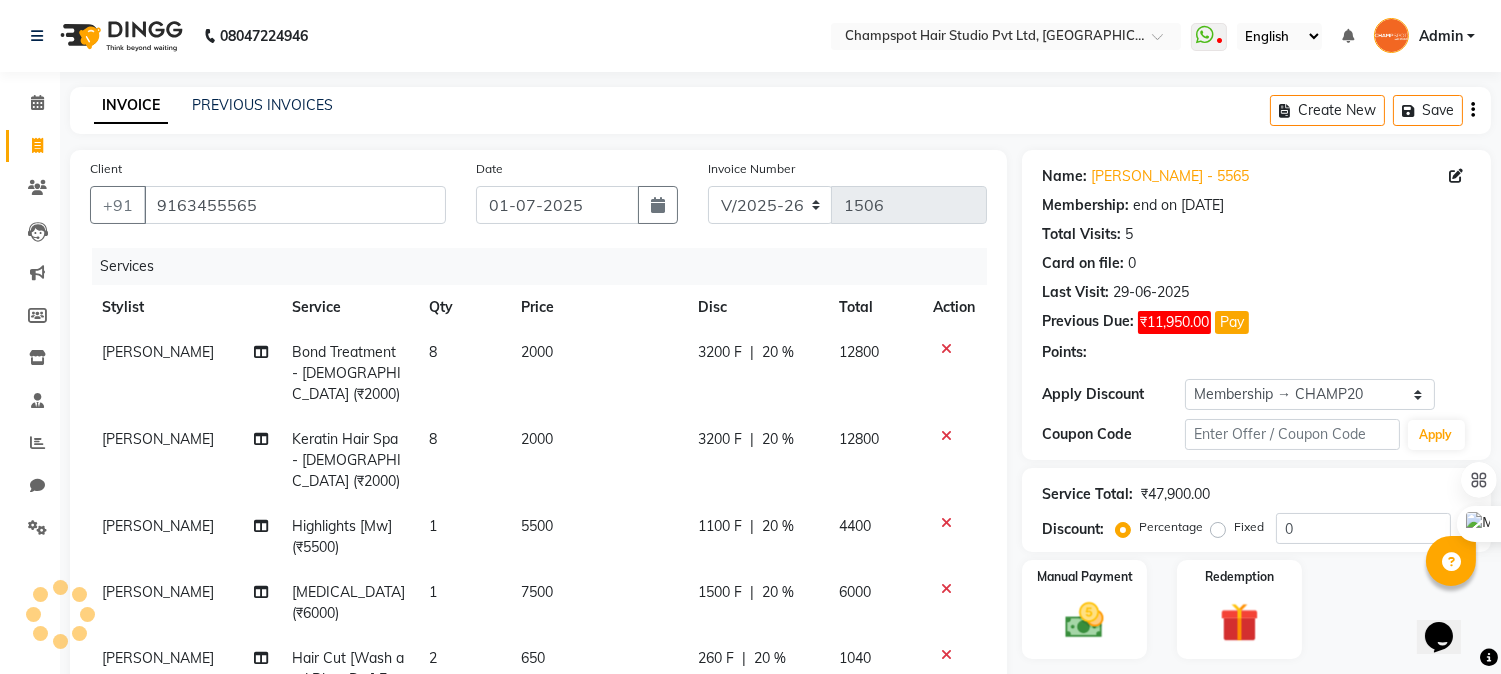 type on "20" 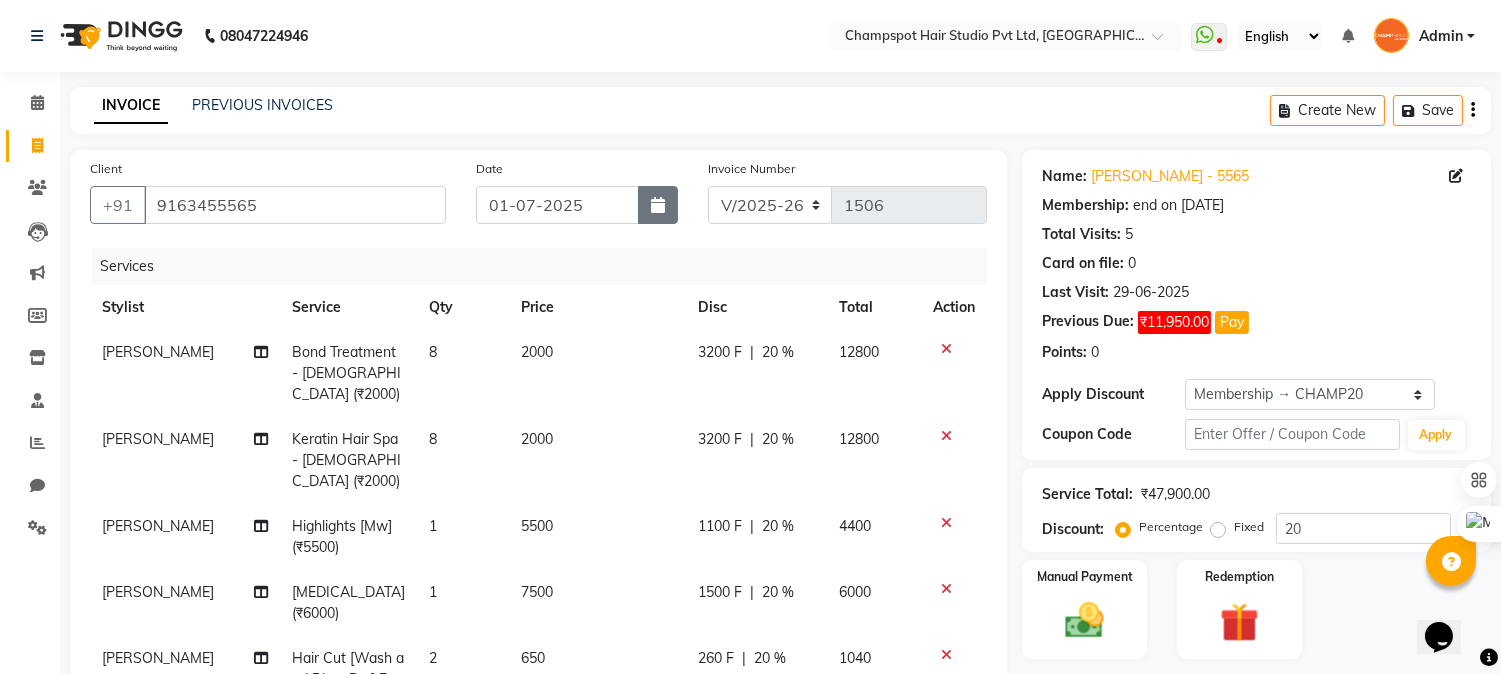 click 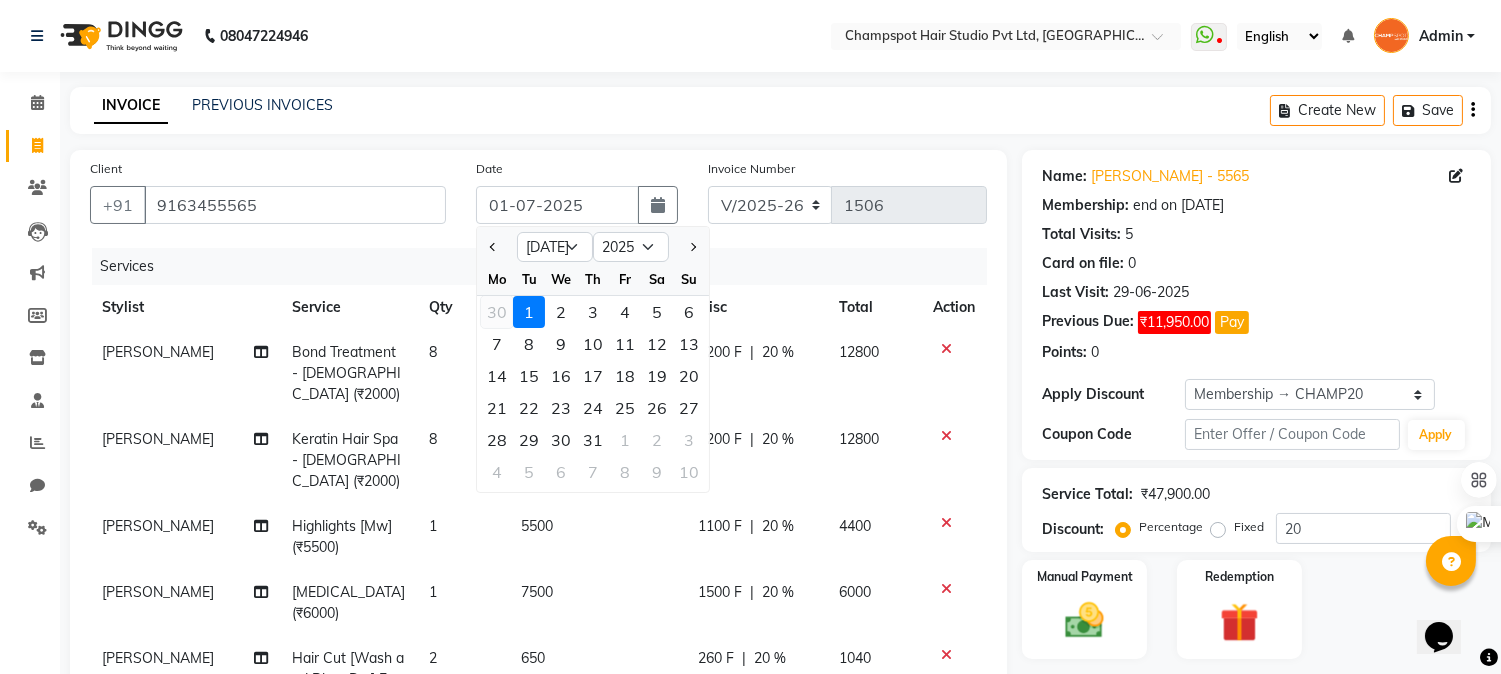 click on "30" 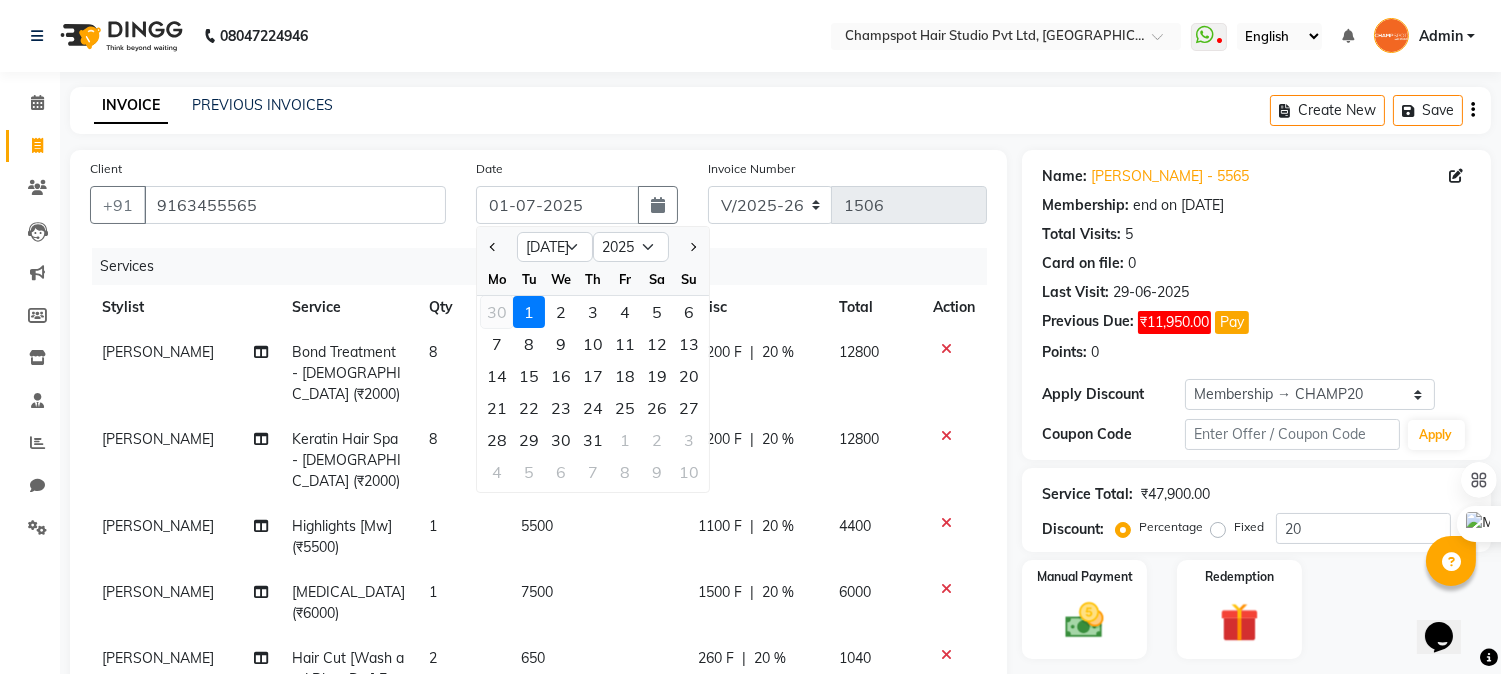 type on "[DATE]" 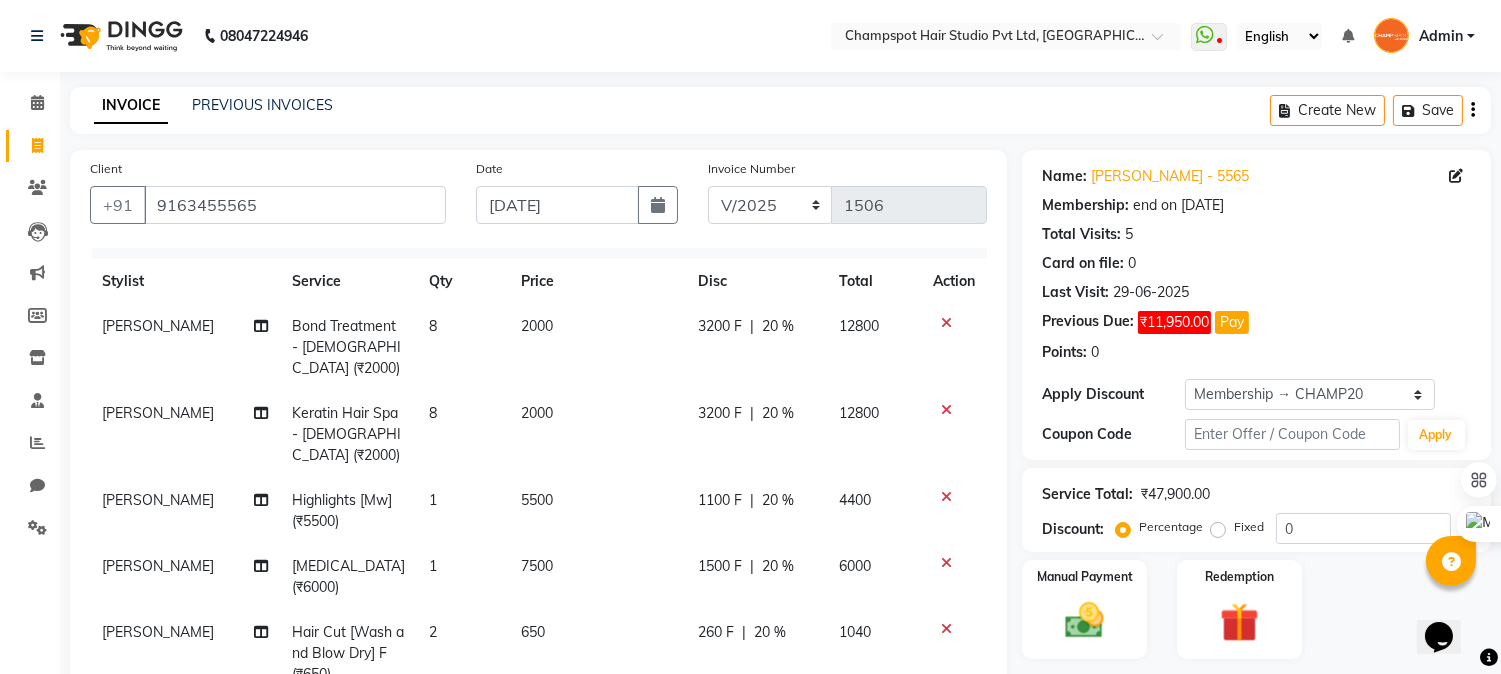 scroll, scrollTop: 31, scrollLeft: 0, axis: vertical 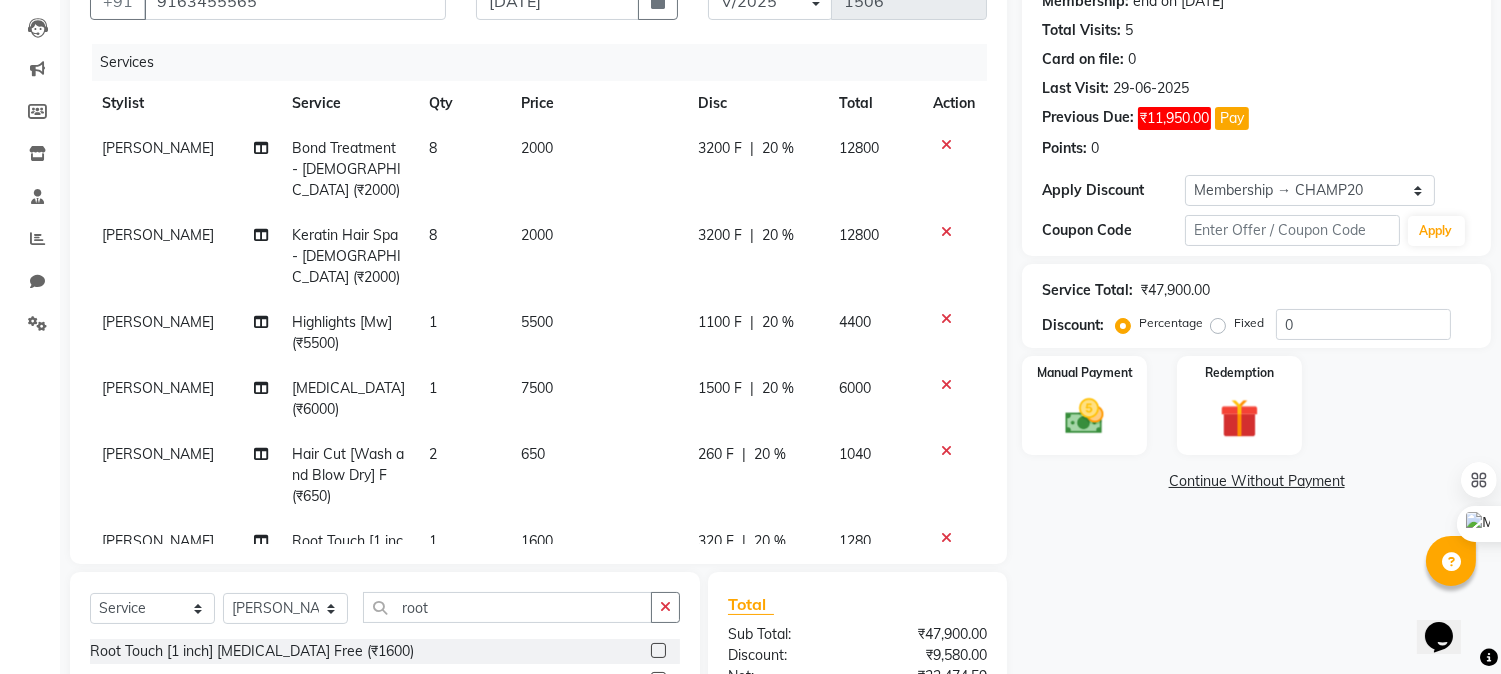 click on "20 %" 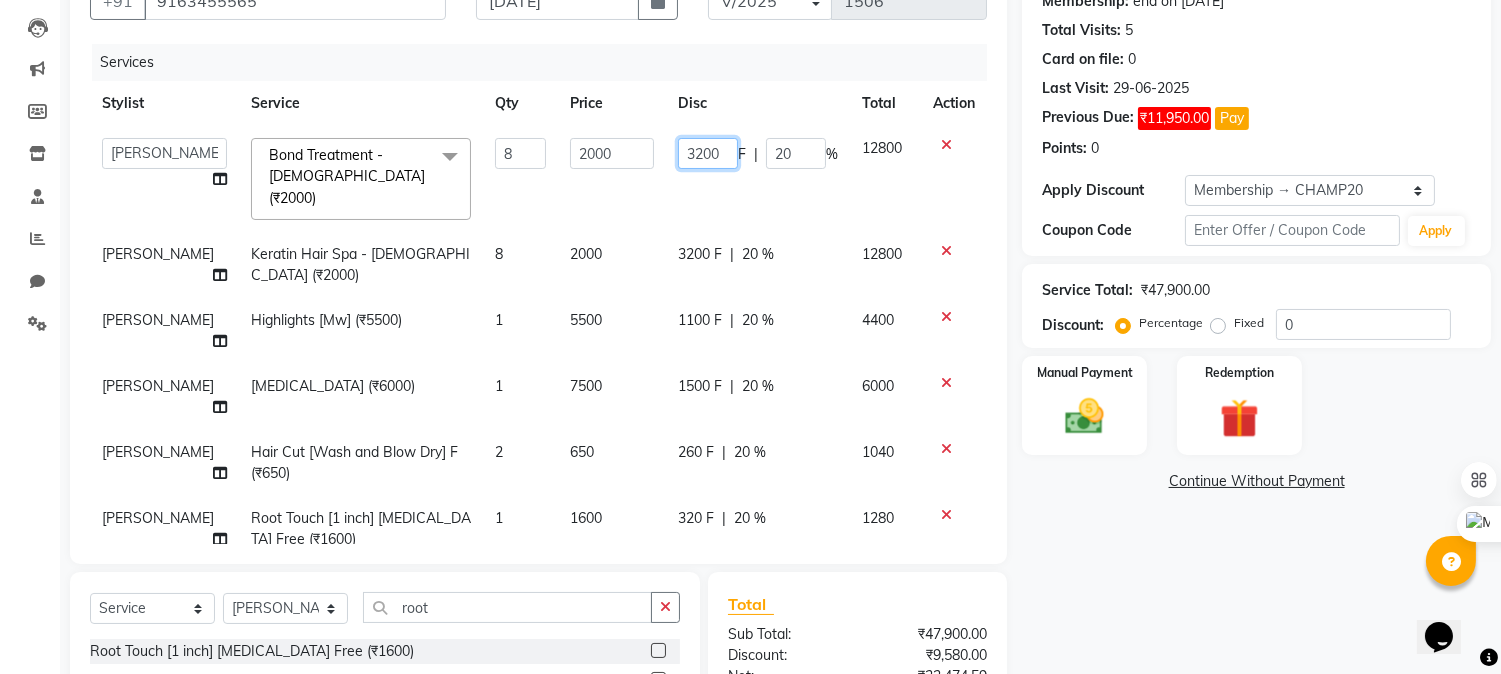 drag, startPoint x: 715, startPoint y: 147, endPoint x: 665, endPoint y: 145, distance: 50.039986 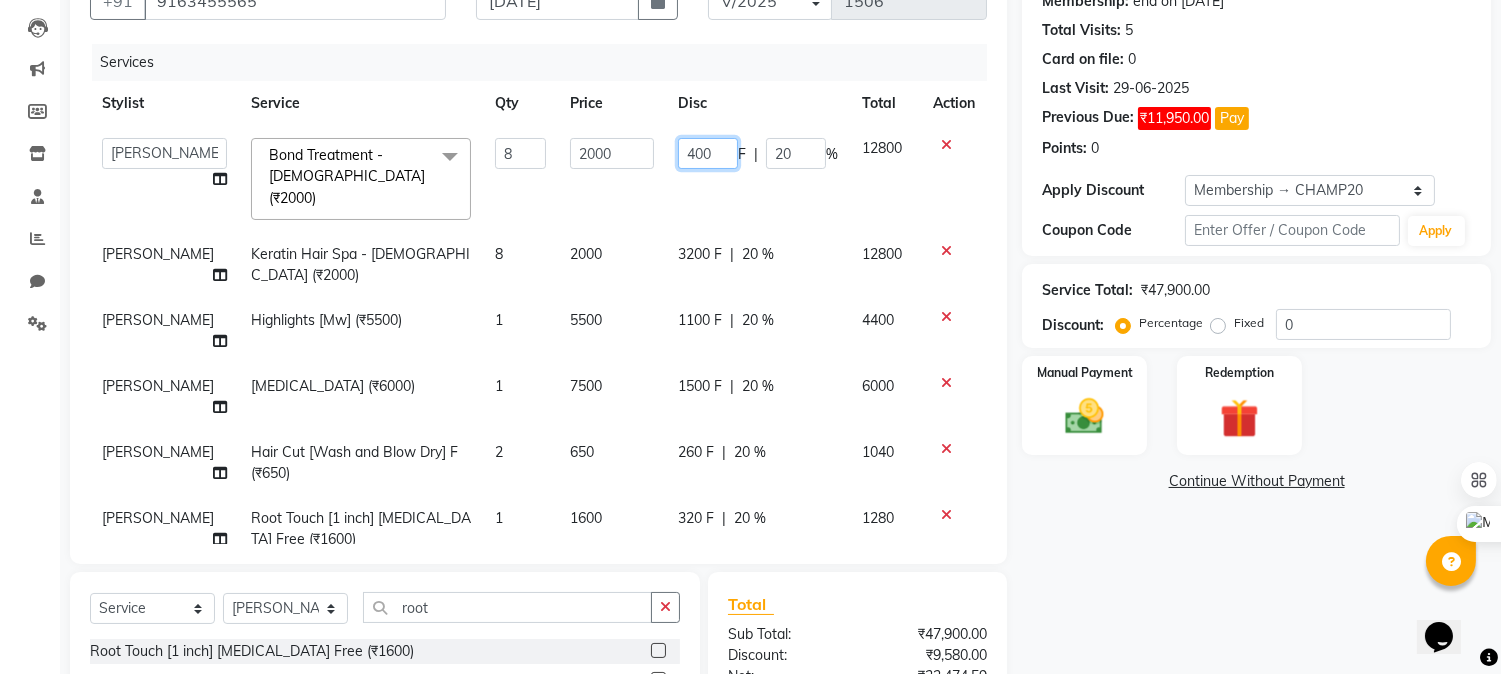 type on "4000" 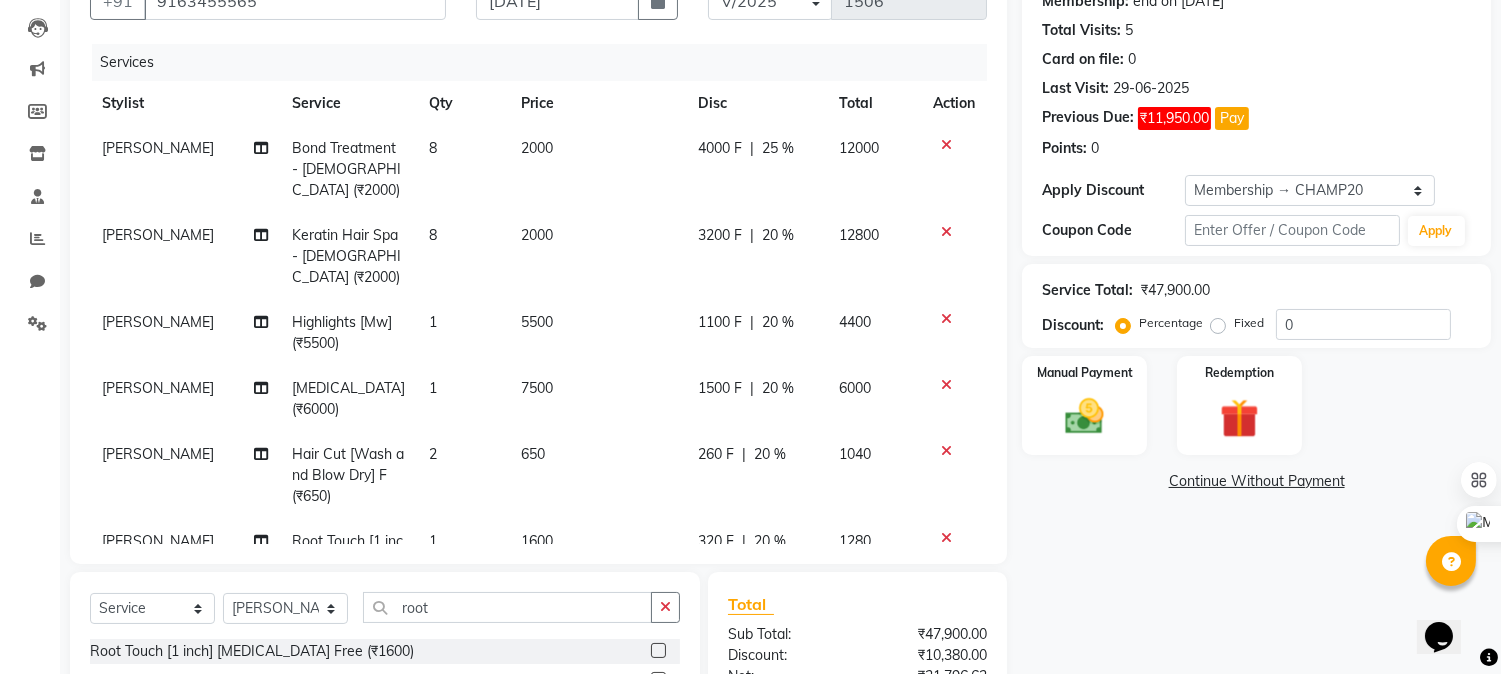 click on "3200 F | 20 %" 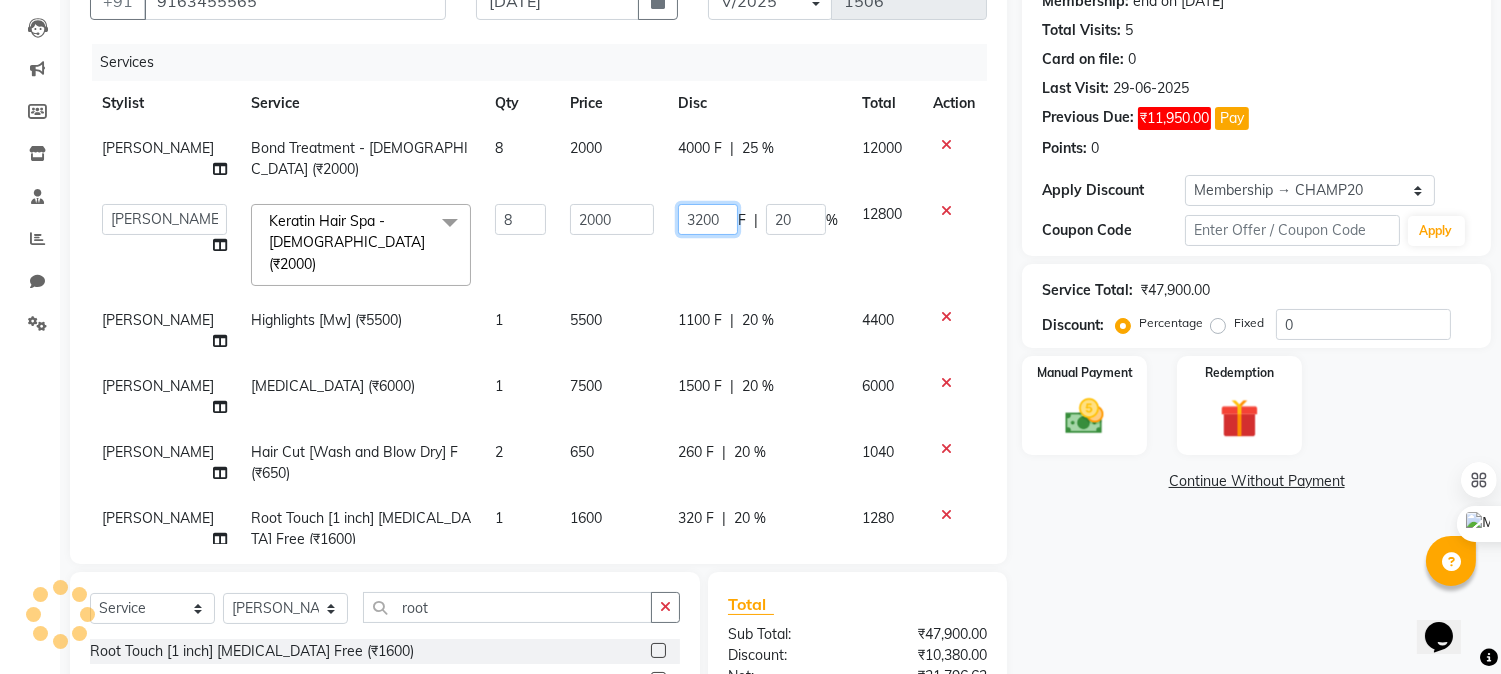 drag, startPoint x: 638, startPoint y: 192, endPoint x: 616, endPoint y: 192, distance: 22 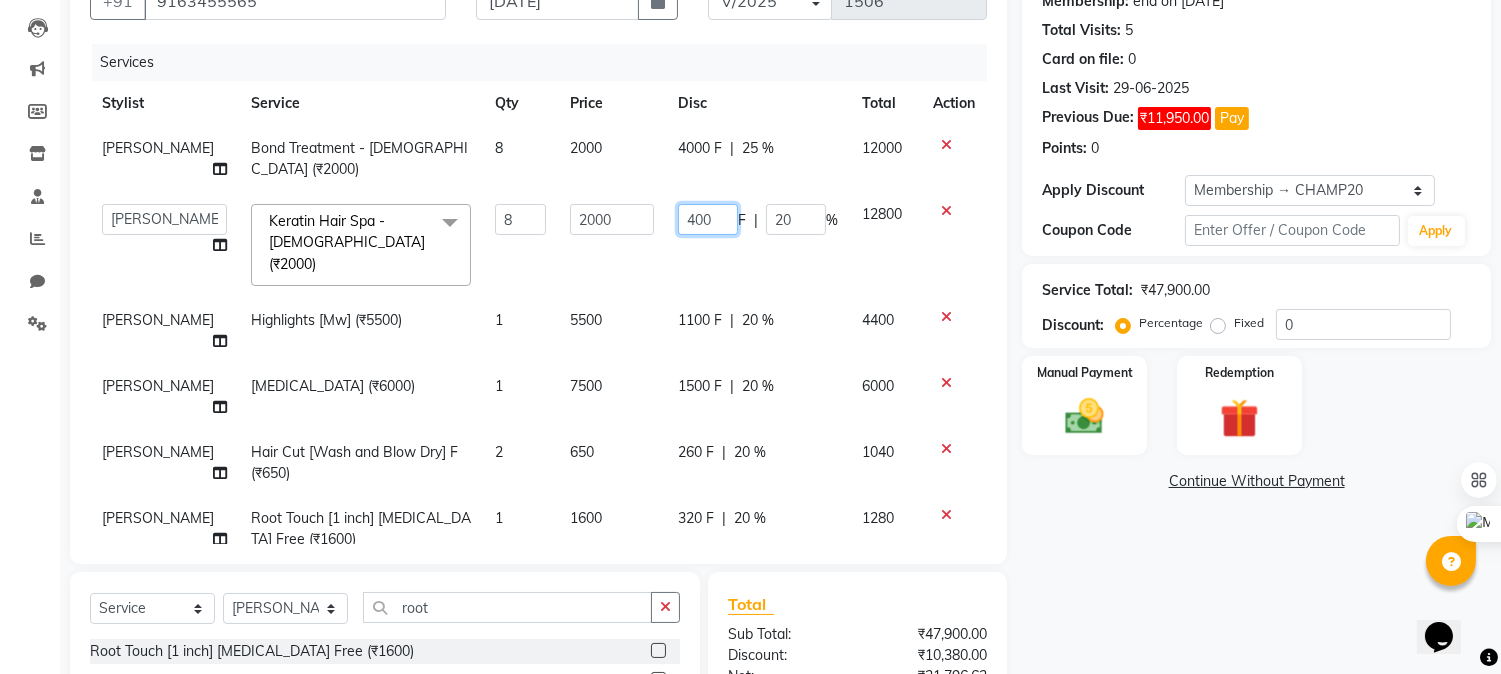 type on "4000" 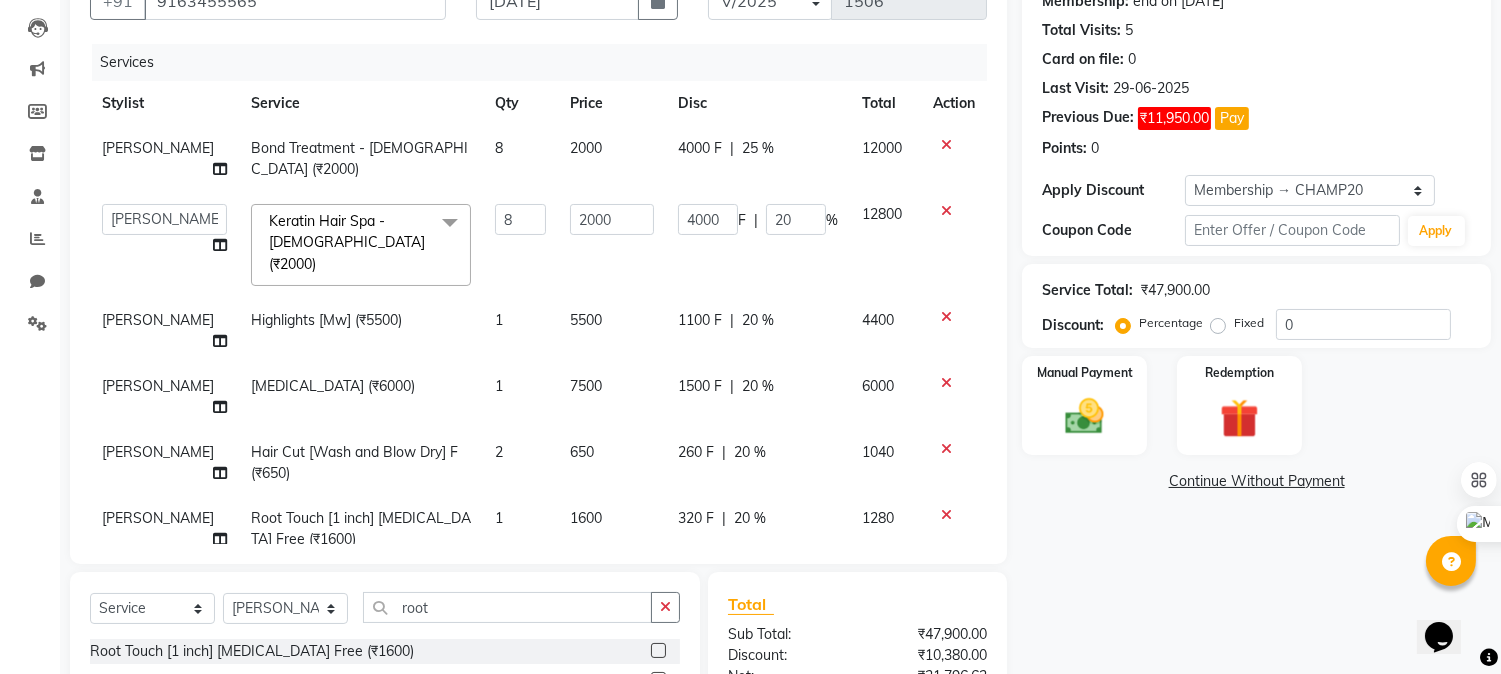 click on "Ahmad Highlights [Mw] (₹5500) 1 5500 1100 F | 20 % 4400" 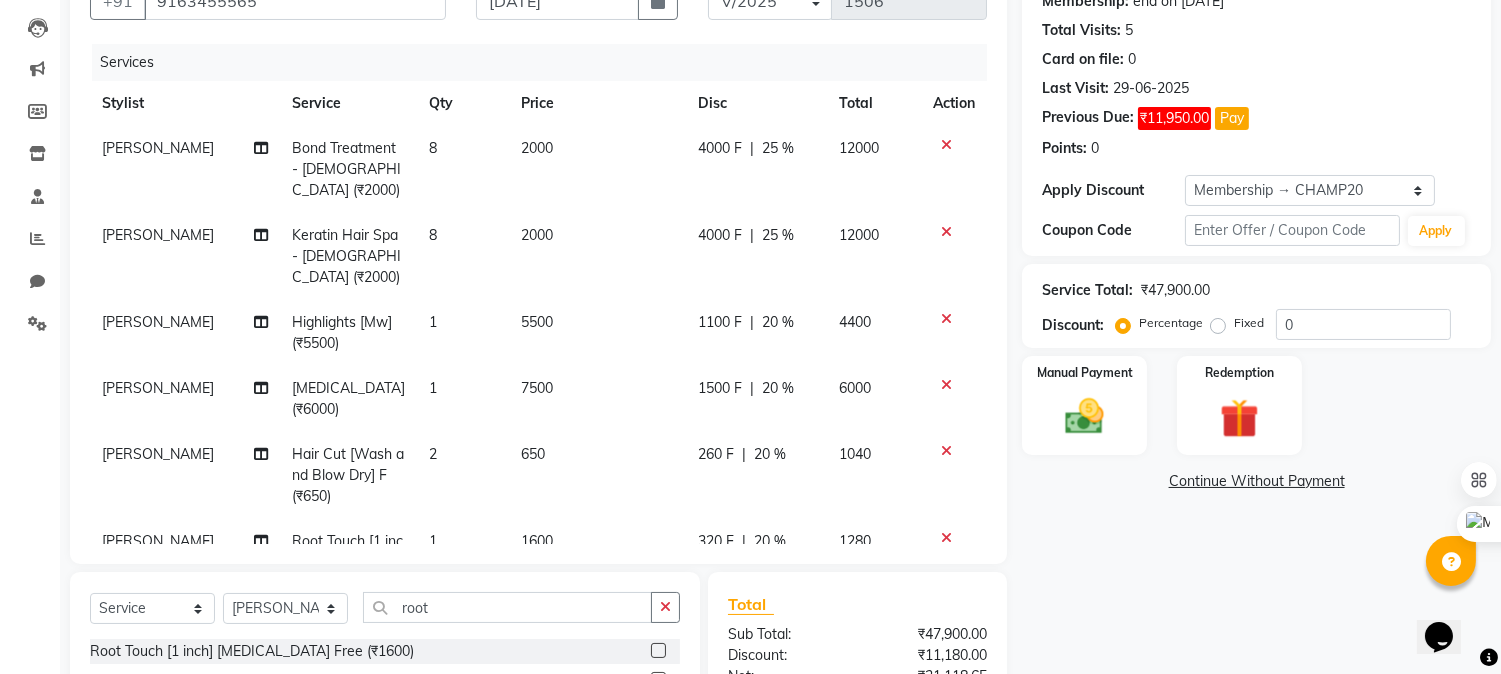click on "20 %" 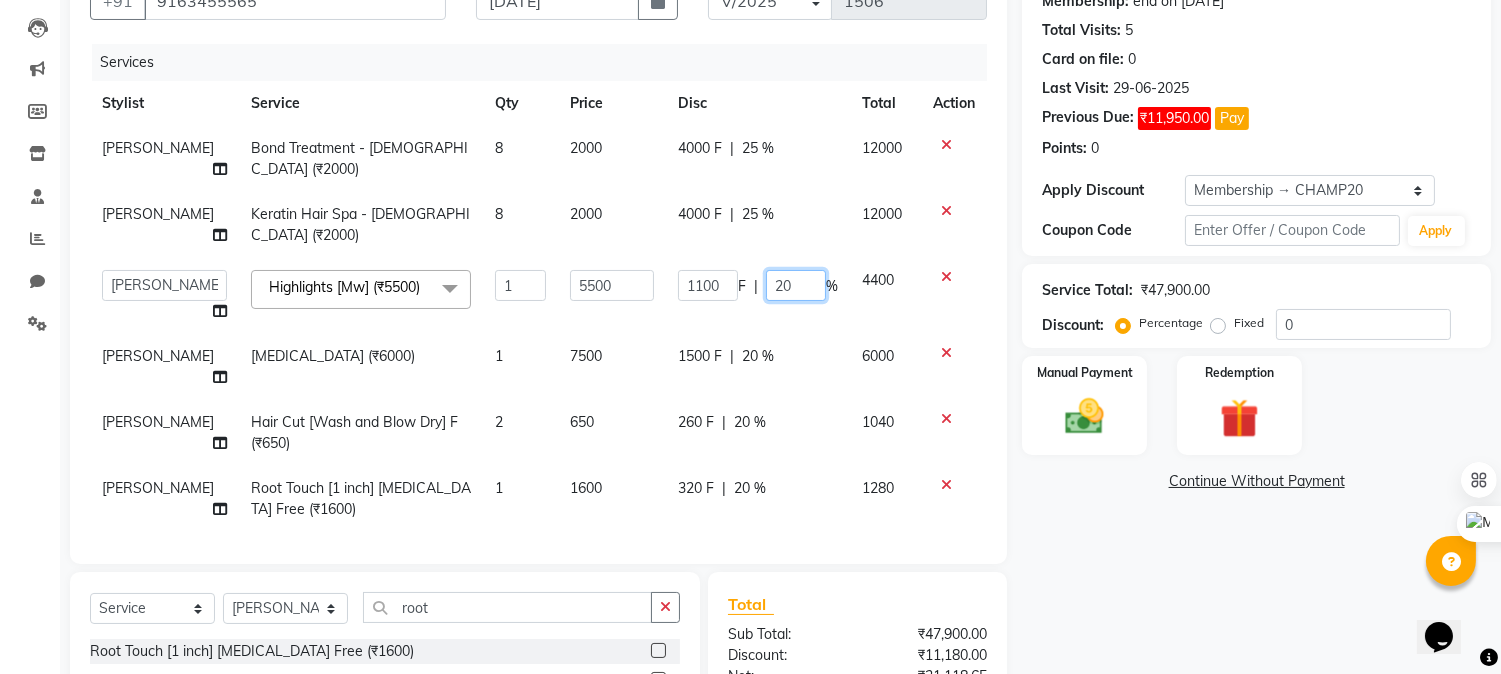 drag, startPoint x: 787, startPoint y: 266, endPoint x: 715, endPoint y: 260, distance: 72.249565 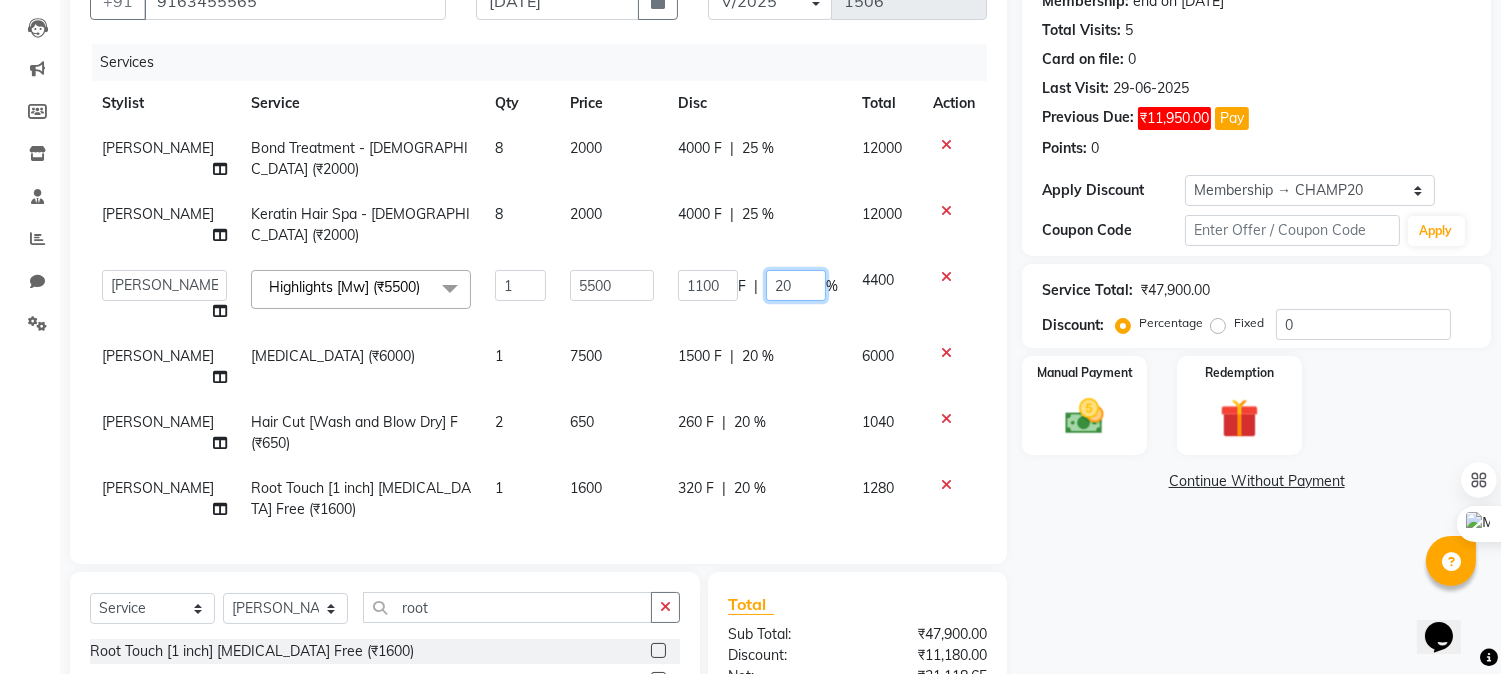 type 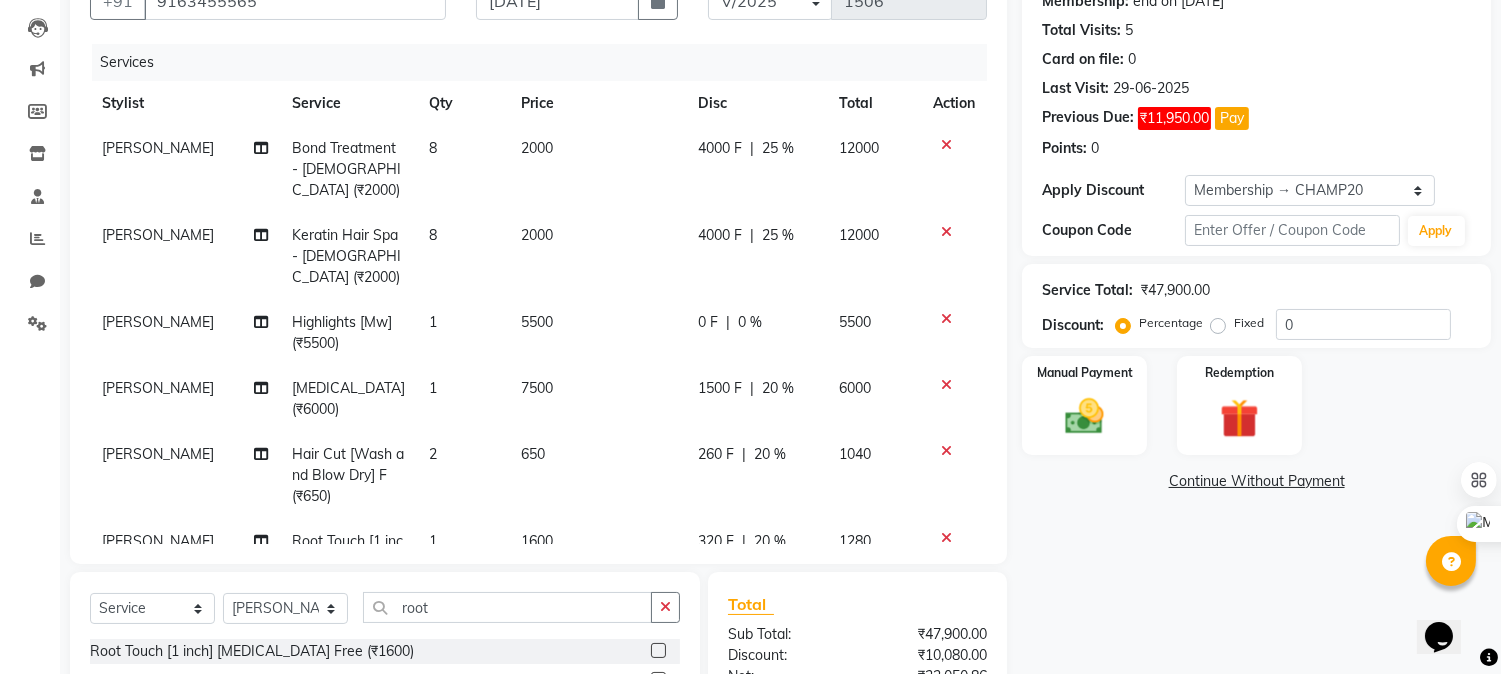 click on "20 %" 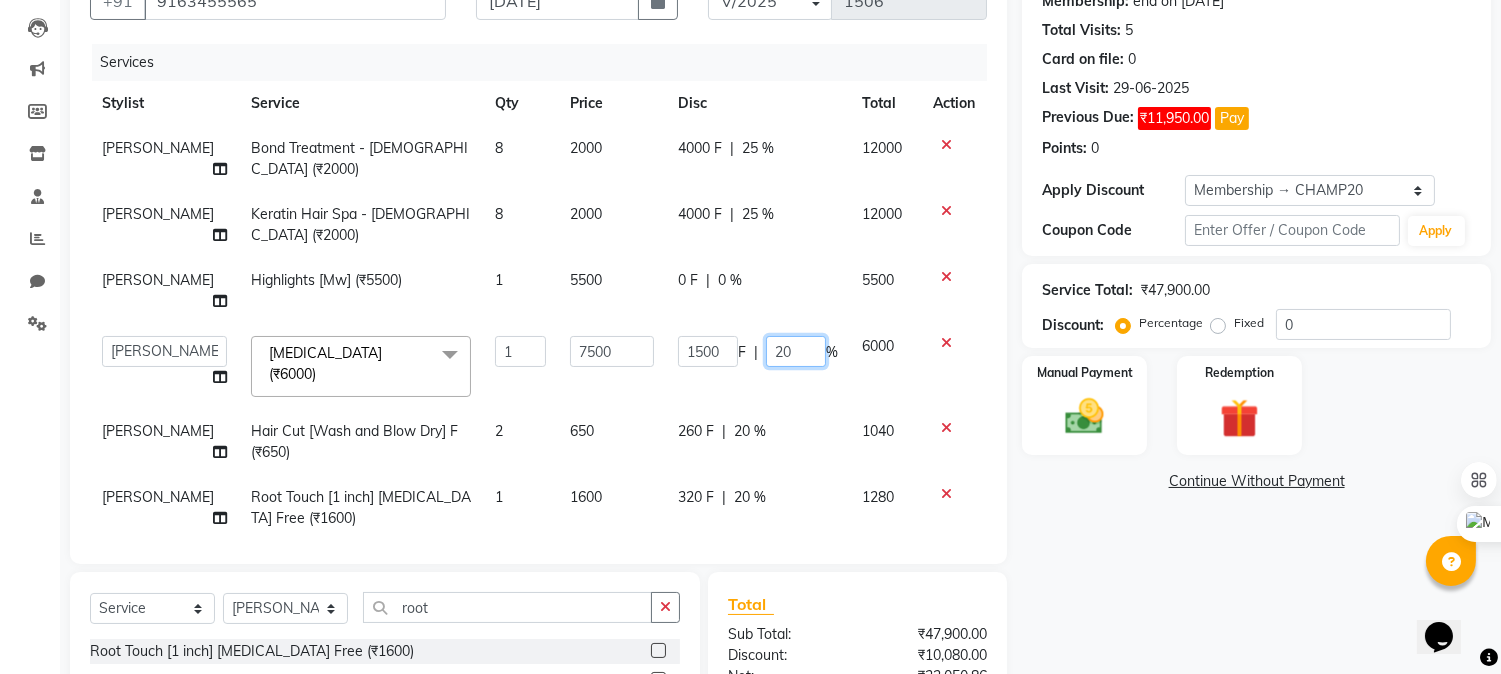 drag, startPoint x: 790, startPoint y: 308, endPoint x: 677, endPoint y: 311, distance: 113.03982 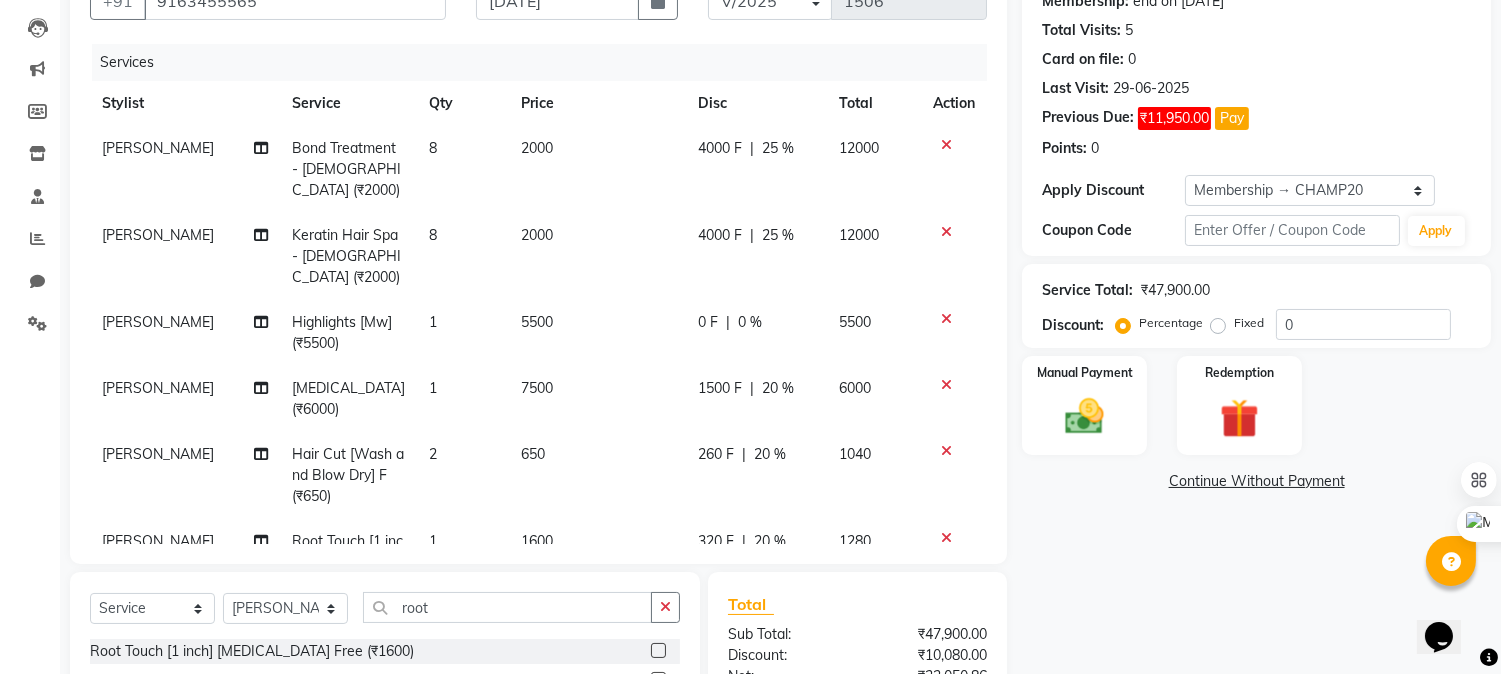 click on "Ahmad Bond Treatment - Female (₹2000) 8 2000 4000 F | 25 % 12000 Ahmad Keratin Hair Spa - Female (₹2000) 8 2000 4000 F | 25 % 12000 Ahmad Highlights [Mw] (₹5500) 1 5500 0 F | 0 % 5500 Ahmad Botox (₹6000) 1 7500 1500 F | 20 % 6000 Ahmad Hair Cut [Wash and Blow Dry] F (₹650) 2 650 260 F | 20 % 1040 Ahmad Root Touch [1 inch] Ammonia Free (₹1600) 1 1600 320 F | 20 % 1280" 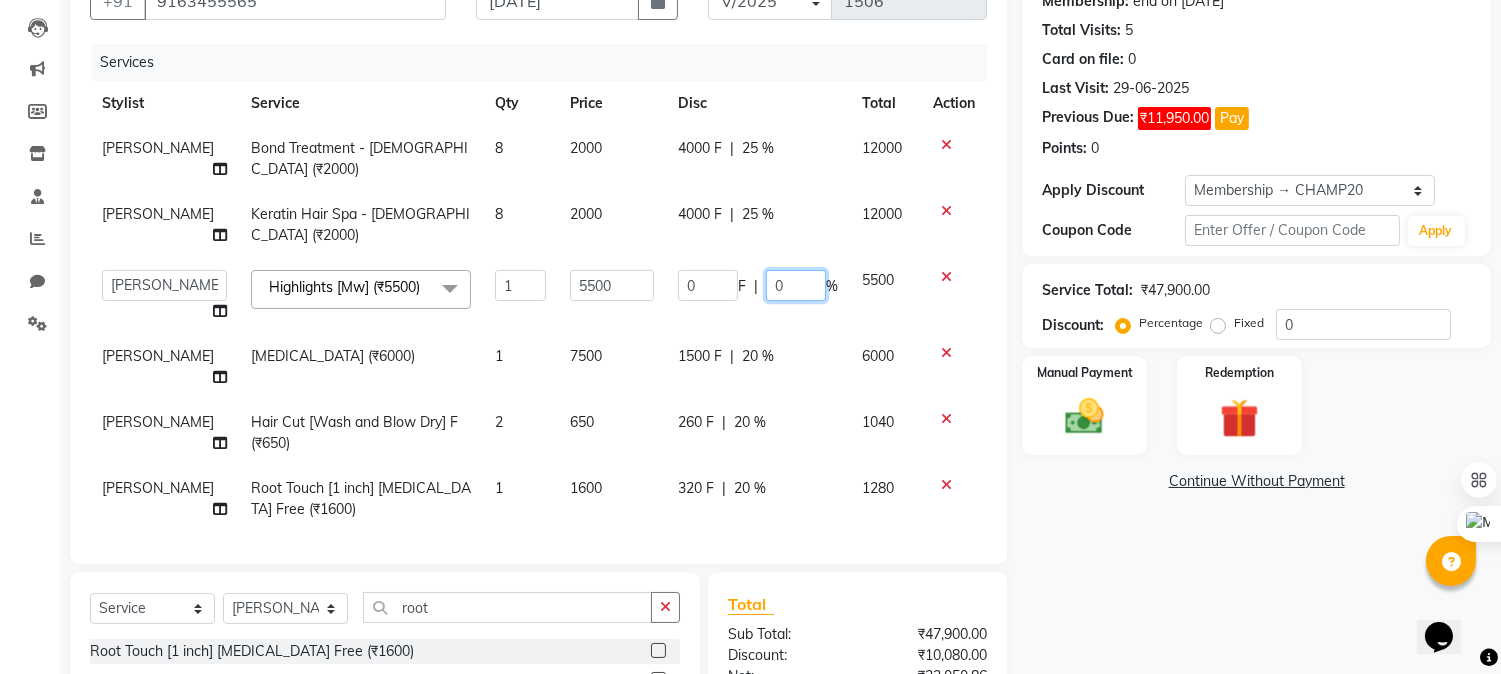 drag, startPoint x: 784, startPoint y: 266, endPoint x: 726, endPoint y: 264, distance: 58.034473 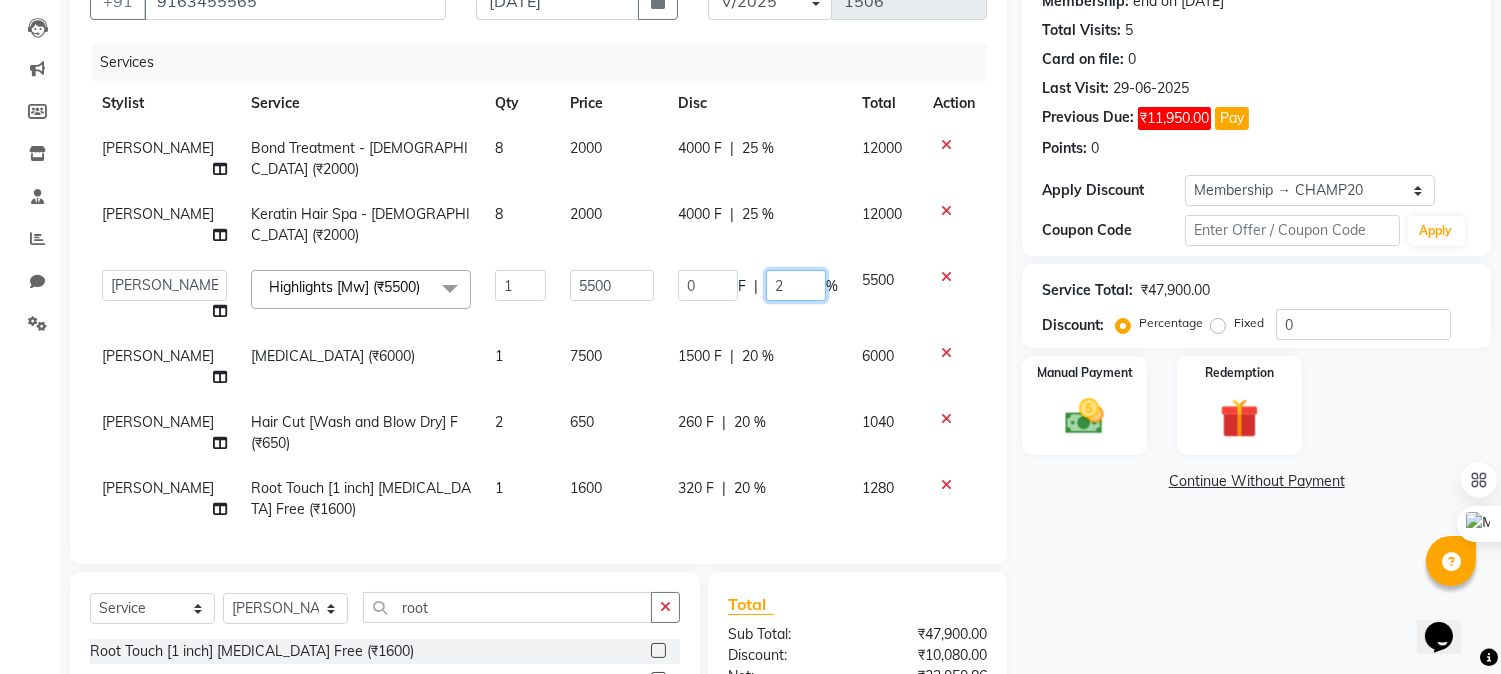type on "20" 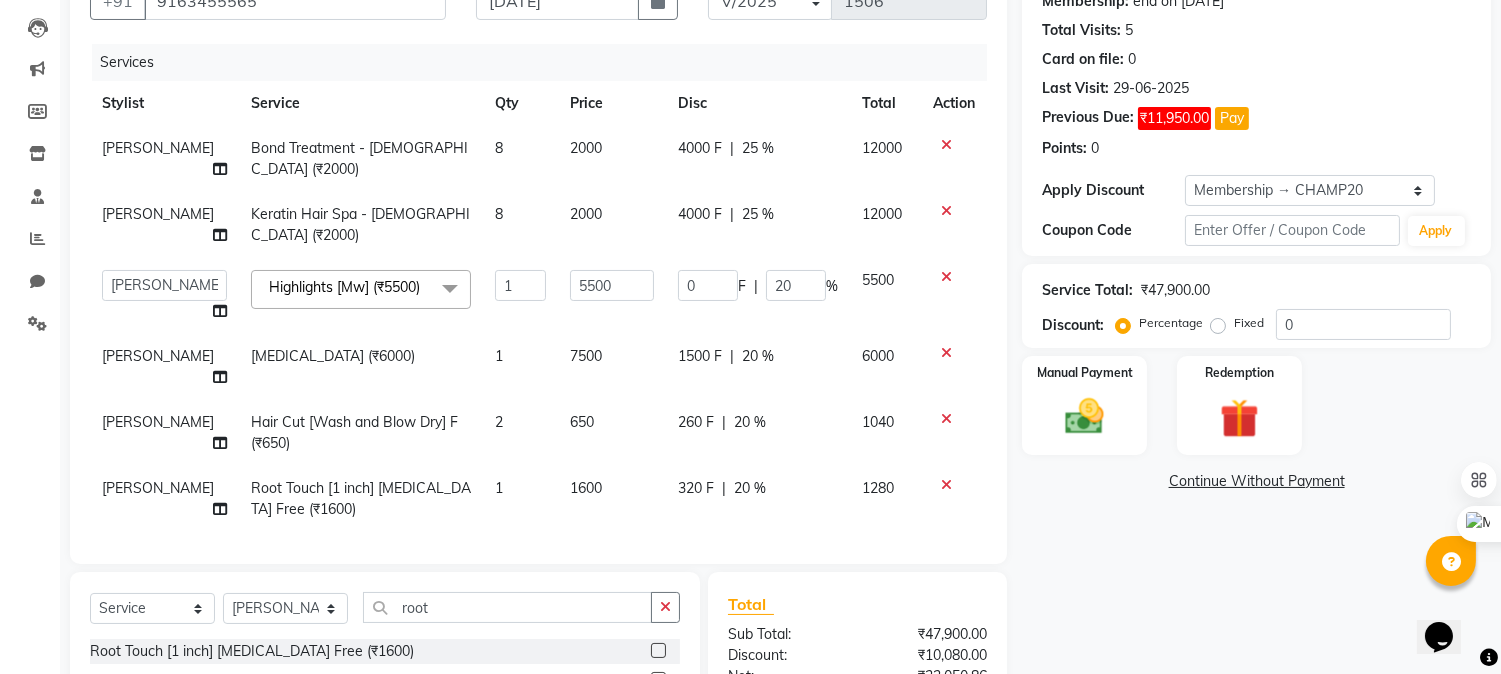 click on "Name: Ankana Shah - 5565 Membership: end on 30-01-2026 Total Visits:  5 Card on file:  0 Last Visit:   29-06-2025 Previous Due:  ₹11,950.00 Pay Points:   0  Apply Discount Select Membership → CHAMP20 Coupon Code Apply Service Total:  ₹47,900.00  Discount:  Percentage   Fixed  0 Manual Payment Redemption  Continue Without Payment" 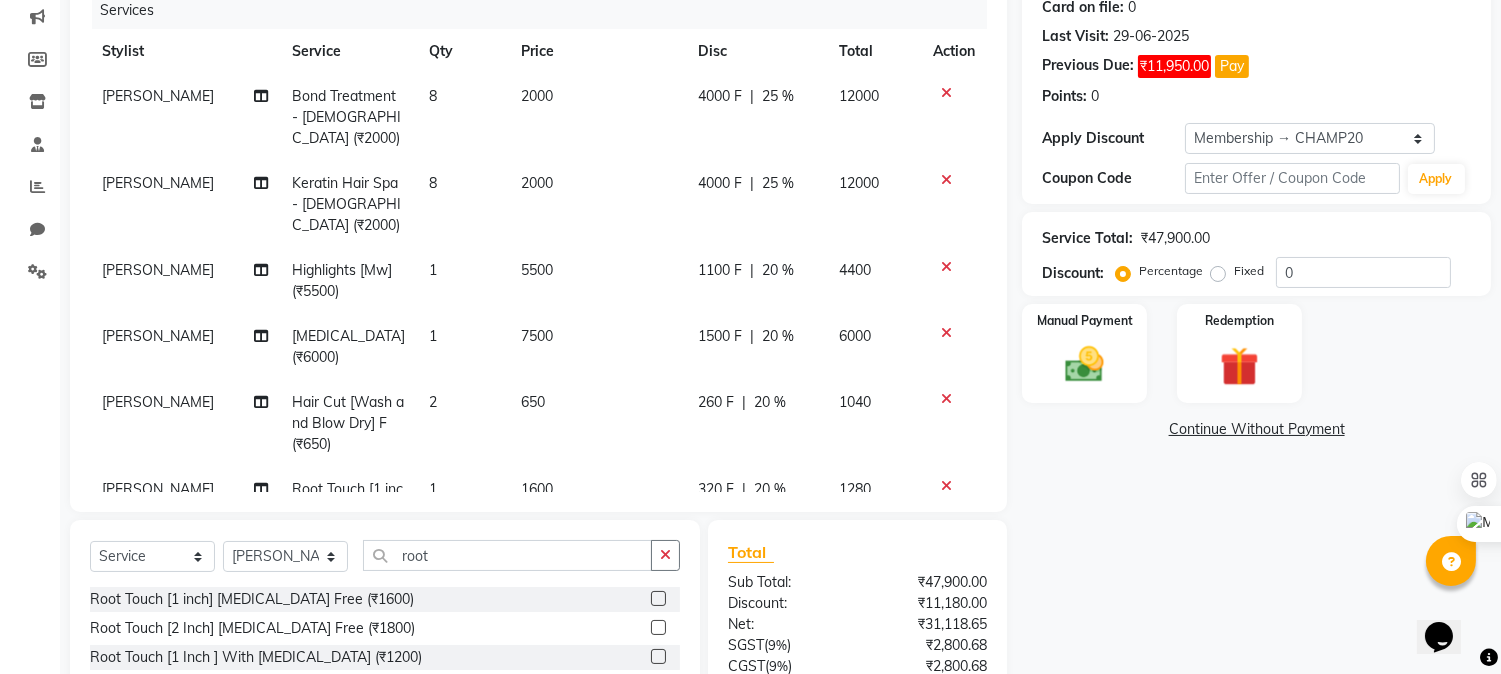 scroll, scrollTop: 204, scrollLeft: 0, axis: vertical 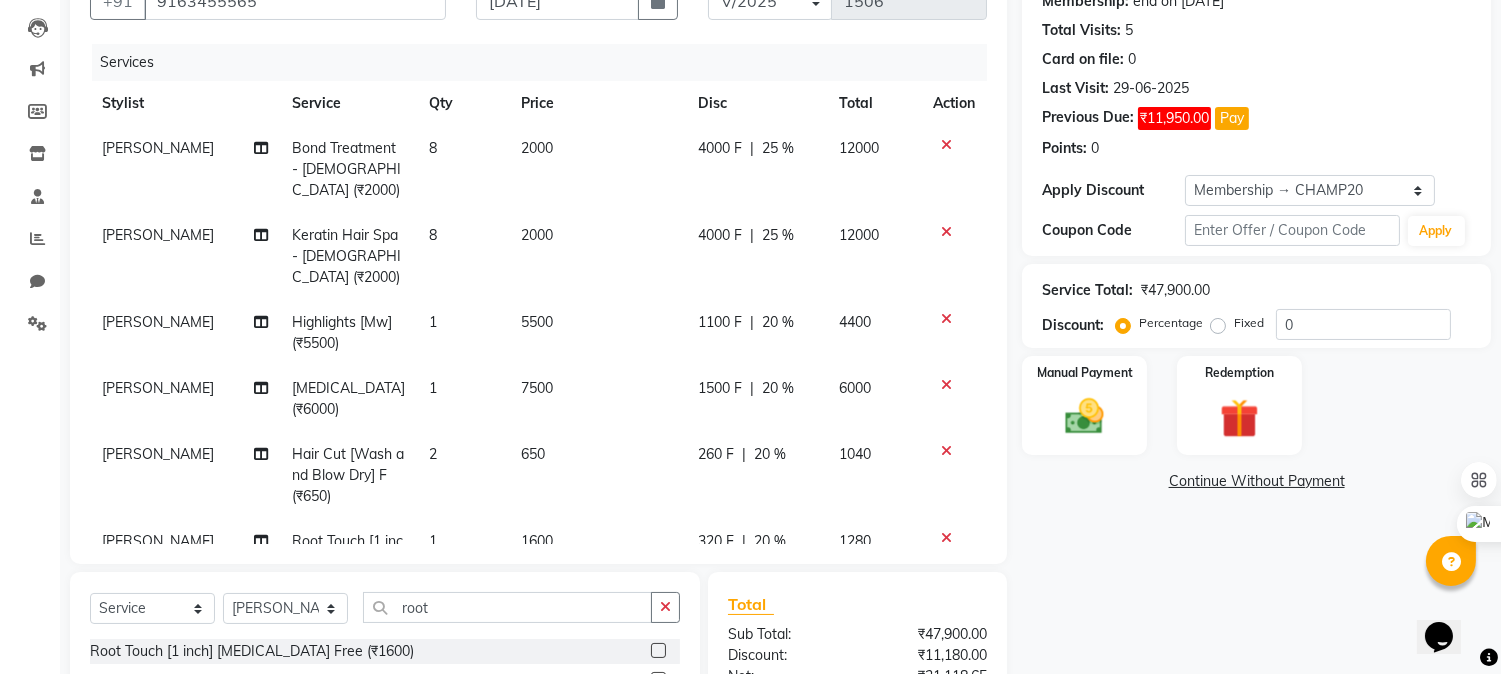 click on "20 %" 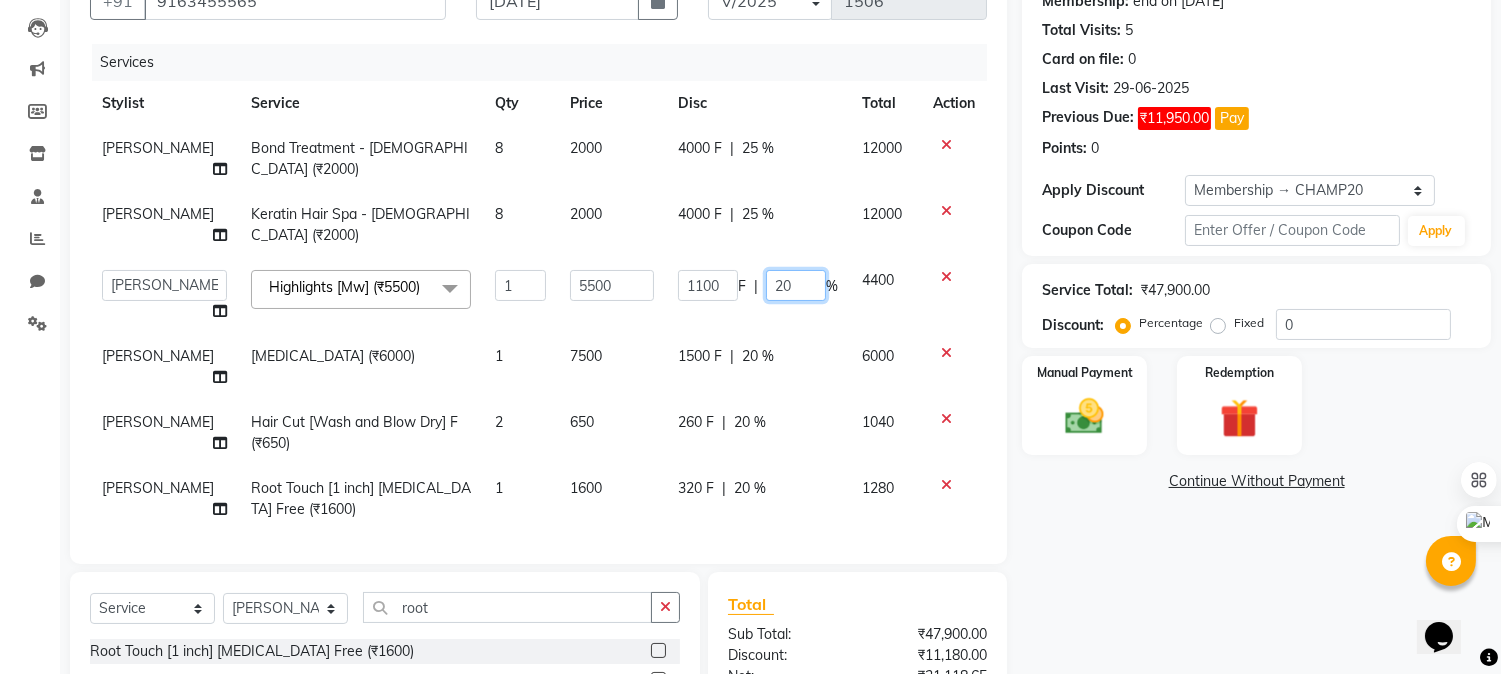 drag, startPoint x: 797, startPoint y: 262, endPoint x: 723, endPoint y: 257, distance: 74.168724 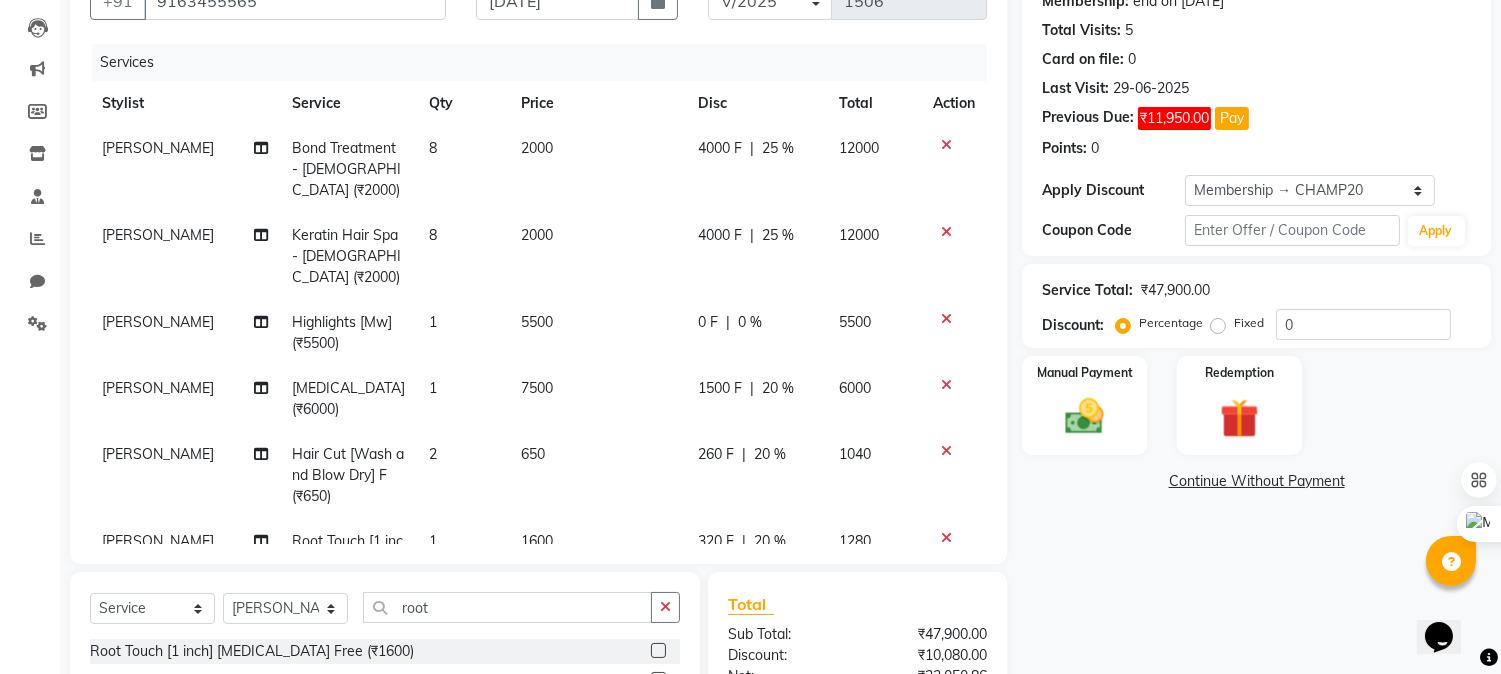 click on "1500 F | 20 %" 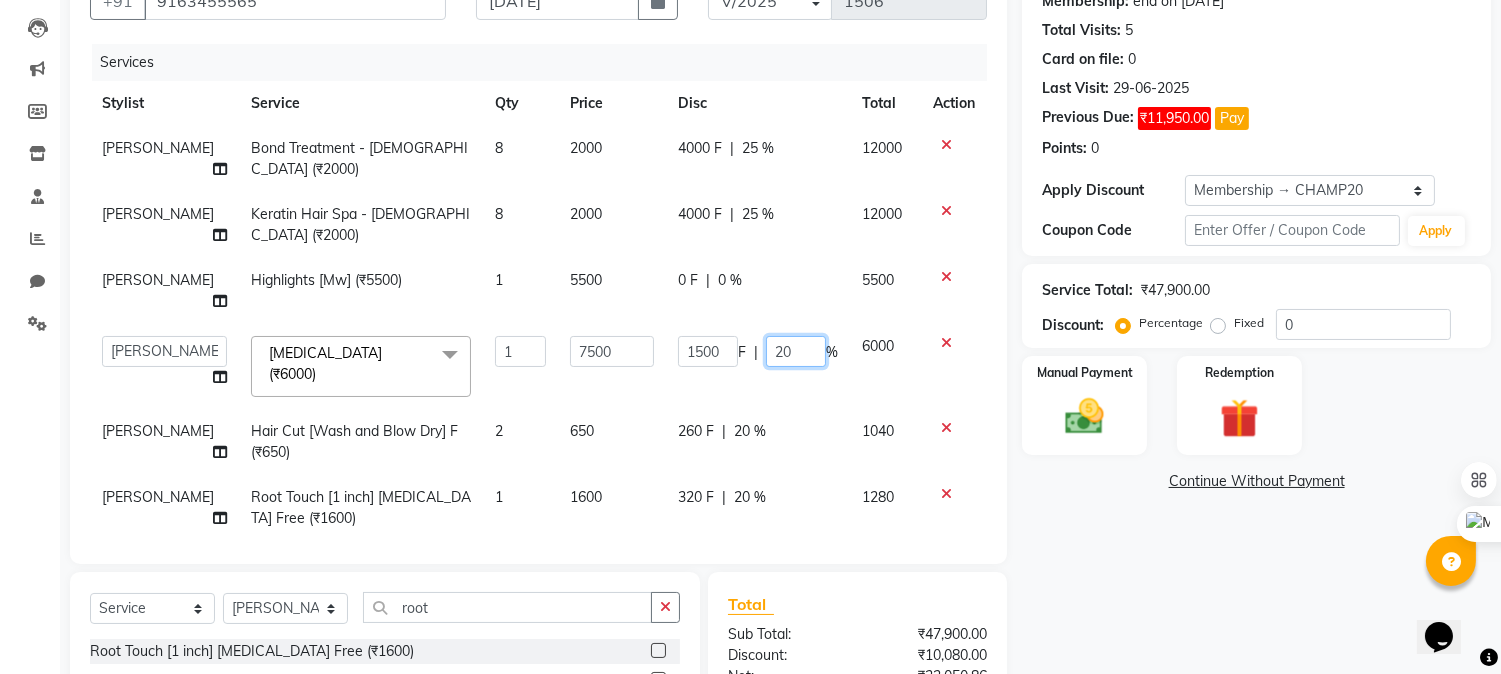 drag, startPoint x: 774, startPoint y: 303, endPoint x: 667, endPoint y: 290, distance: 107.78683 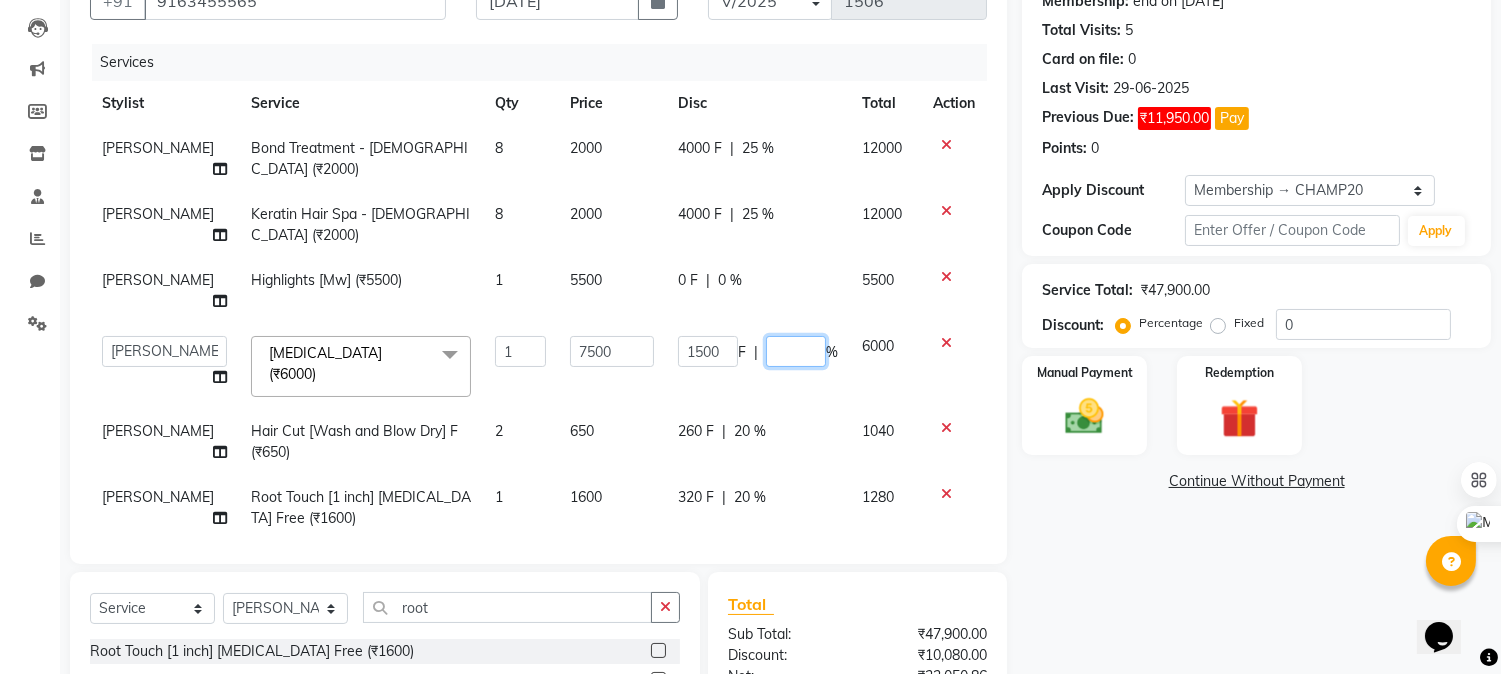 type on "0" 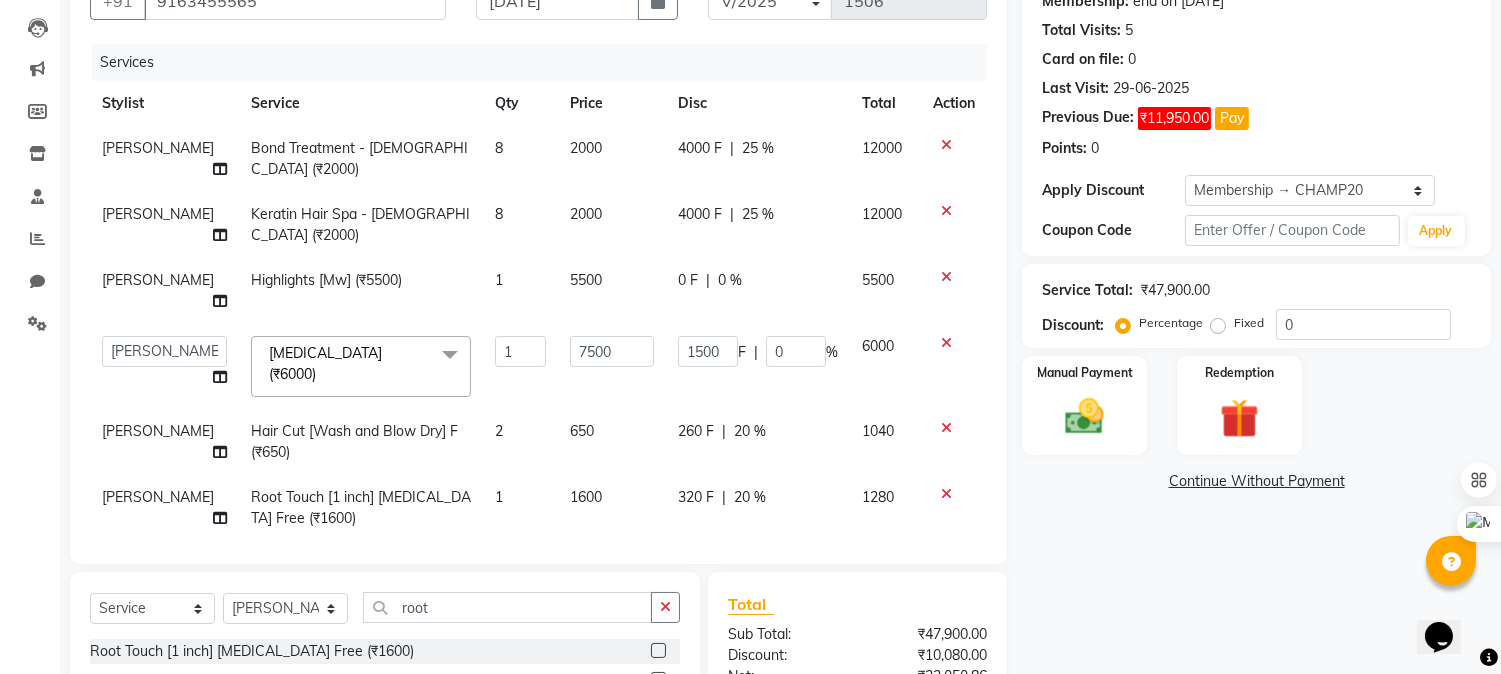 click on "Name: Ankana Shah - 5565 Membership: end on 30-01-2026 Total Visits:  5 Card on file:  0 Last Visit:   29-06-2025 Previous Due:  ₹11,950.00 Pay Points:   0  Apply Discount Select Membership → CHAMP20 Coupon Code Apply Service Total:  ₹47,900.00  Discount:  Percentage   Fixed  0 Manual Payment Redemption  Continue Without Payment" 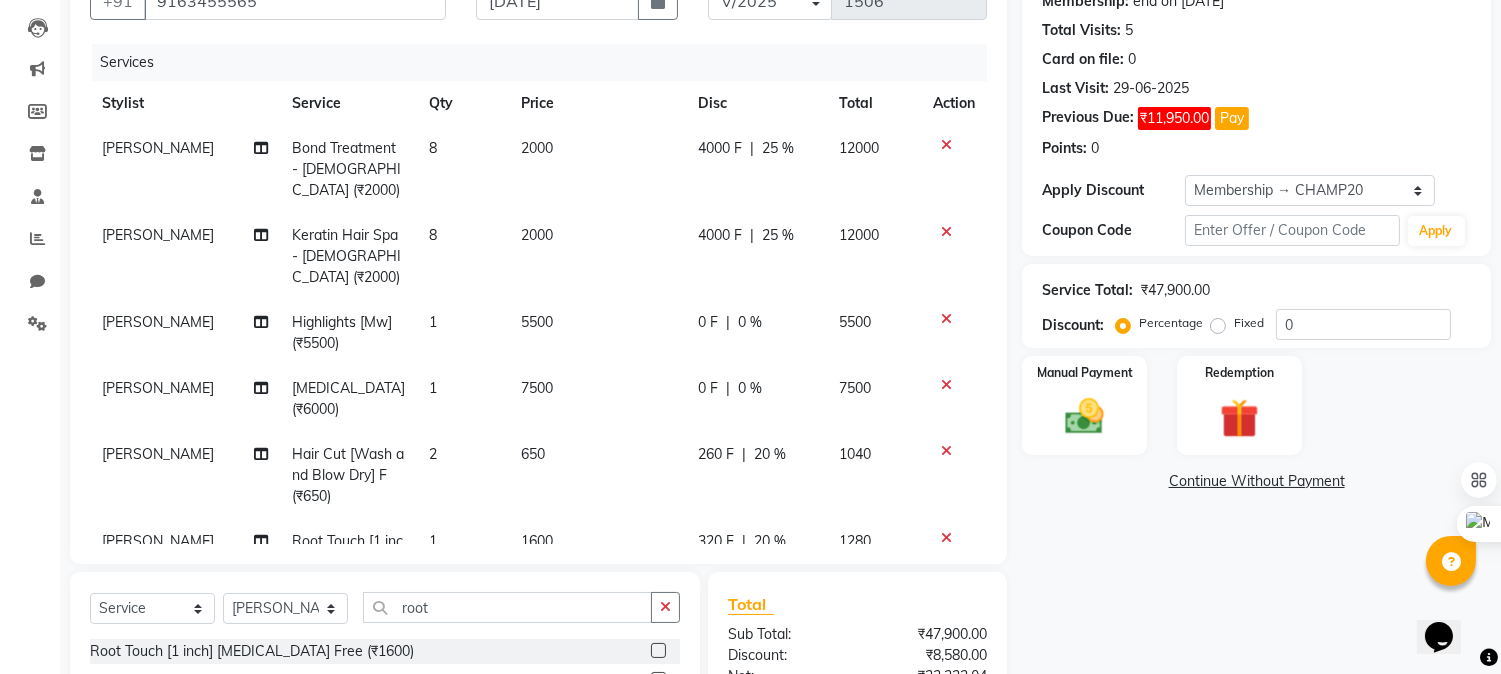 click on "20 %" 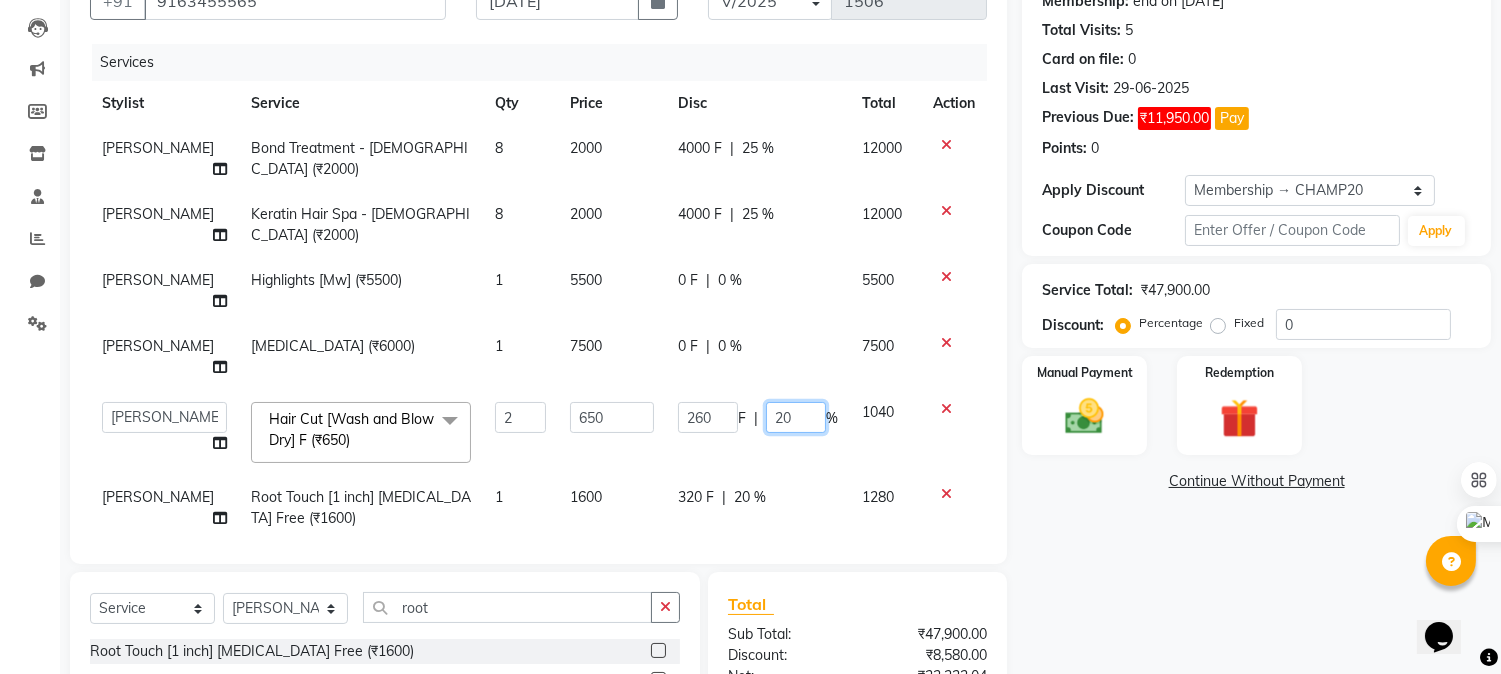 drag, startPoint x: 786, startPoint y: 345, endPoint x: 676, endPoint y: 341, distance: 110.0727 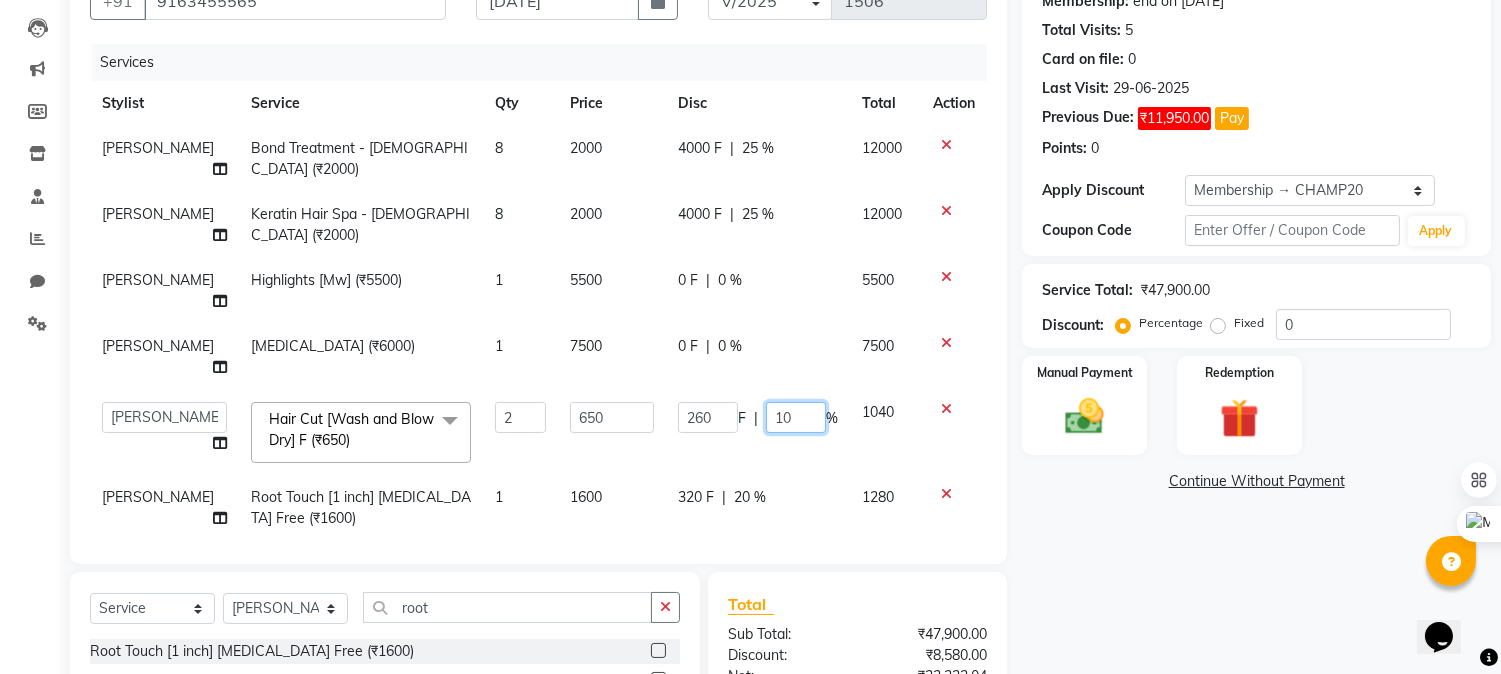 type on "100" 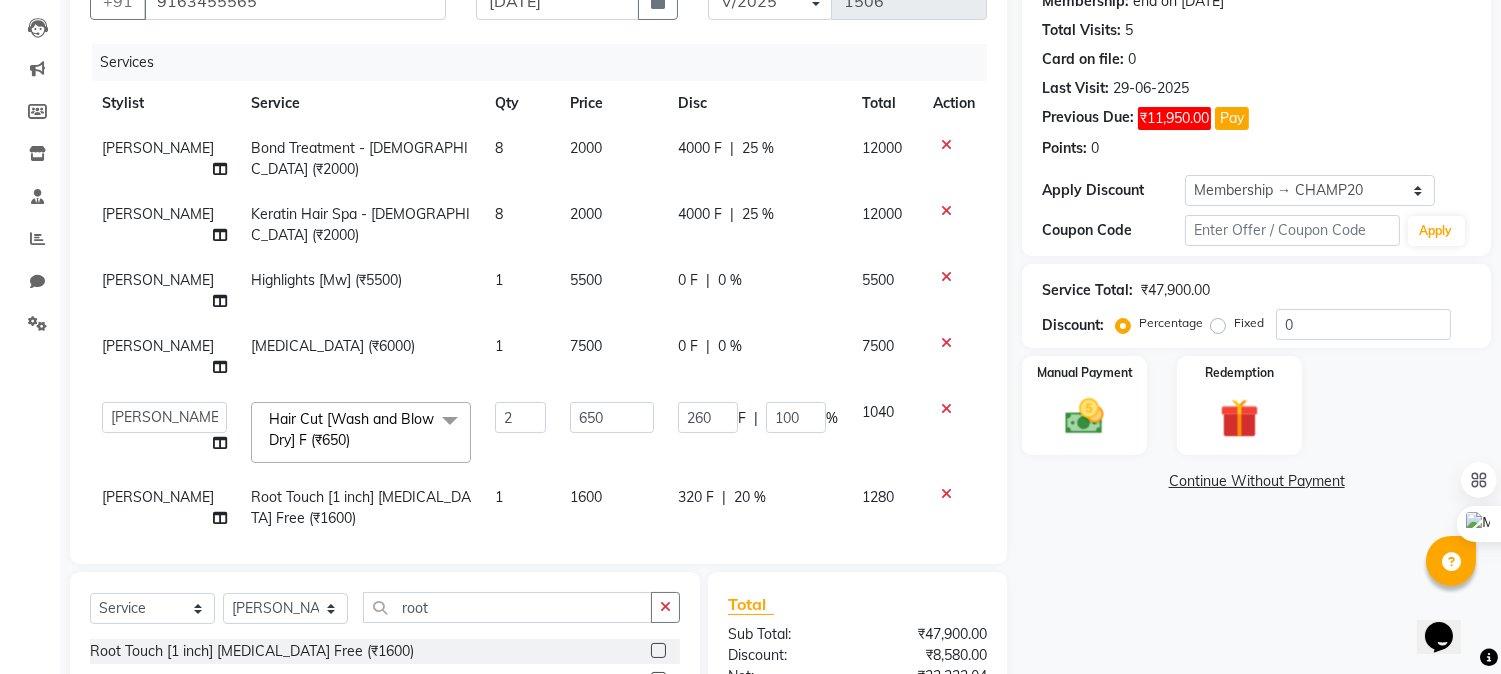click on "Name: Ankana Shah - 5565 Membership: end on 30-01-2026 Total Visits:  5 Card on file:  0 Last Visit:   29-06-2025 Previous Due:  ₹11,950.00 Pay Points:   0  Apply Discount Select Membership → CHAMP20 Coupon Code Apply Service Total:  ₹47,900.00  Discount:  Percentage   Fixed  0 Manual Payment Redemption  Continue Without Payment" 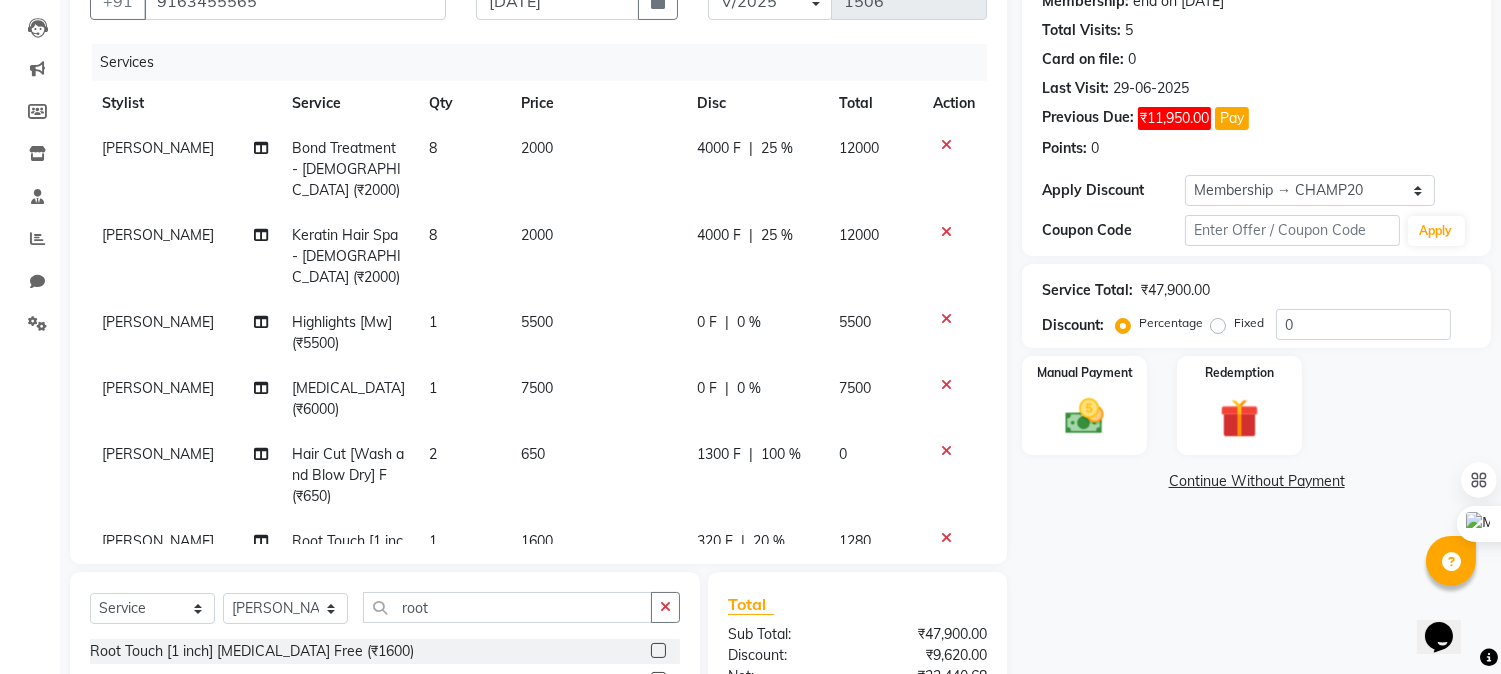 click on "20 %" 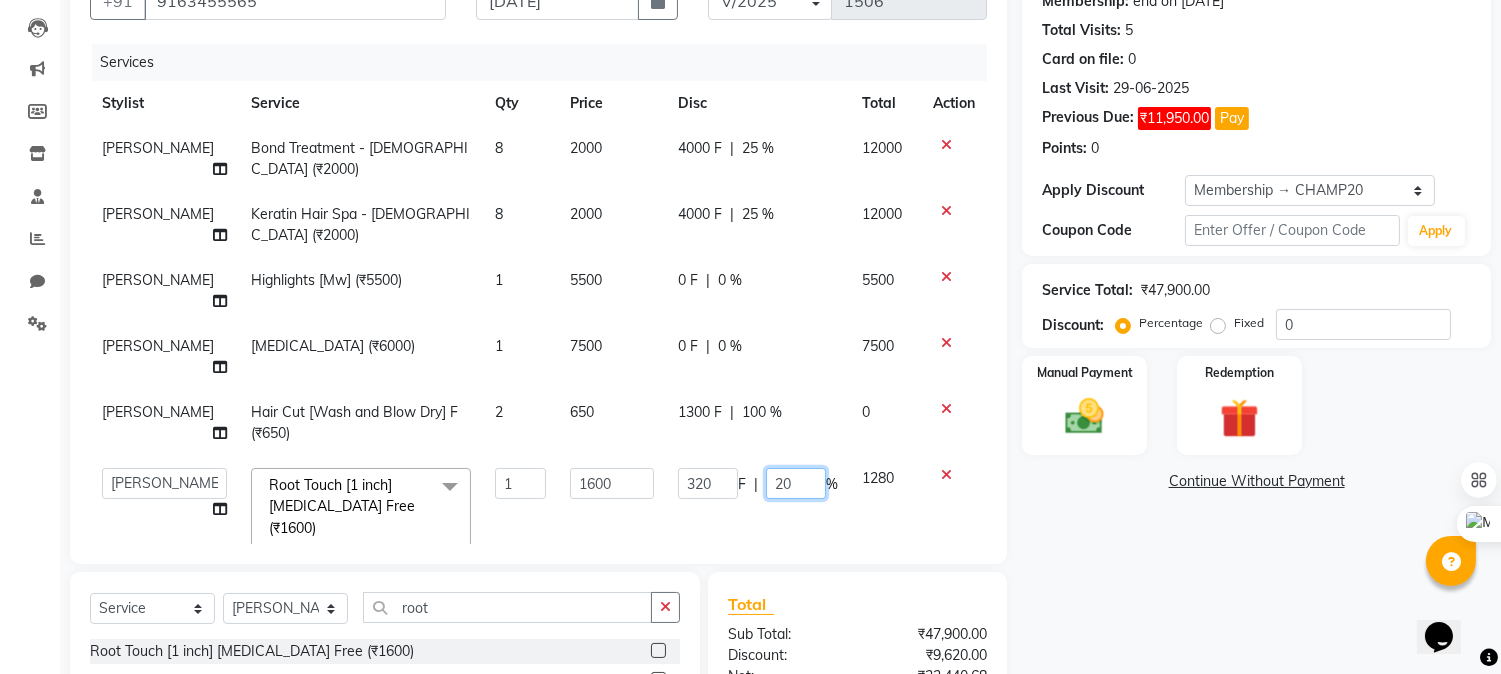 drag, startPoint x: 793, startPoint y: 420, endPoint x: 666, endPoint y: 398, distance: 128.89143 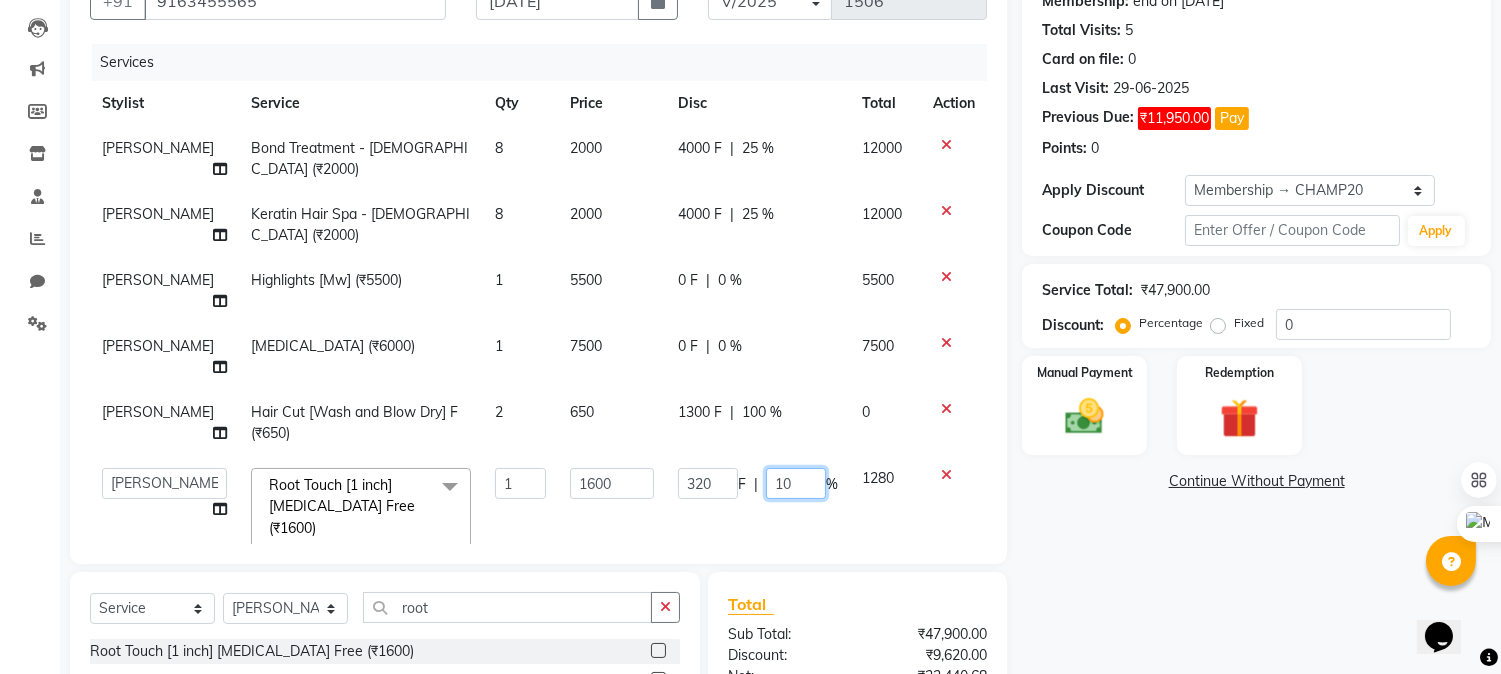 type on "100" 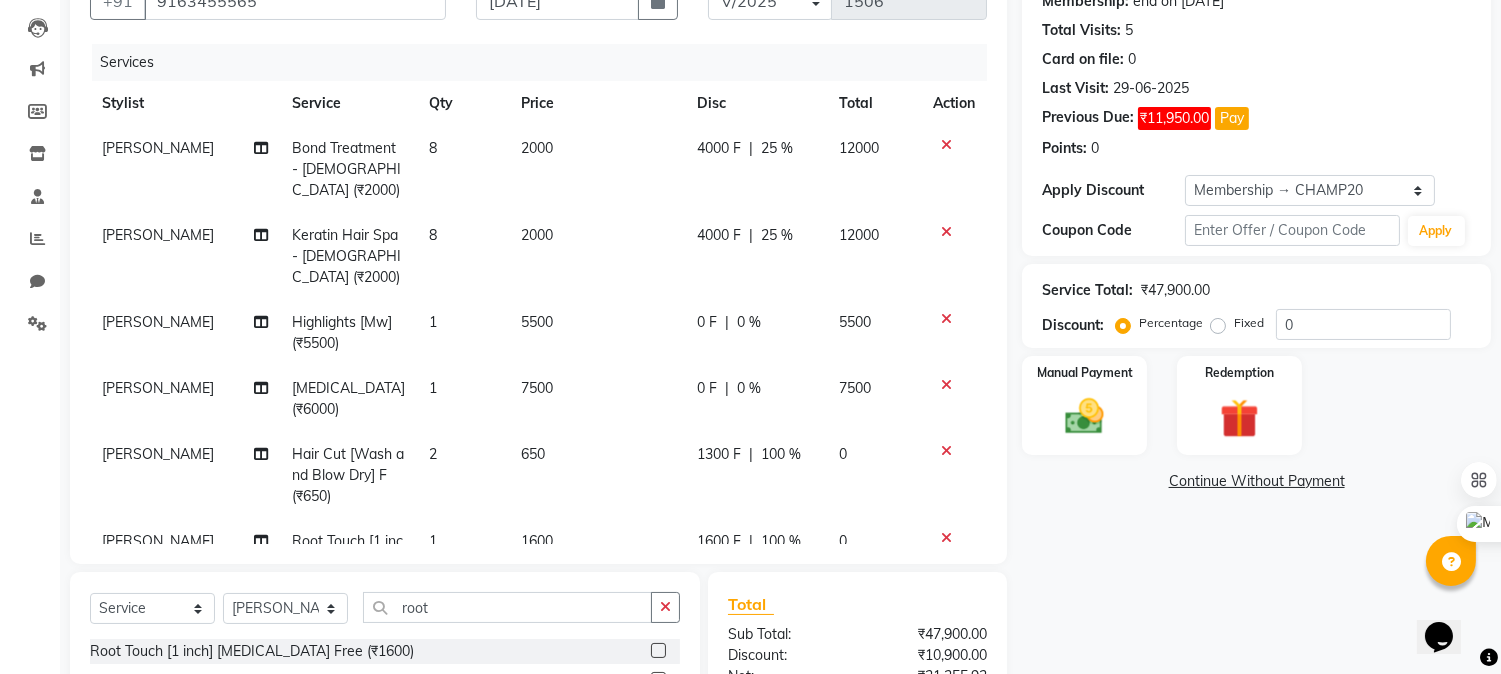 click on "Name: Ankana Shah - 5565 Membership: end on 30-01-2026 Total Visits:  5 Card on file:  0 Last Visit:   29-06-2025 Previous Due:  ₹11,950.00 Pay Points:   0  Apply Discount Select Membership → CHAMP20 Coupon Code Apply Service Total:  ₹47,900.00  Discount:  Percentage   Fixed  0 Manual Payment Redemption  Continue Without Payment" 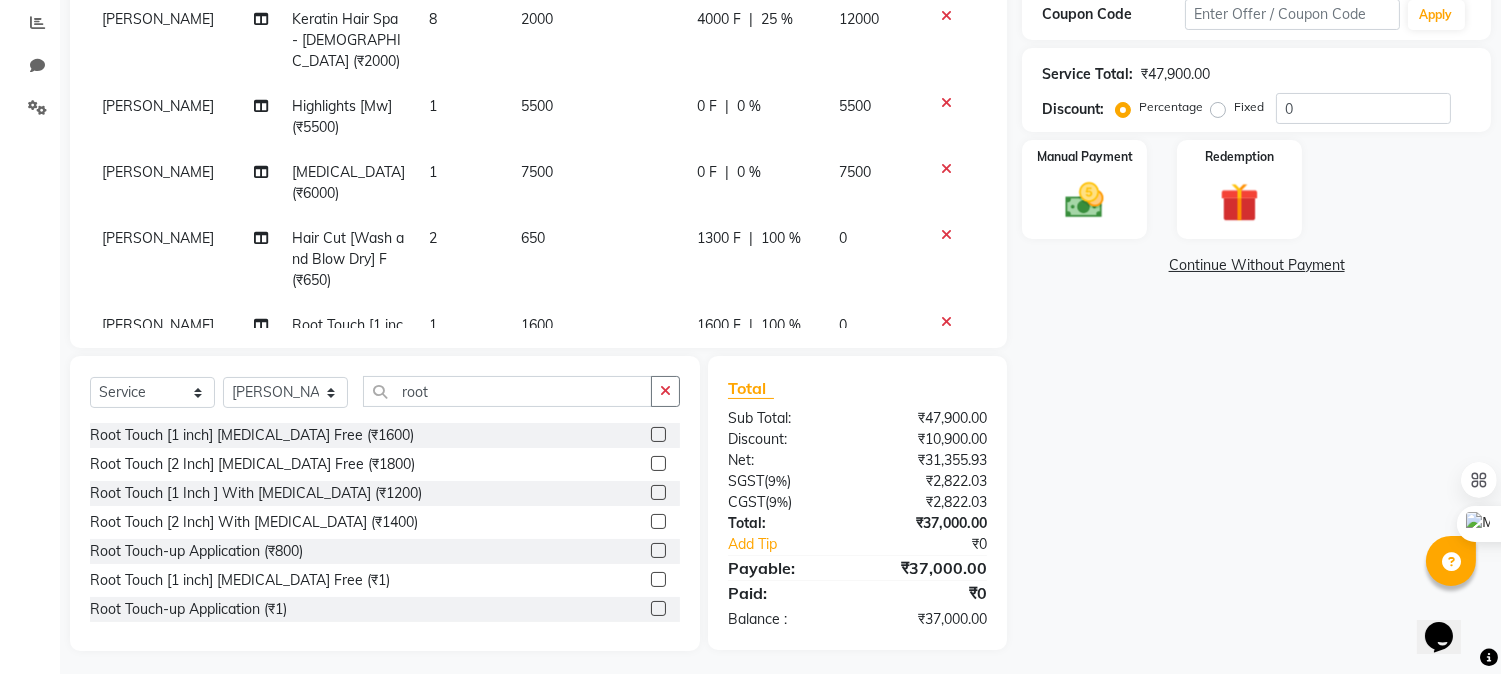 scroll, scrollTop: 426, scrollLeft: 0, axis: vertical 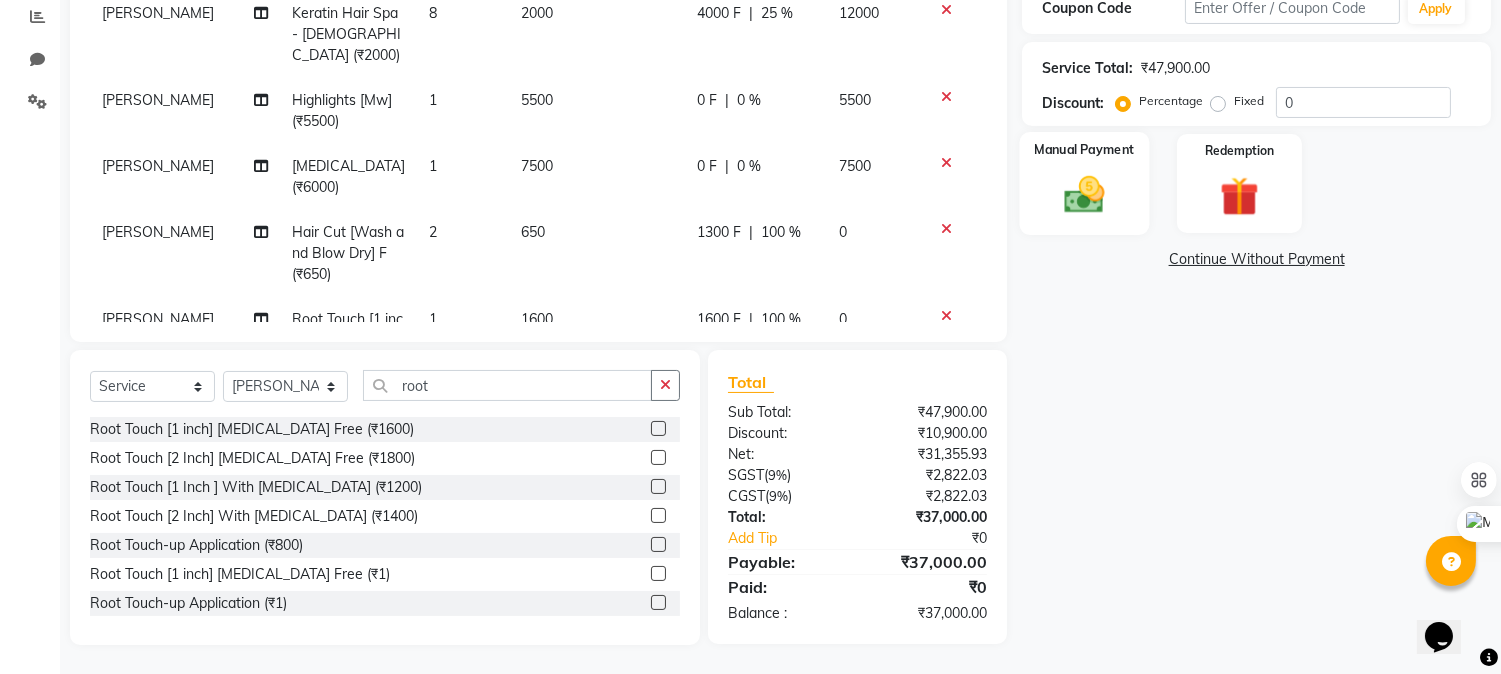 click 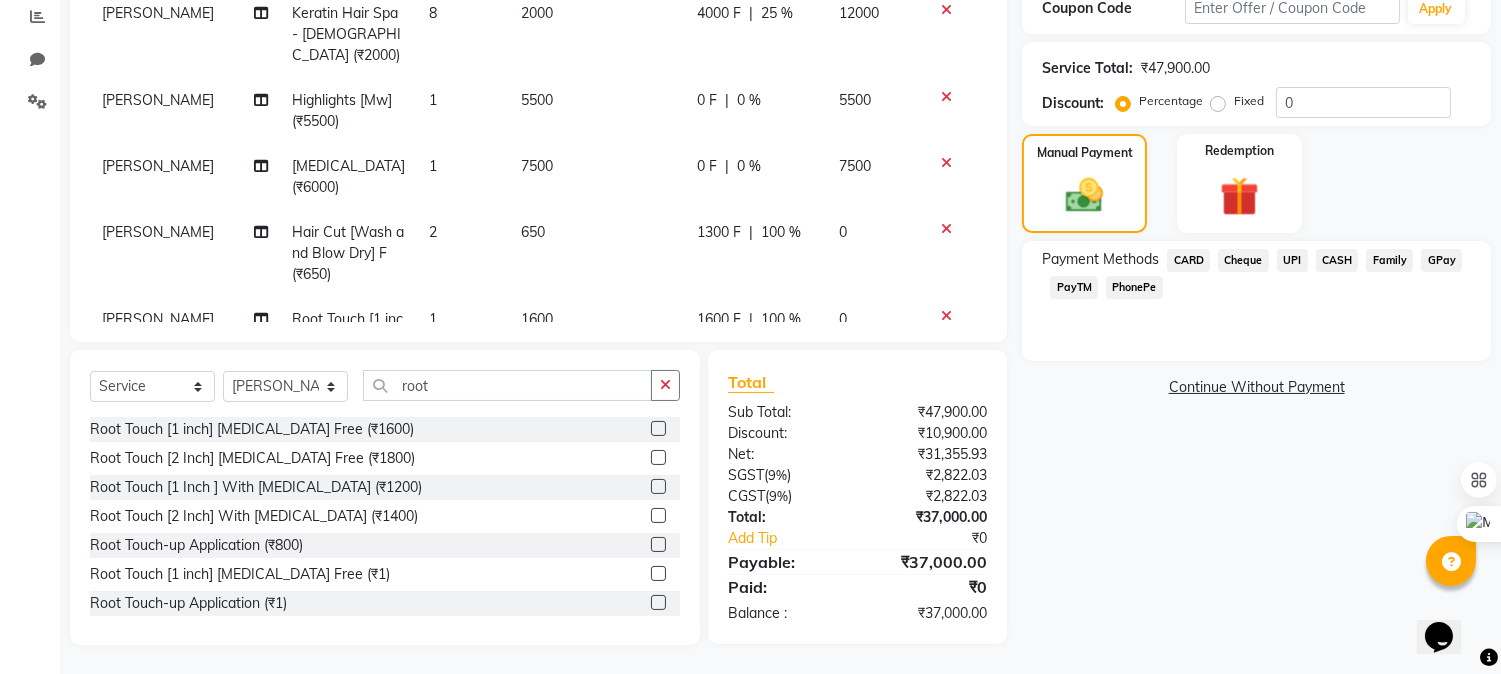 click on "Cheque" 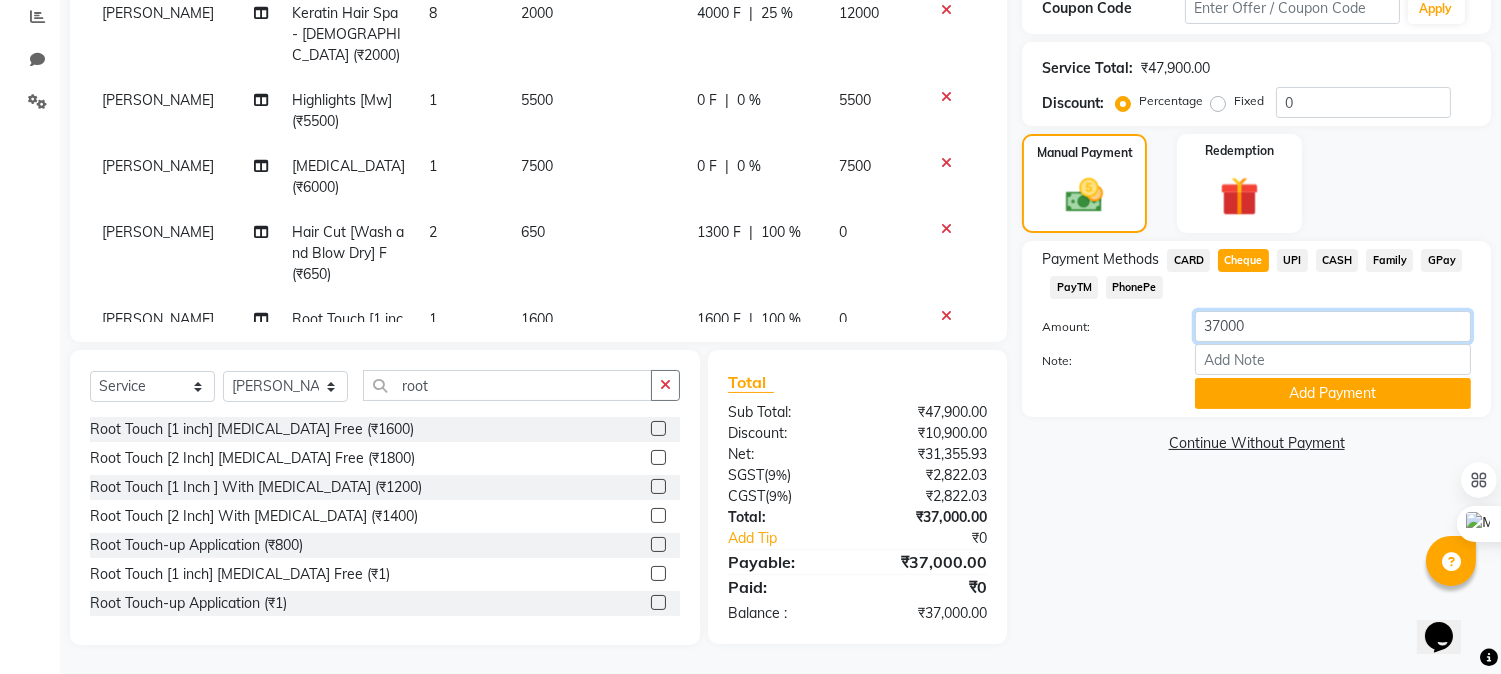 drag, startPoint x: 1283, startPoint y: 322, endPoint x: 1016, endPoint y: 276, distance: 270.93356 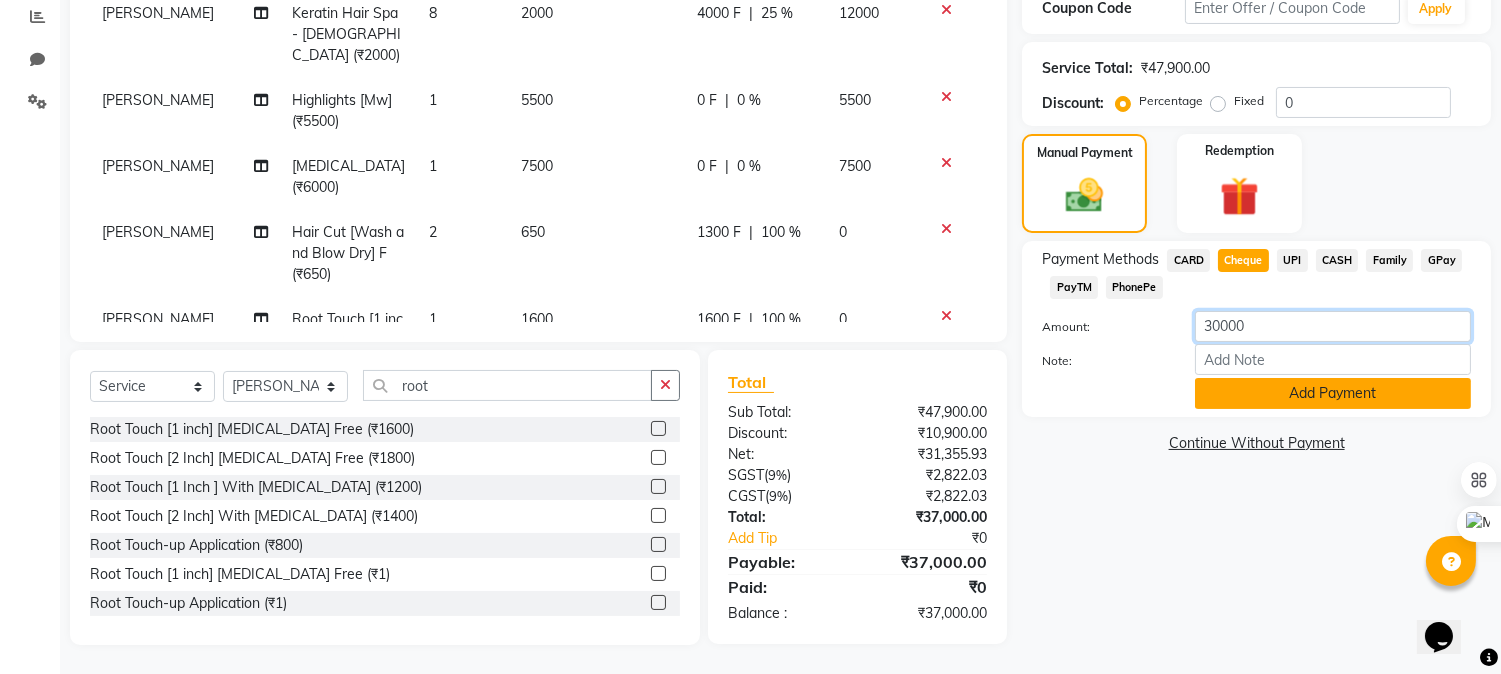 type on "30000" 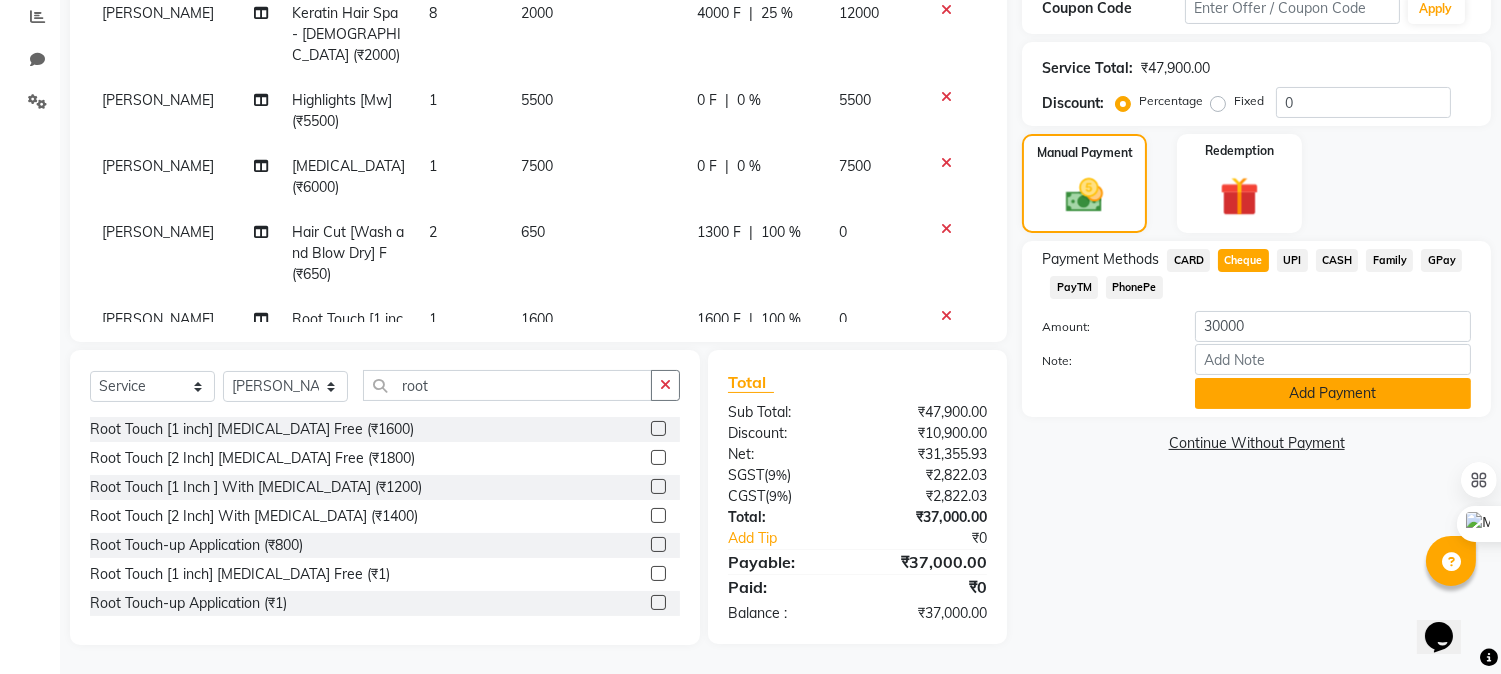 click on "Add Payment" 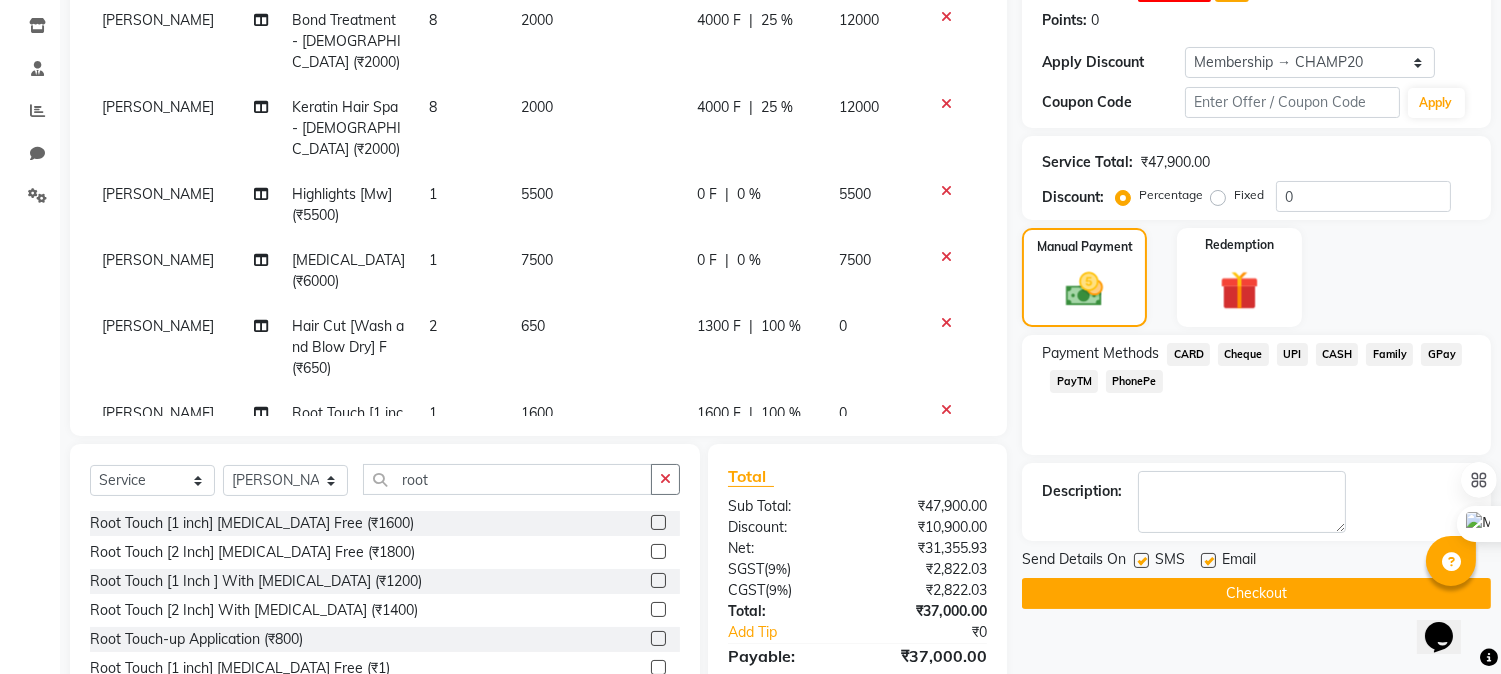 scroll, scrollTop: 467, scrollLeft: 0, axis: vertical 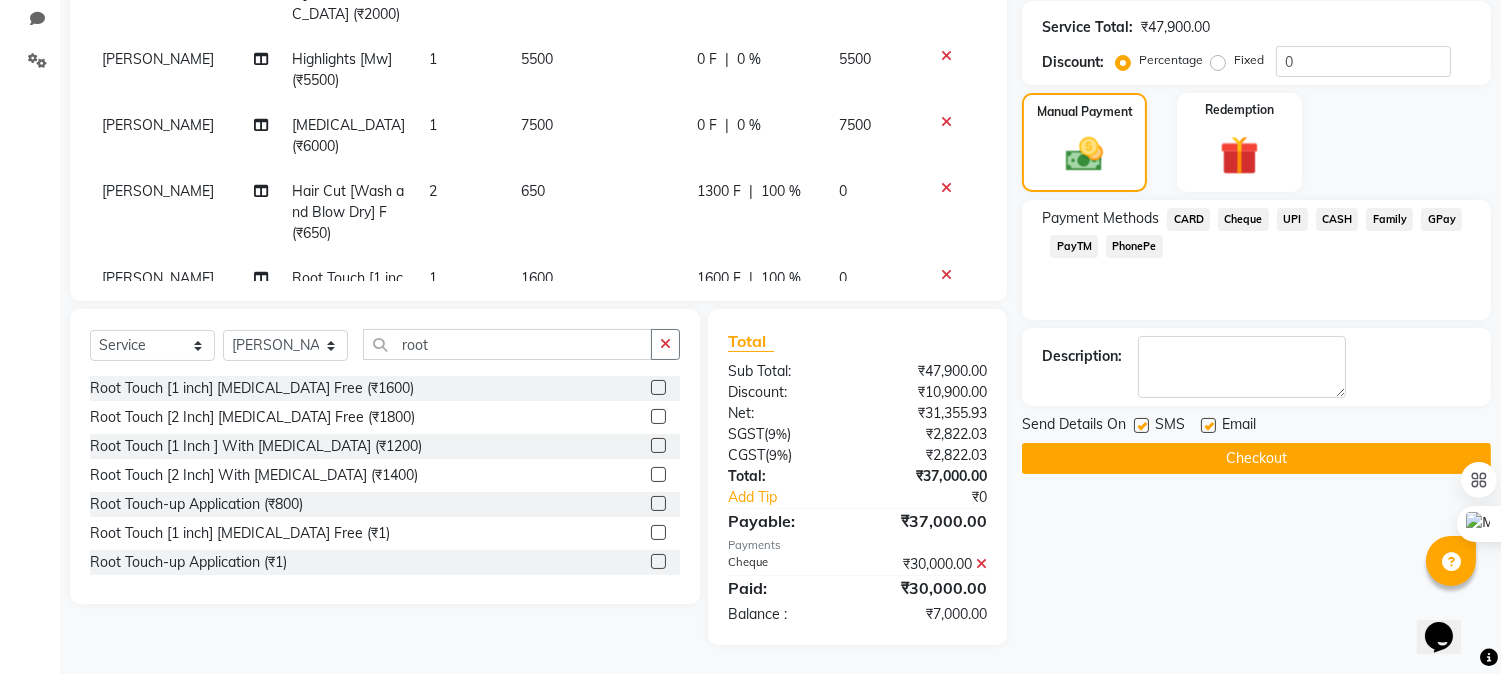 click on "Checkout" 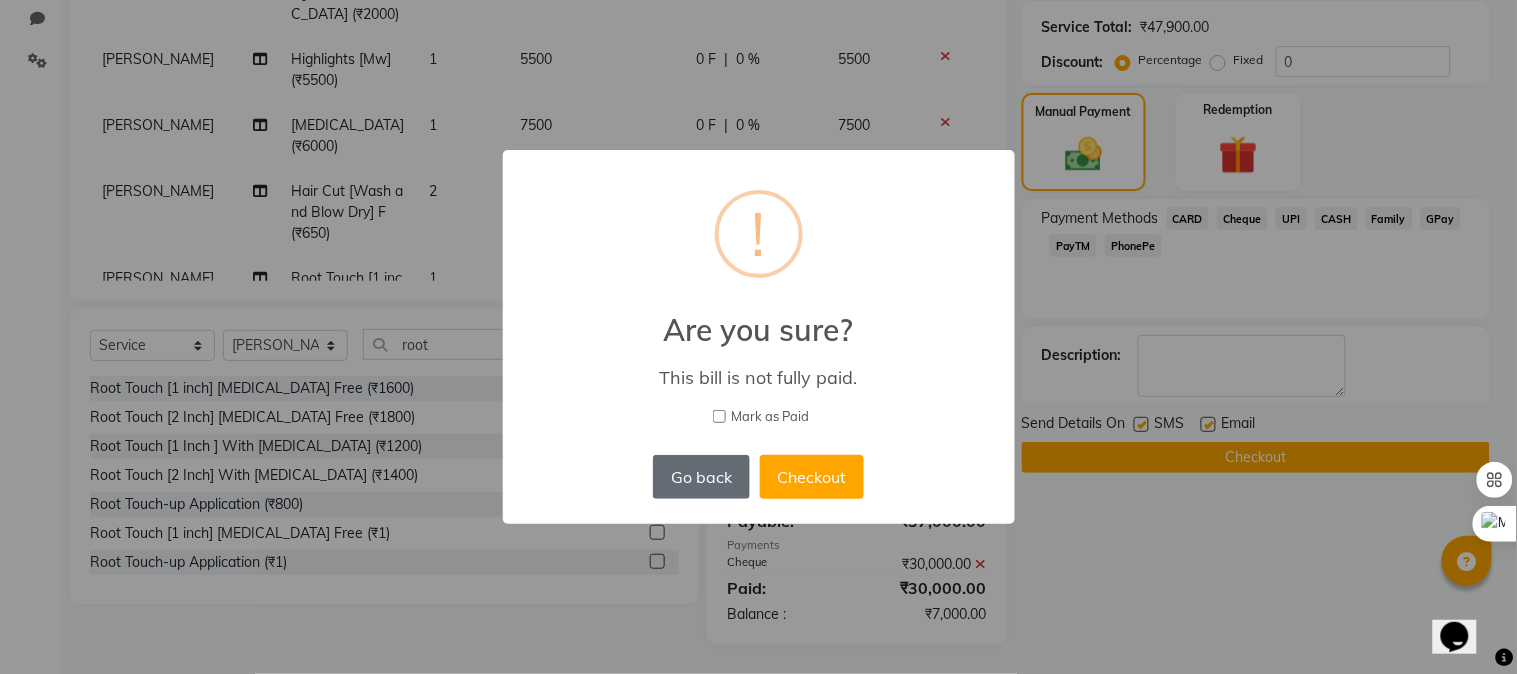click on "Go back" at bounding box center [701, 477] 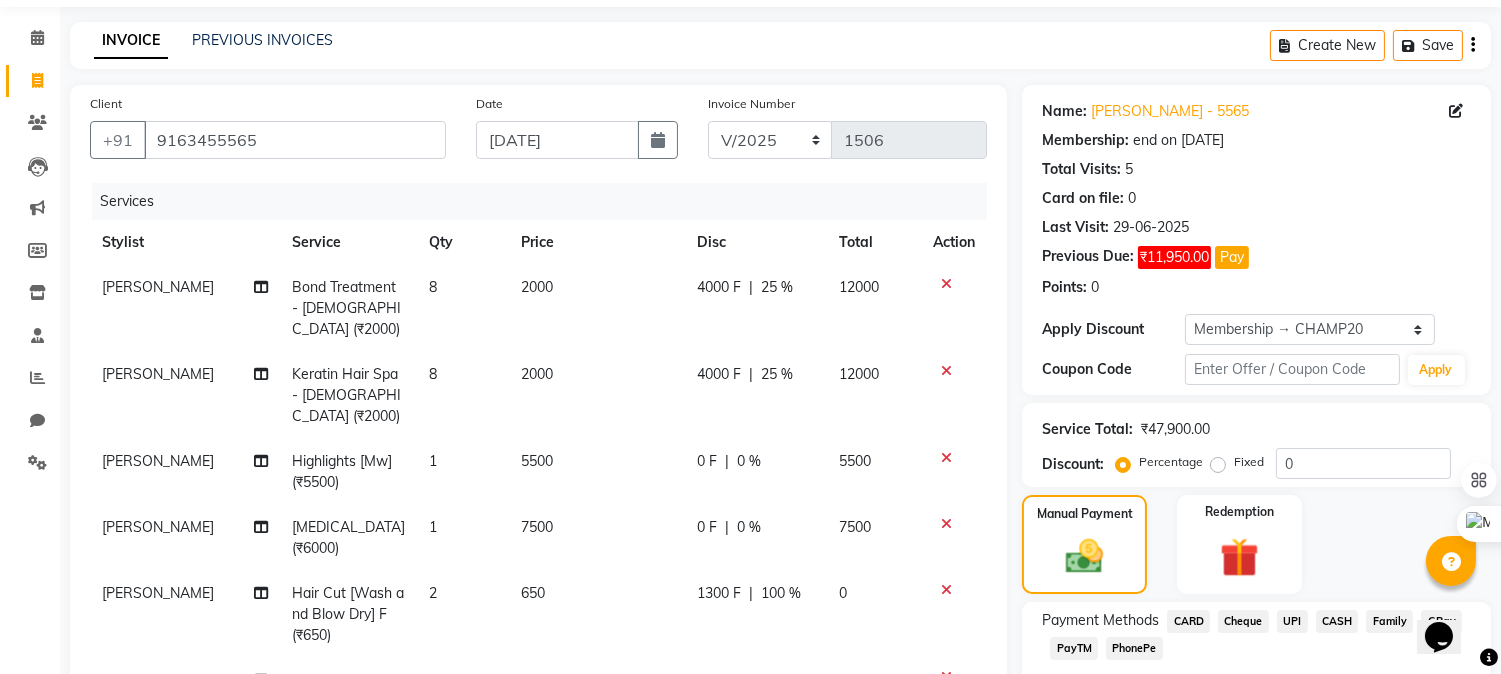 scroll, scrollTop: 23, scrollLeft: 0, axis: vertical 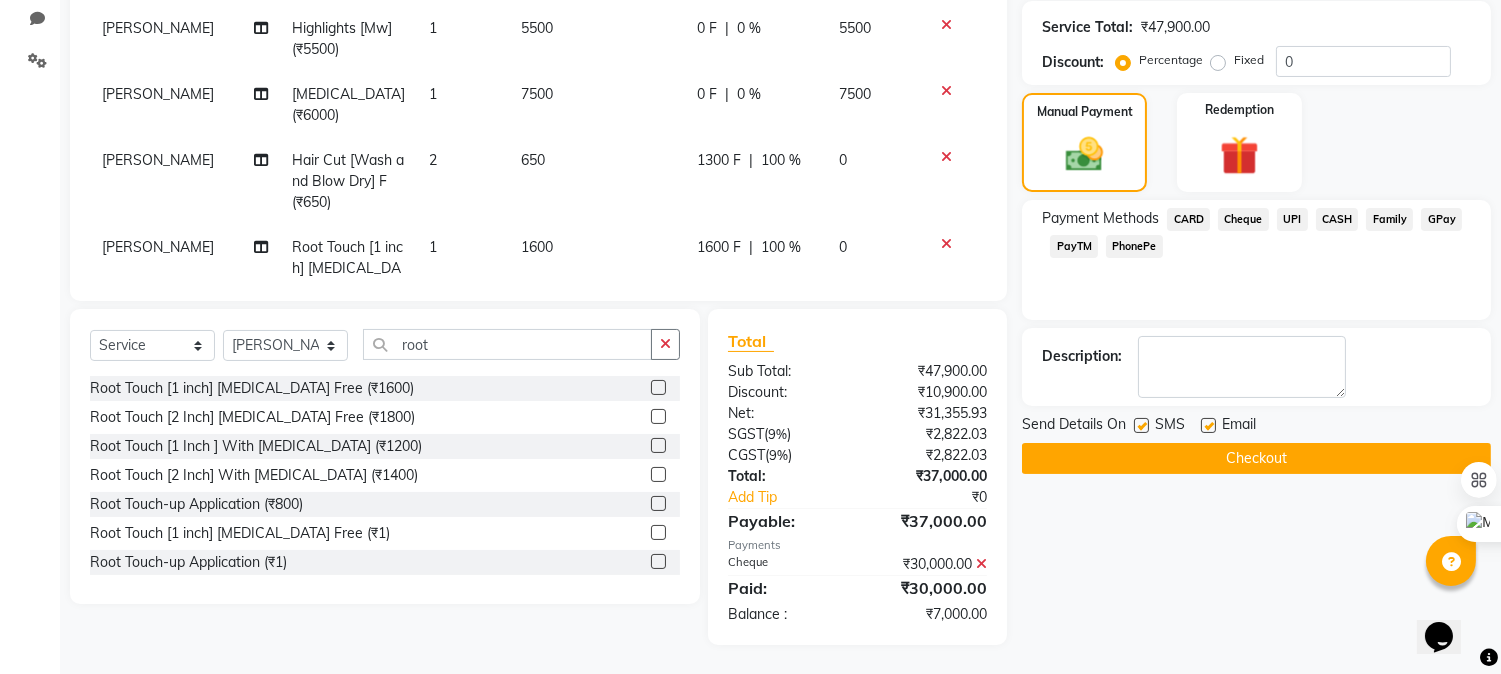 click on "Checkout" 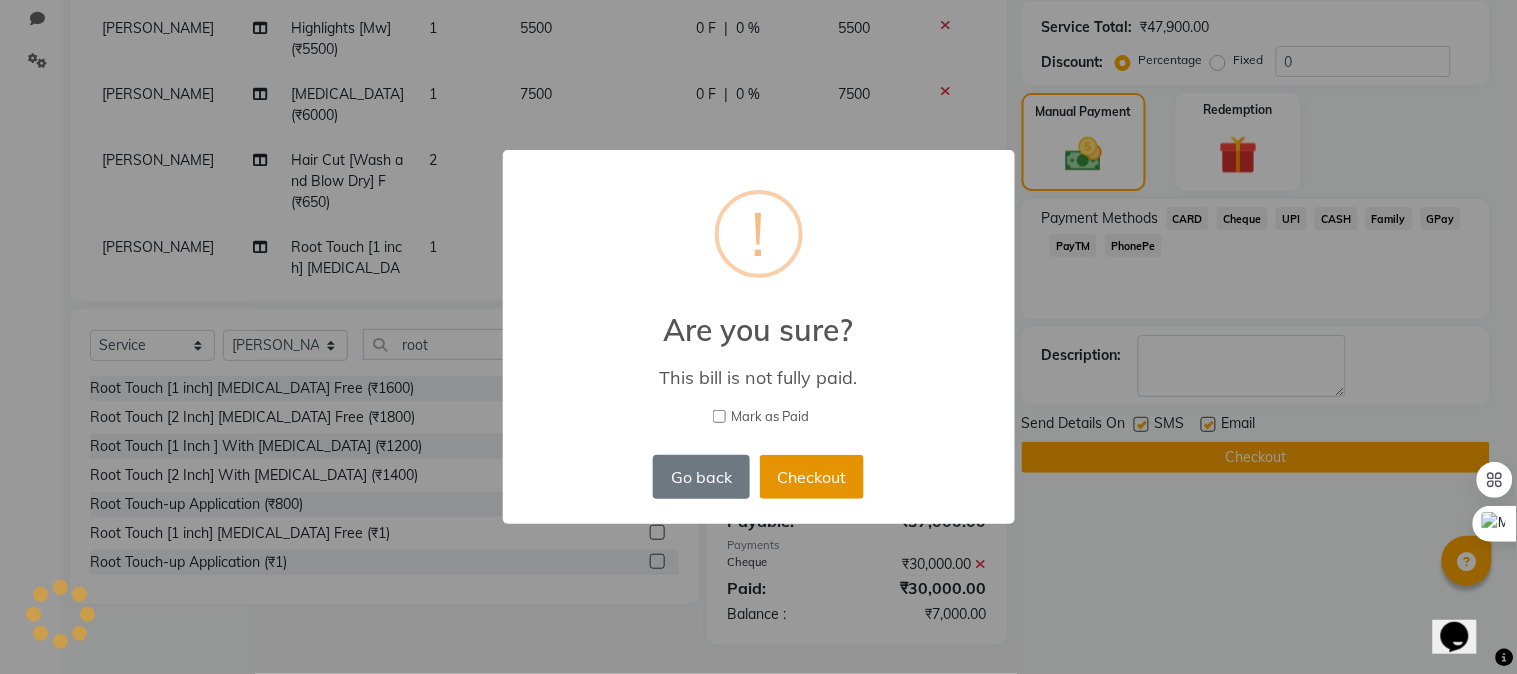 click on "Checkout" at bounding box center (812, 477) 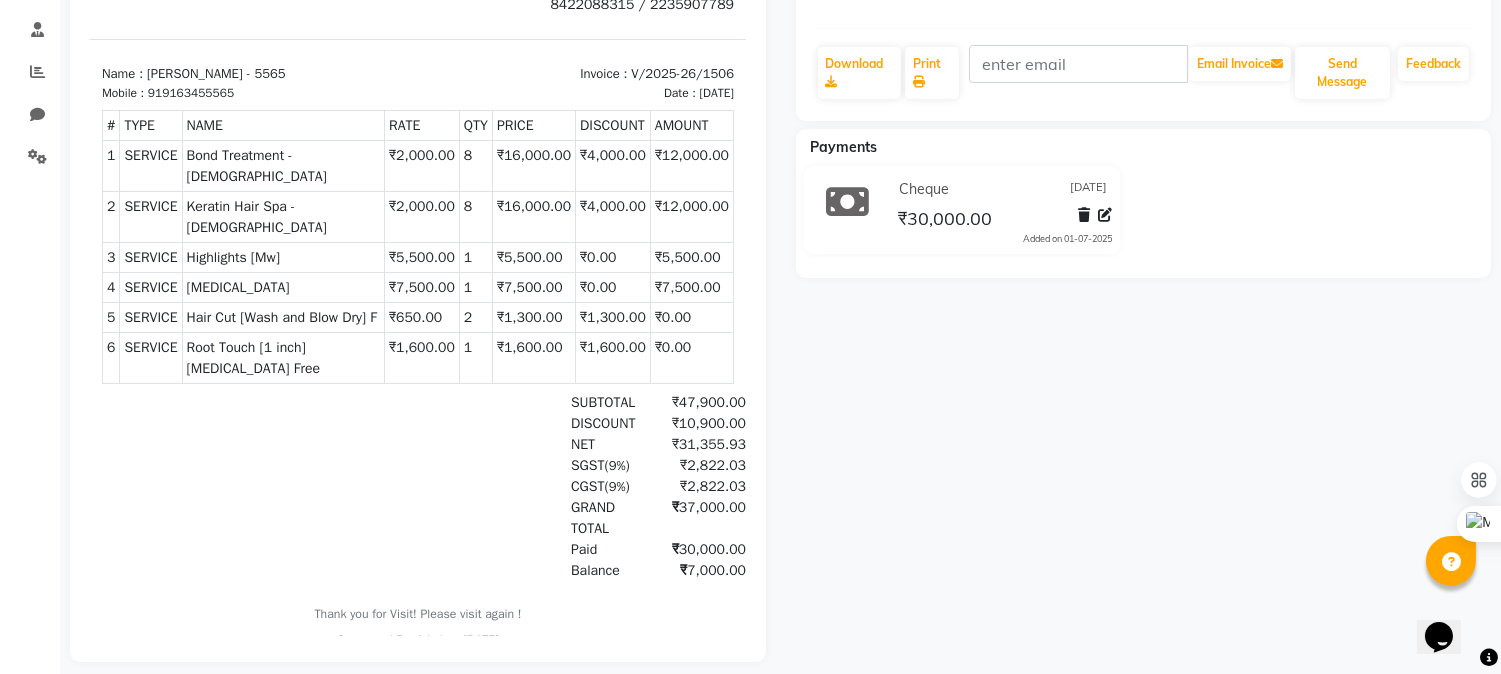 scroll, scrollTop: 404, scrollLeft: 0, axis: vertical 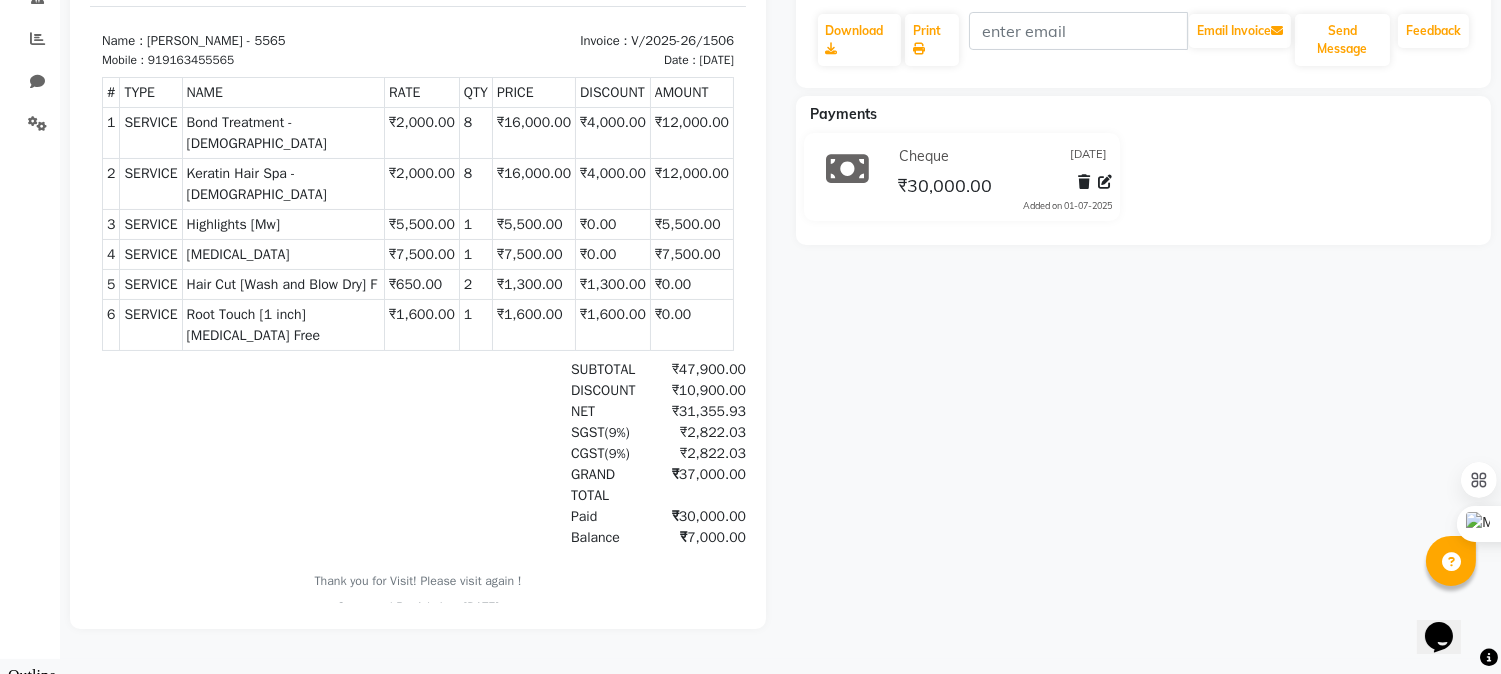 drag, startPoint x: 515, startPoint y: 581, endPoint x: 293, endPoint y: 553, distance: 223.7588 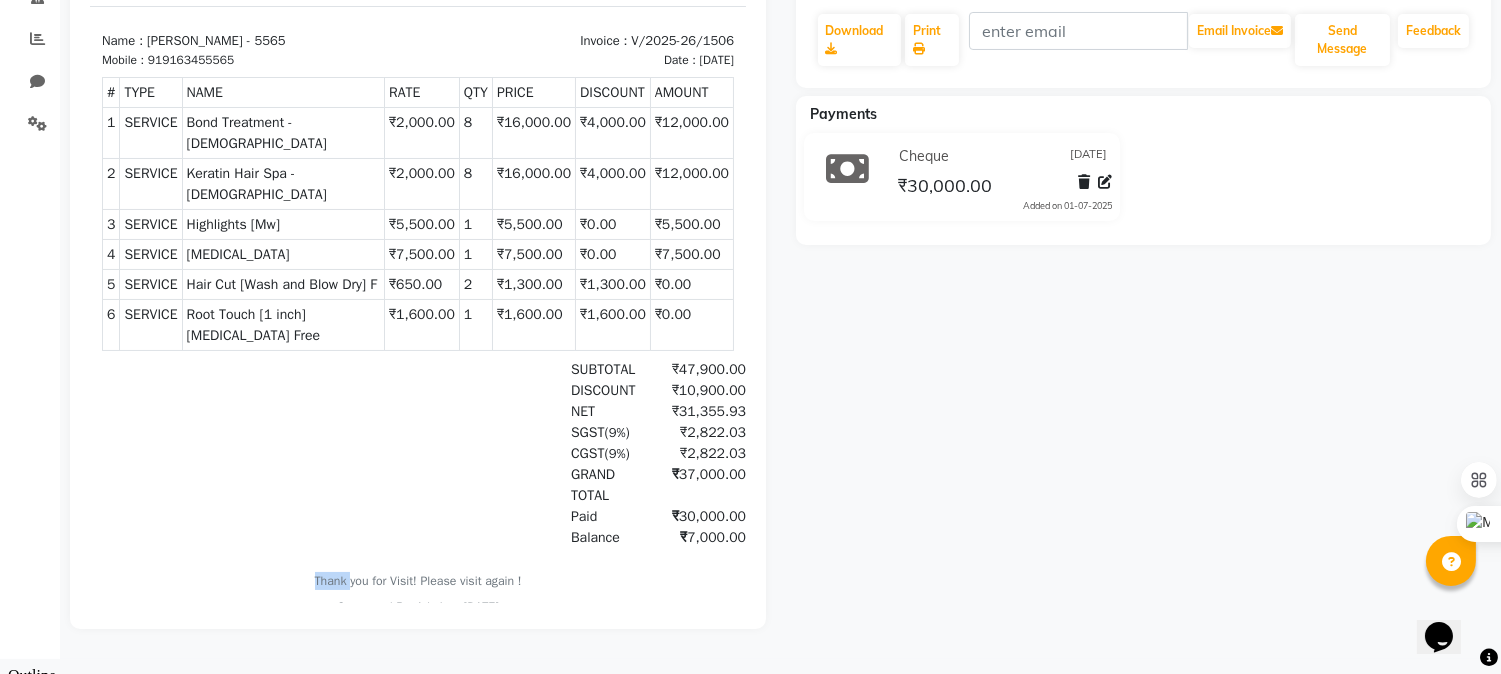 click on "Thank you for Visit! Please visit again !" at bounding box center (418, 582) 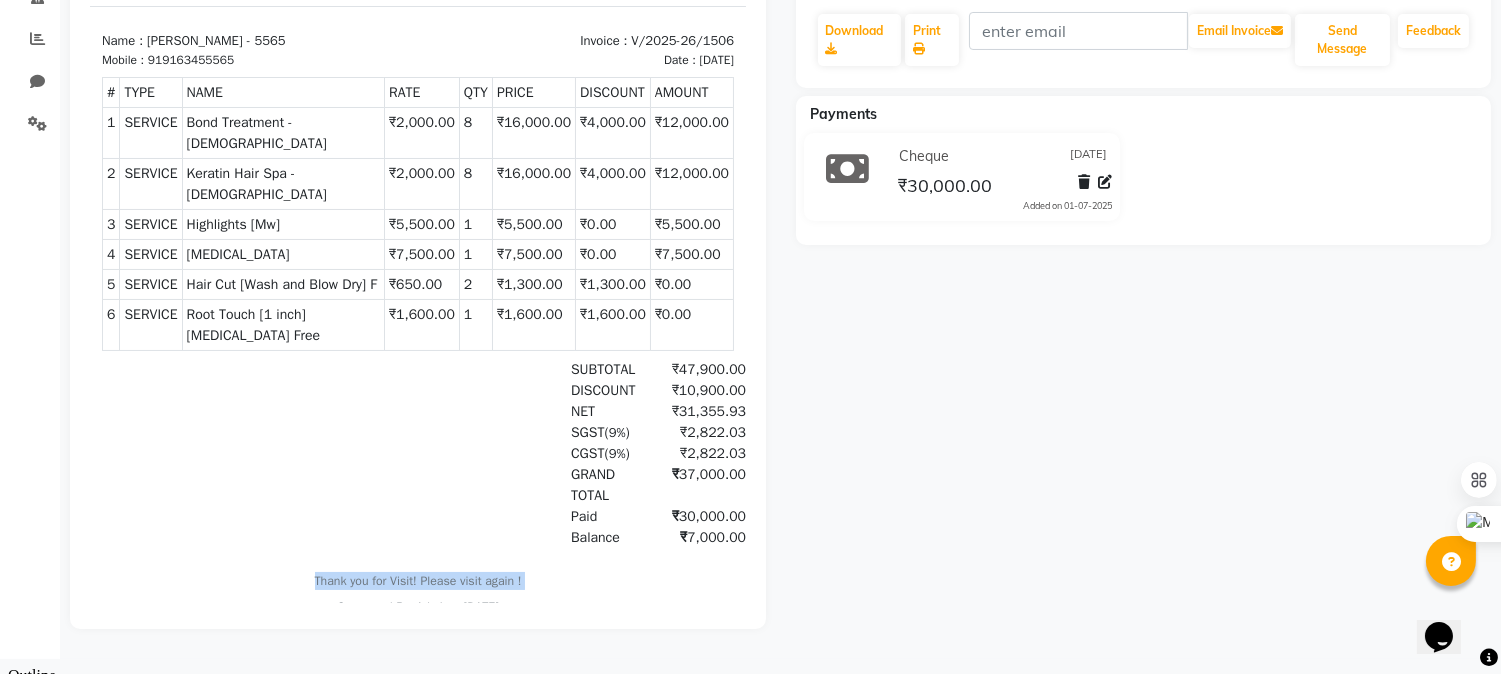 click on "Thank you for Visit! Please visit again !" at bounding box center [418, 582] 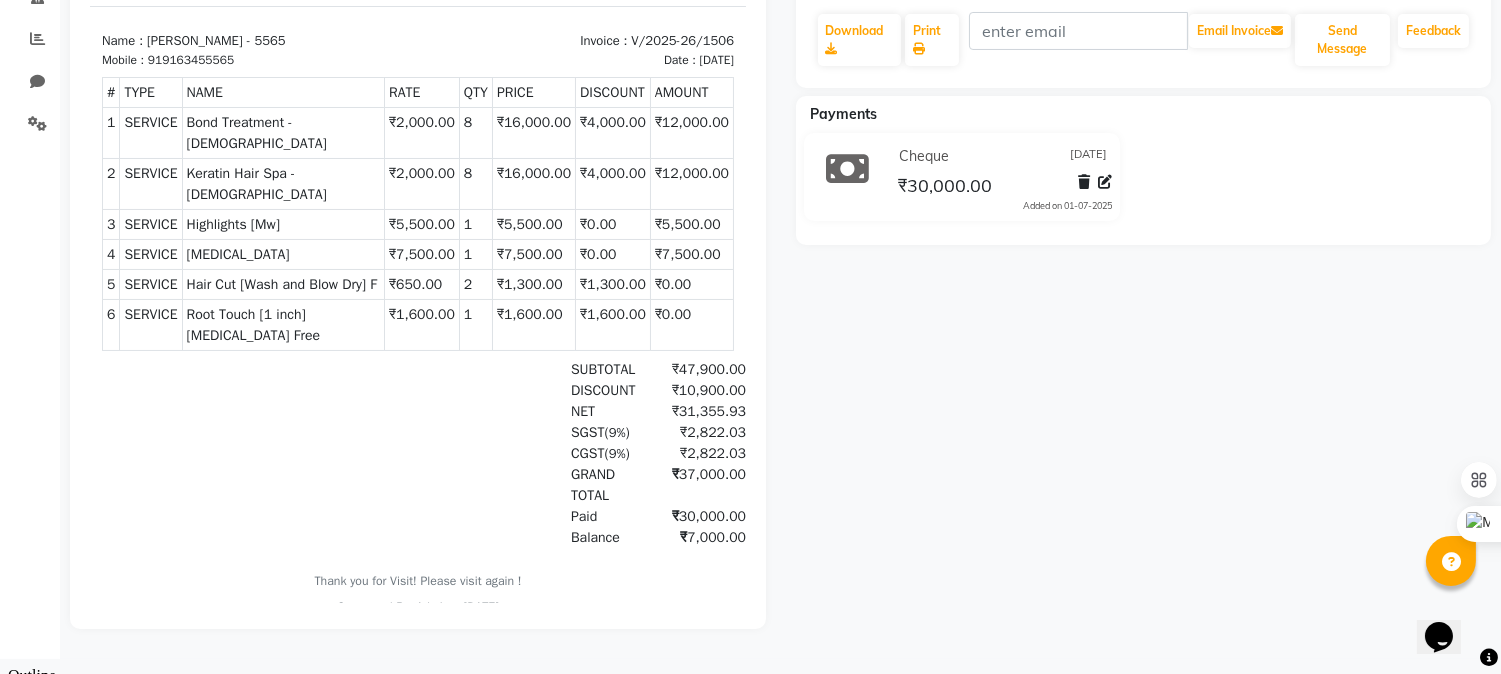 click on "Generated By :  Admin  at 01/07/2025" at bounding box center (418, 608) 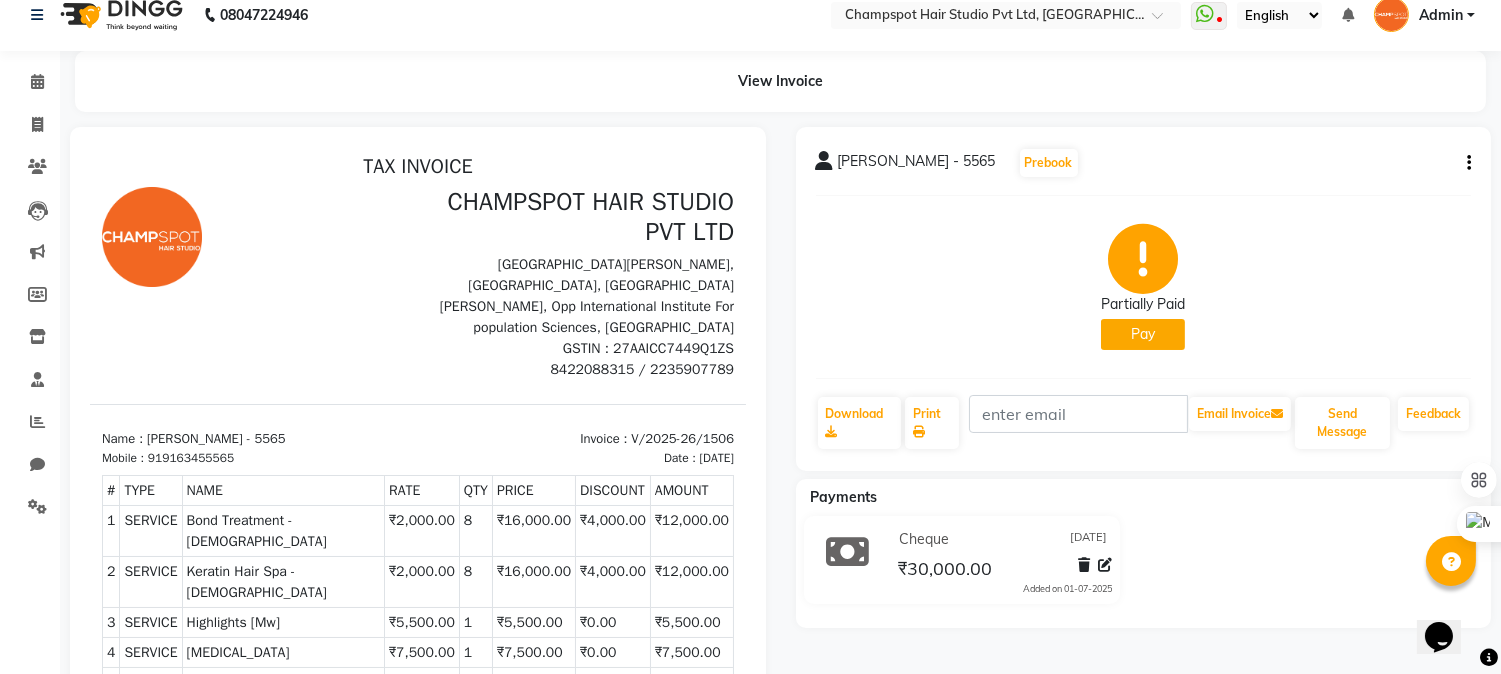 scroll, scrollTop: 0, scrollLeft: 0, axis: both 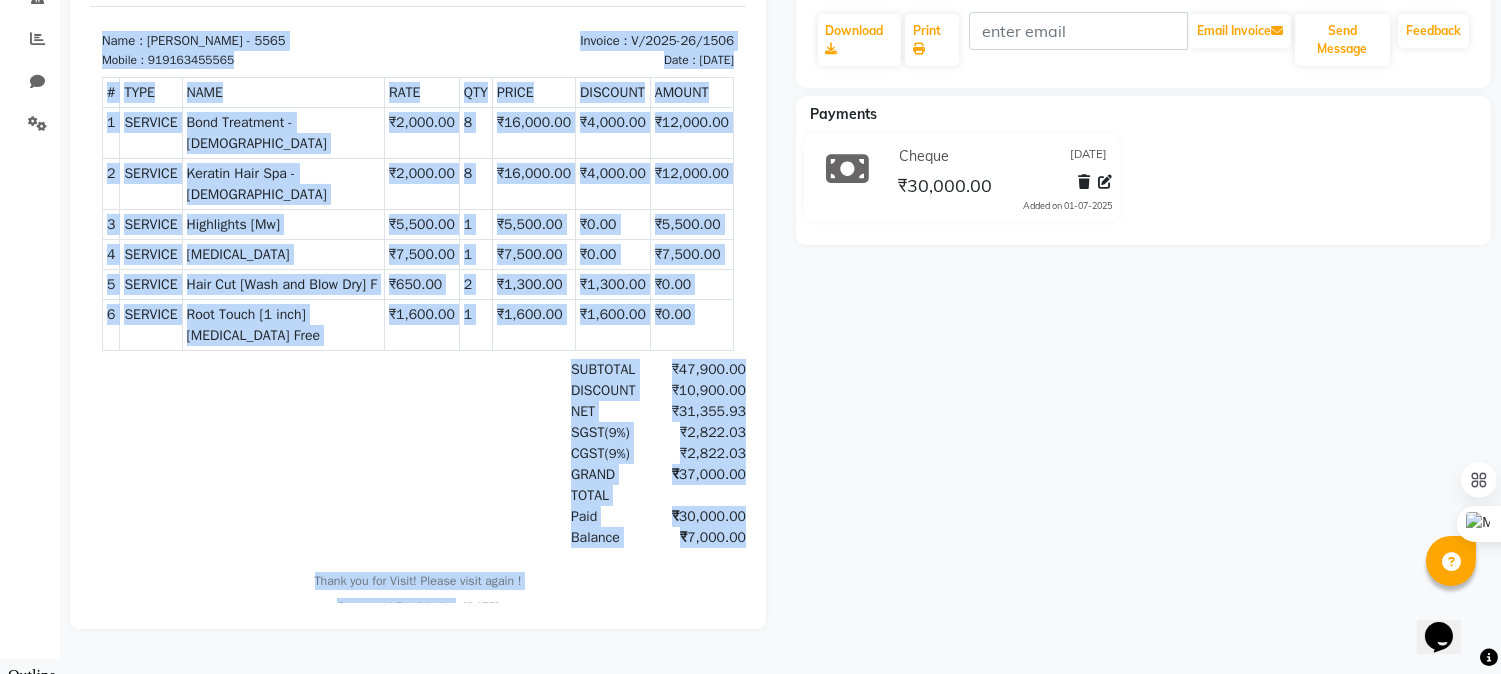 drag, startPoint x: 160, startPoint y: 75, endPoint x: 427, endPoint y: 614, distance: 601.5065 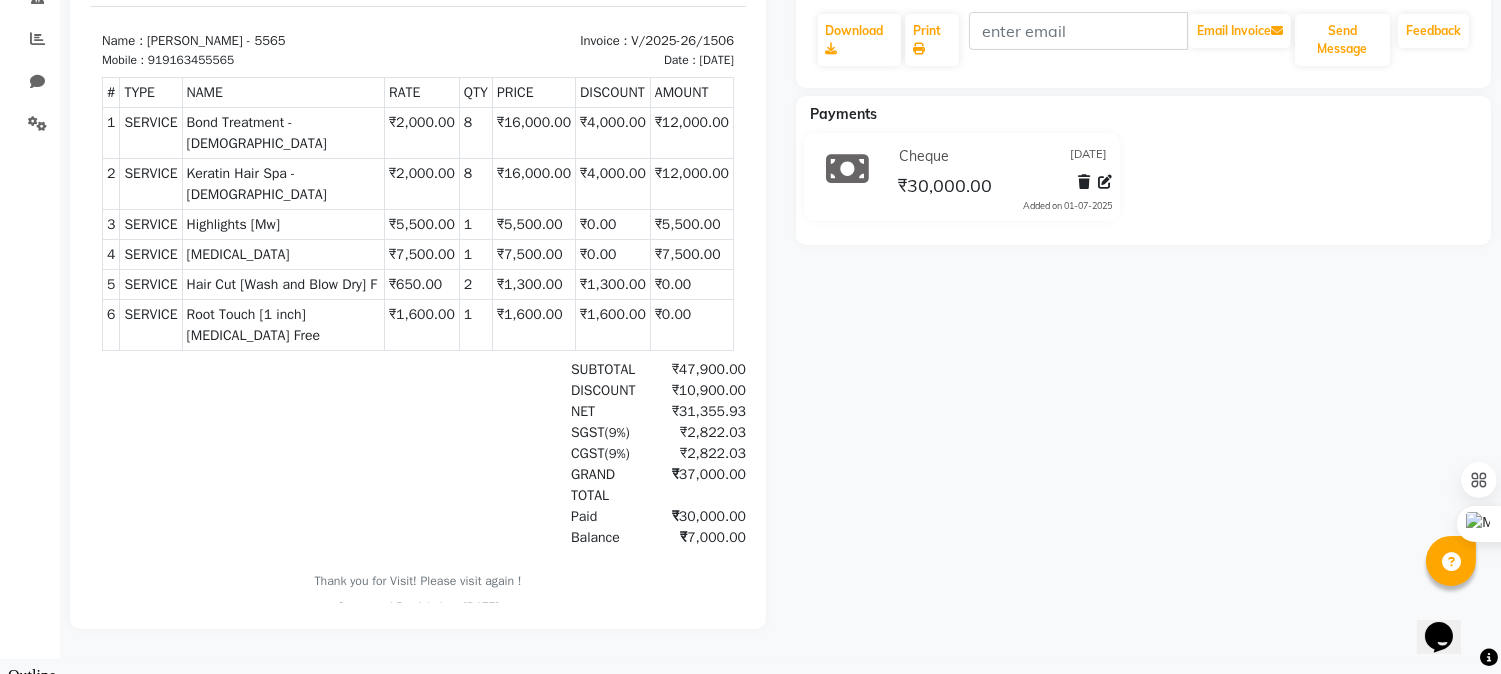 click on "Generated By :  Admin  at 01/07/2025" at bounding box center [418, 608] 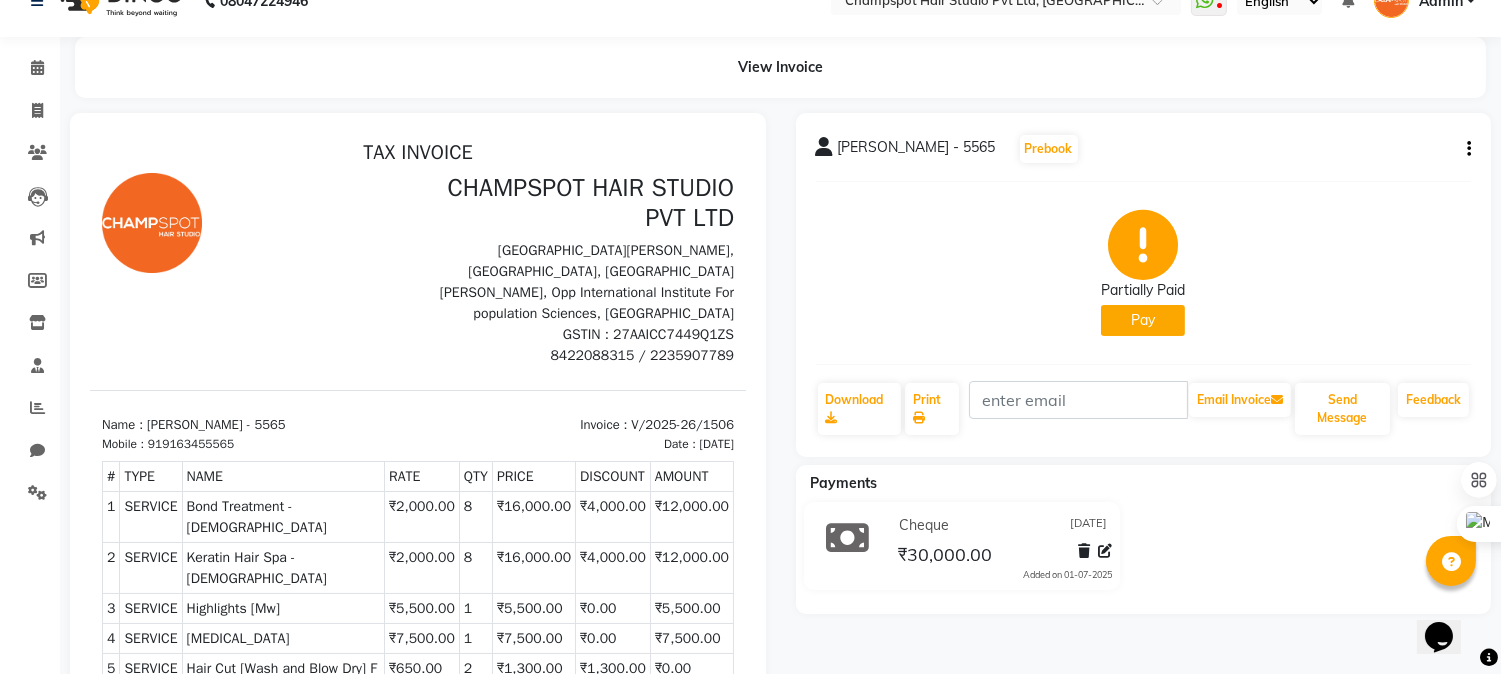 scroll, scrollTop: 0, scrollLeft: 0, axis: both 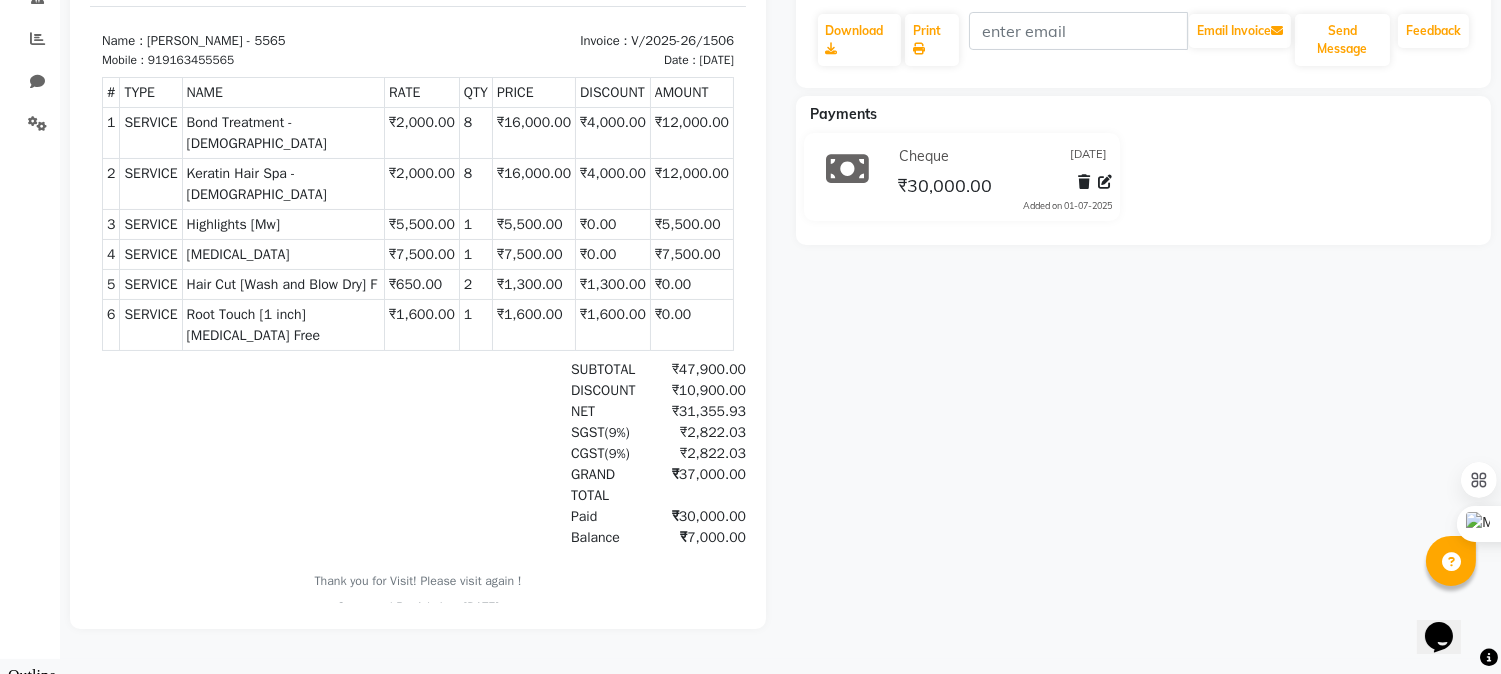 drag, startPoint x: 95, startPoint y: 50, endPoint x: 508, endPoint y: 719, distance: 786.21246 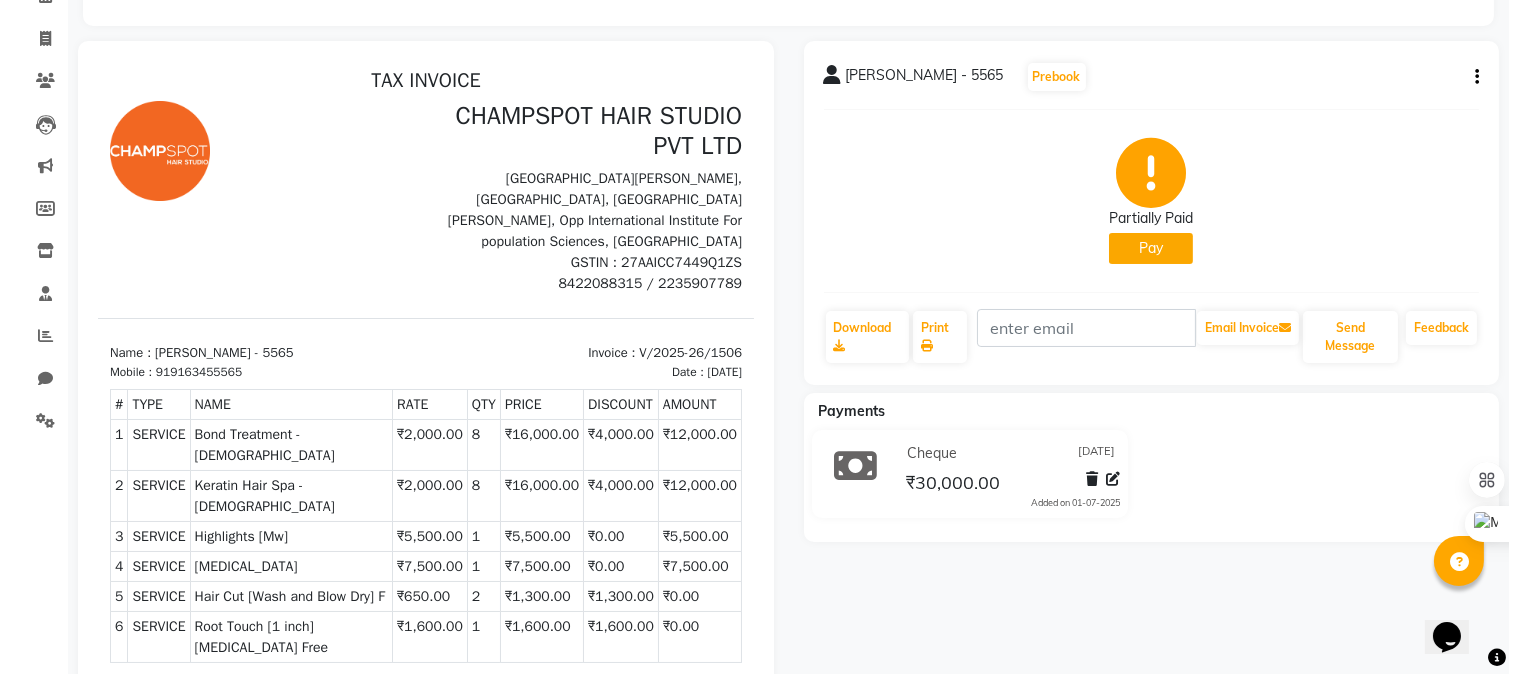 scroll, scrollTop: 0, scrollLeft: 0, axis: both 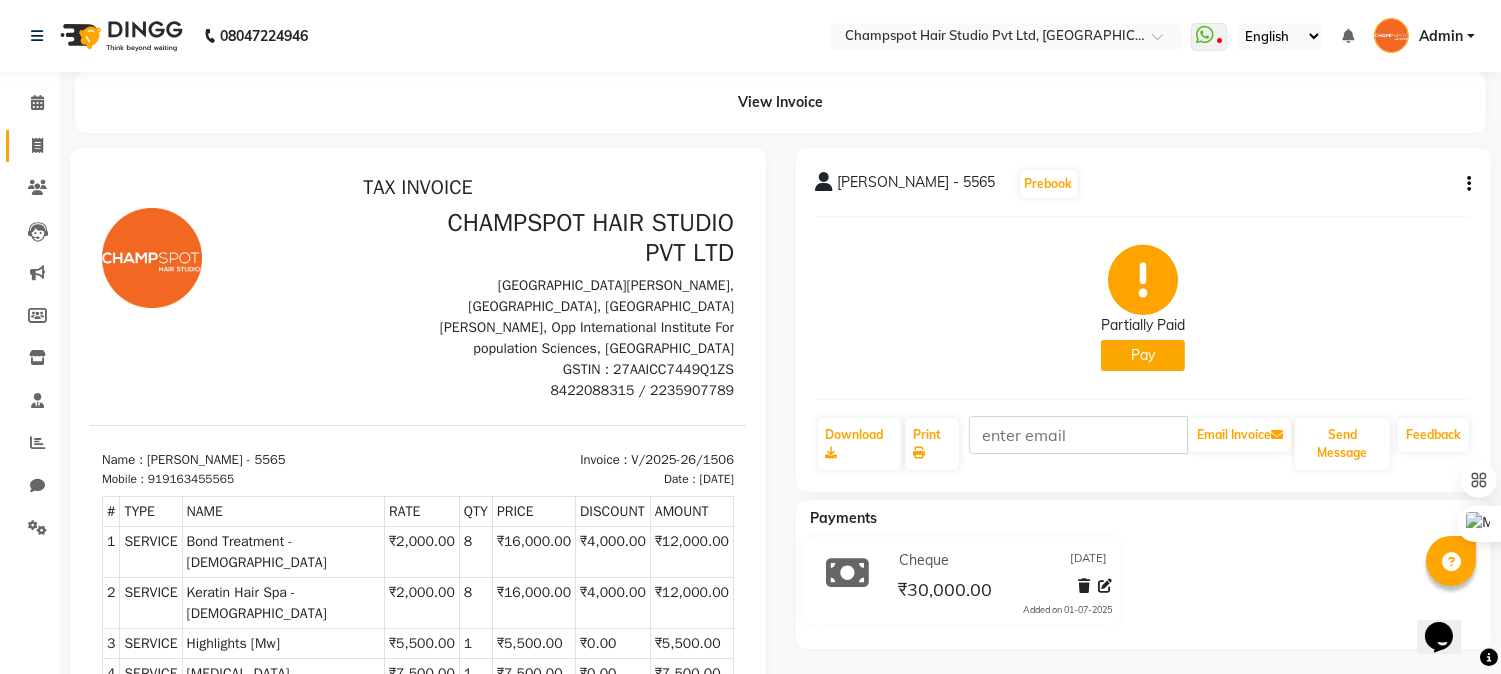 click on "Invoice" 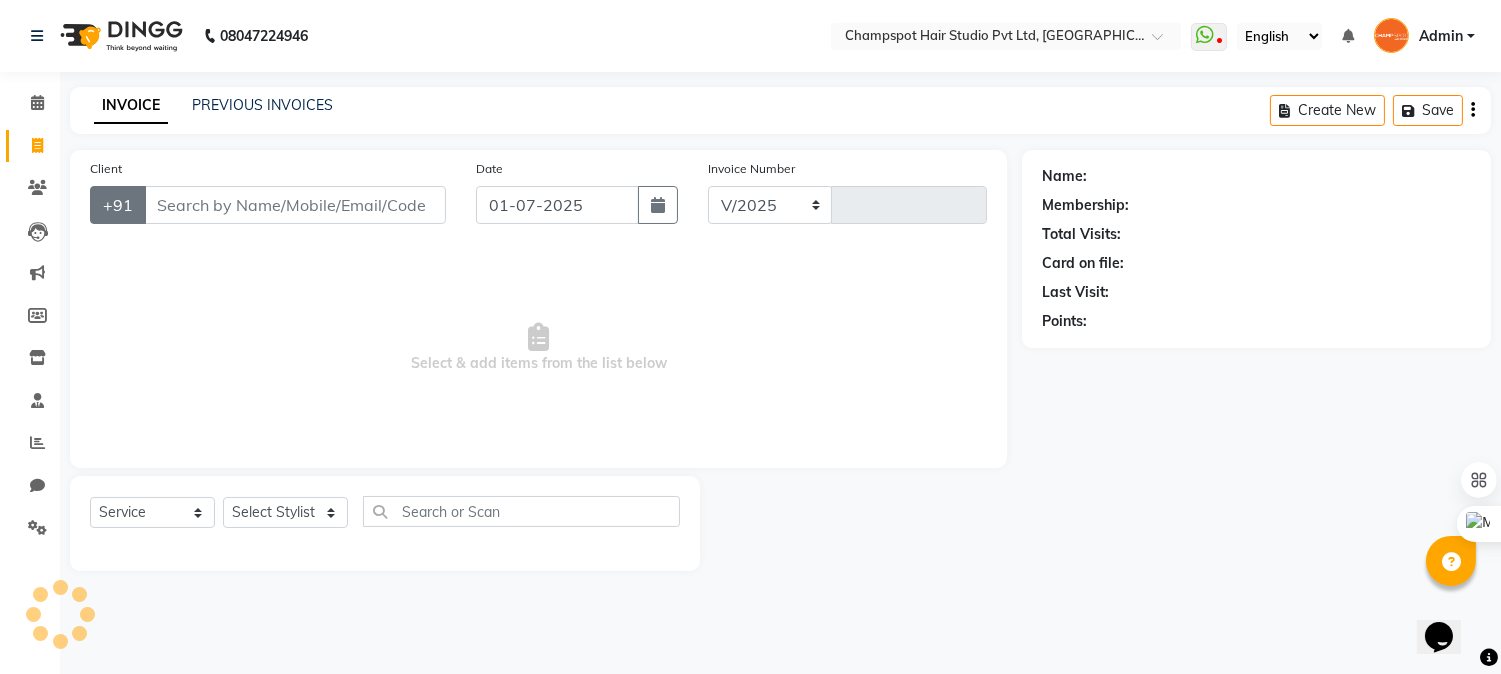 select on "7690" 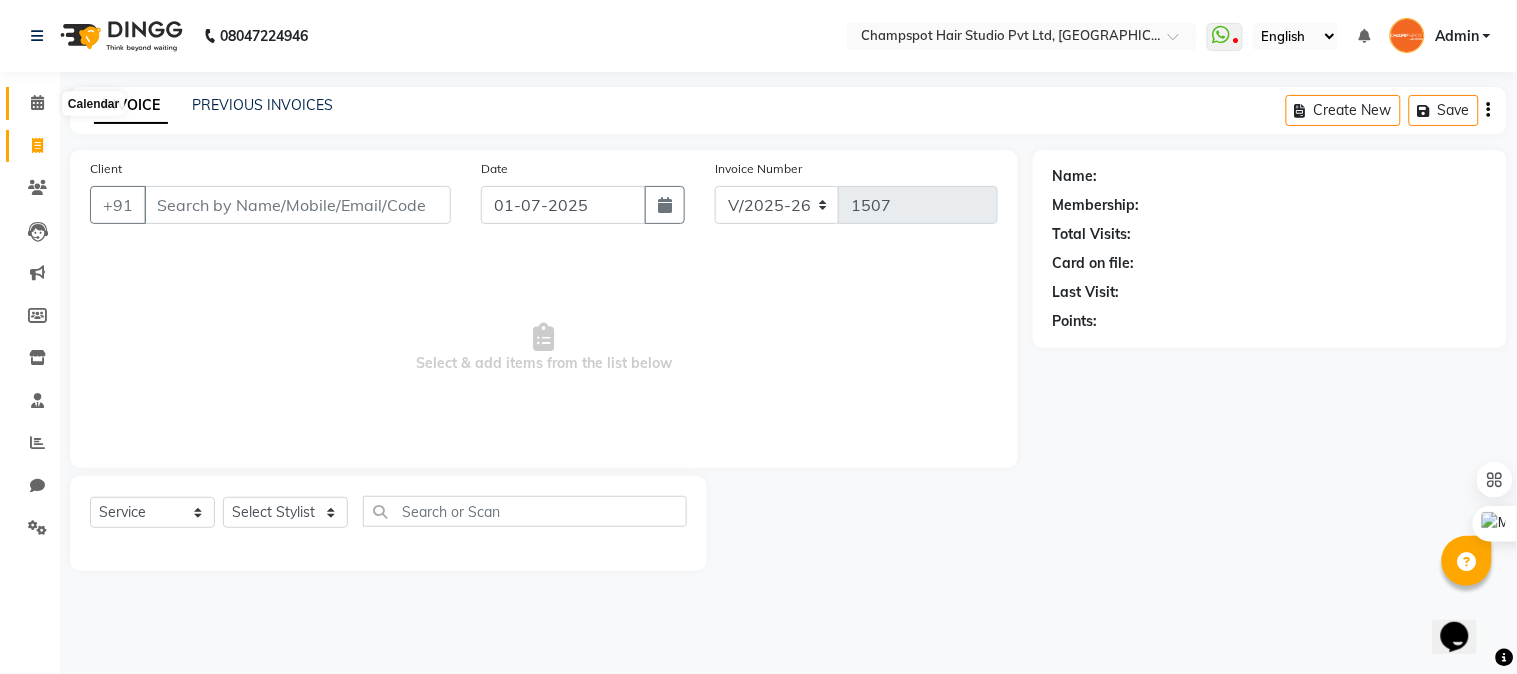 click 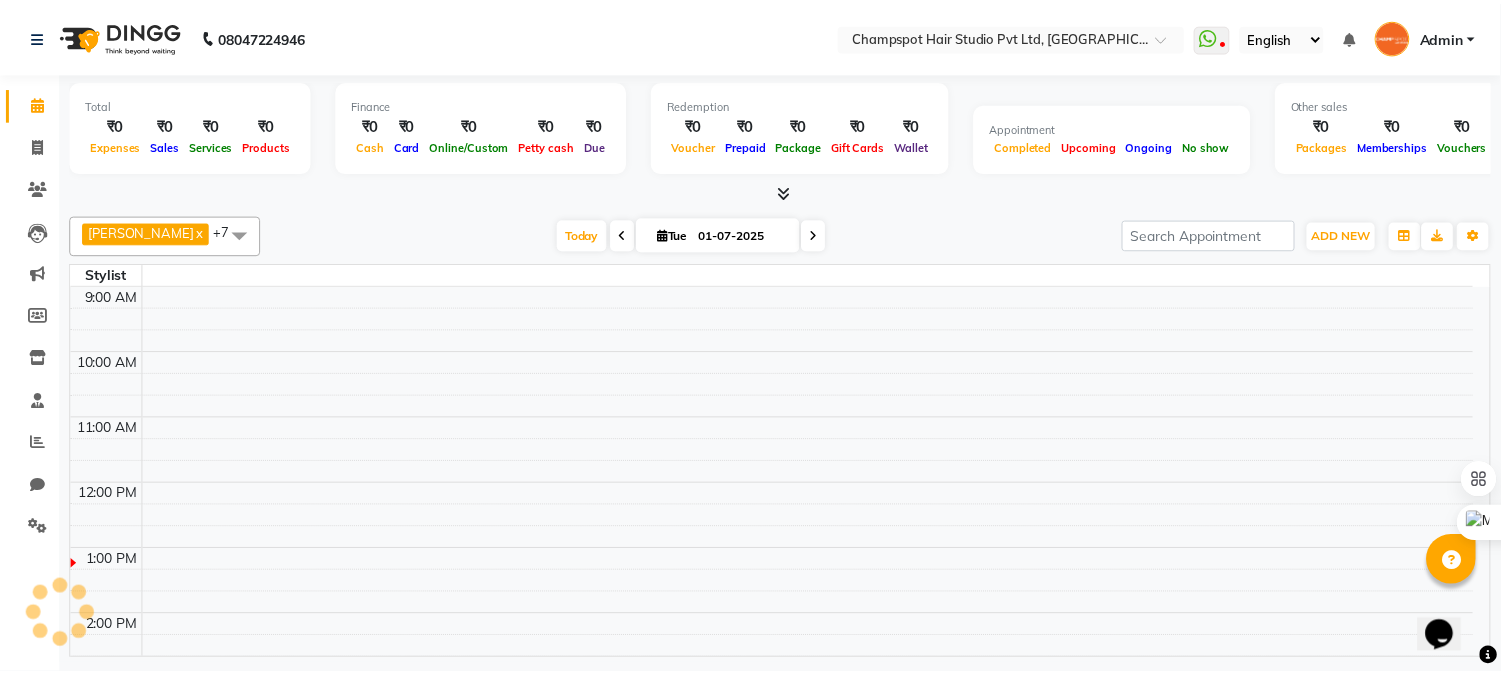 scroll, scrollTop: 265, scrollLeft: 0, axis: vertical 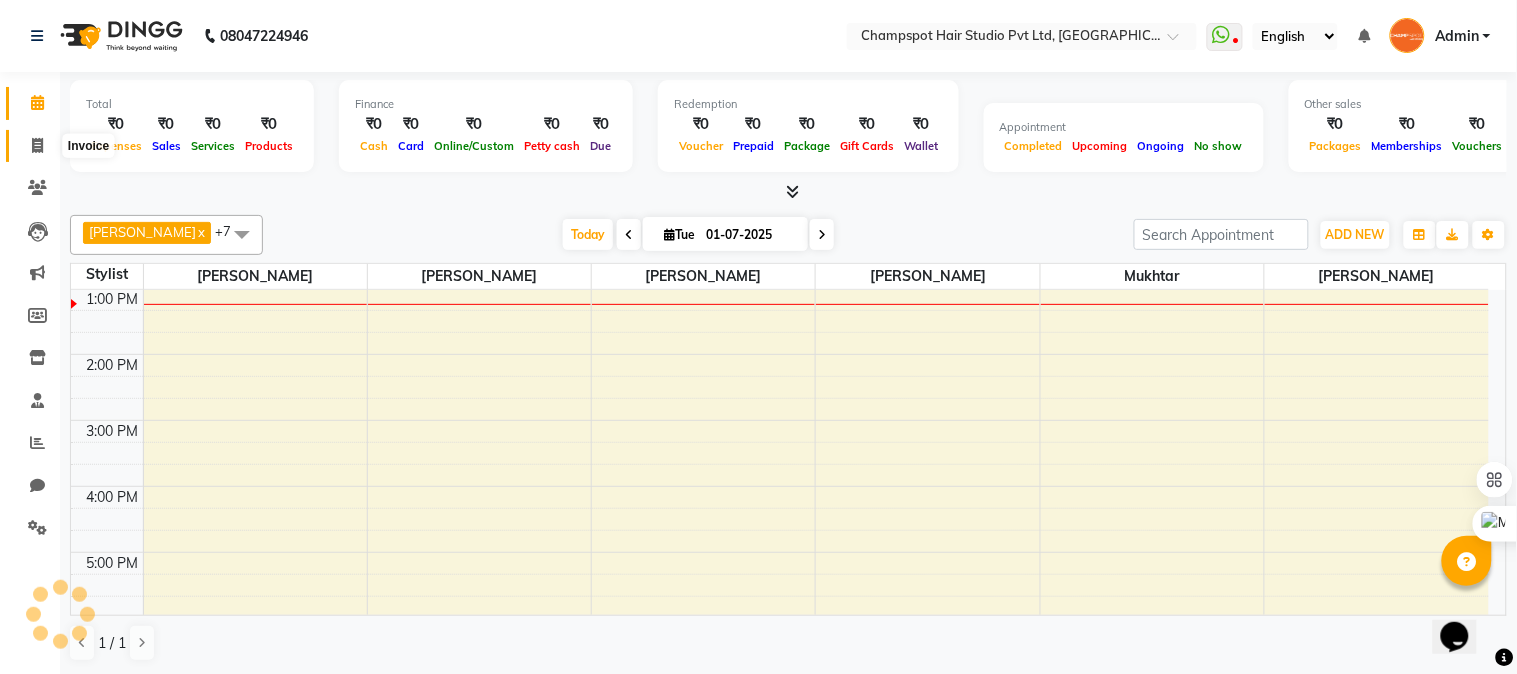 click 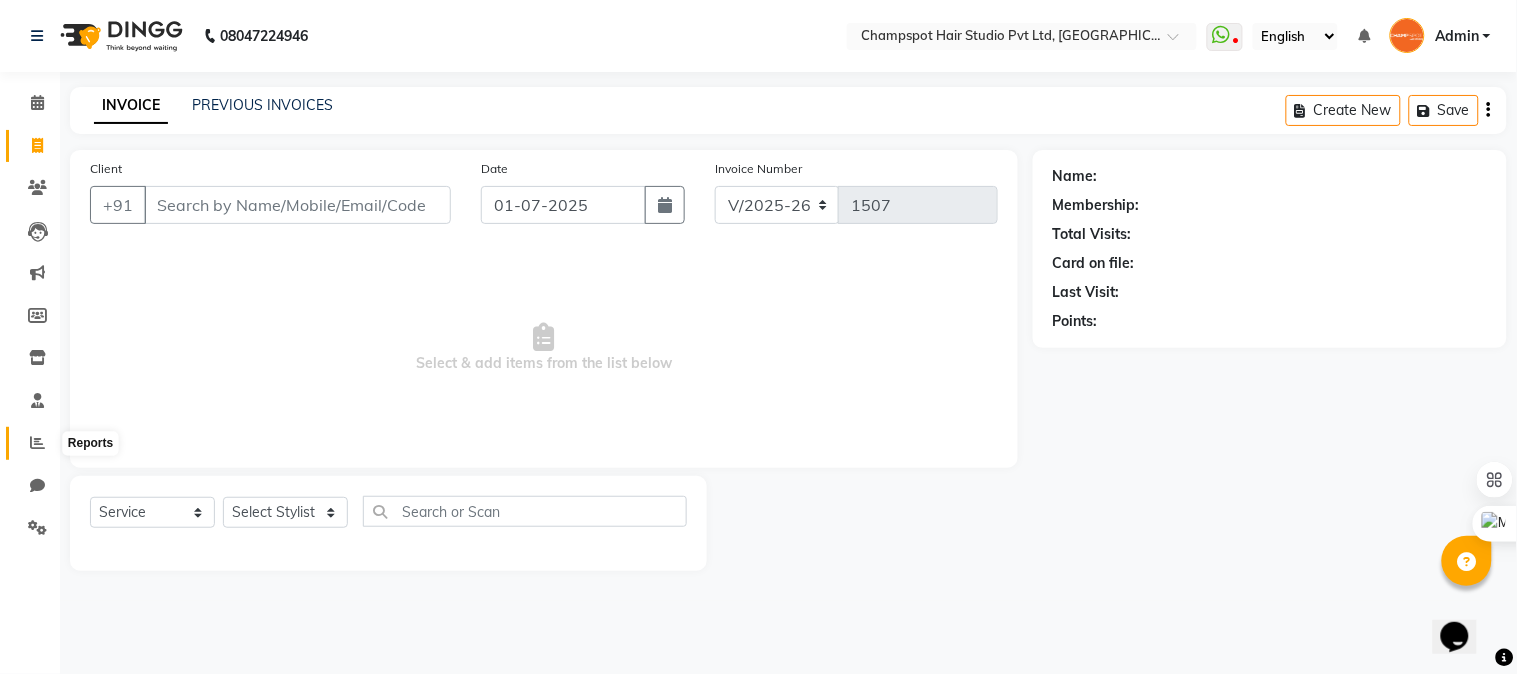 click 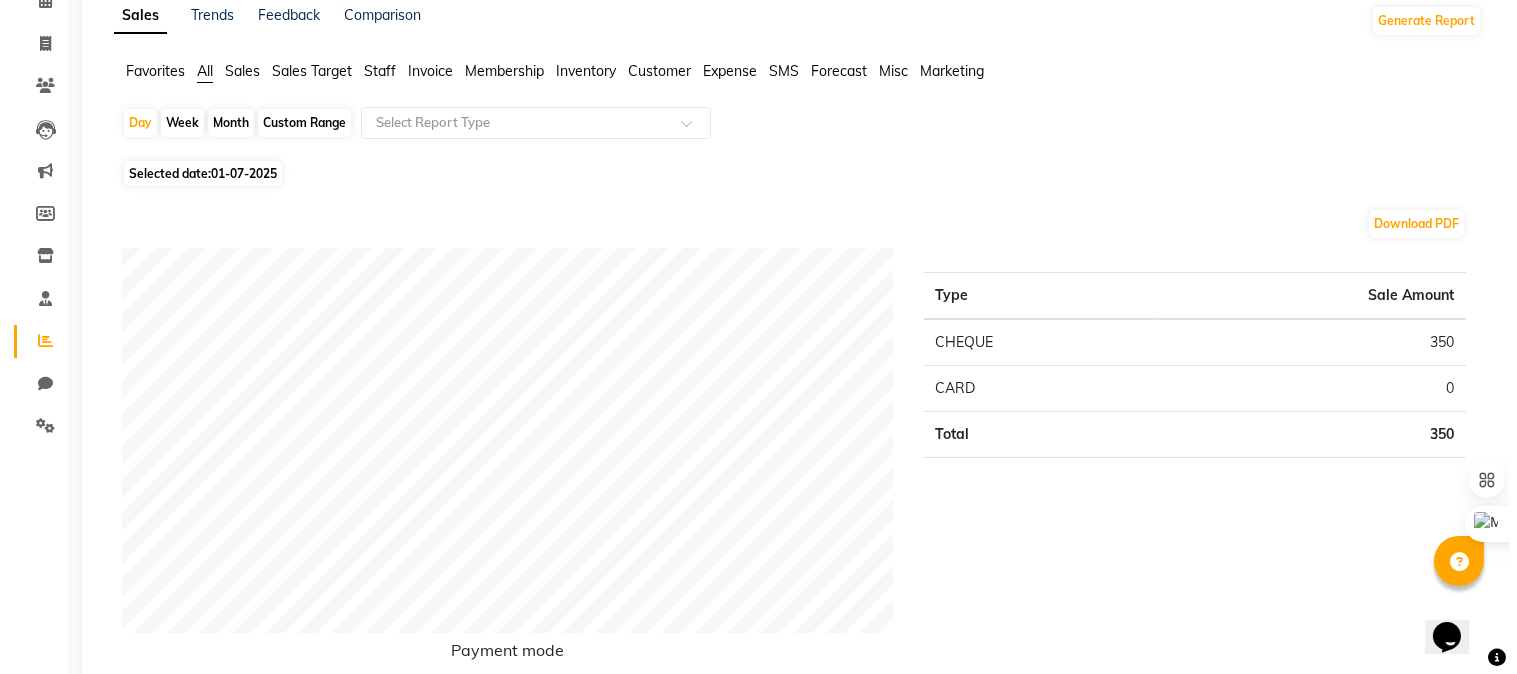 scroll, scrollTop: 0, scrollLeft: 0, axis: both 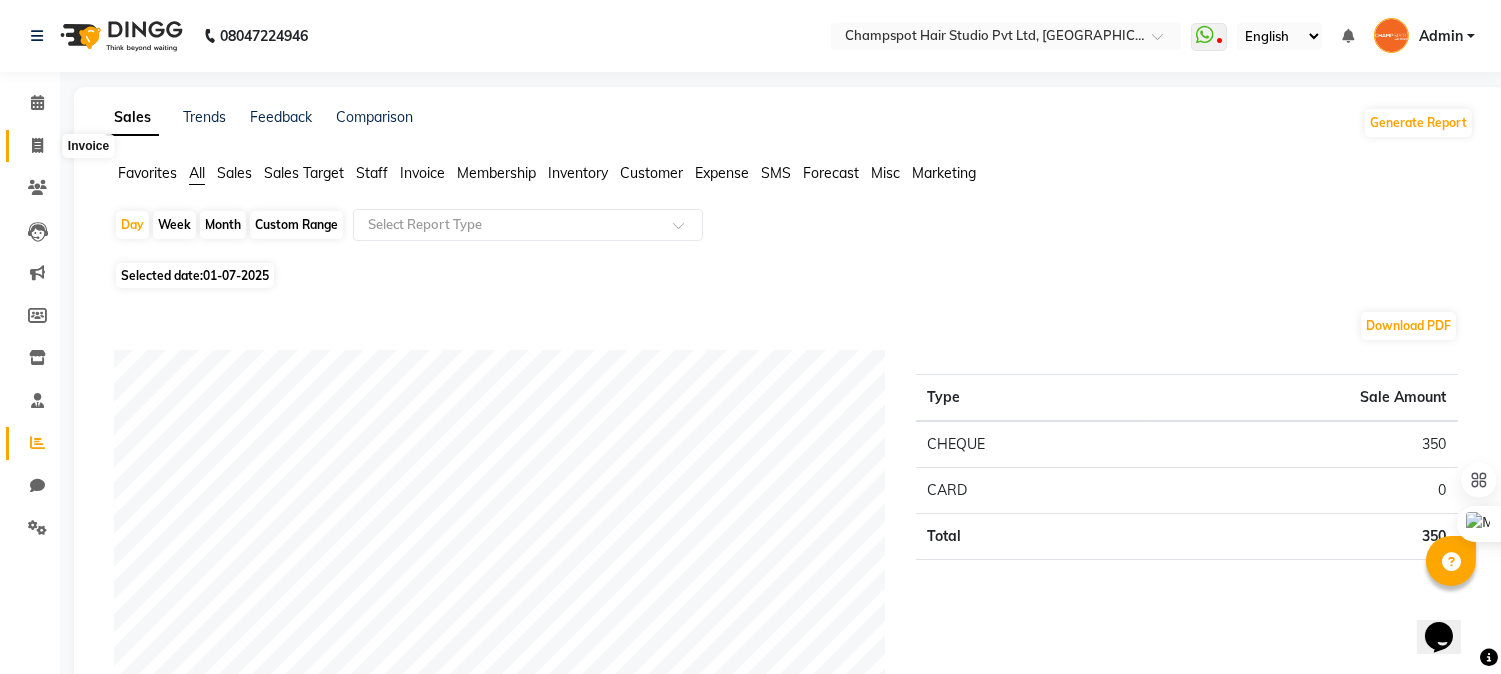 click 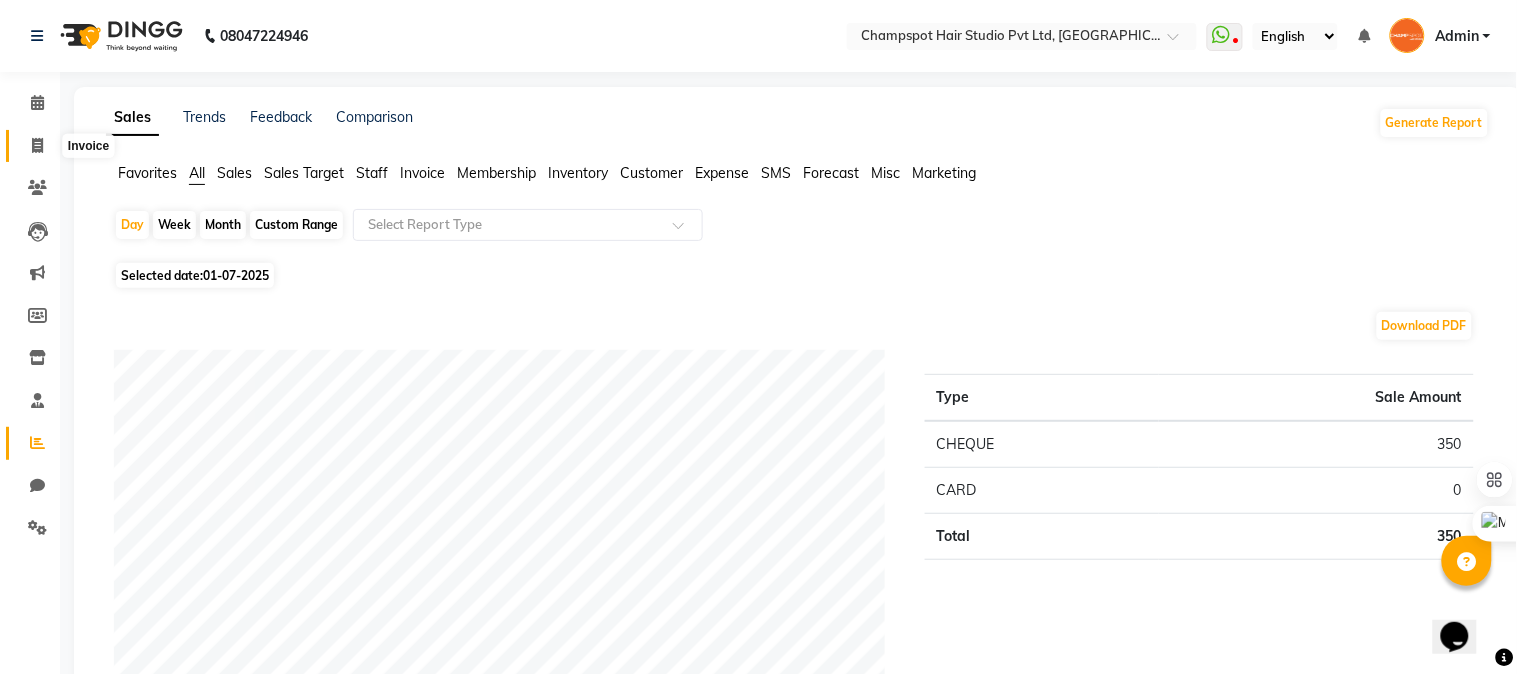 select on "7690" 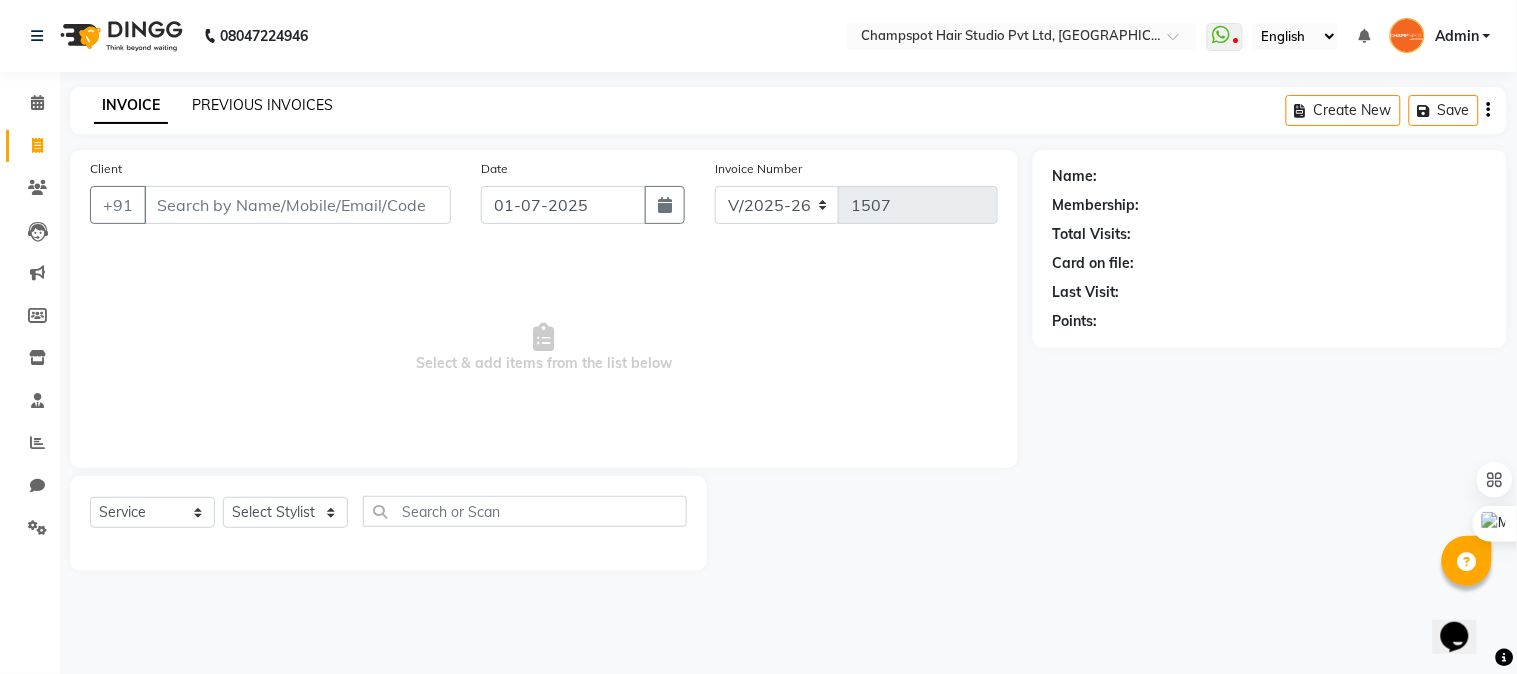 click on "PREVIOUS INVOICES" 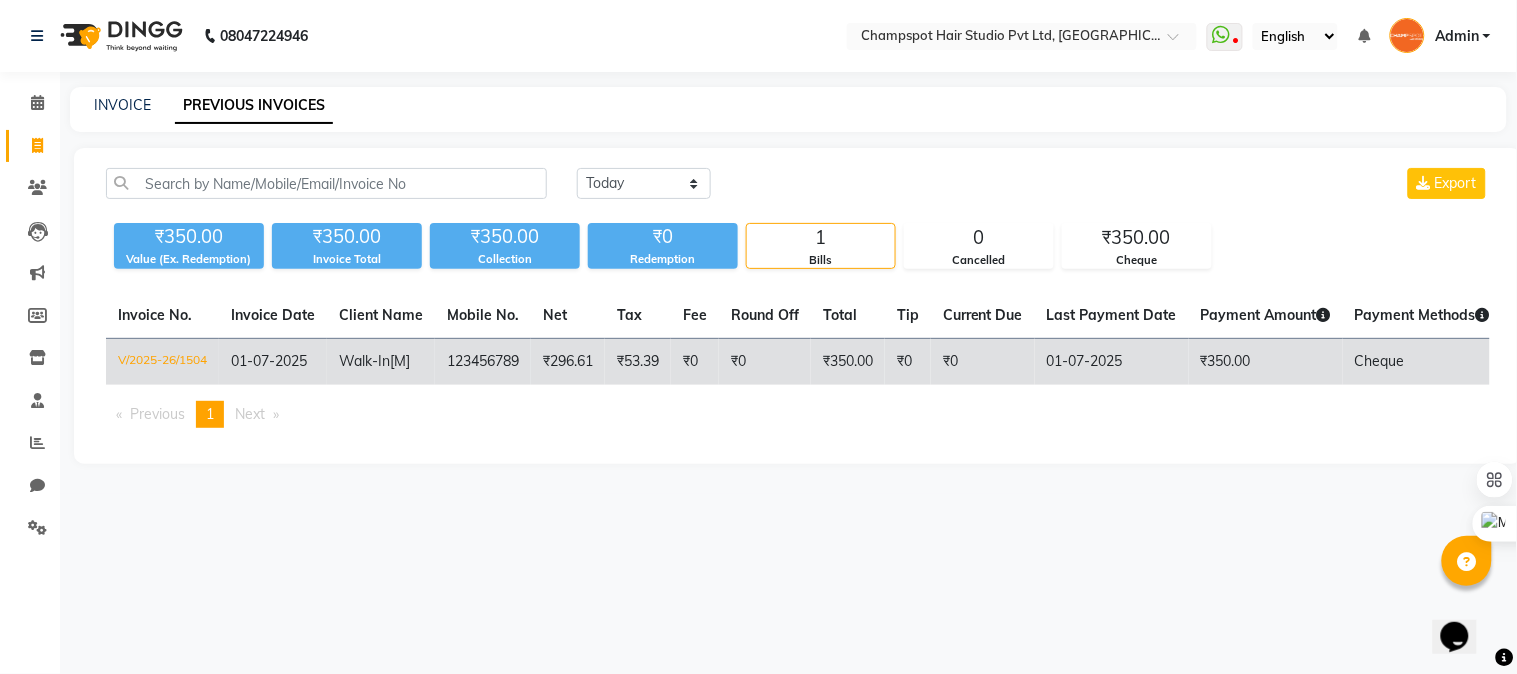 click on "123456789" 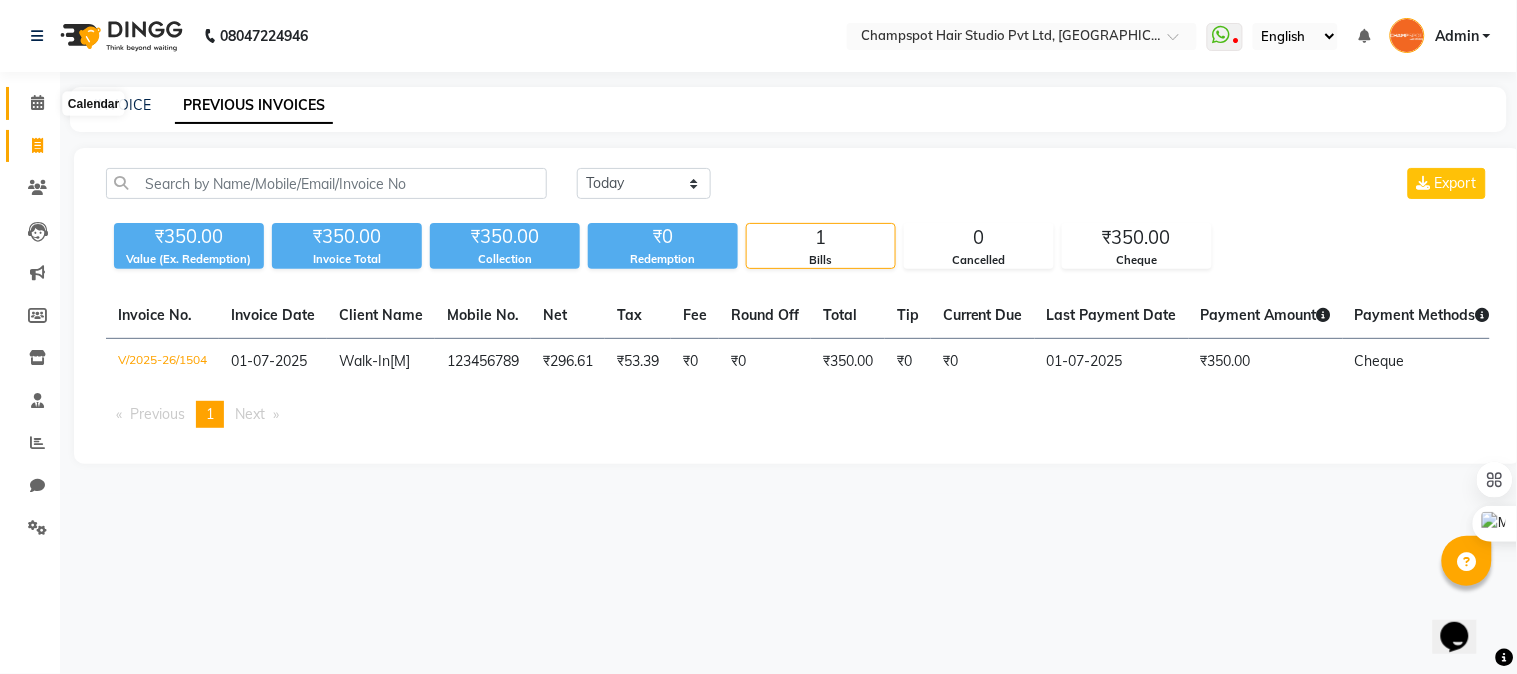 click 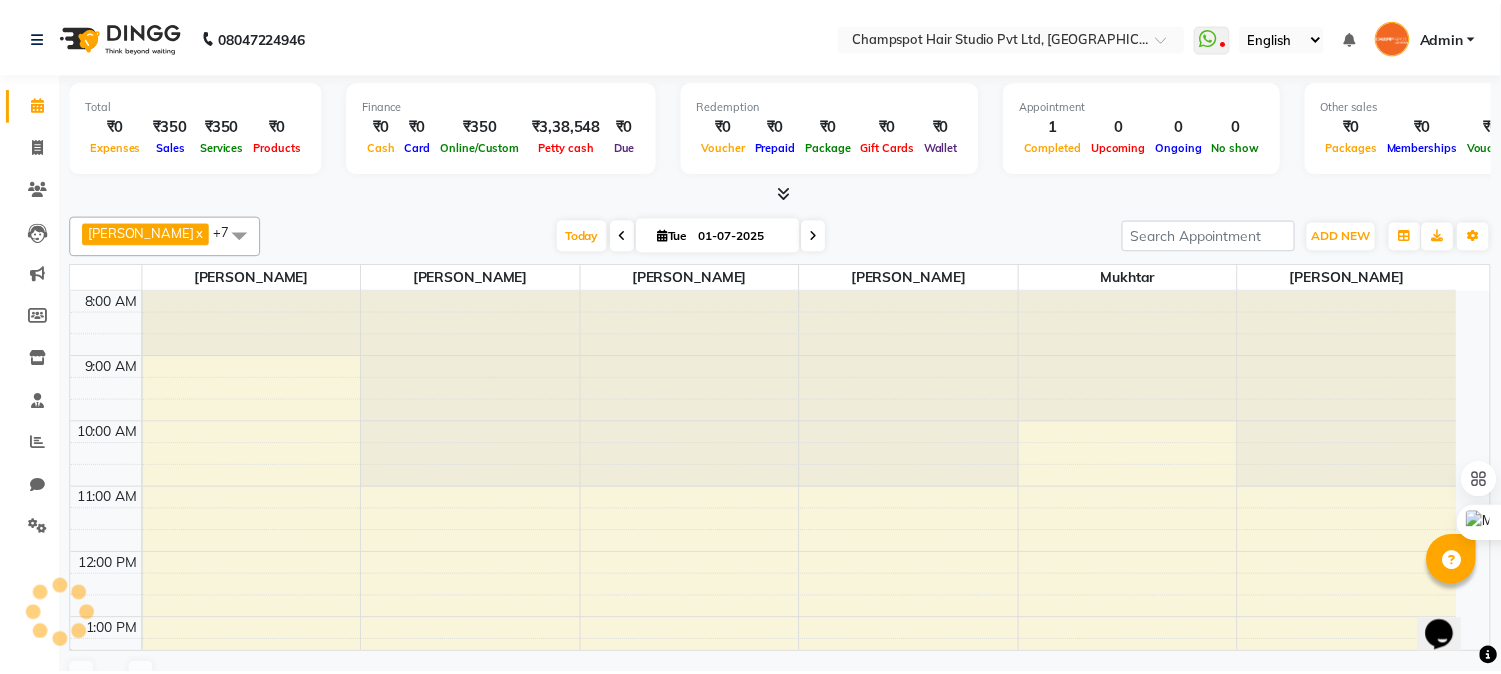 scroll, scrollTop: 0, scrollLeft: 0, axis: both 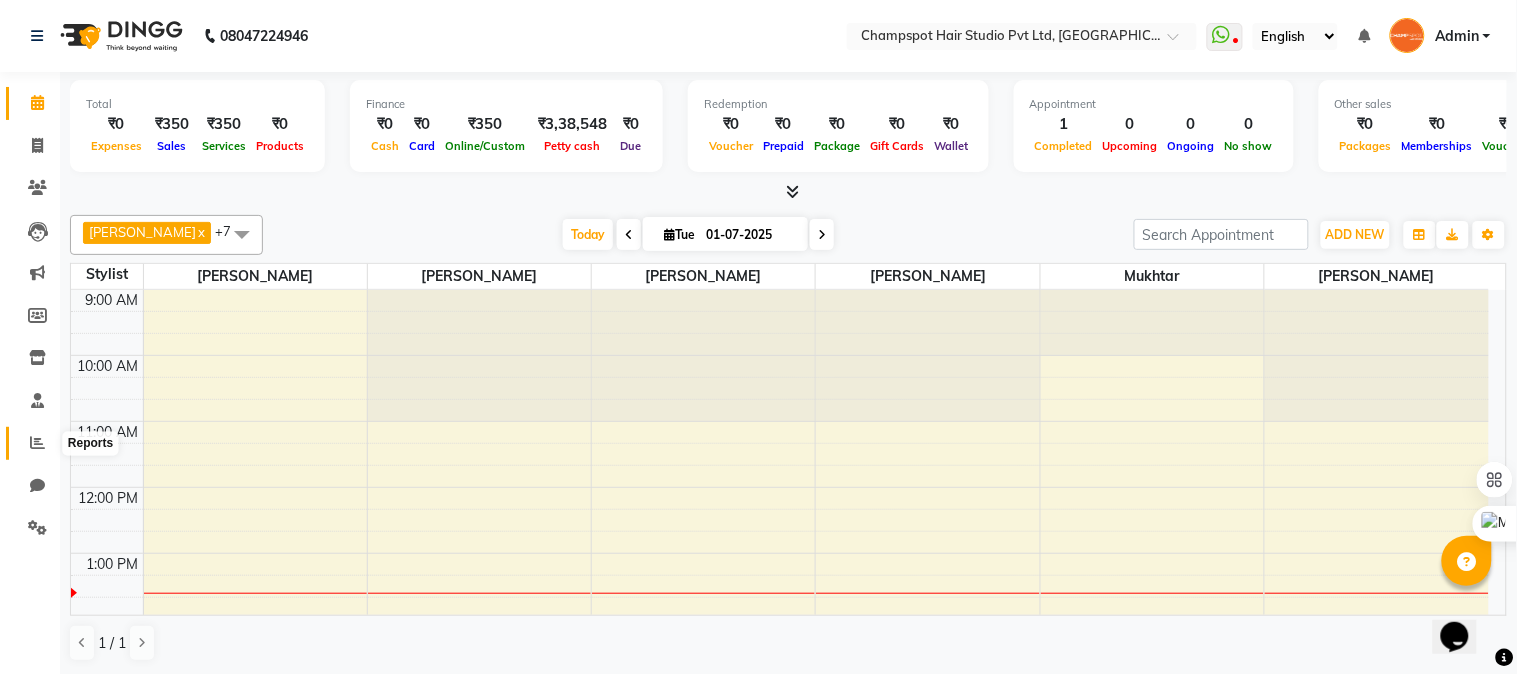 click 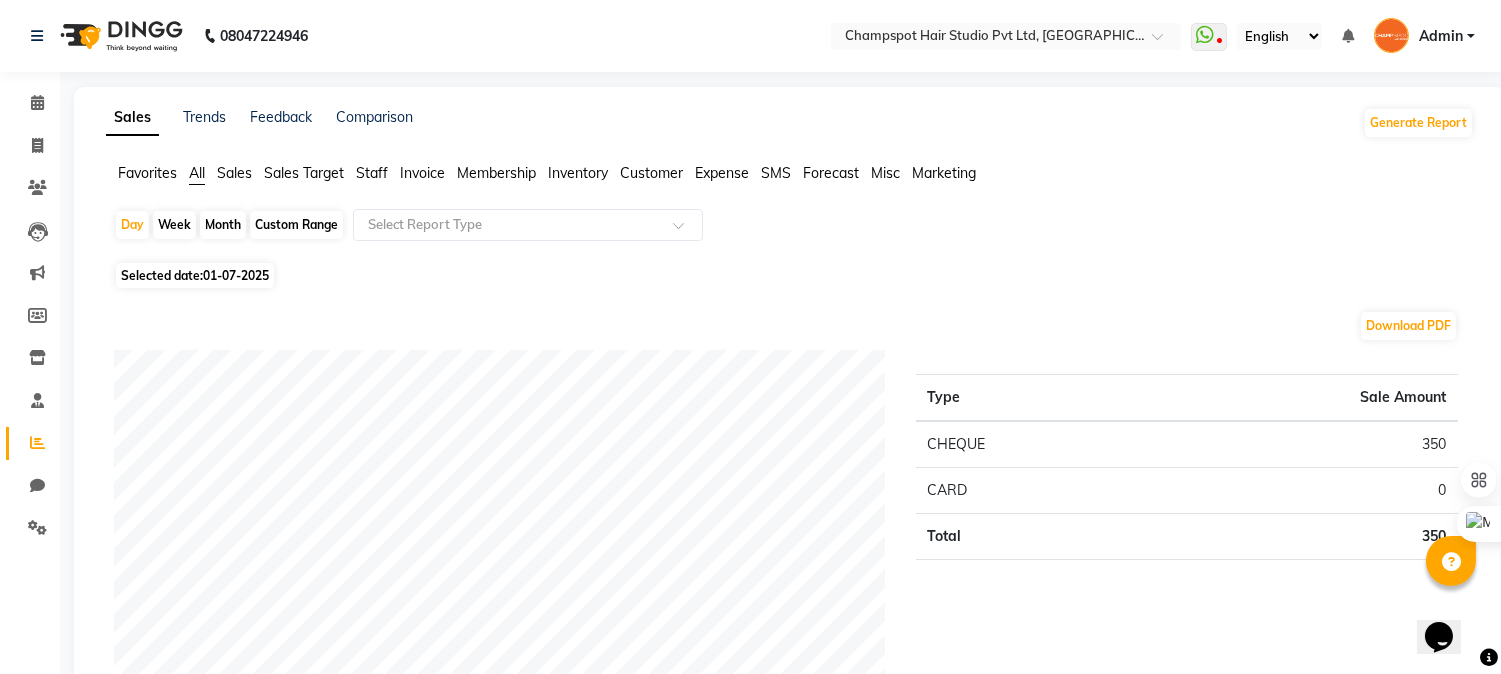 click on "Month" 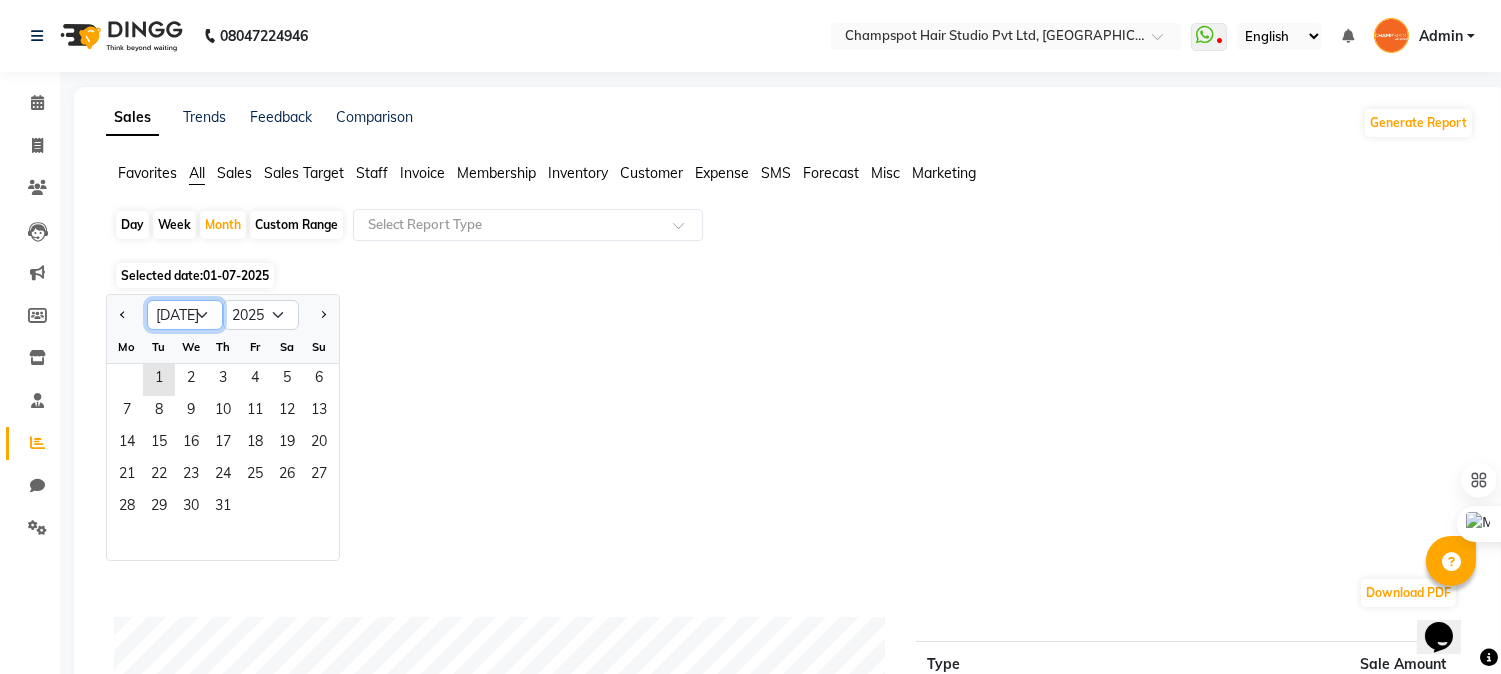 drag, startPoint x: 183, startPoint y: 314, endPoint x: 184, endPoint y: 327, distance: 13.038404 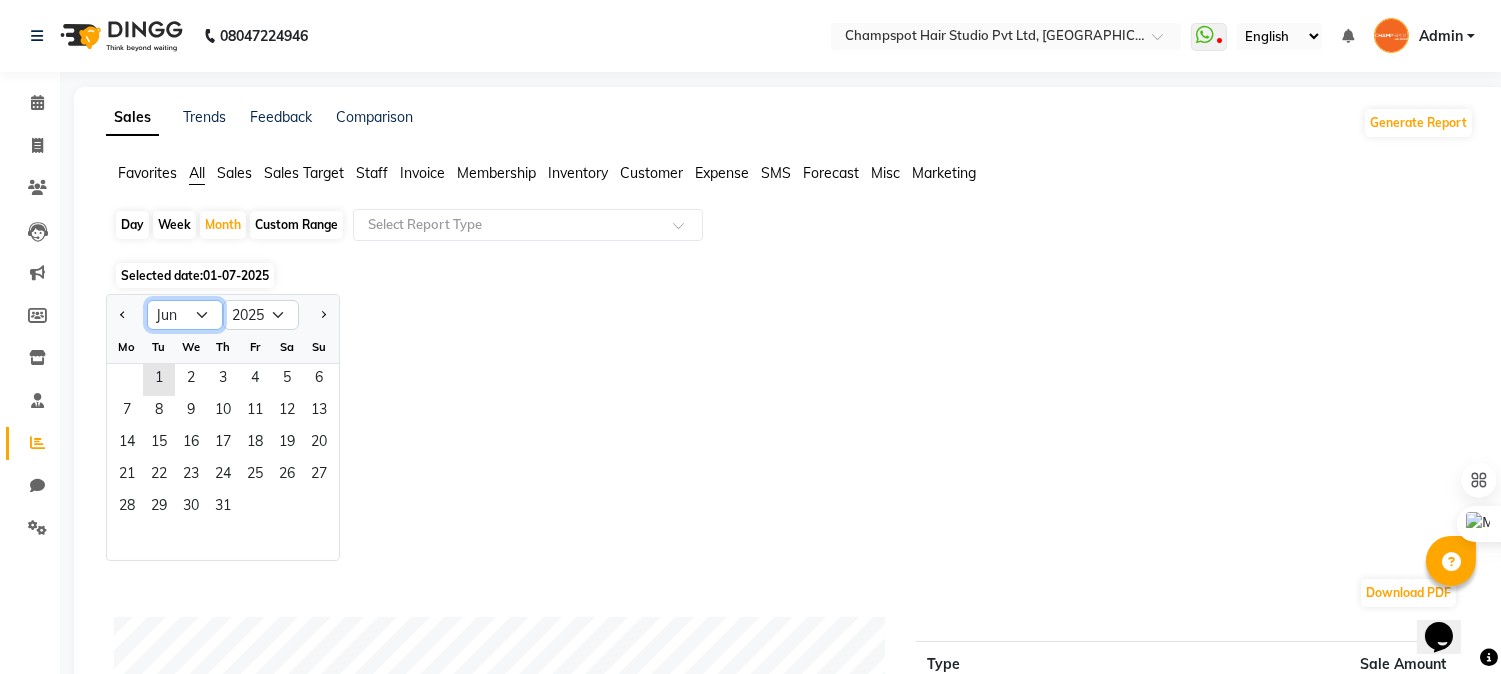 click on "Jan Feb Mar Apr May Jun [DATE] Aug Sep Oct Nov Dec" 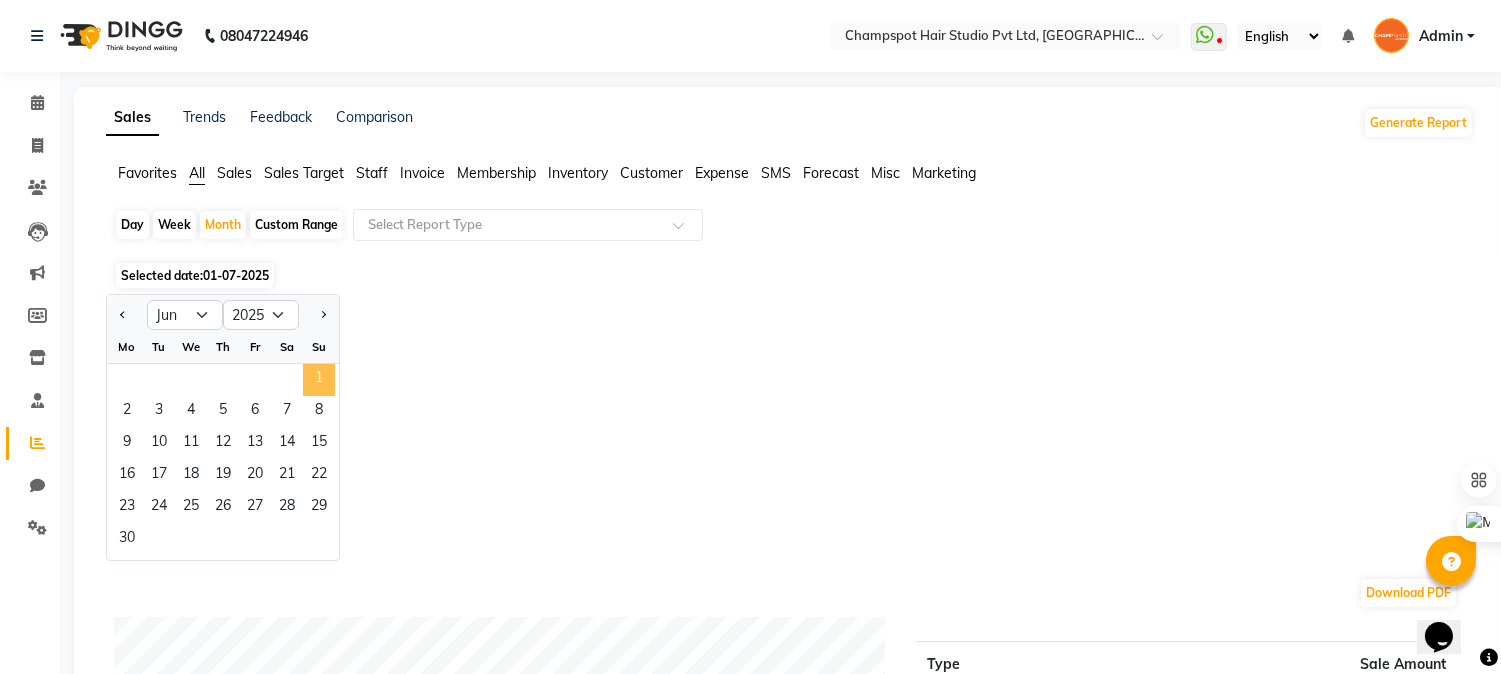 click on "1" 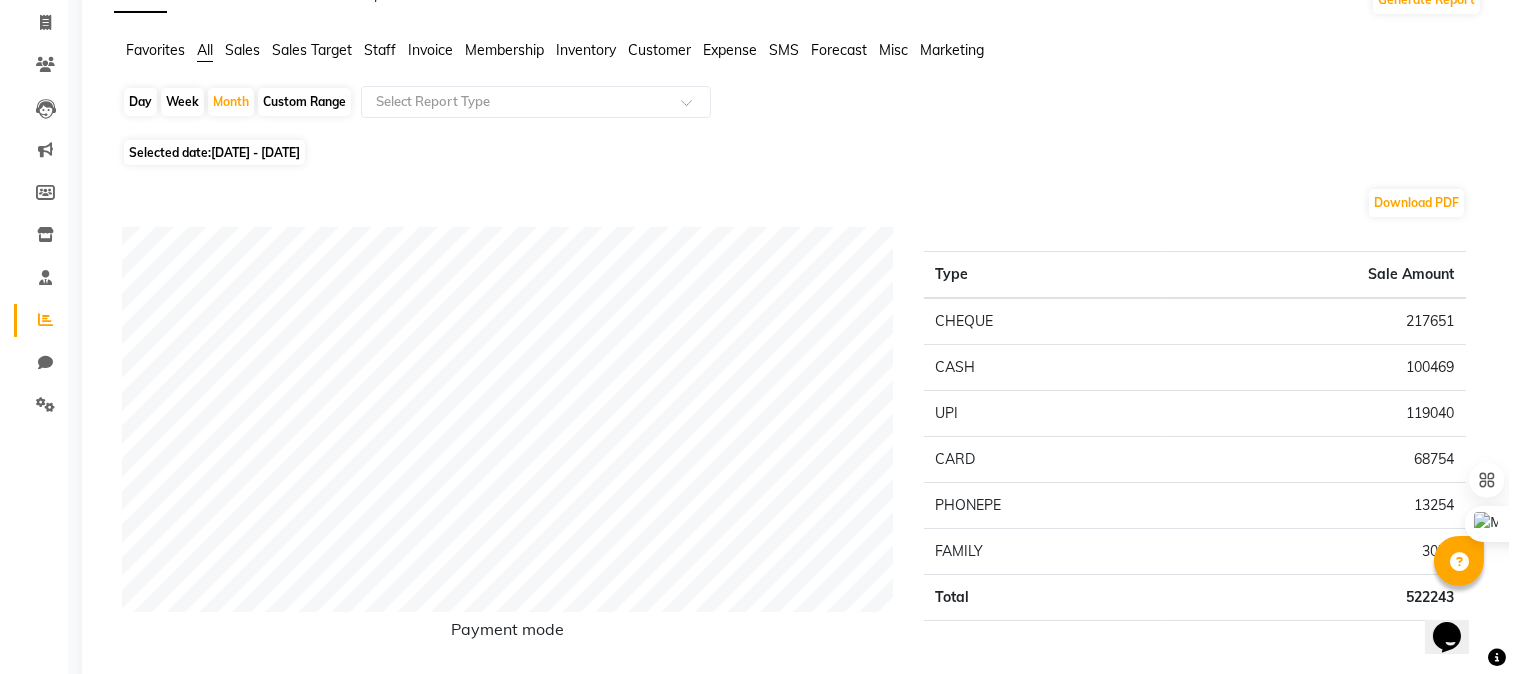 scroll, scrollTop: 0, scrollLeft: 0, axis: both 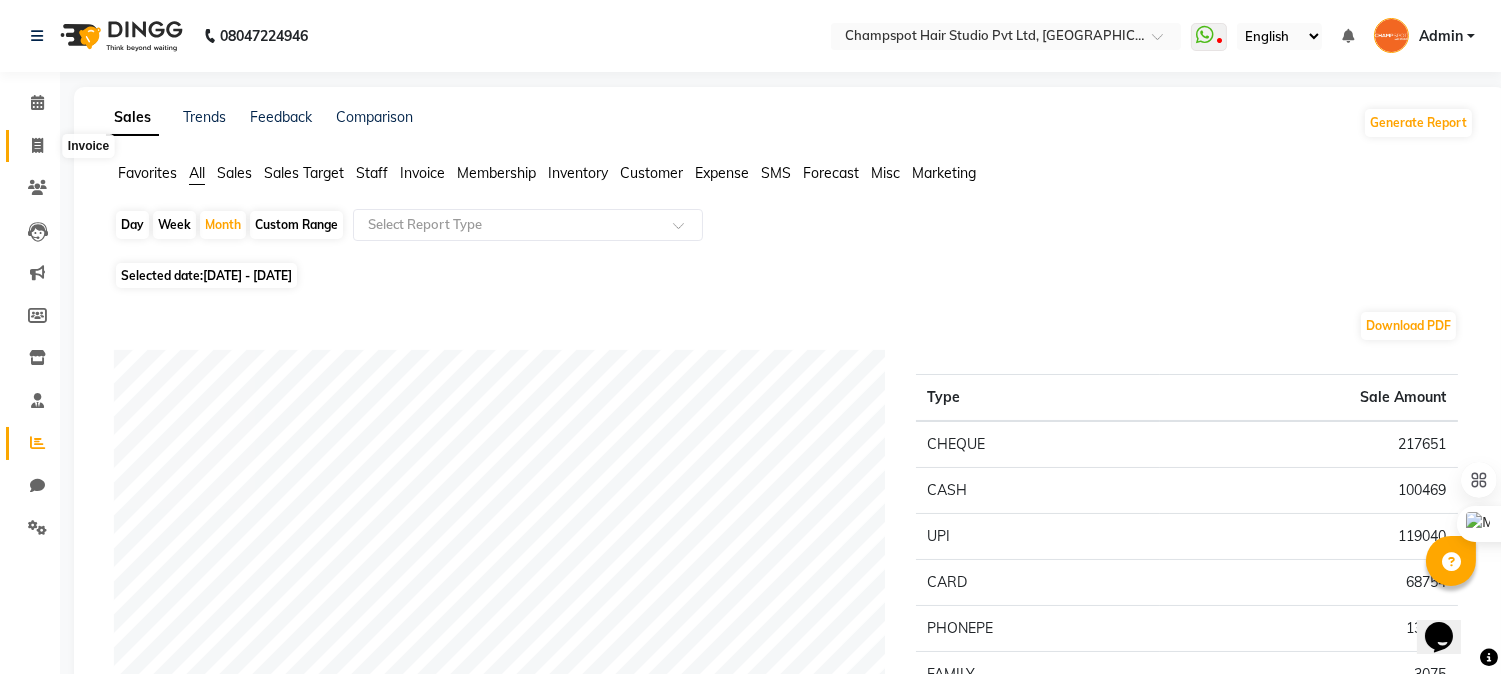 click 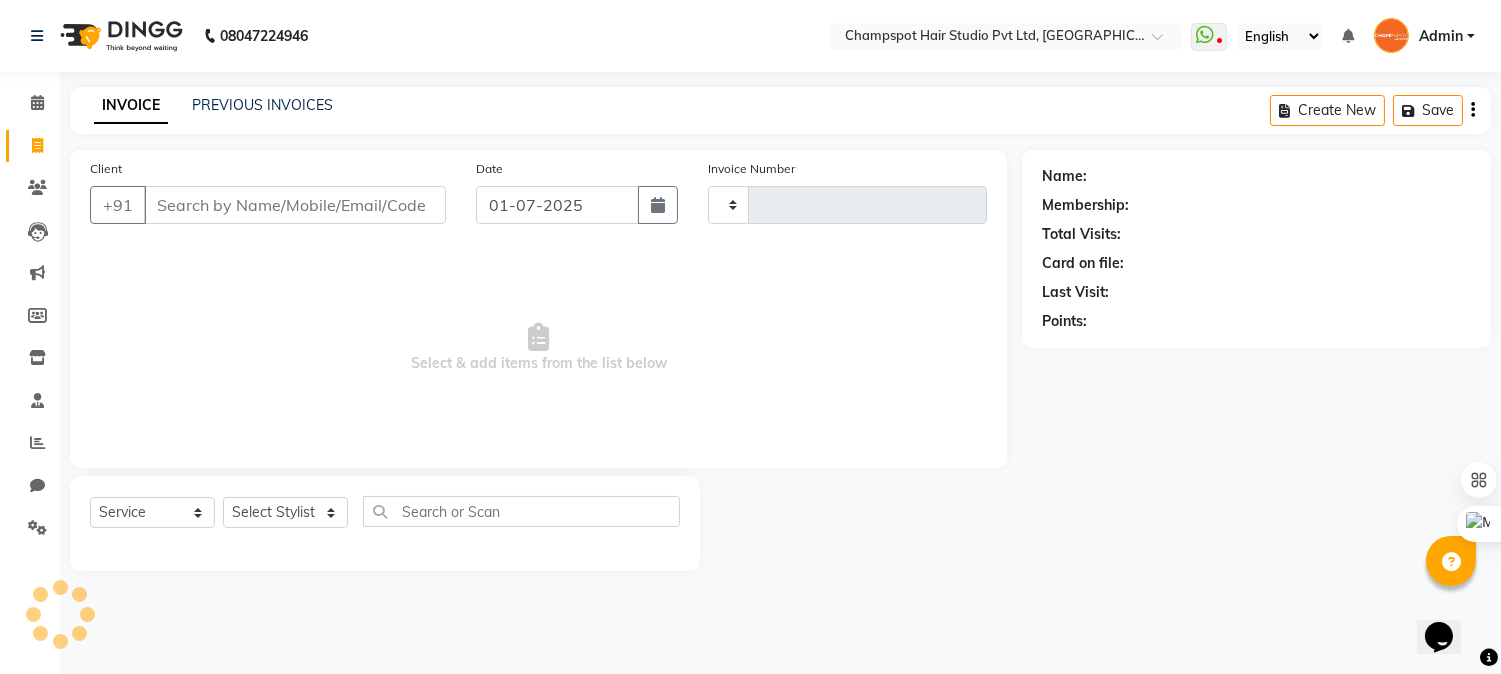 type on "1508" 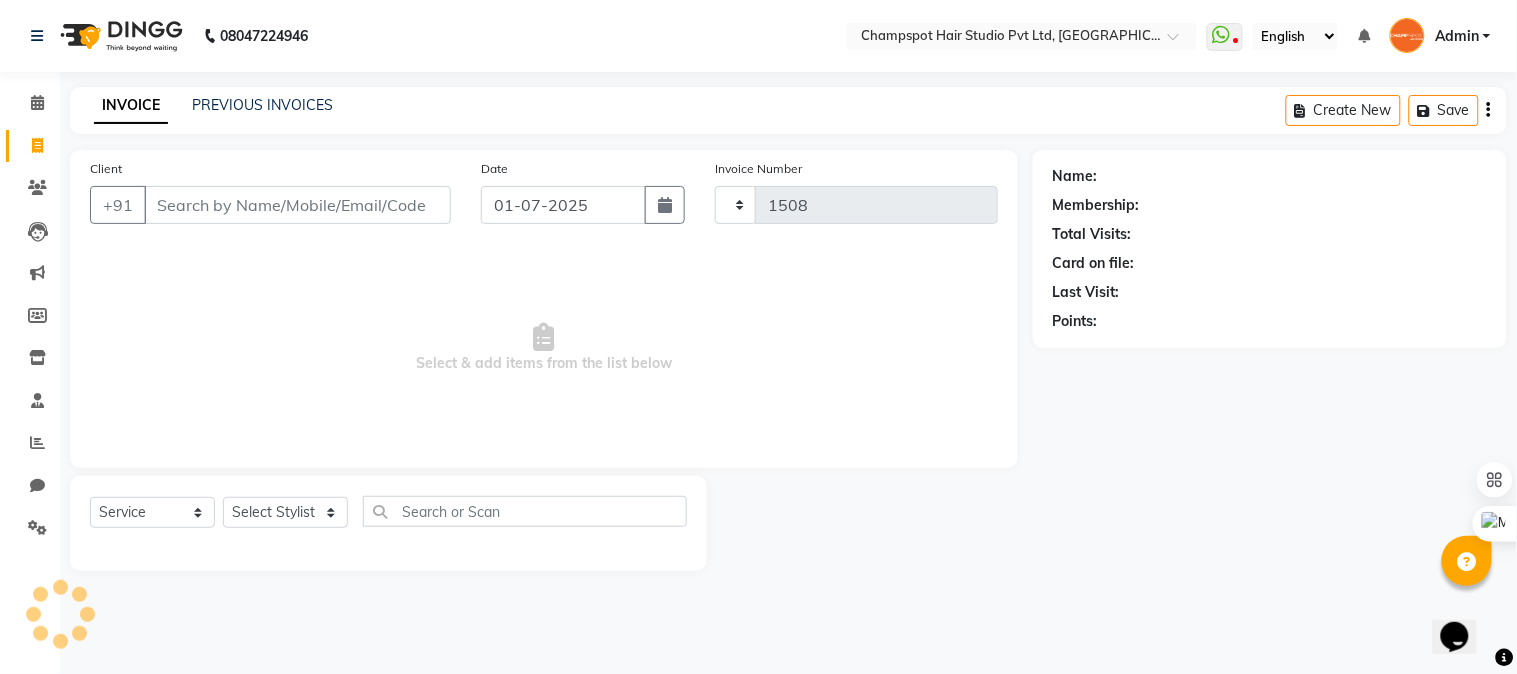select on "7690" 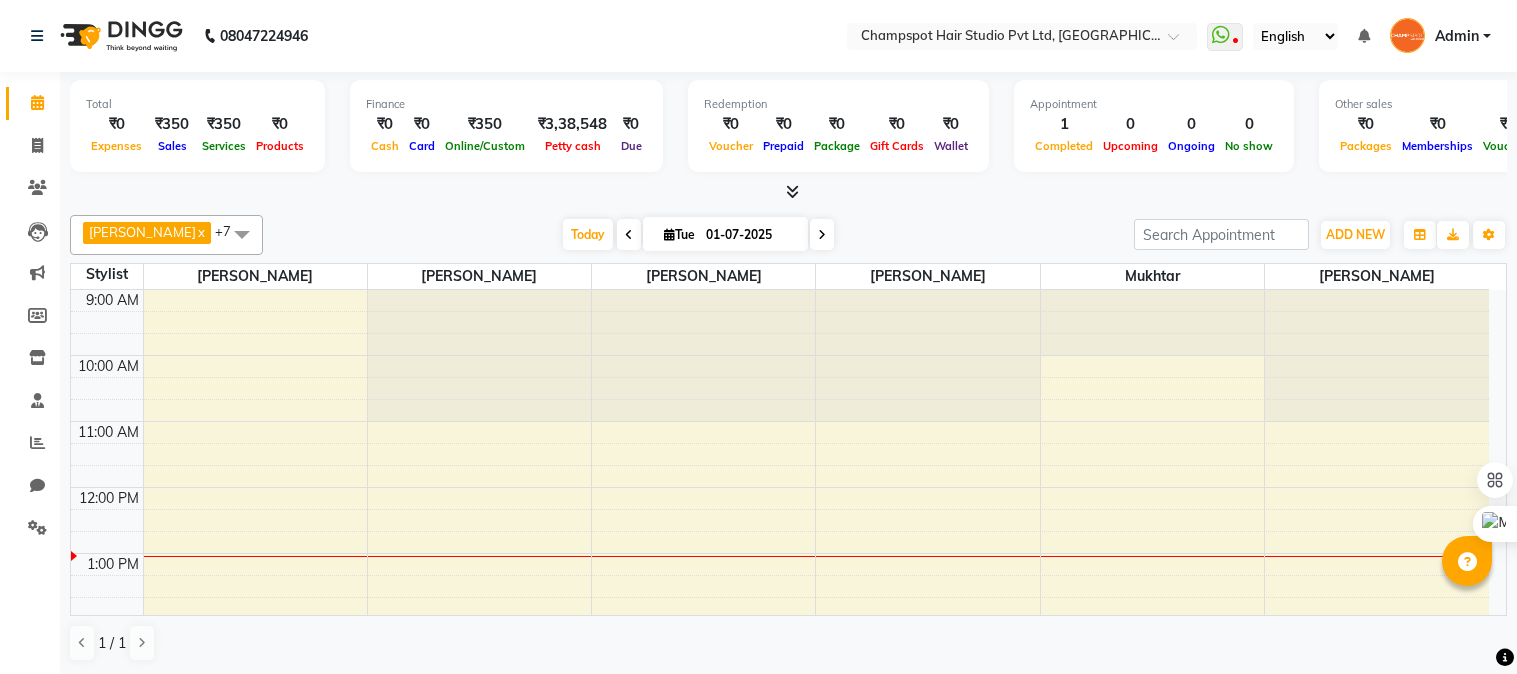 scroll, scrollTop: 0, scrollLeft: 0, axis: both 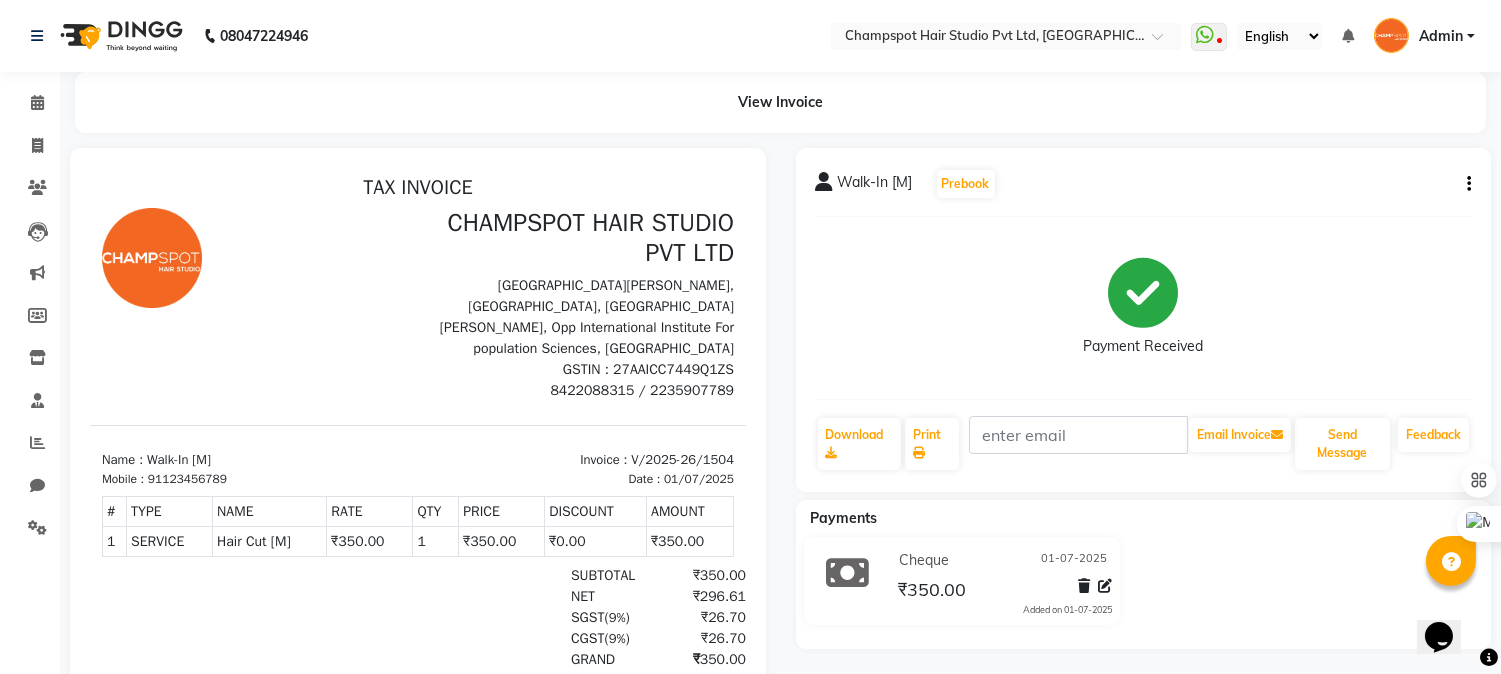 click 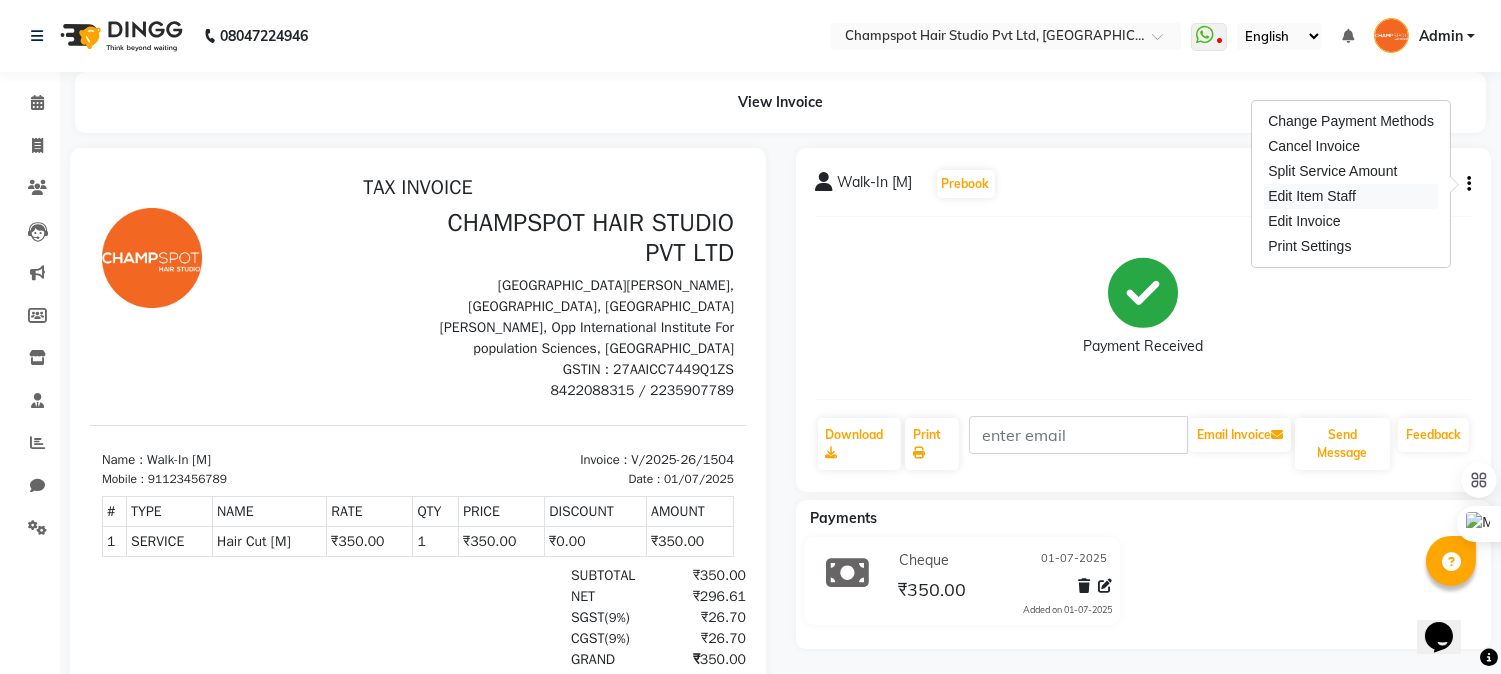 click on "Edit Item Staff" at bounding box center [1351, 196] 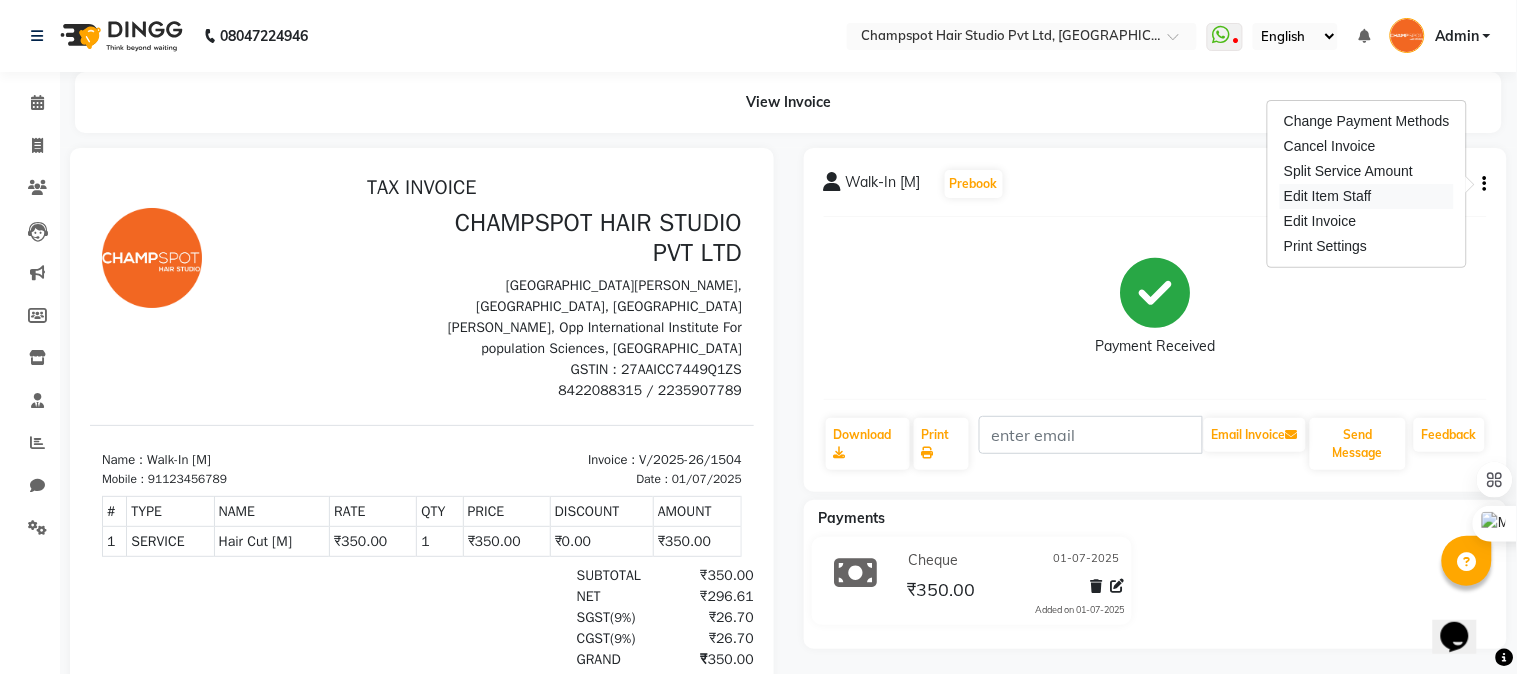 select on "69489" 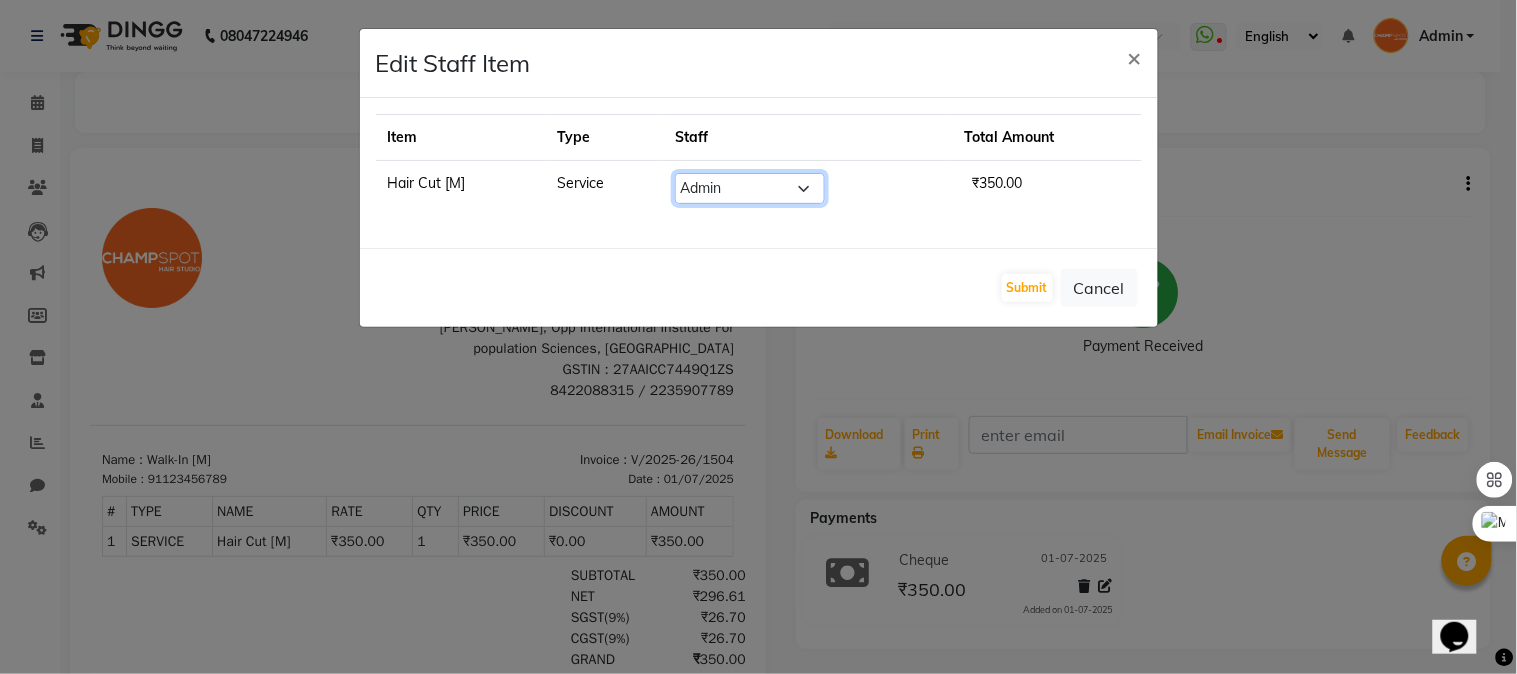 click on "Select  Admin   Ahmad   Bhavesh Limbachia   Falak Shaikh   	Hemant Limbachia   Mamta Divekar   Mukhtar   Shamshad" 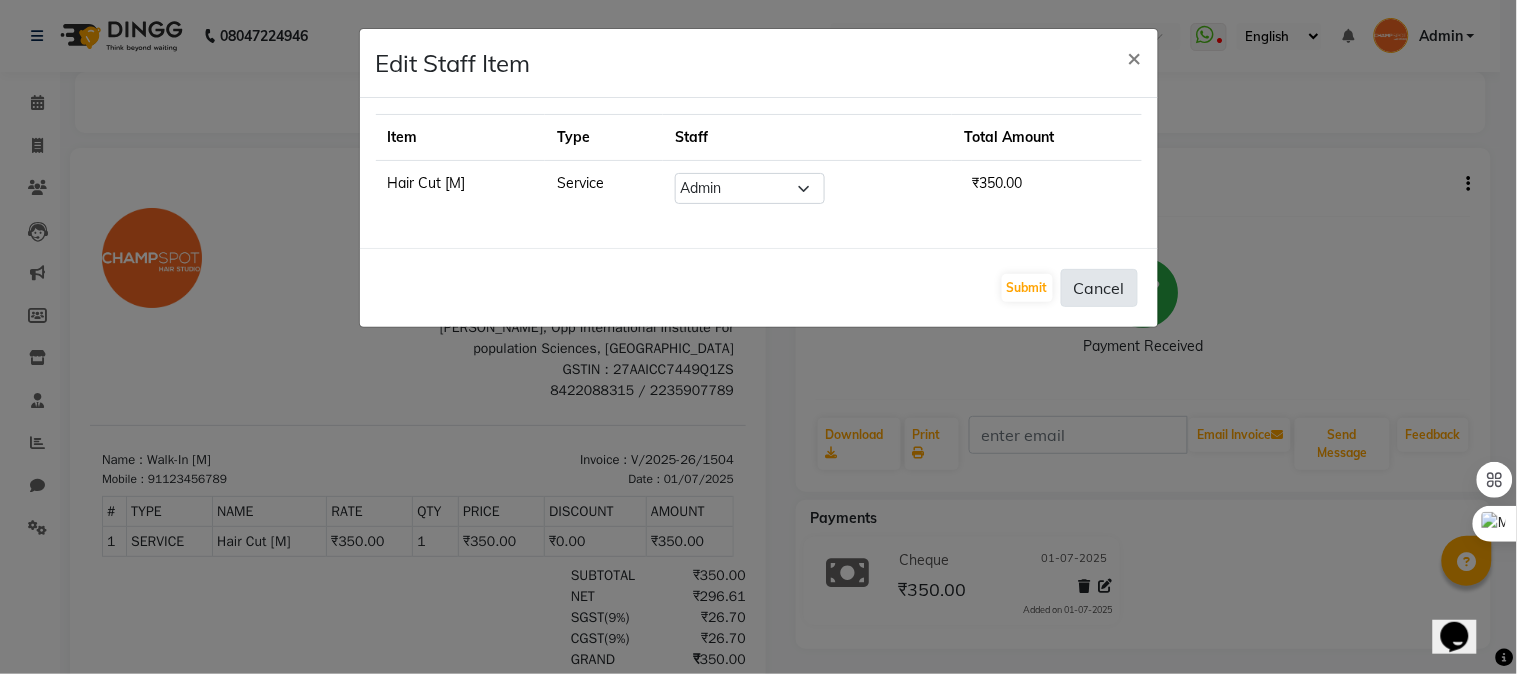 click on "Cancel" 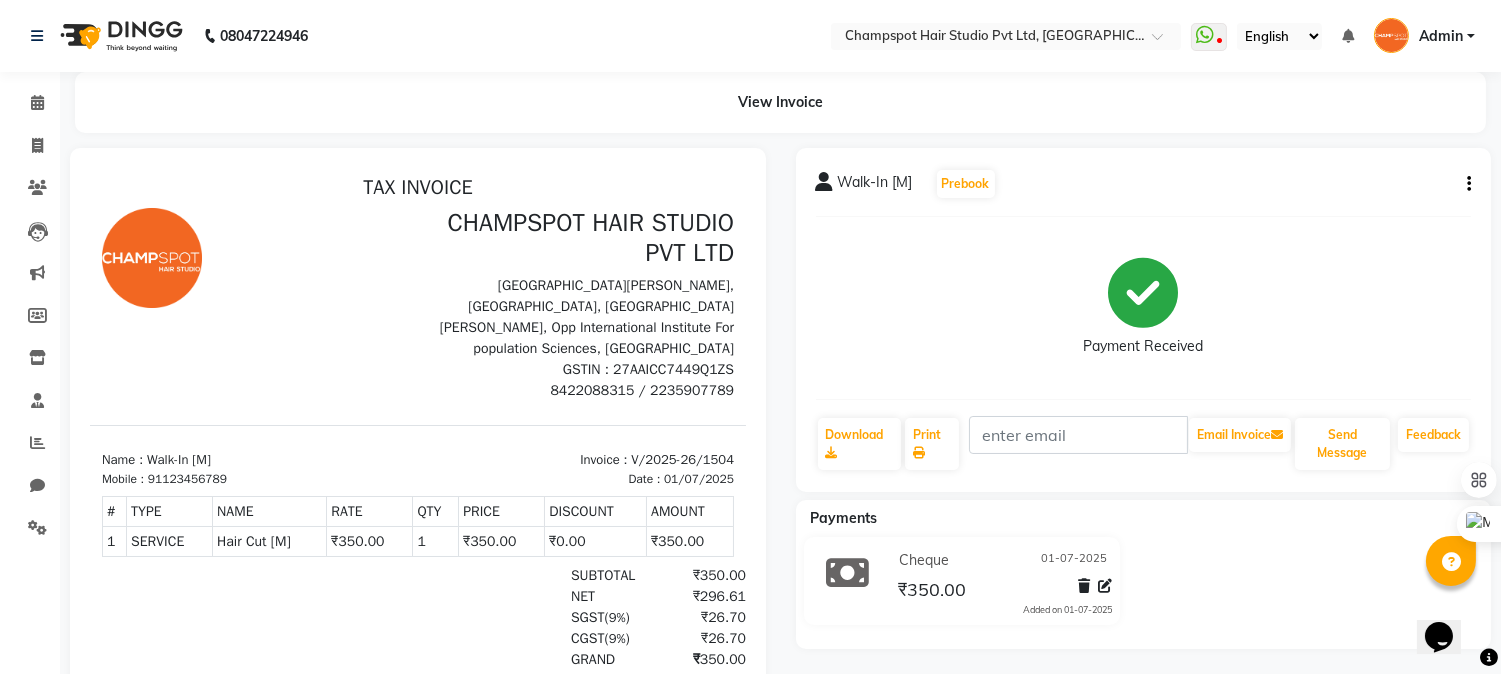 click 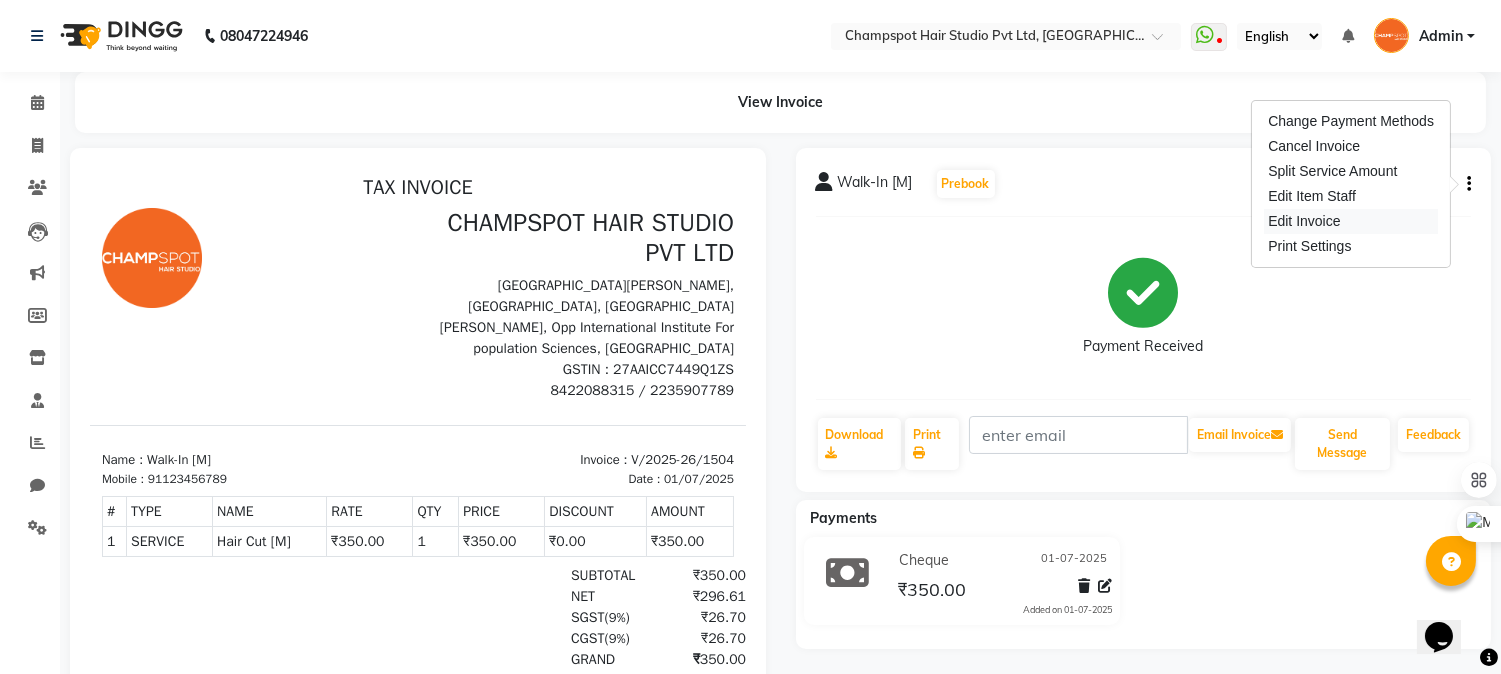 click on "Edit Invoice" at bounding box center [1351, 221] 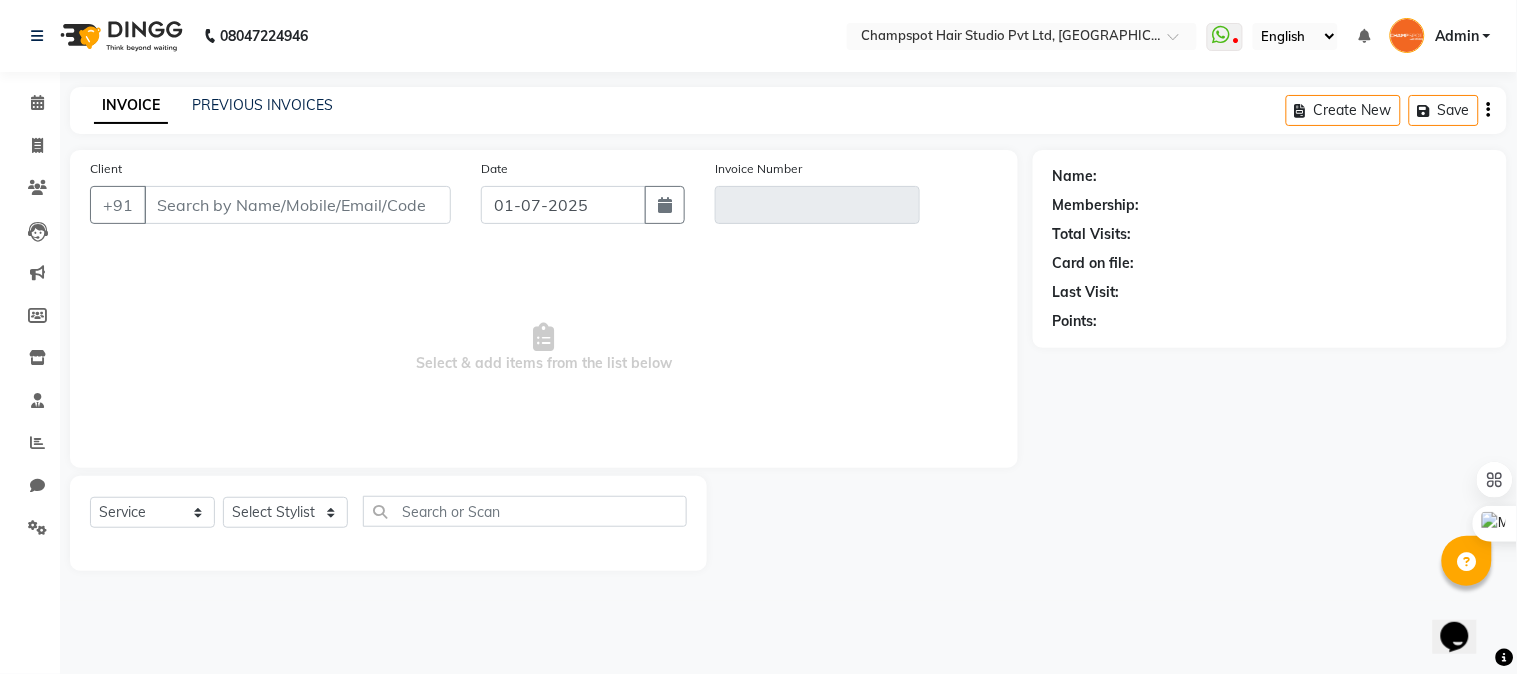 type on "123456789" 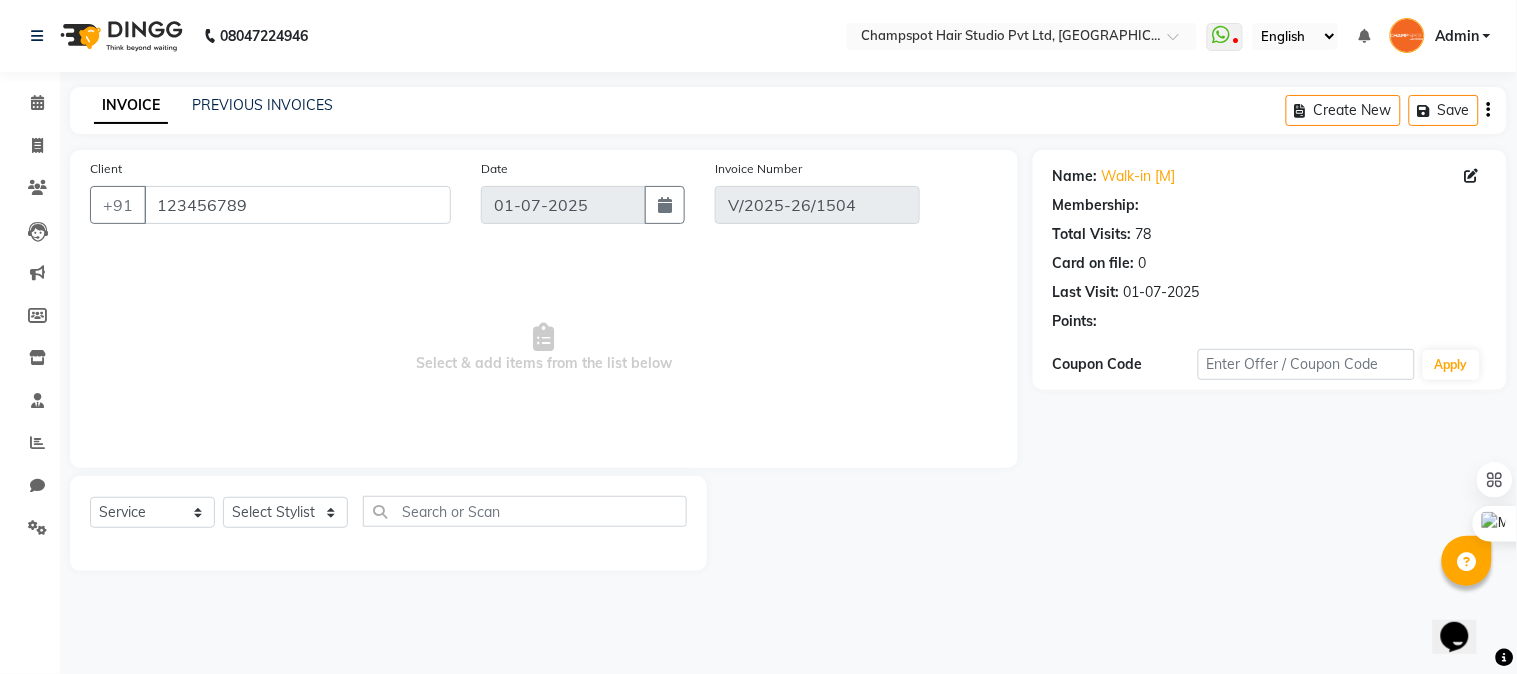 select on "select" 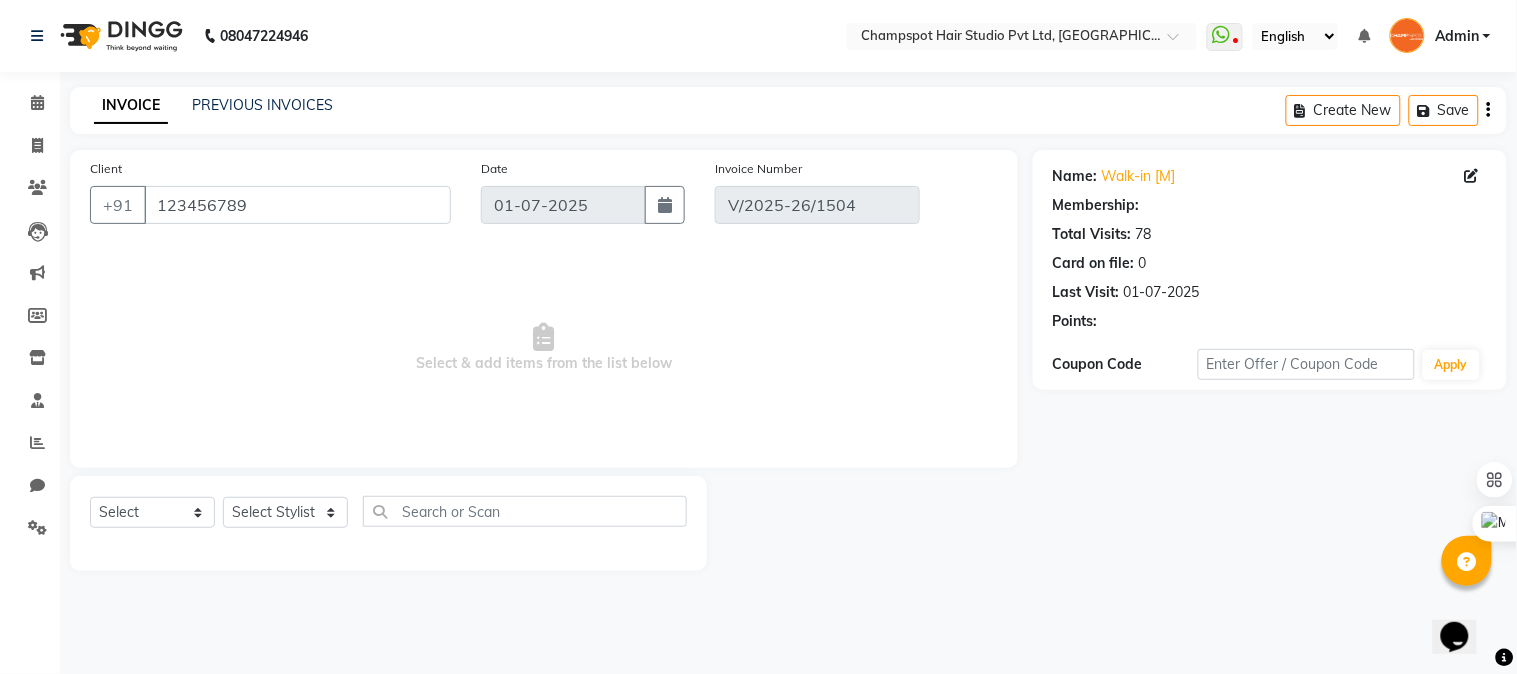 select on "1: Object" 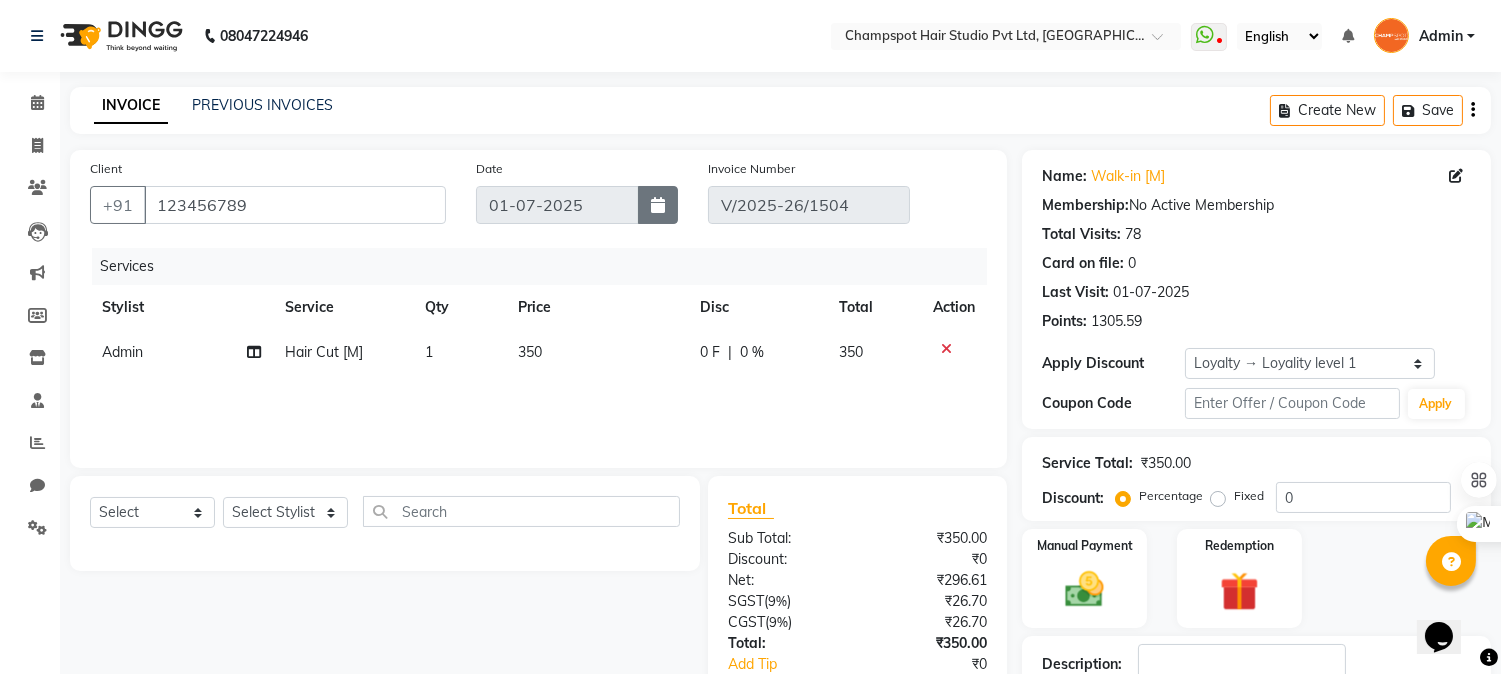 click 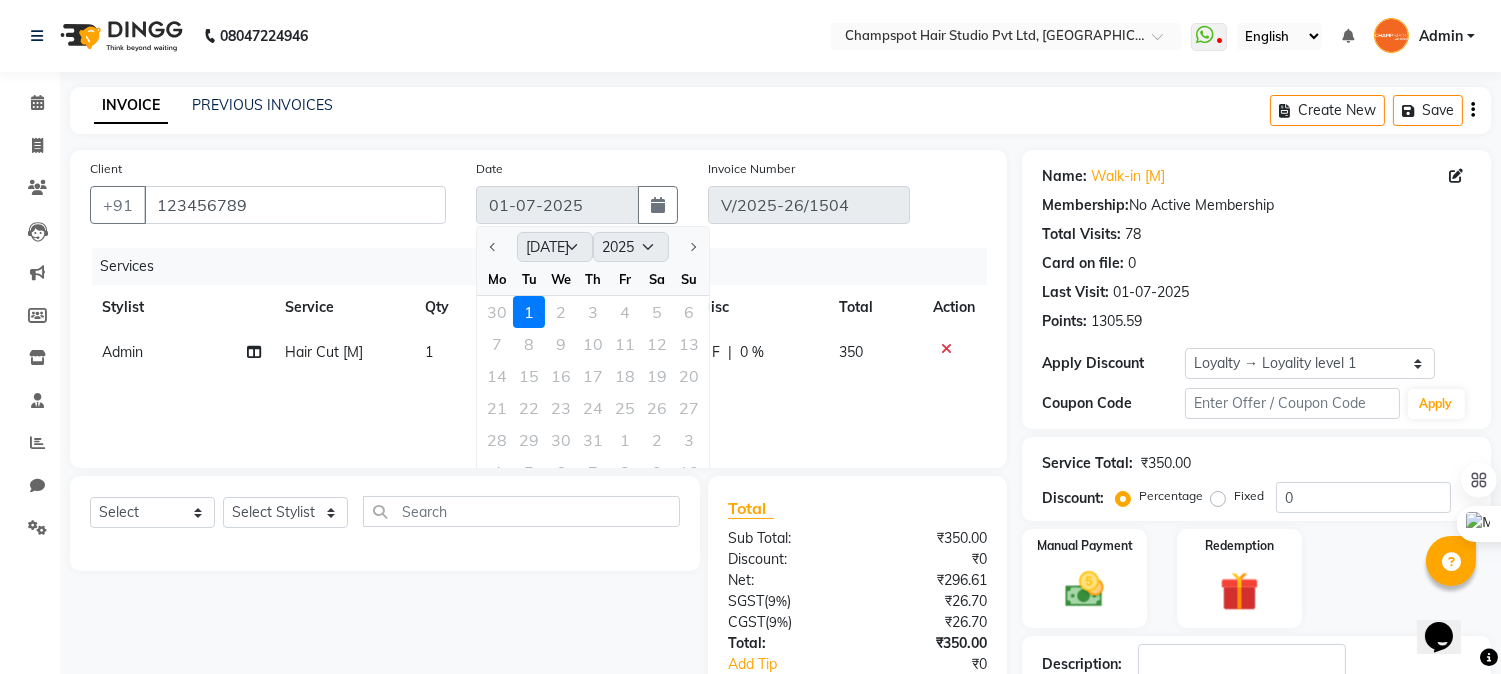 click on "30 1 2 3 4 5 6" 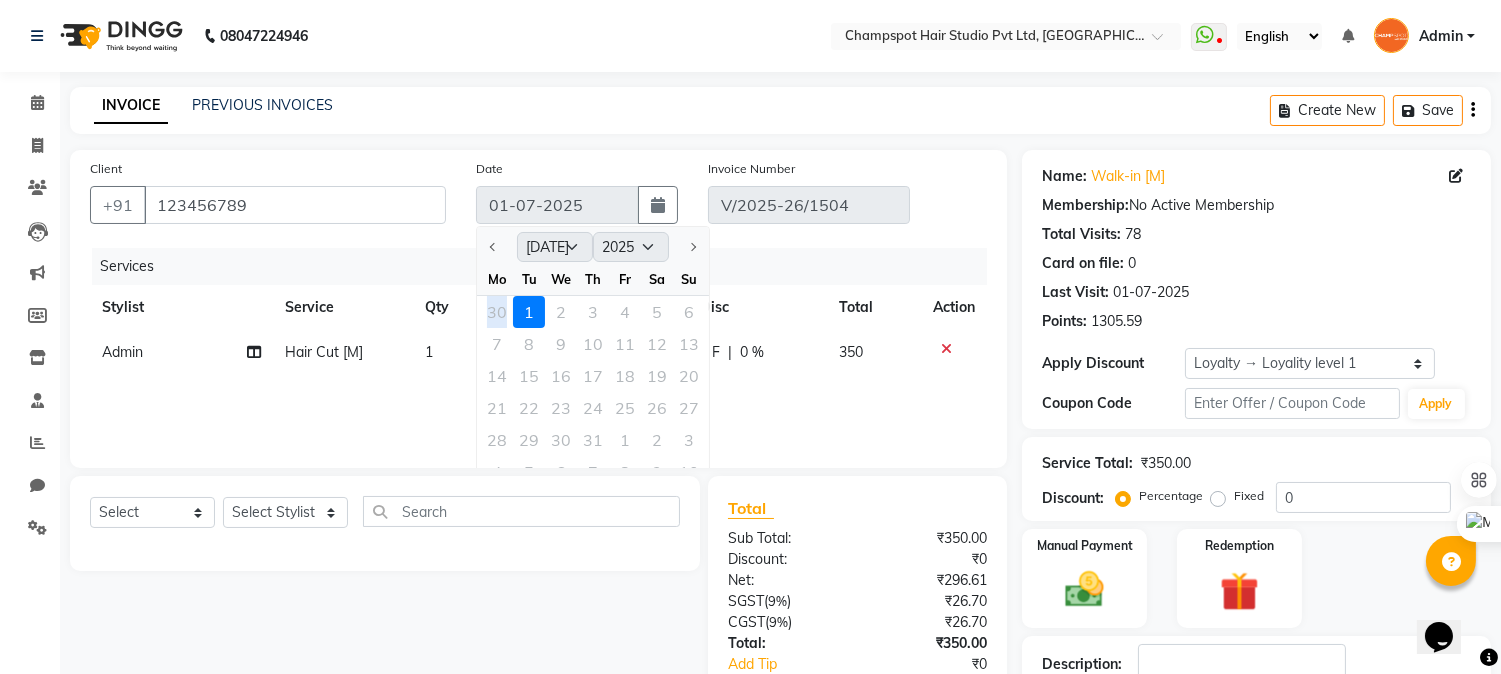 click on "30 1 2 3 4 5 6" 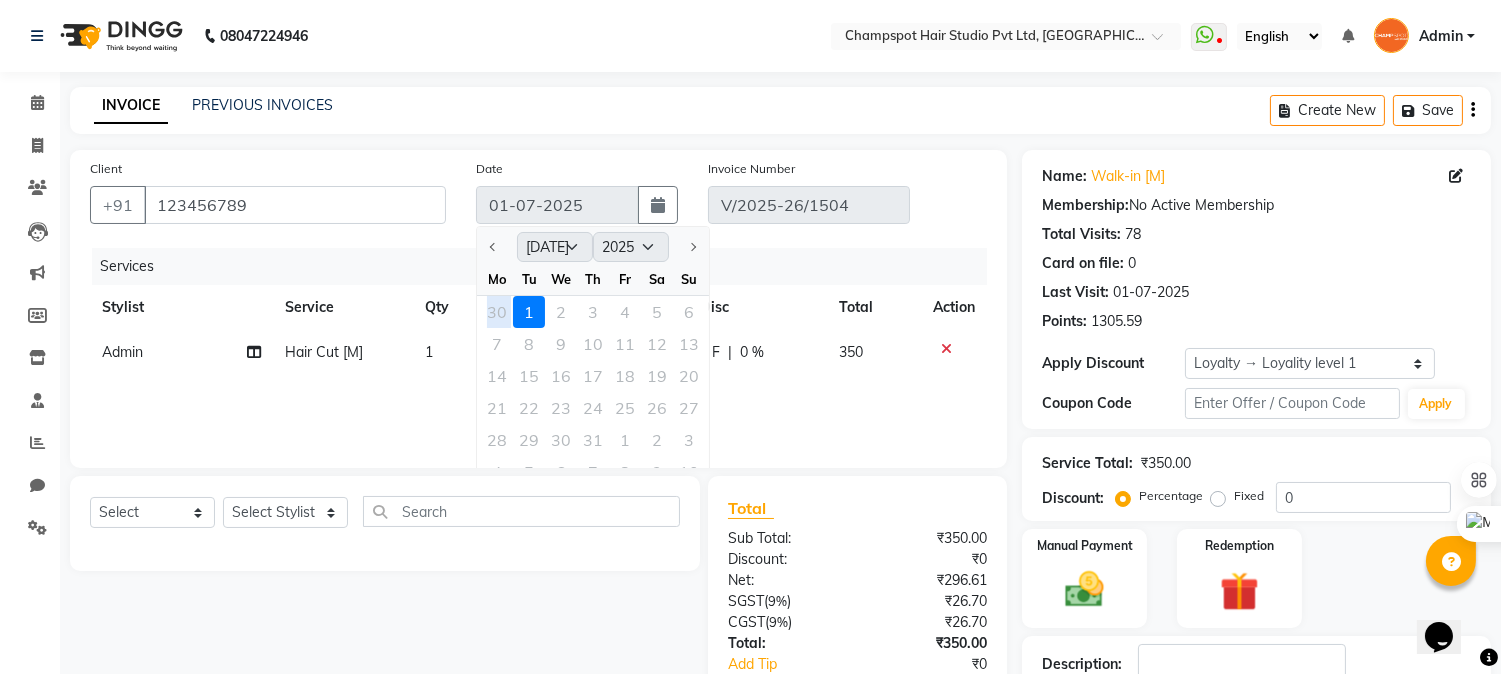click on "30 1 2 3 4 5 6" 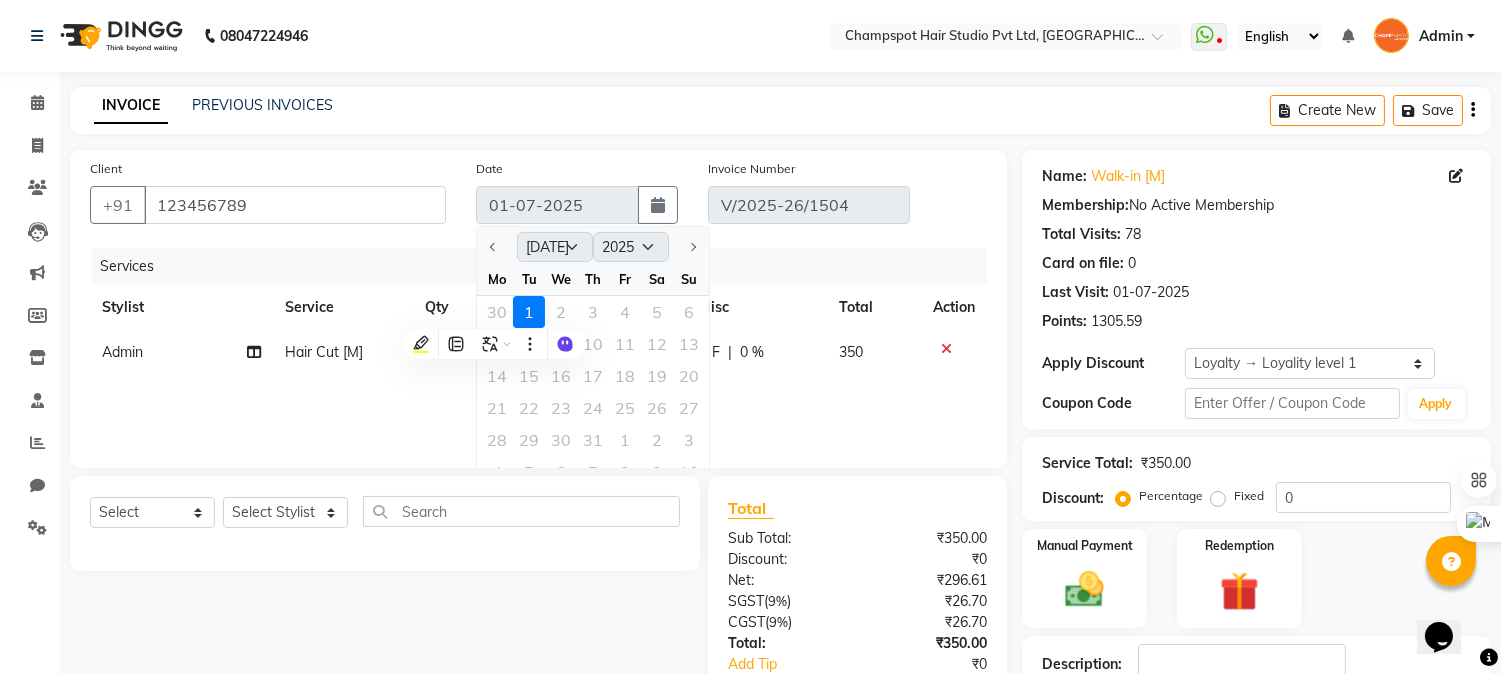click on "INVOICE PREVIOUS INVOICES Create New   Save" 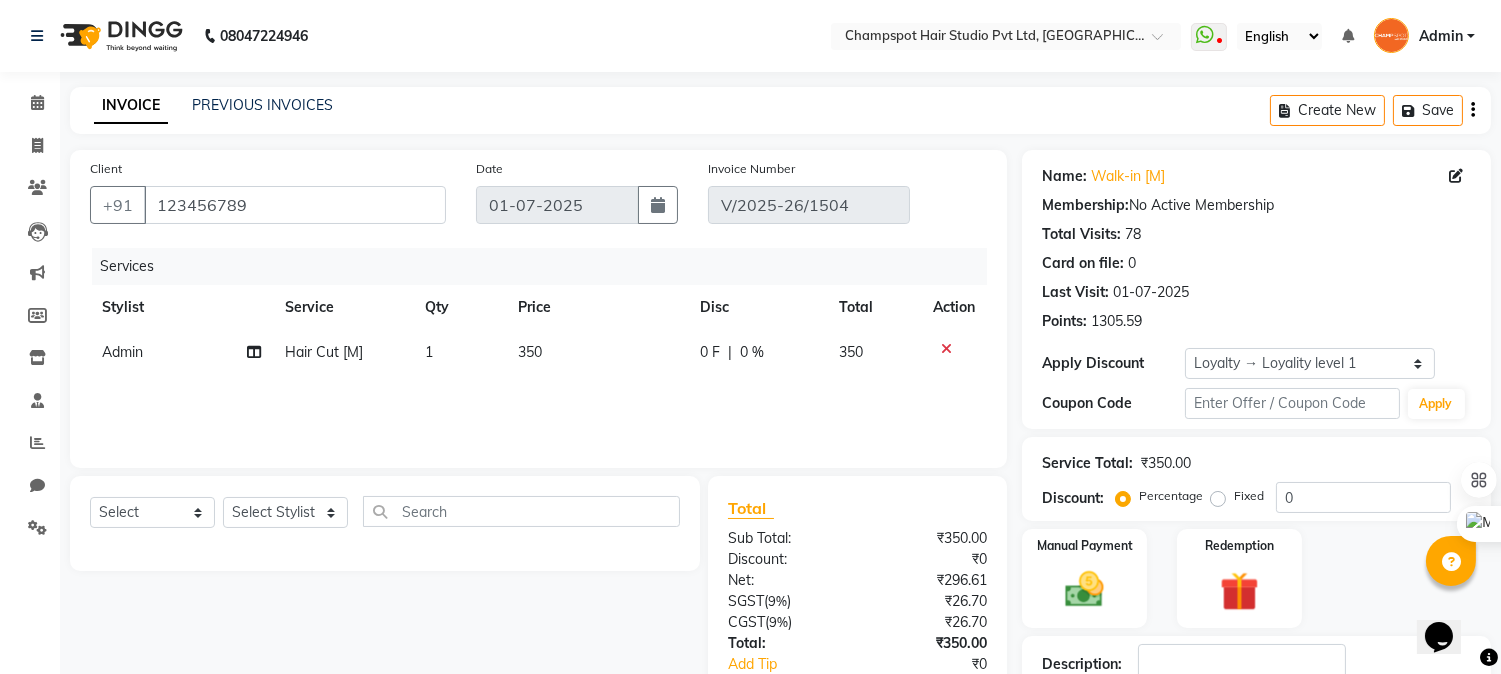 click 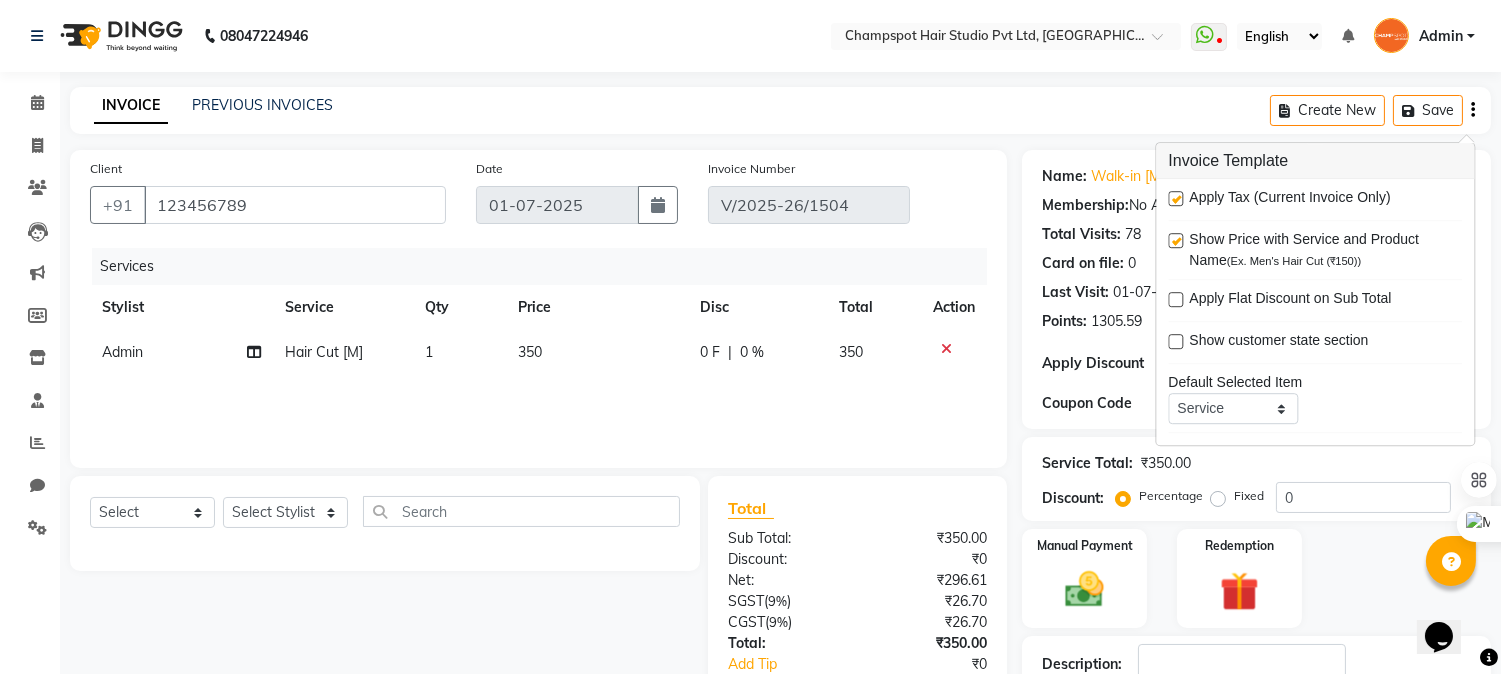click on "08047224946 Select Location × Champspot Hair Studio Pvt Ltd, Chembur  WhatsApp Status  ✕ Status:  Disconnected Recent Service Activity: 01-01-1970     05:30 AM  08047224946 Whatsapp Settings English ENGLISH Español العربية मराठी हिंदी ગુજરાતી தமிழ் 中文 Notifications nothing to show Admin Manage Profile Change Password Sign out  Version:3.14.0" 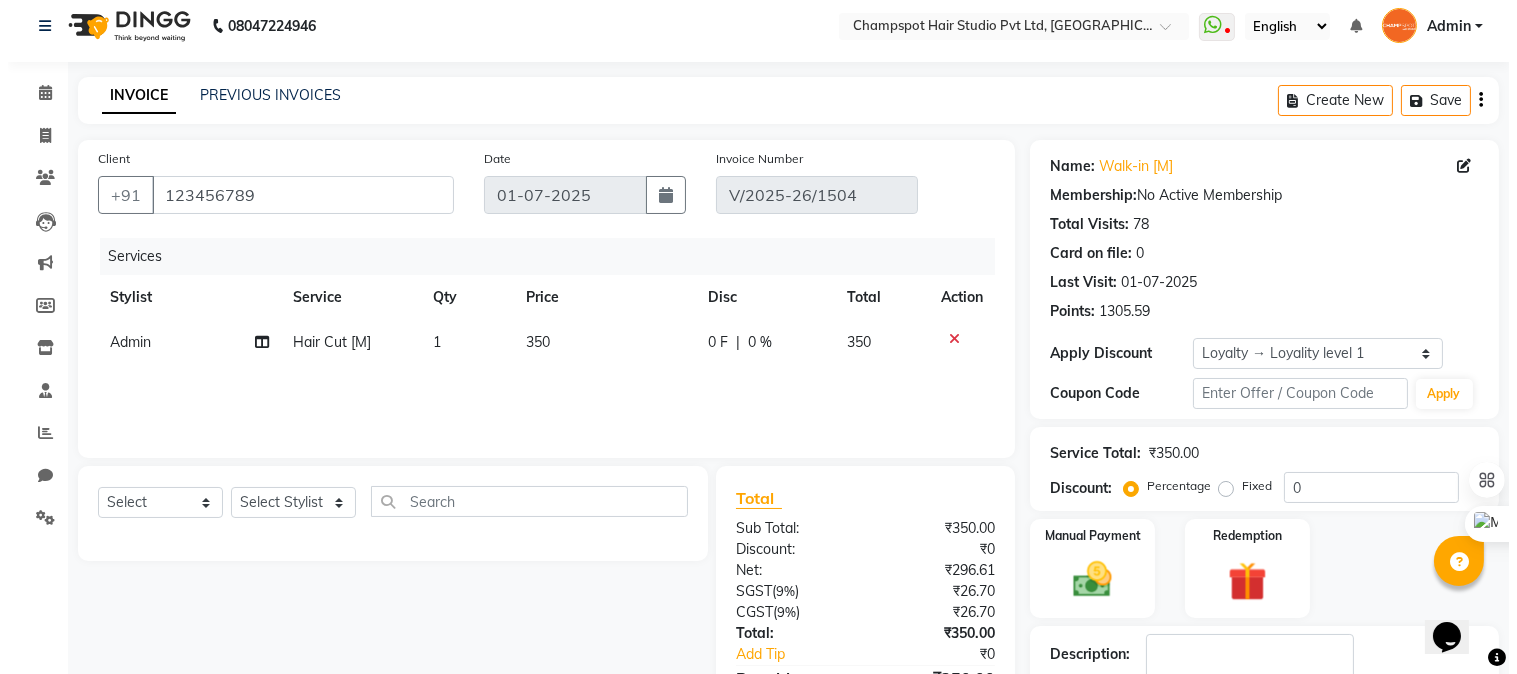 scroll, scrollTop: 0, scrollLeft: 0, axis: both 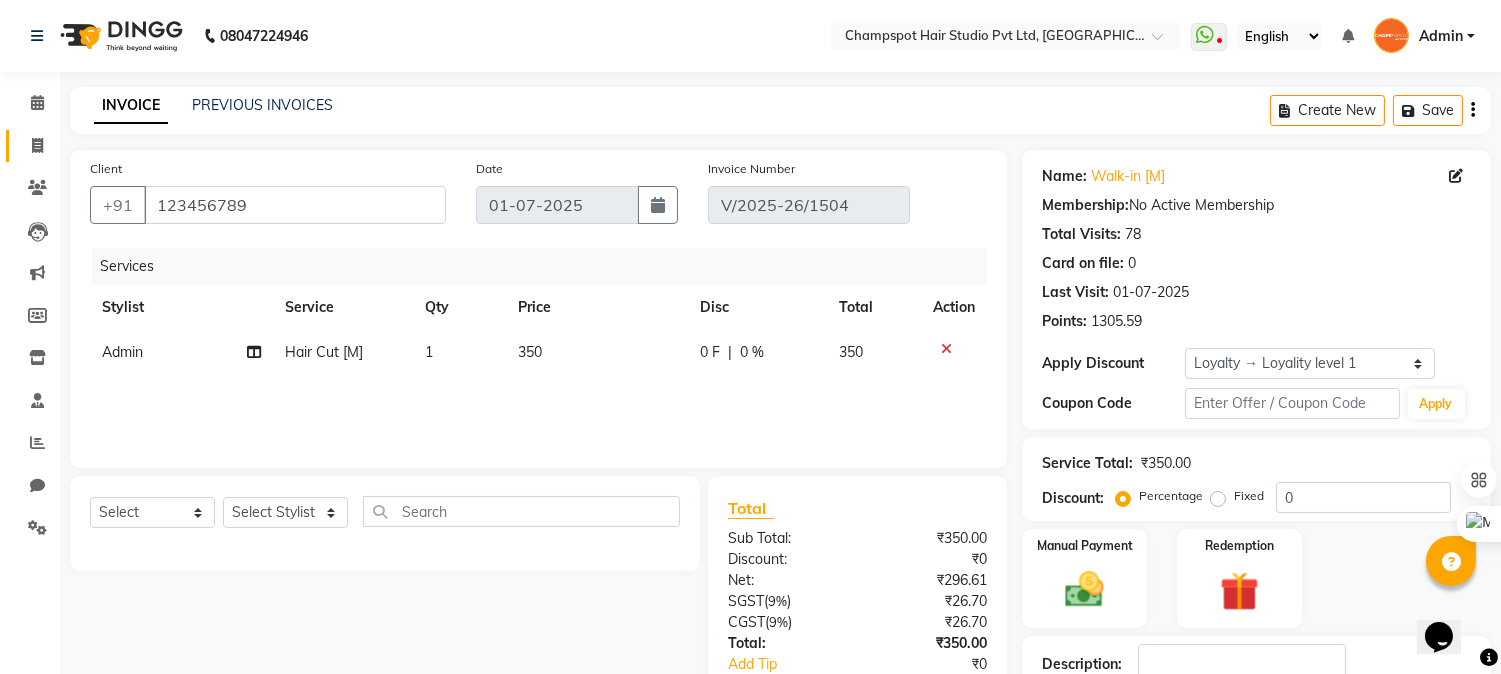 click on "Invoice" 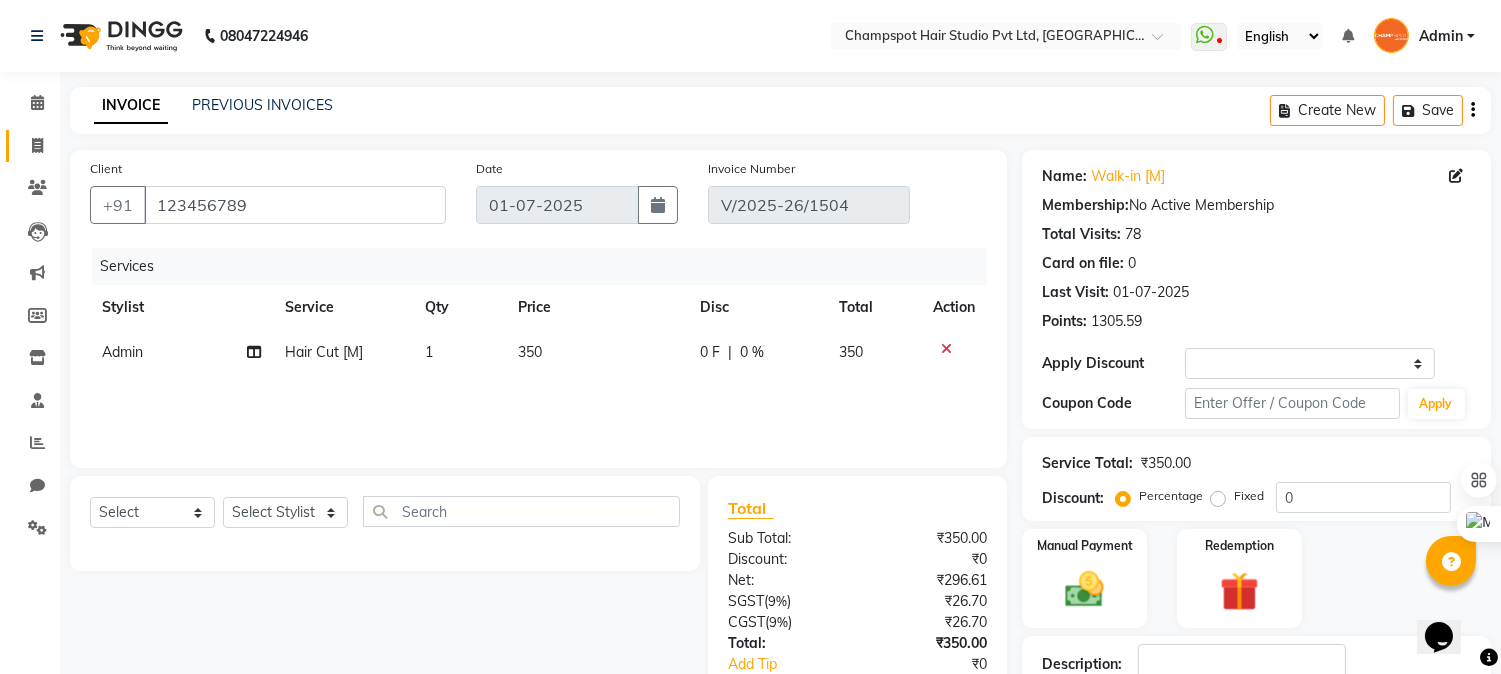 select on "service" 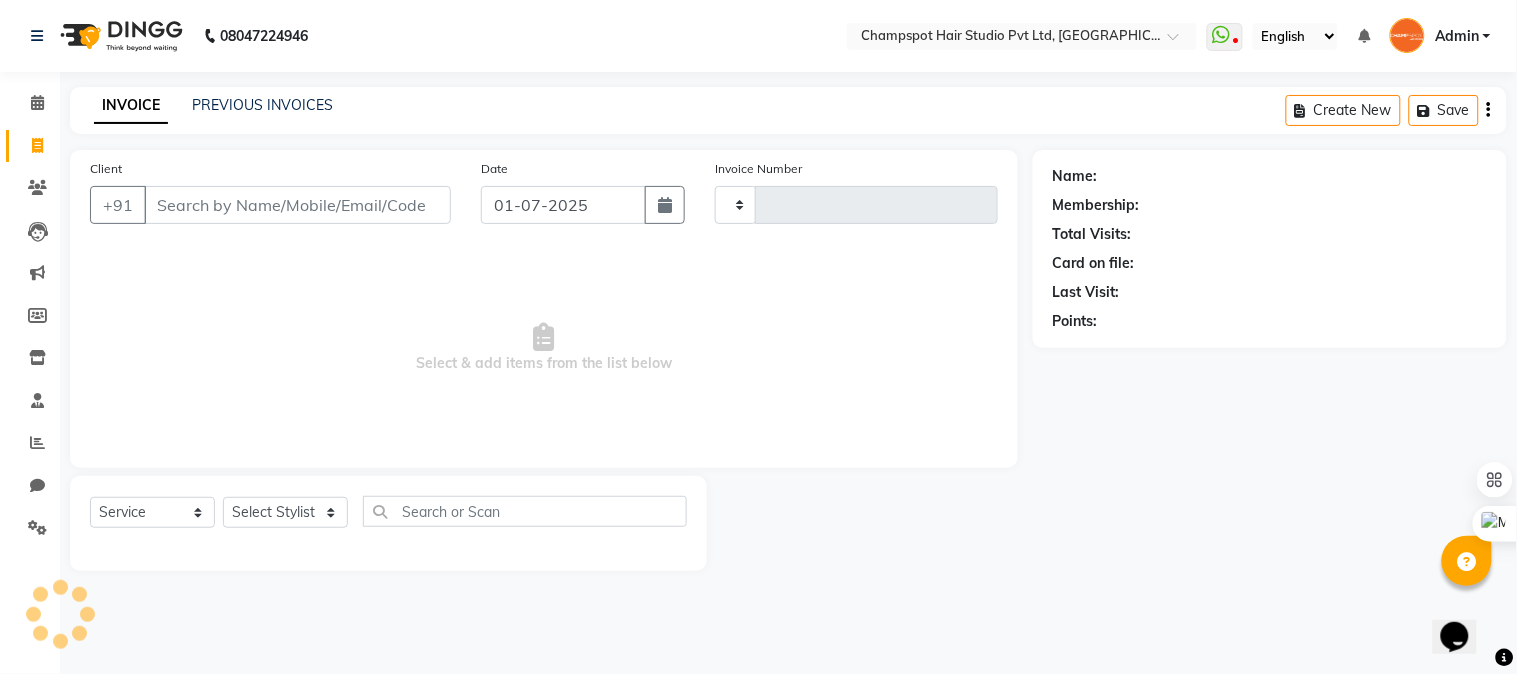type on "1507" 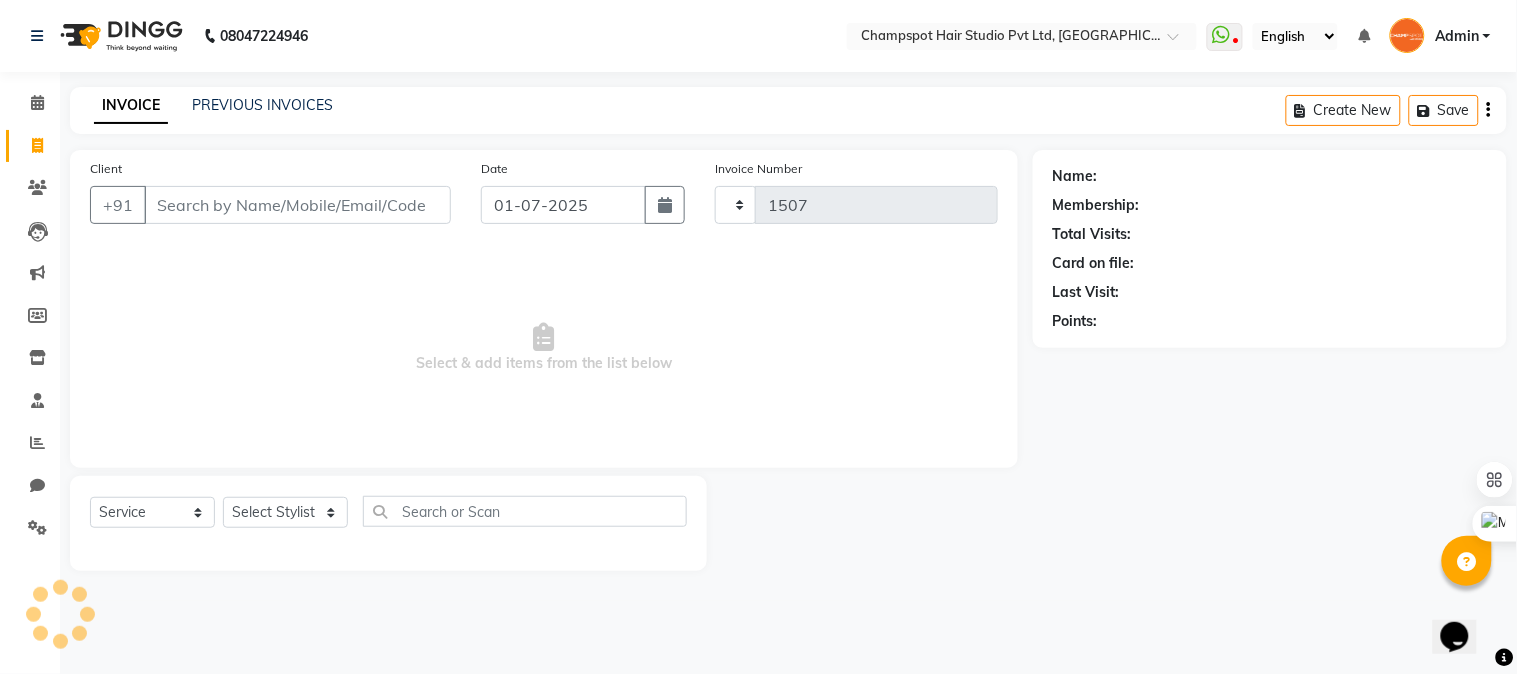select on "7690" 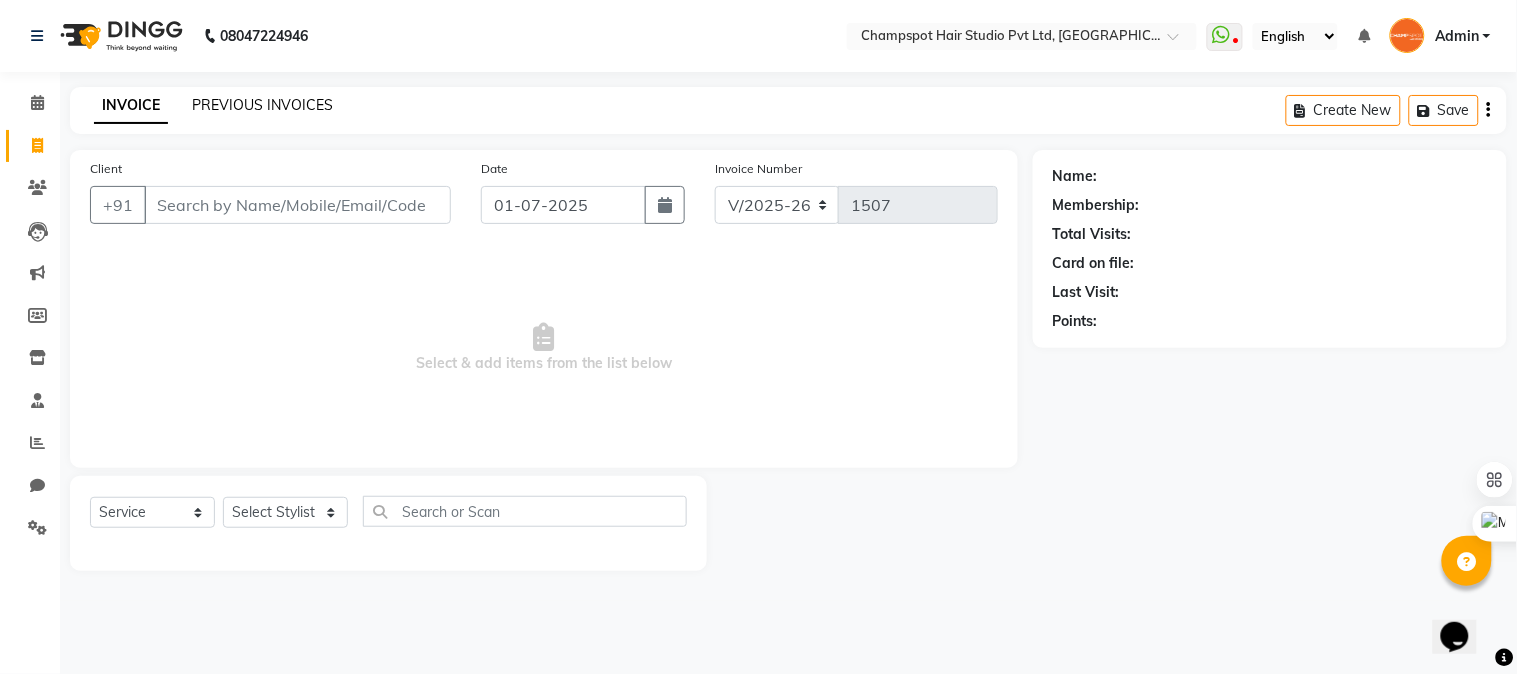 click on "PREVIOUS INVOICES" 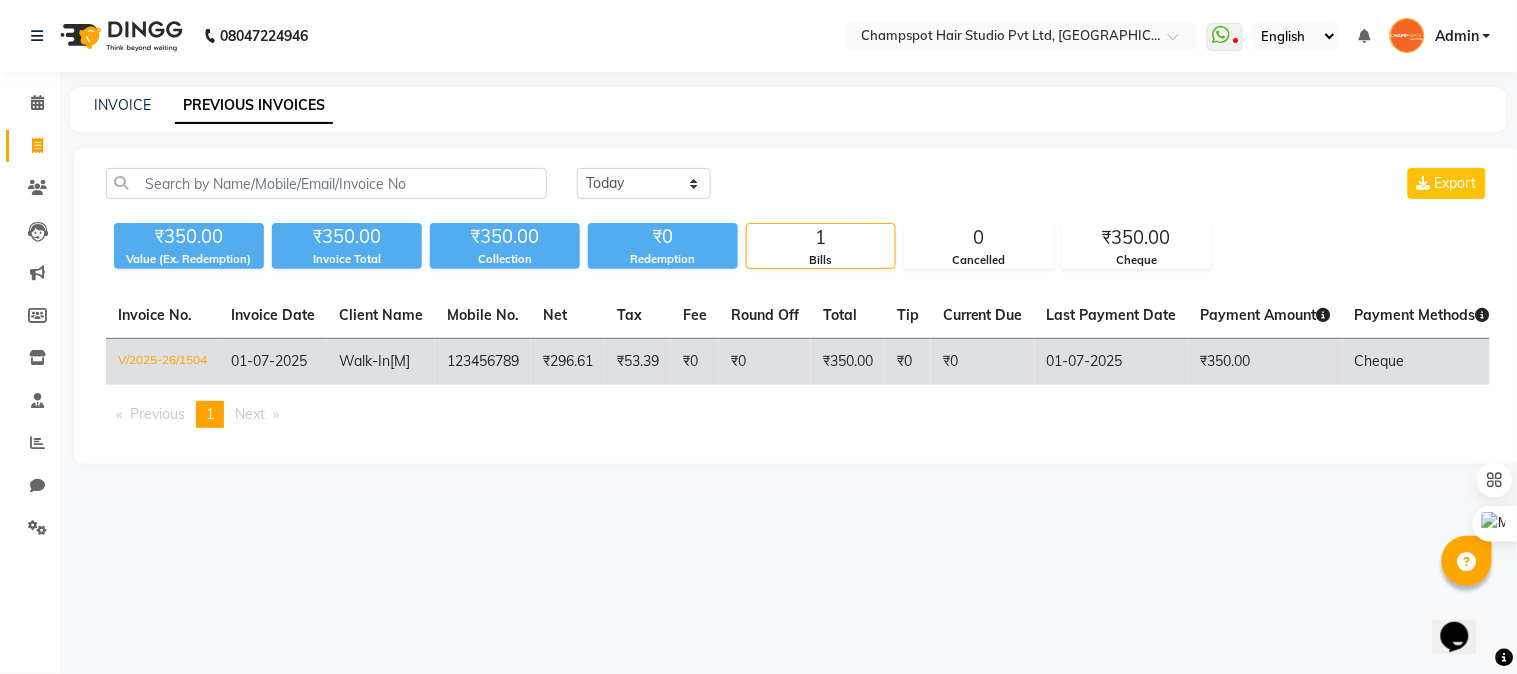 click on "₹296.61" 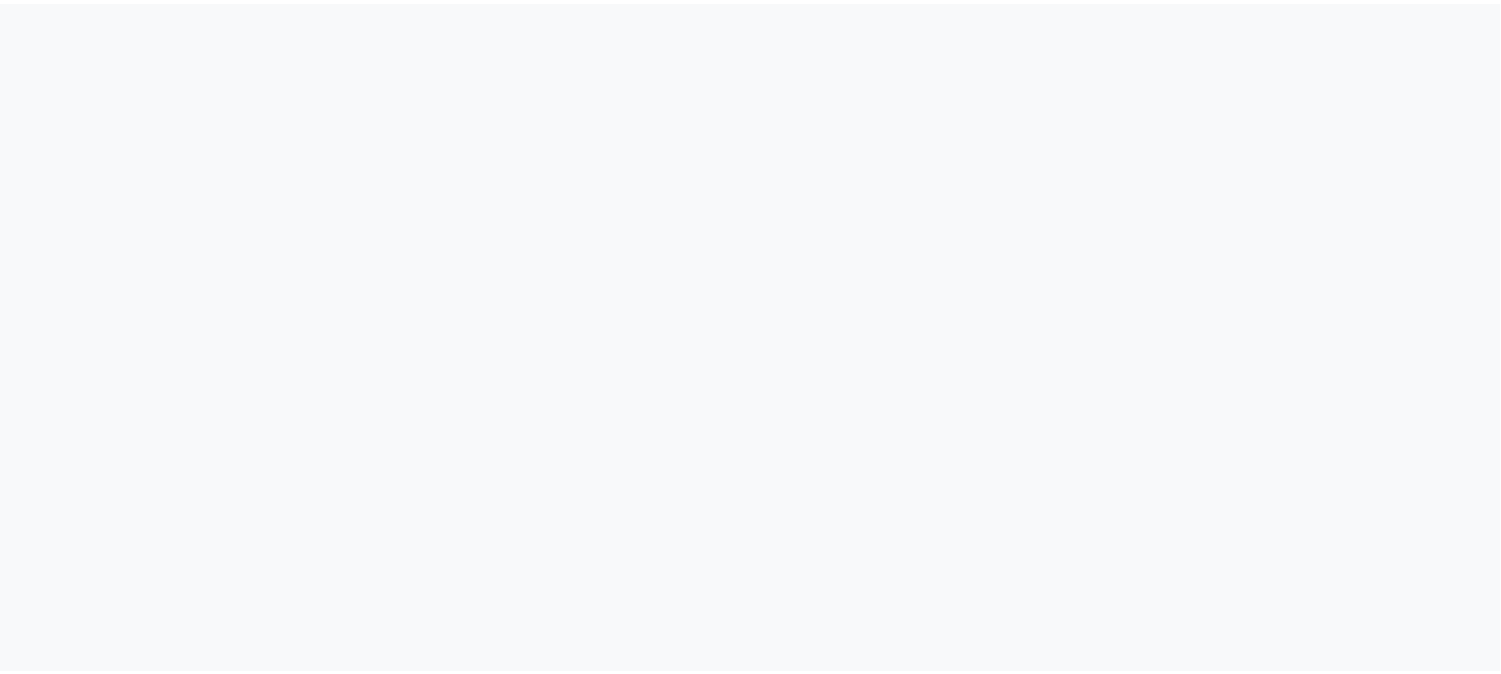 scroll, scrollTop: 0, scrollLeft: 0, axis: both 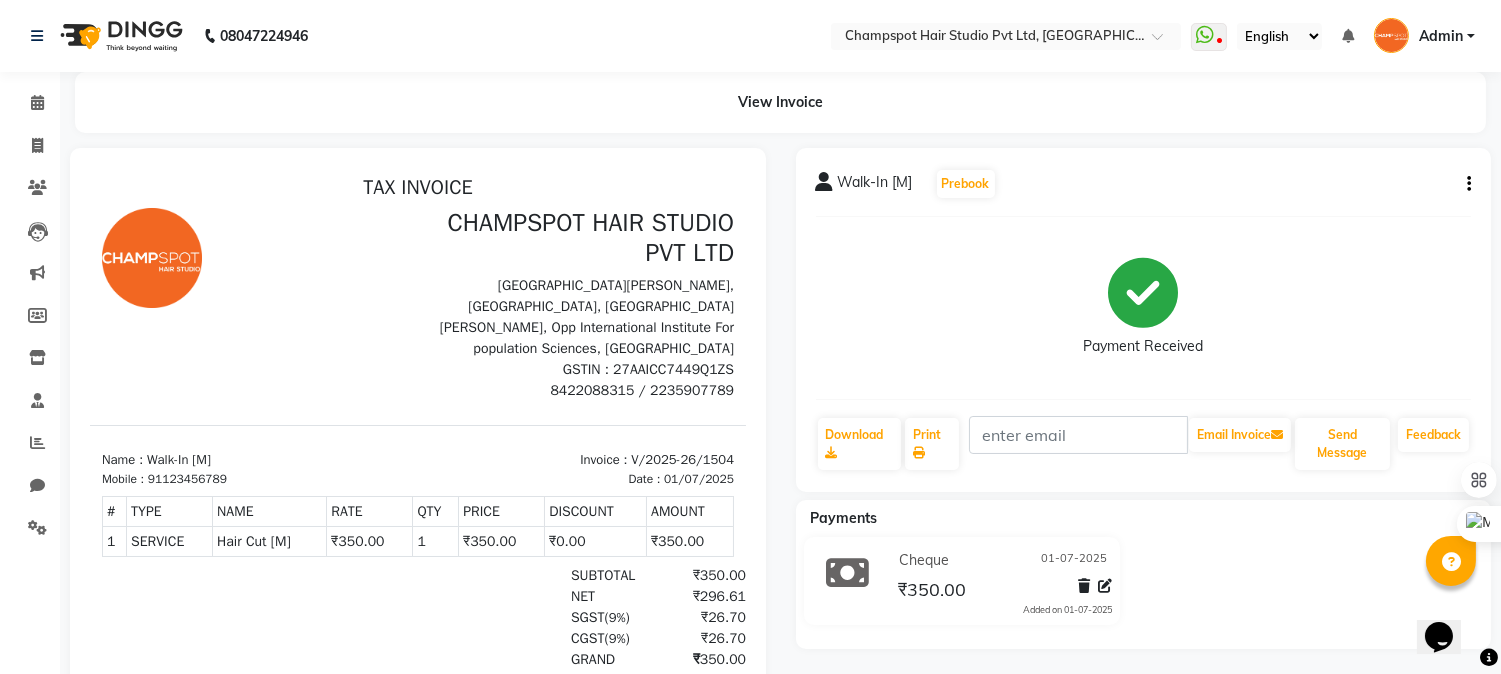click on "Walk-In [M]  Prebook   Payment Received  Download  Print   Email Invoice   Send Message Feedback" 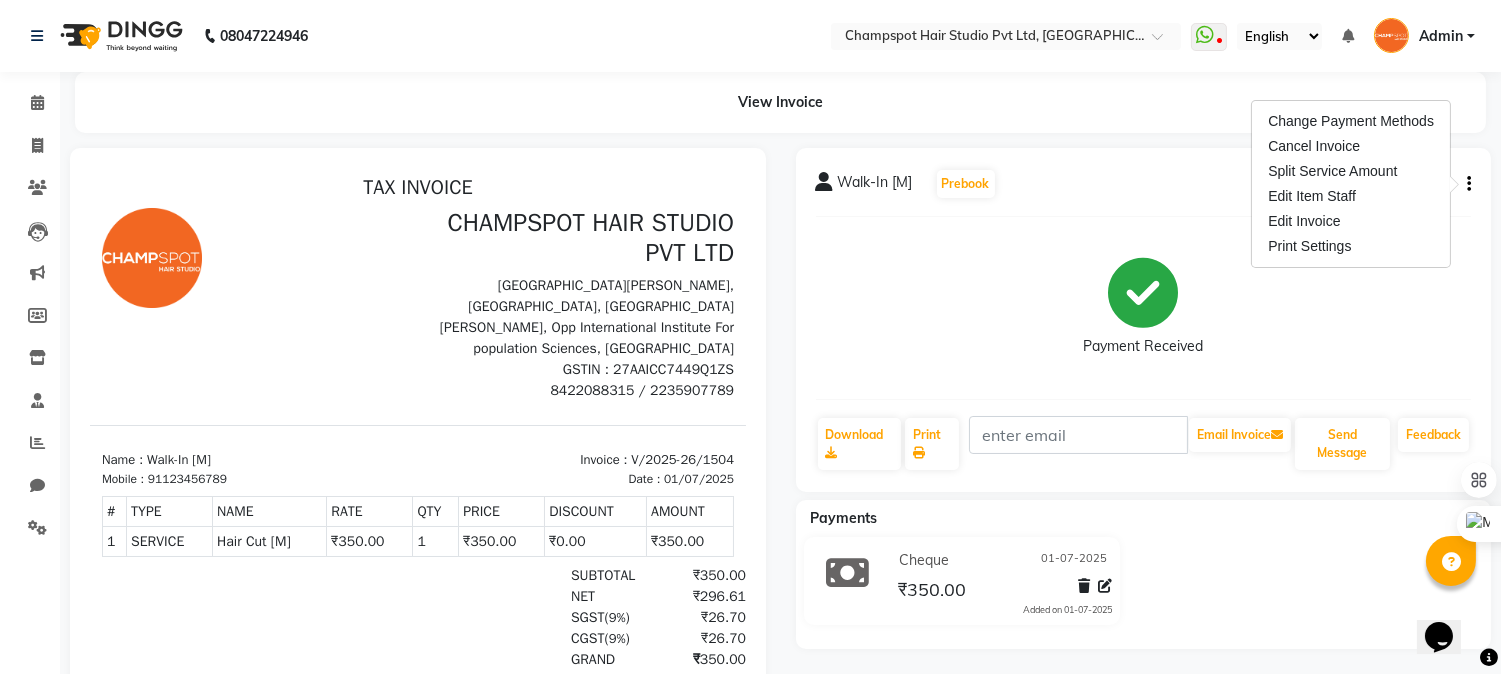 click on "Payment Received" 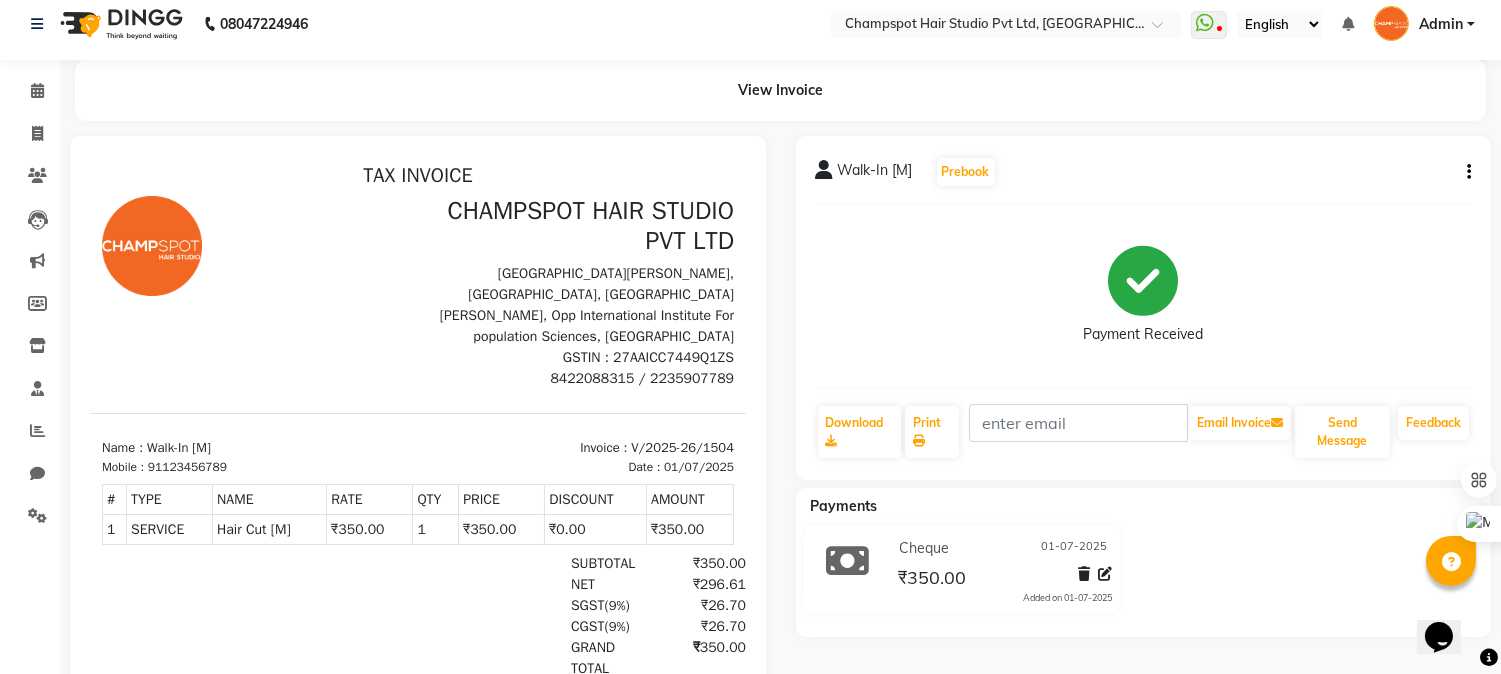 scroll, scrollTop: 0, scrollLeft: 0, axis: both 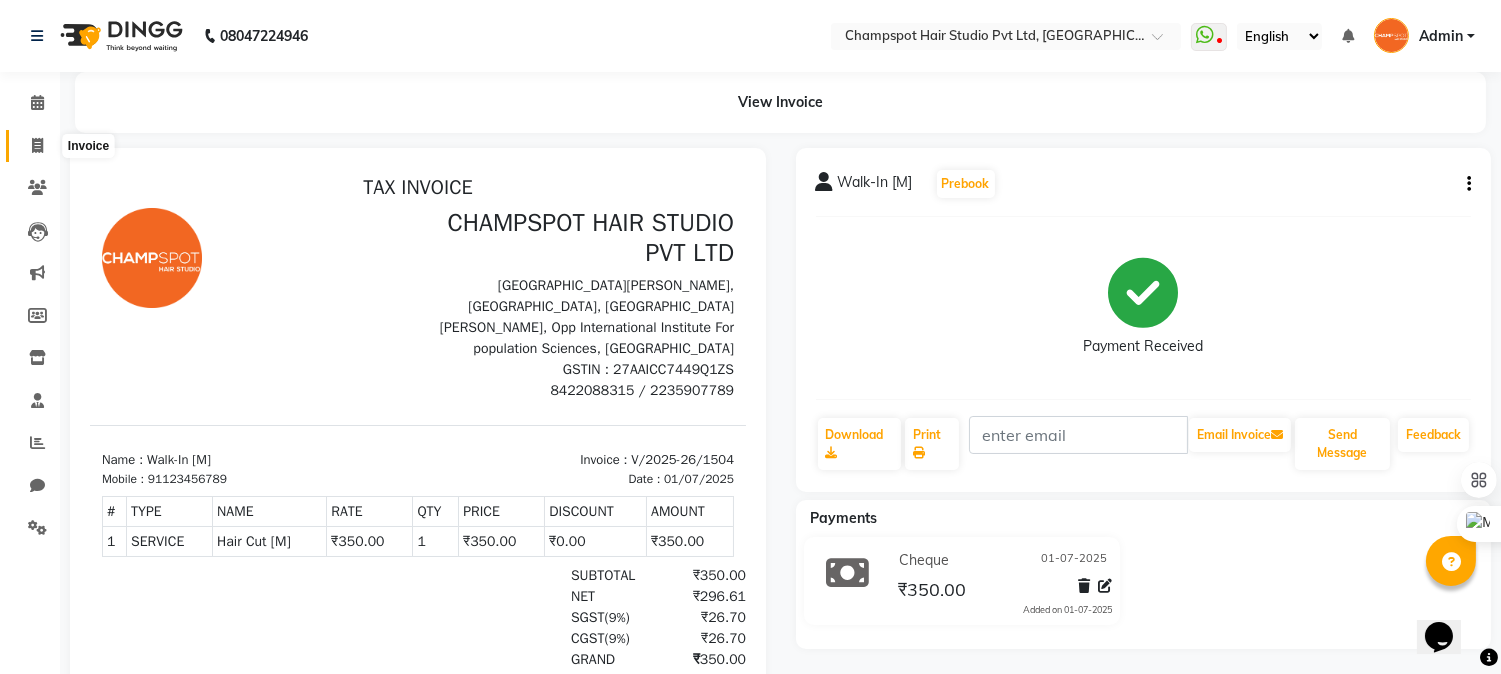 click 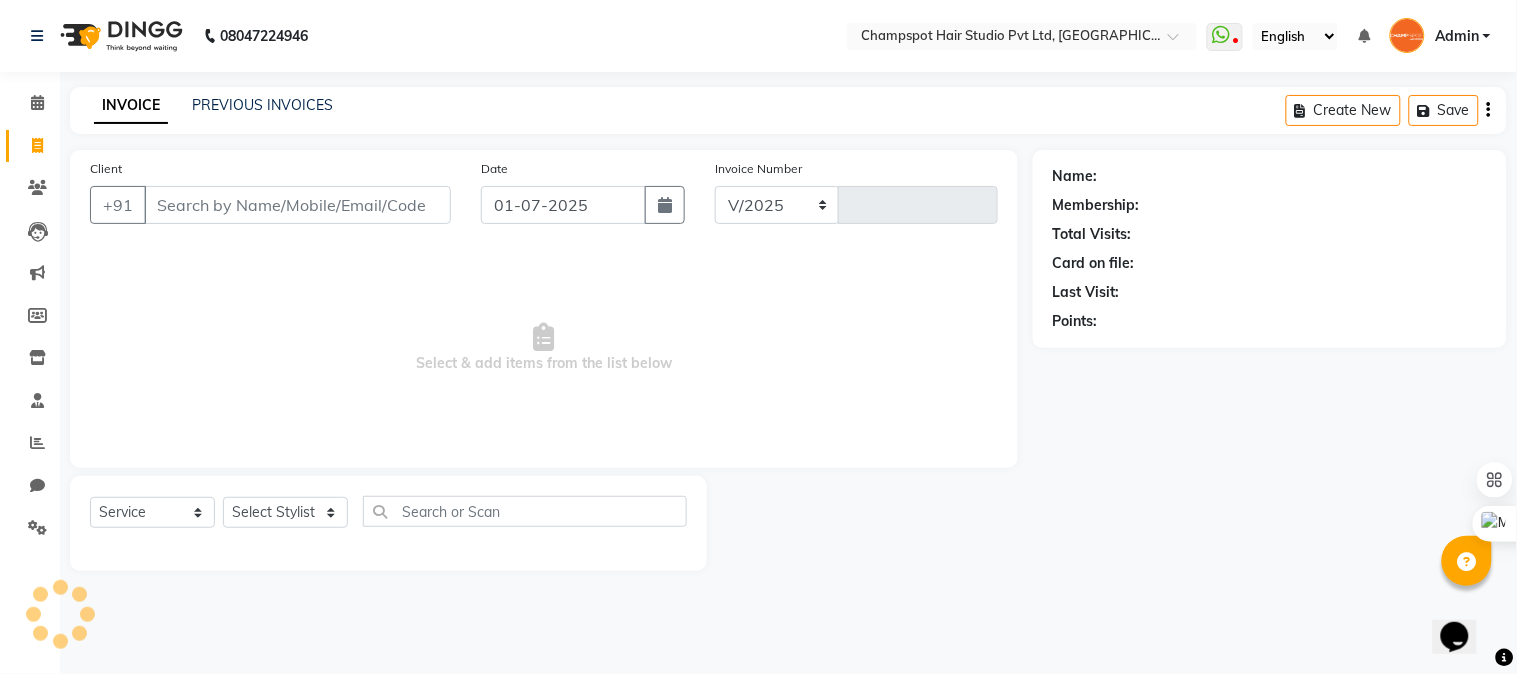 select on "7690" 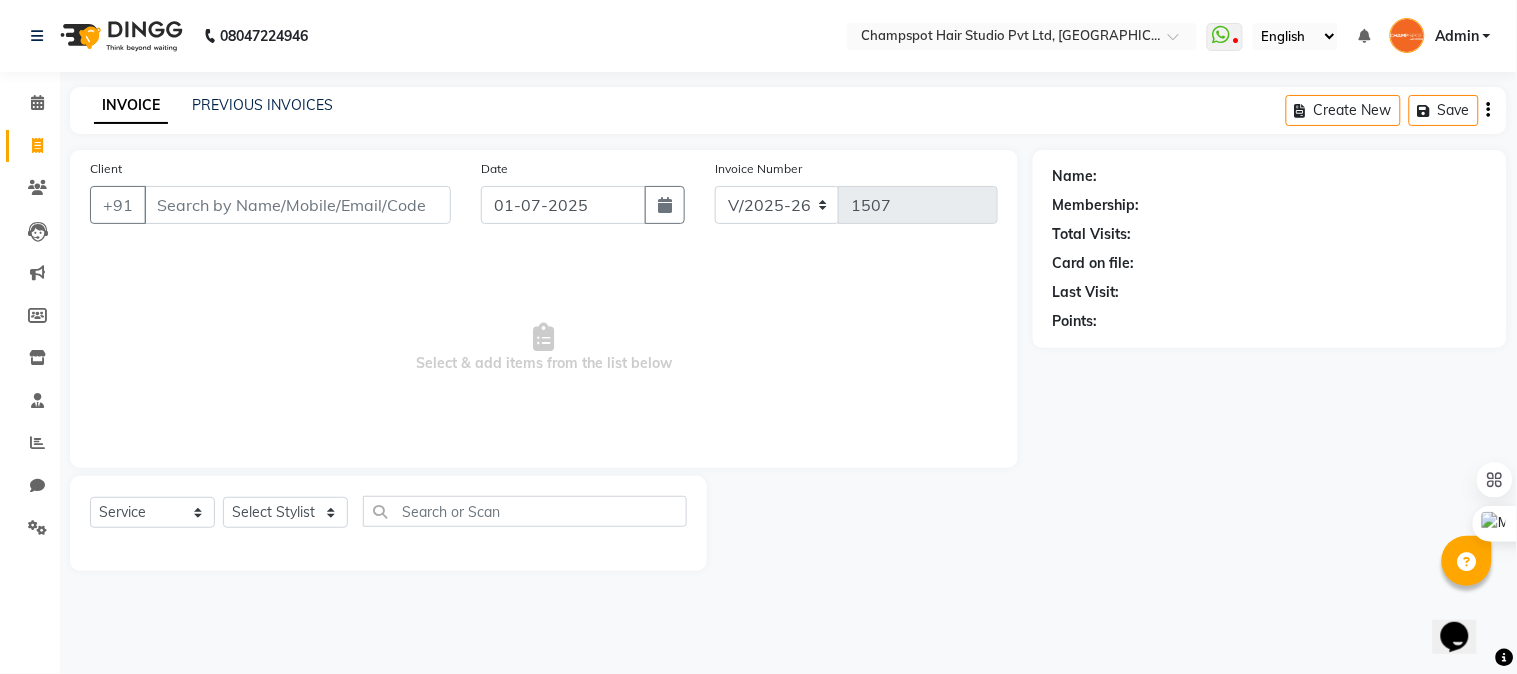 click on "Client" at bounding box center (297, 205) 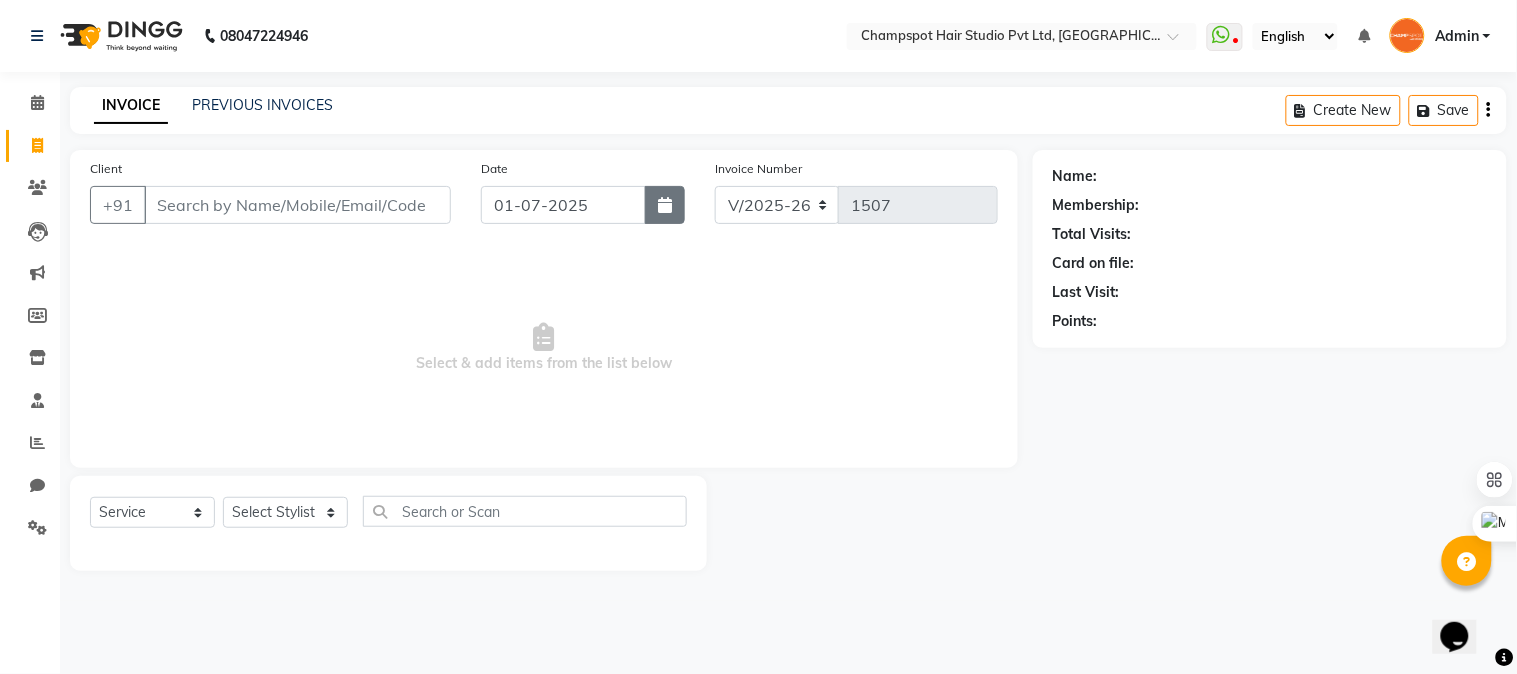 click 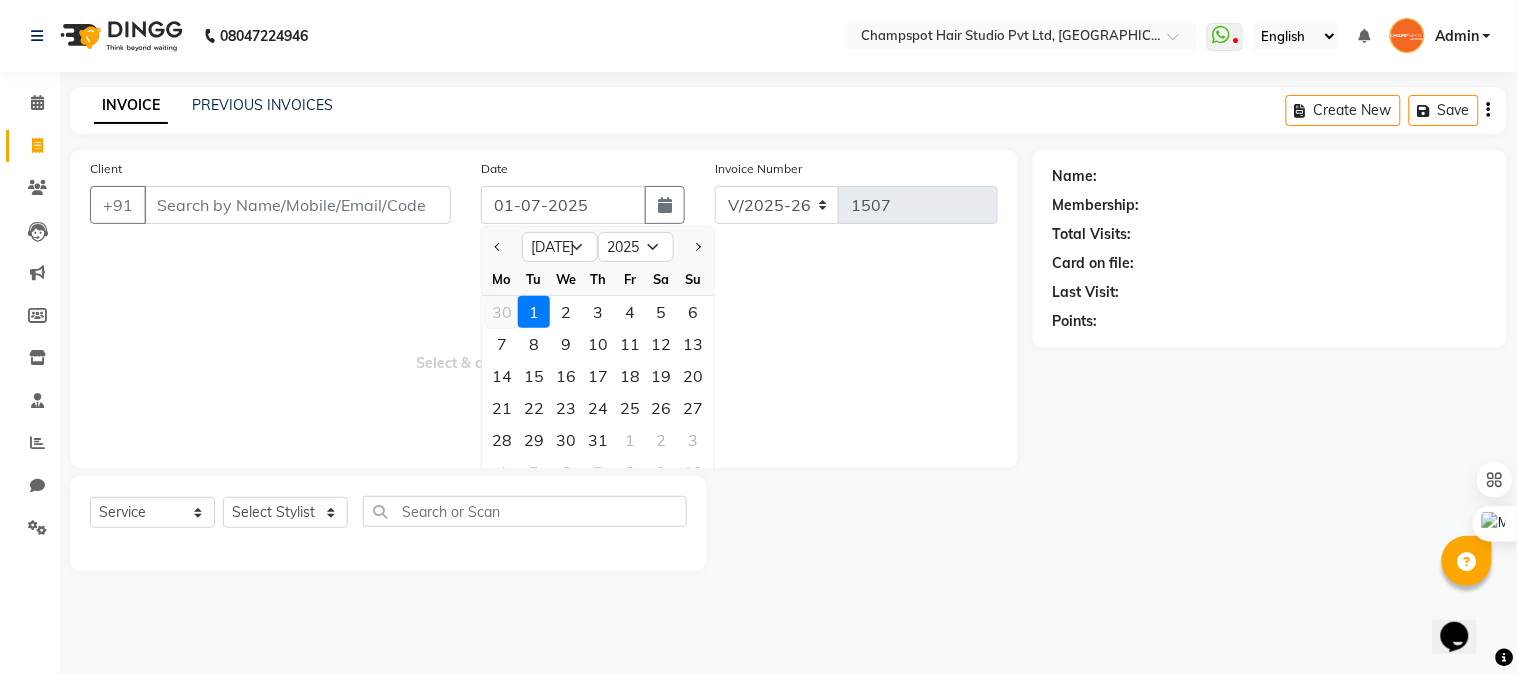 click on "30" 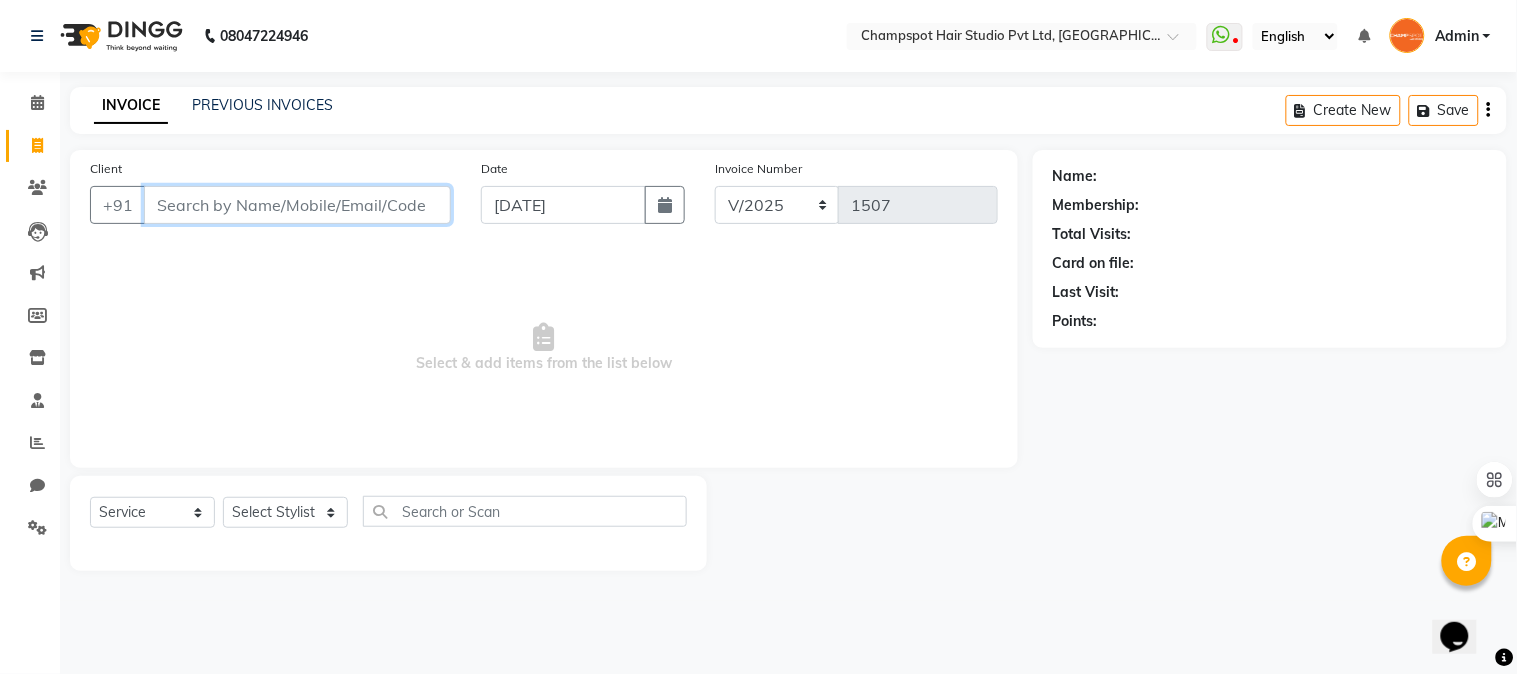 click on "Client" at bounding box center [297, 205] 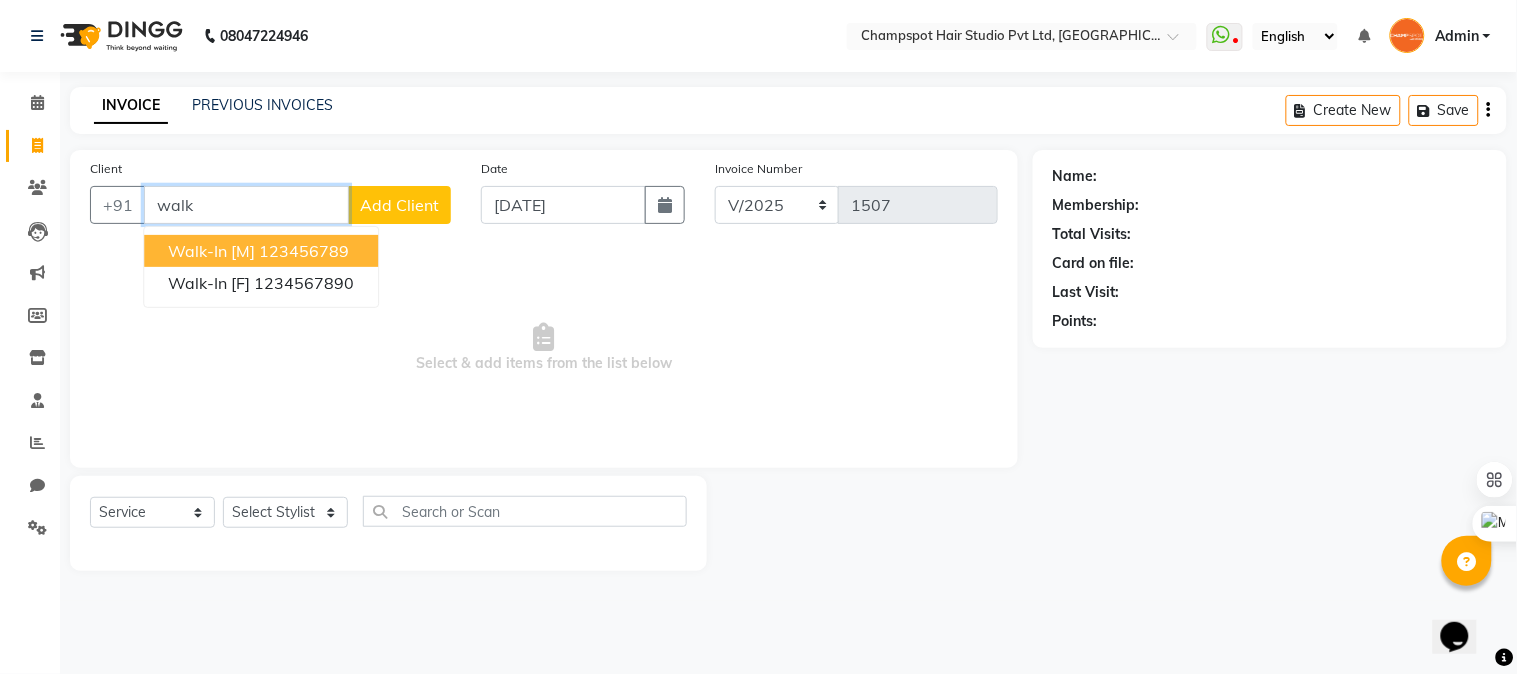click on "Walk-In [M]" at bounding box center [211, 251] 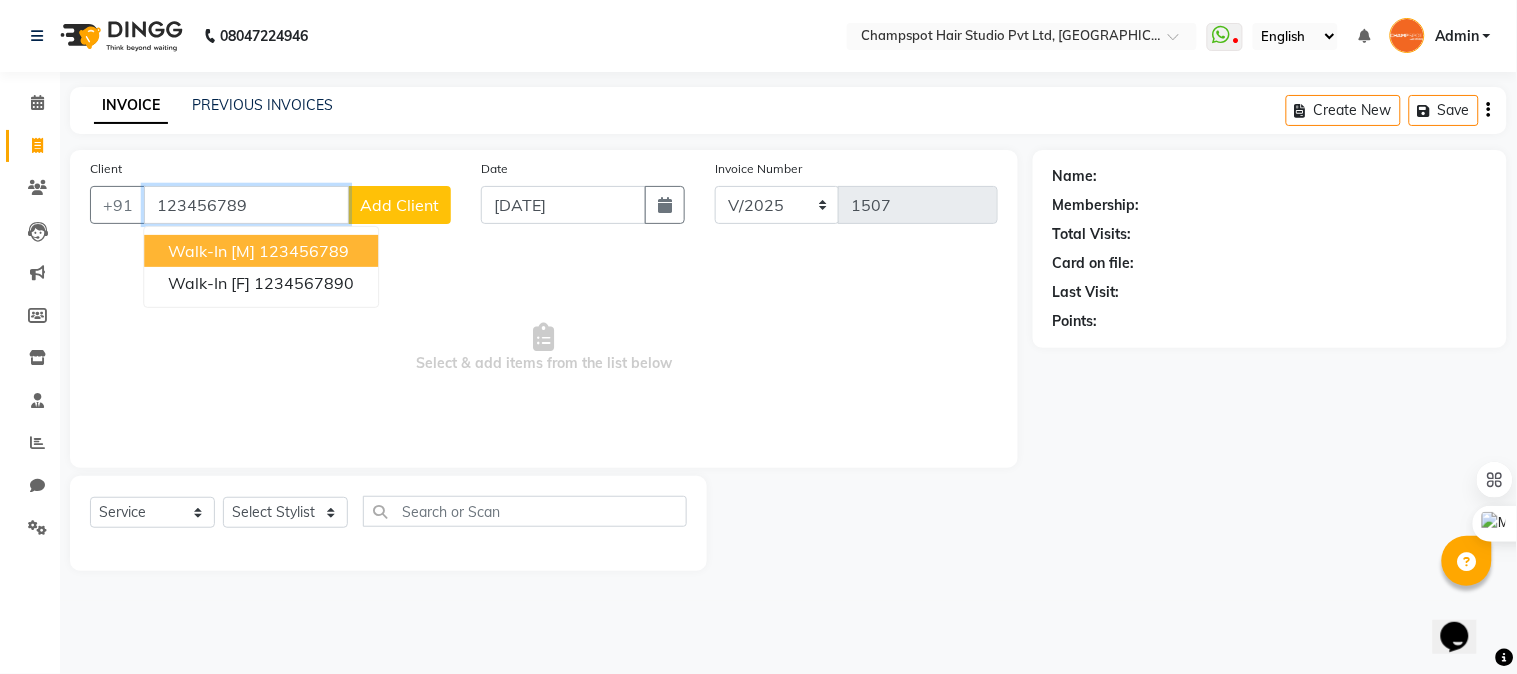 type on "123456789" 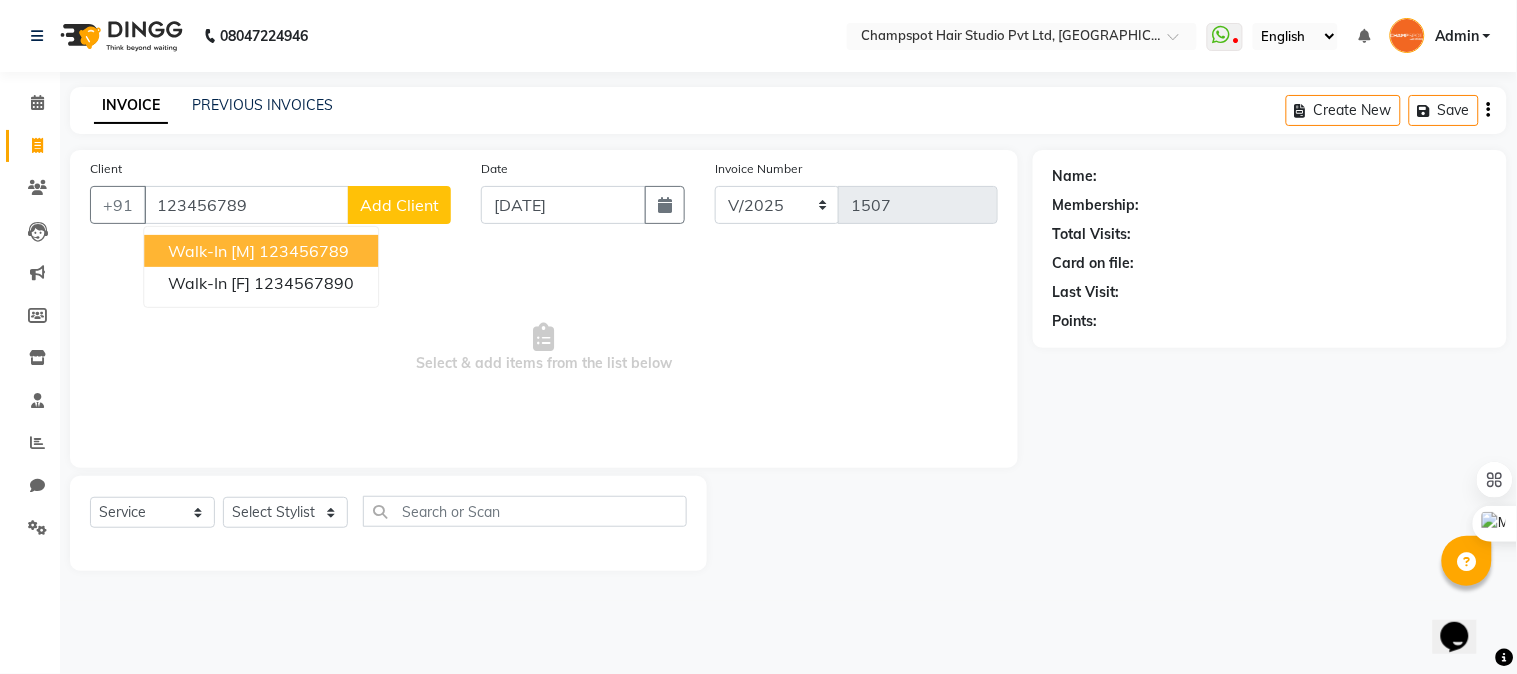 select on "1: Object" 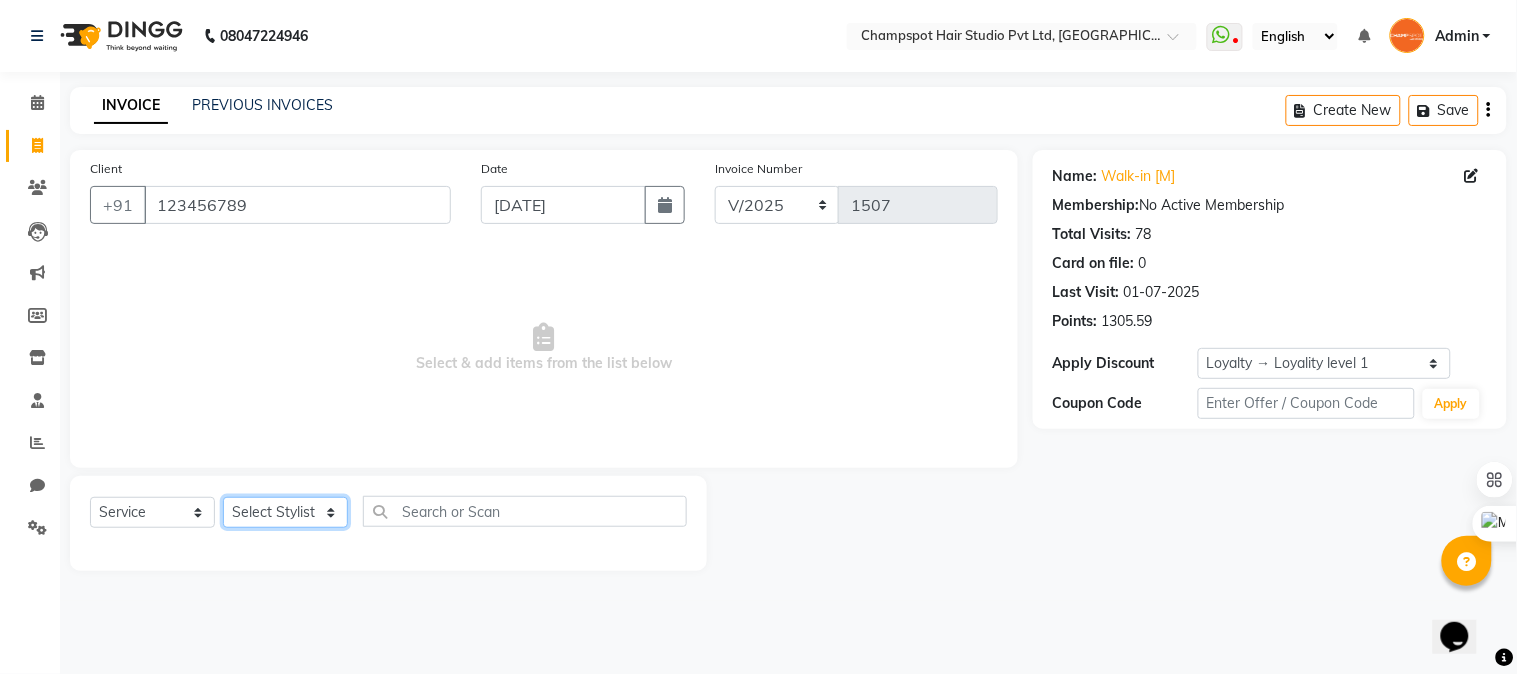 click on "Select Stylist Admin Ahmad Bhavesh Limbachia Falak Shaikh 	Hemant Limbachia Mamta Divekar Mukhtar Shamshad" 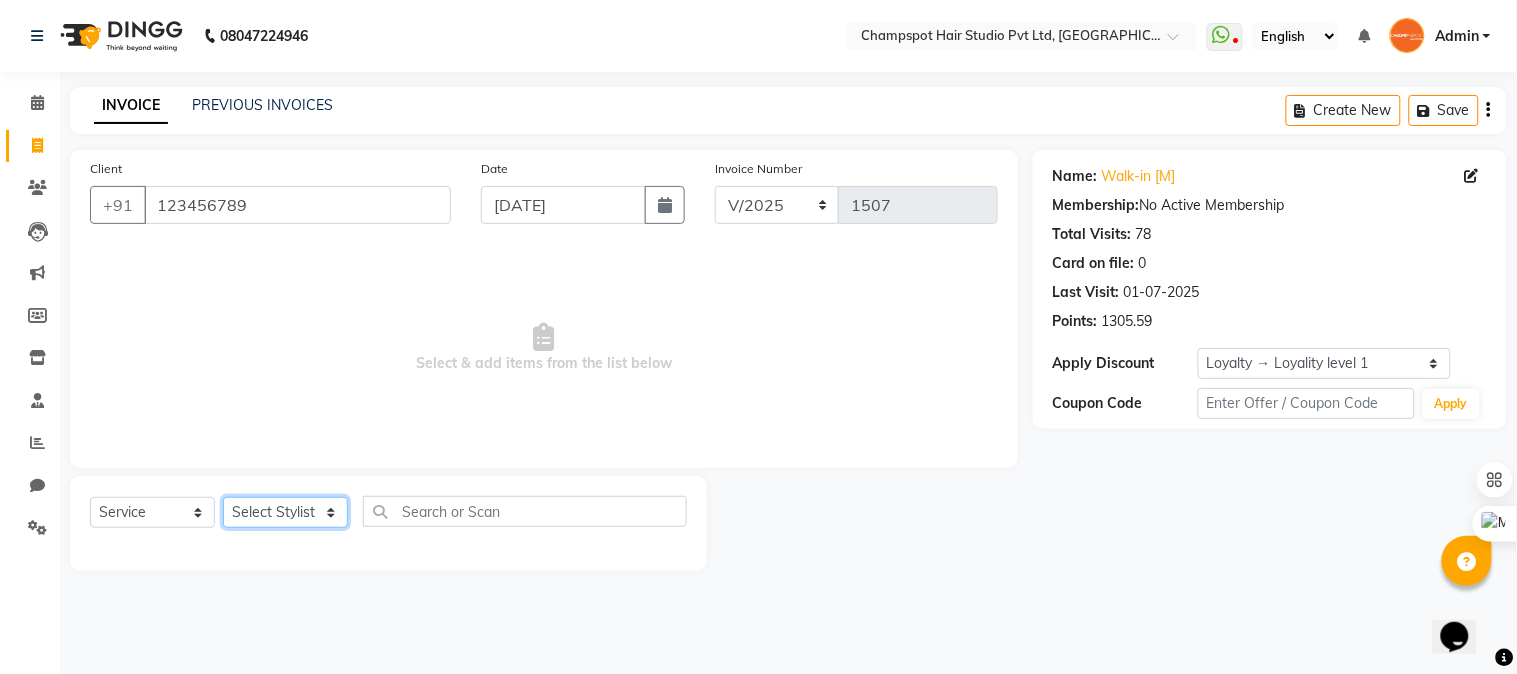 select on "69489" 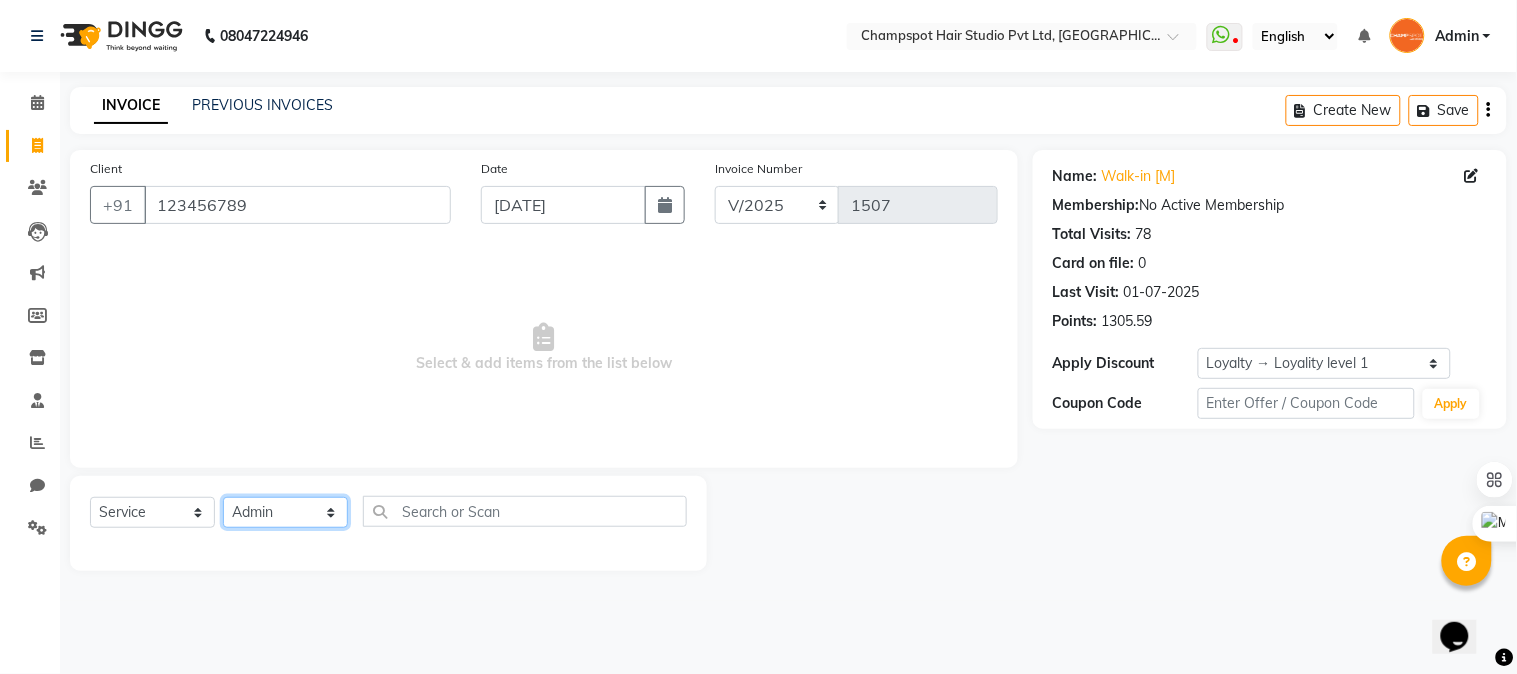click on "Select Stylist Admin Ahmad Bhavesh Limbachia Falak Shaikh 	Hemant Limbachia Mamta Divekar Mukhtar Shamshad" 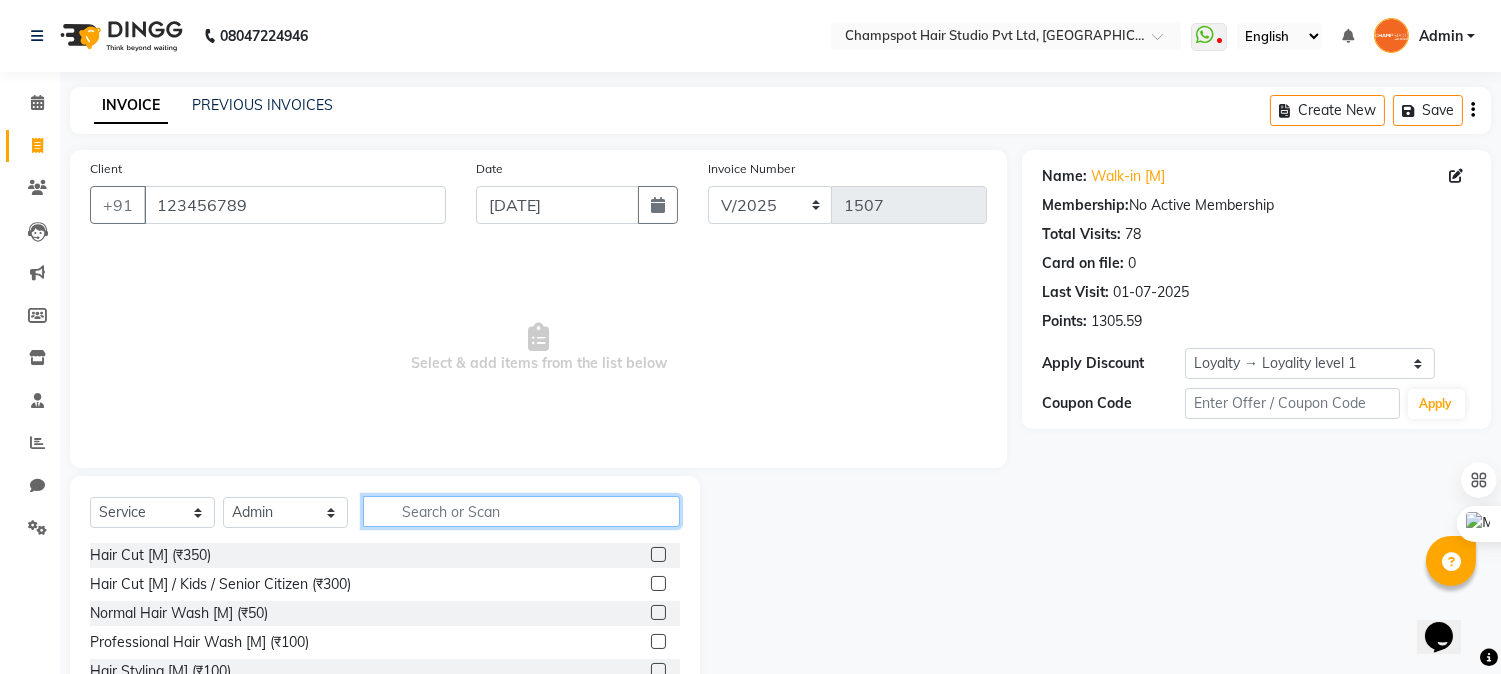 click 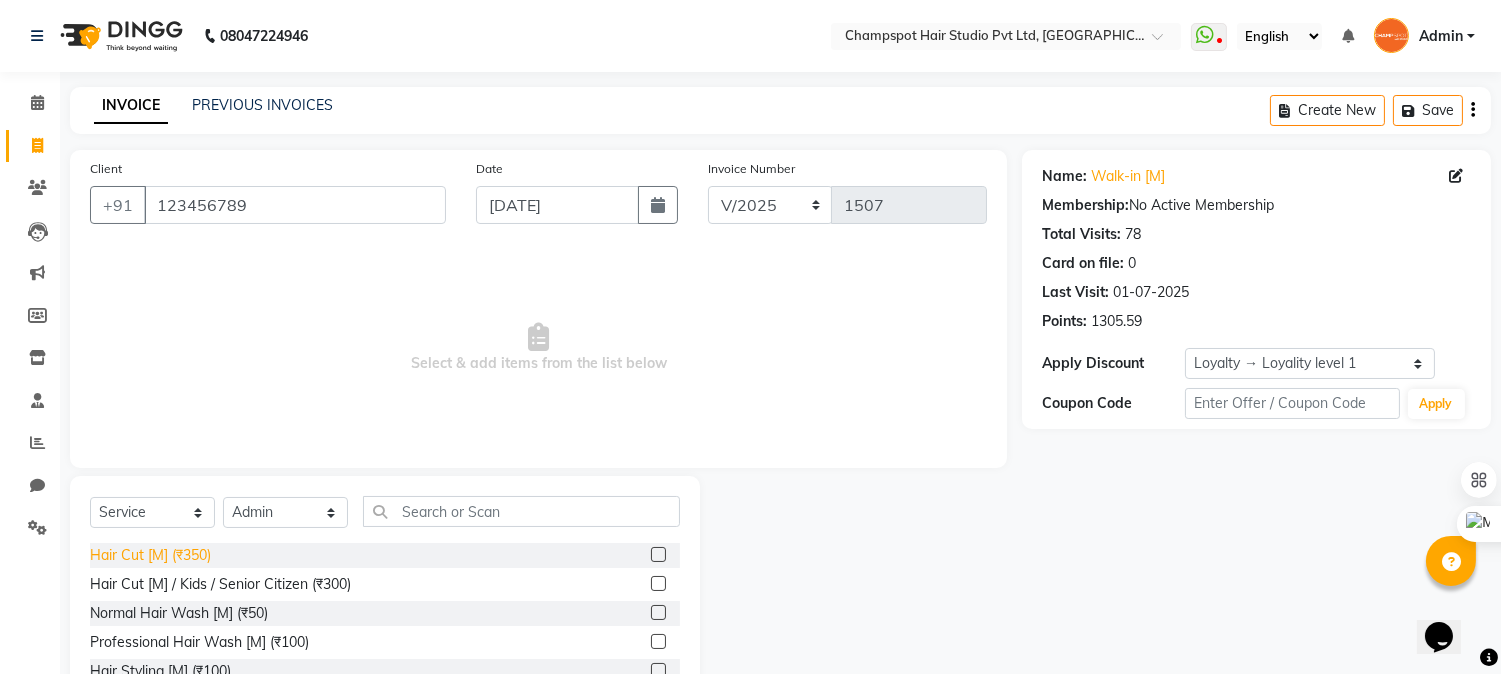 click on "Hair Cut [M] (₹350)" 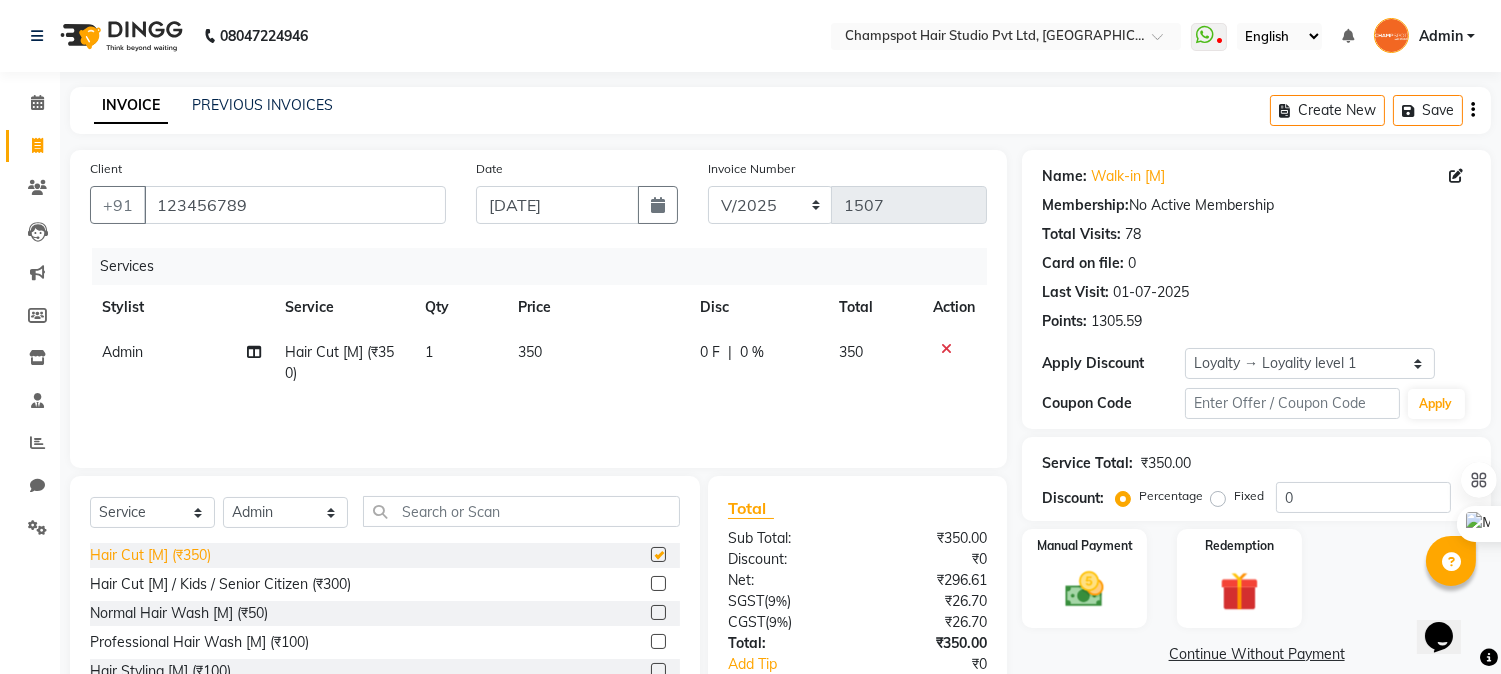 checkbox on "false" 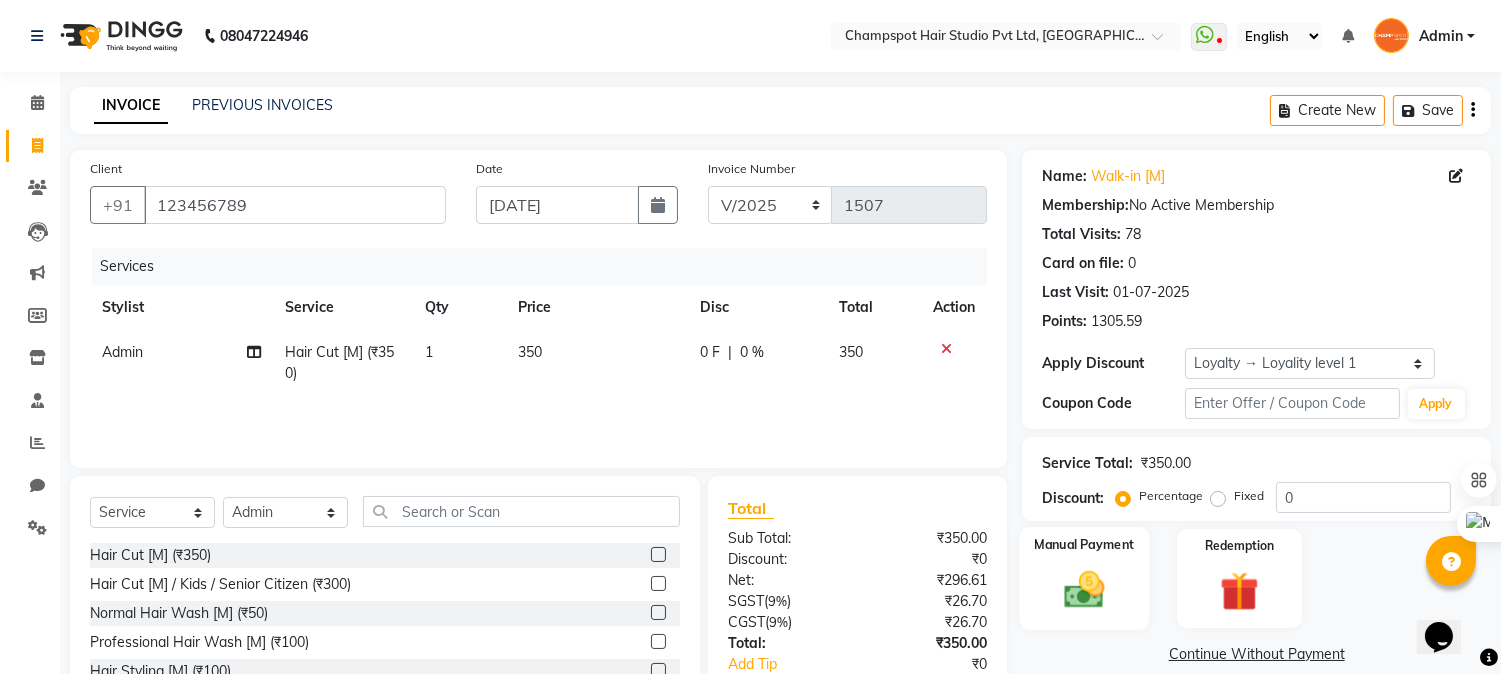 click 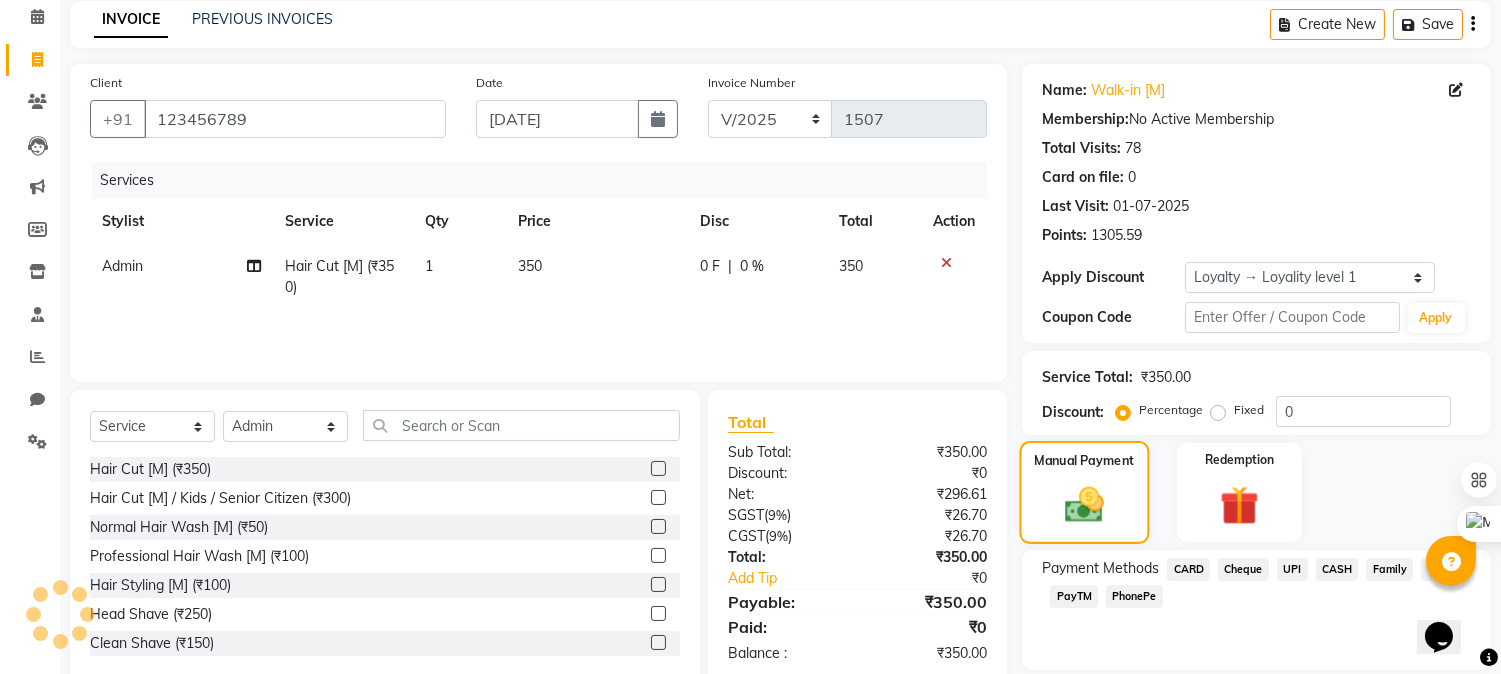 scroll, scrollTop: 152, scrollLeft: 0, axis: vertical 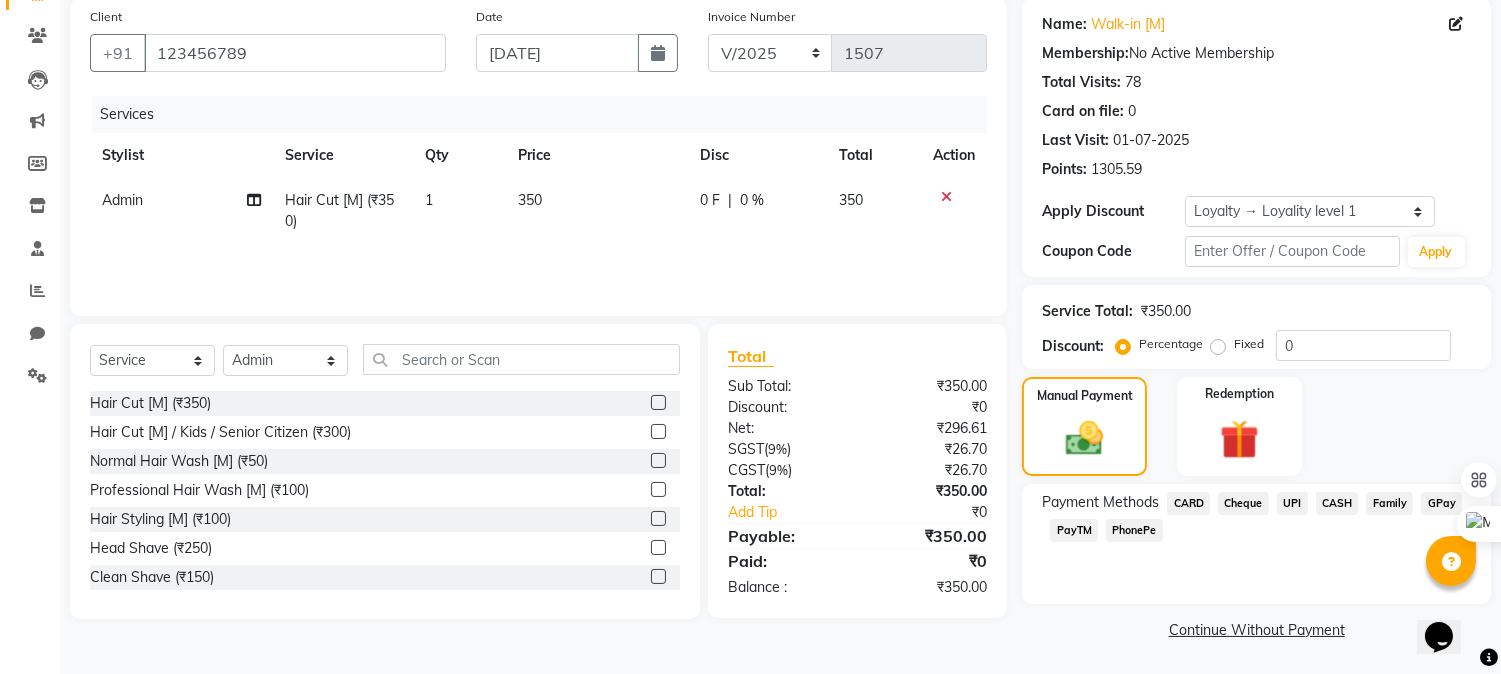 click on "Cheque" 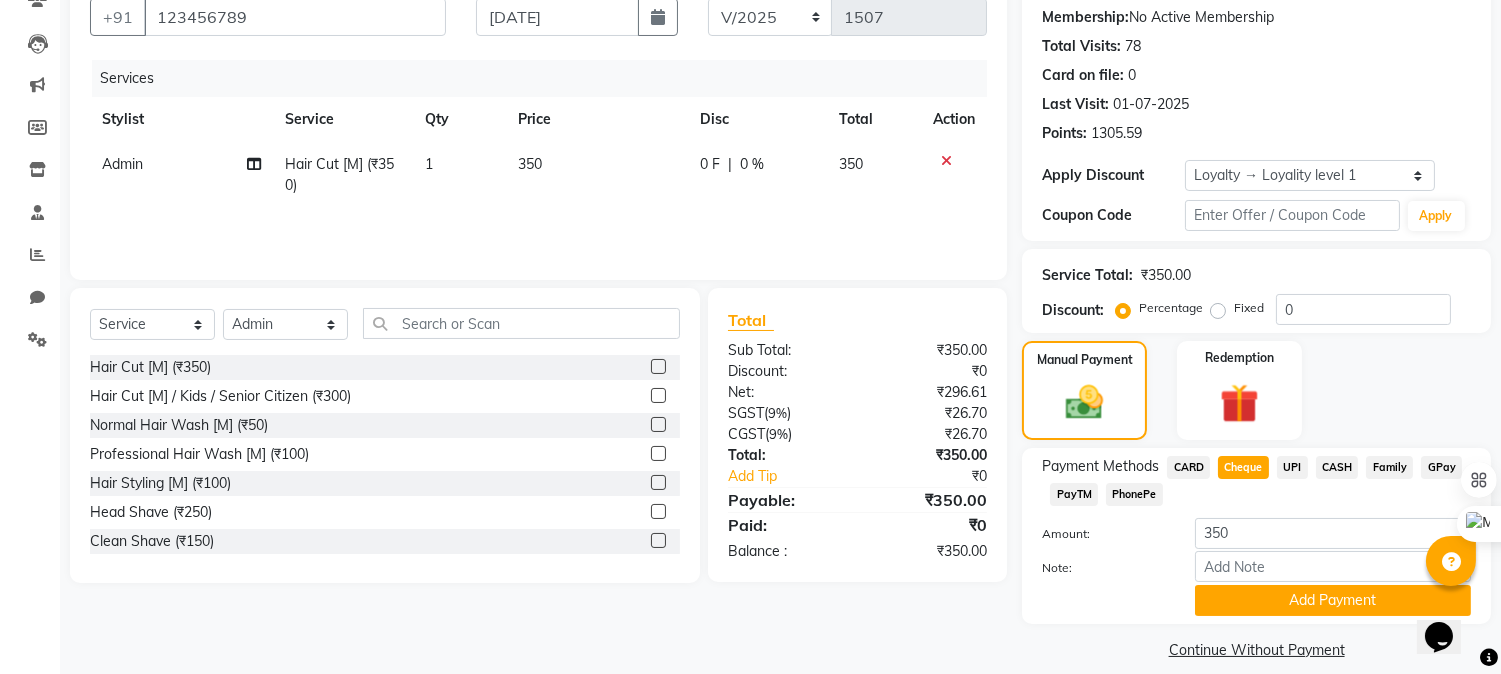 scroll, scrollTop: 208, scrollLeft: 0, axis: vertical 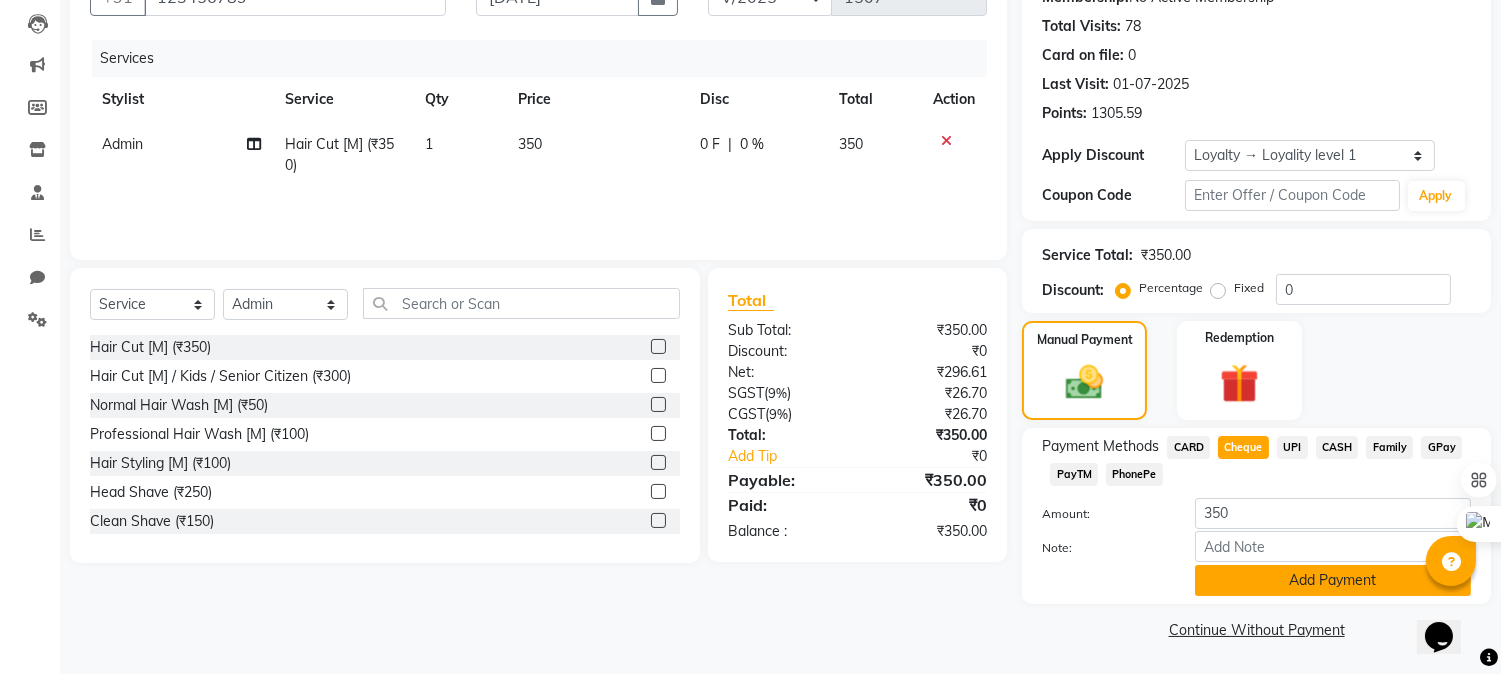 click on "Add Payment" 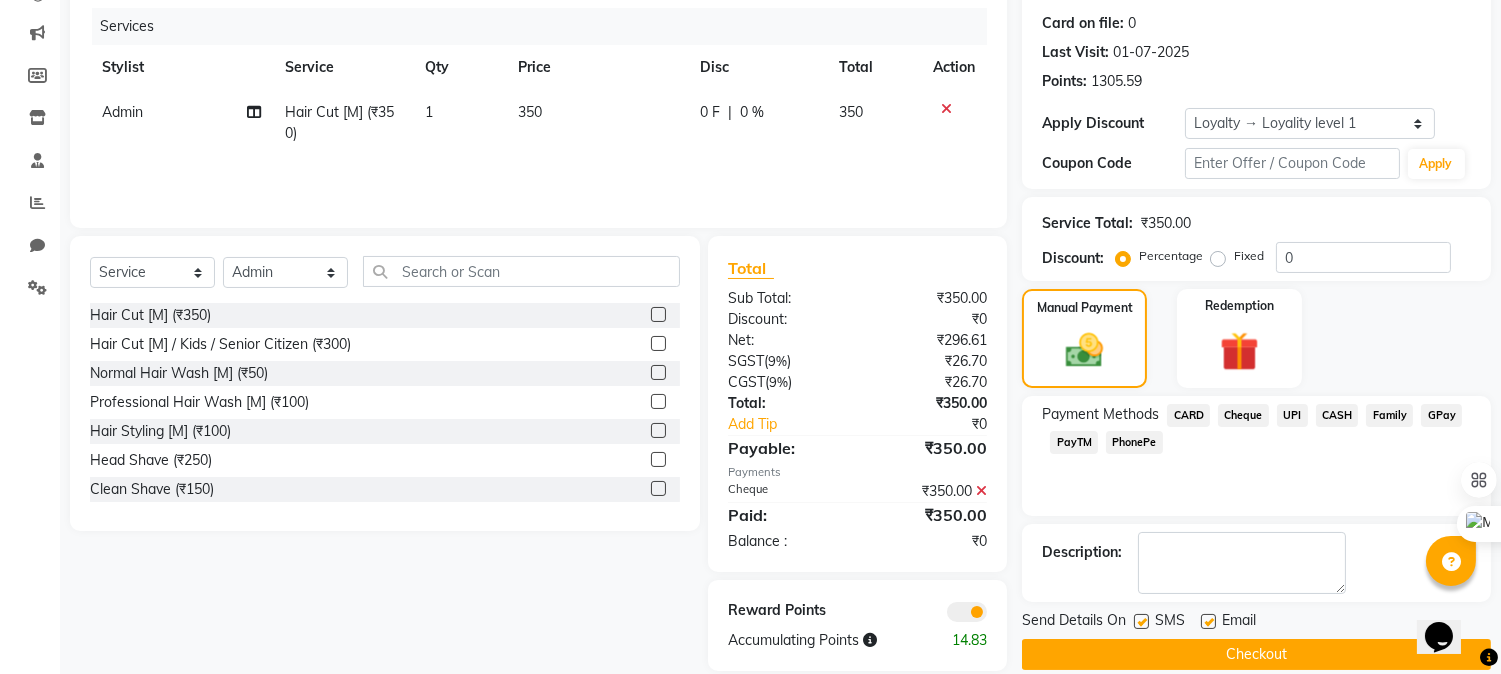 scroll, scrollTop: 266, scrollLeft: 0, axis: vertical 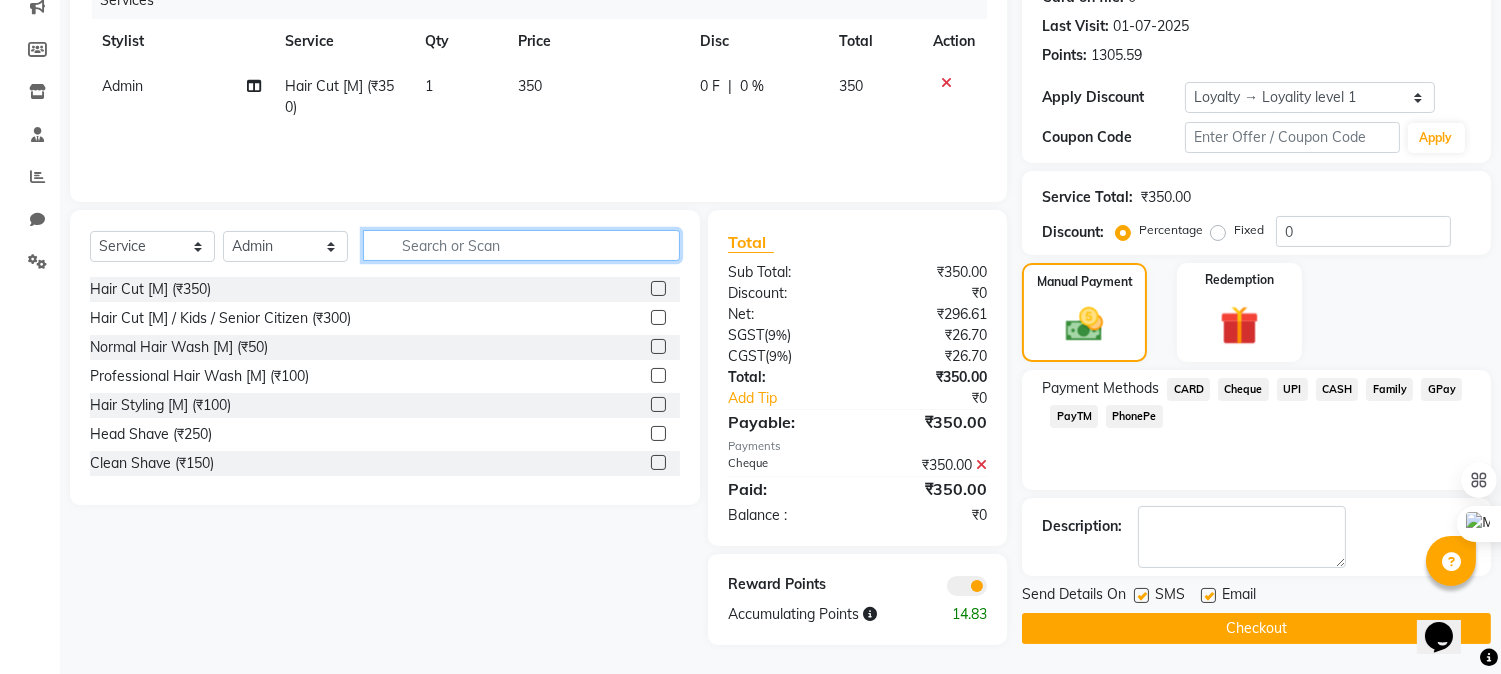 click 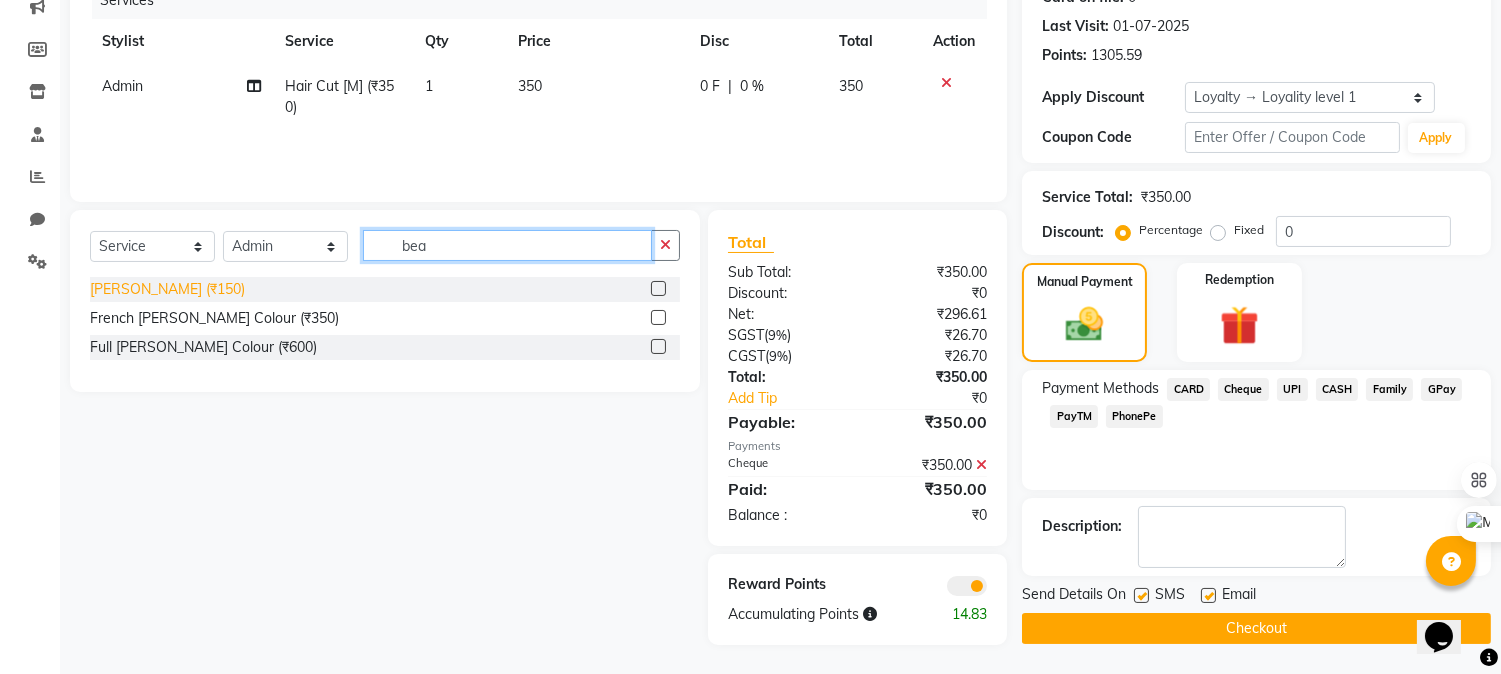 type on "bea" 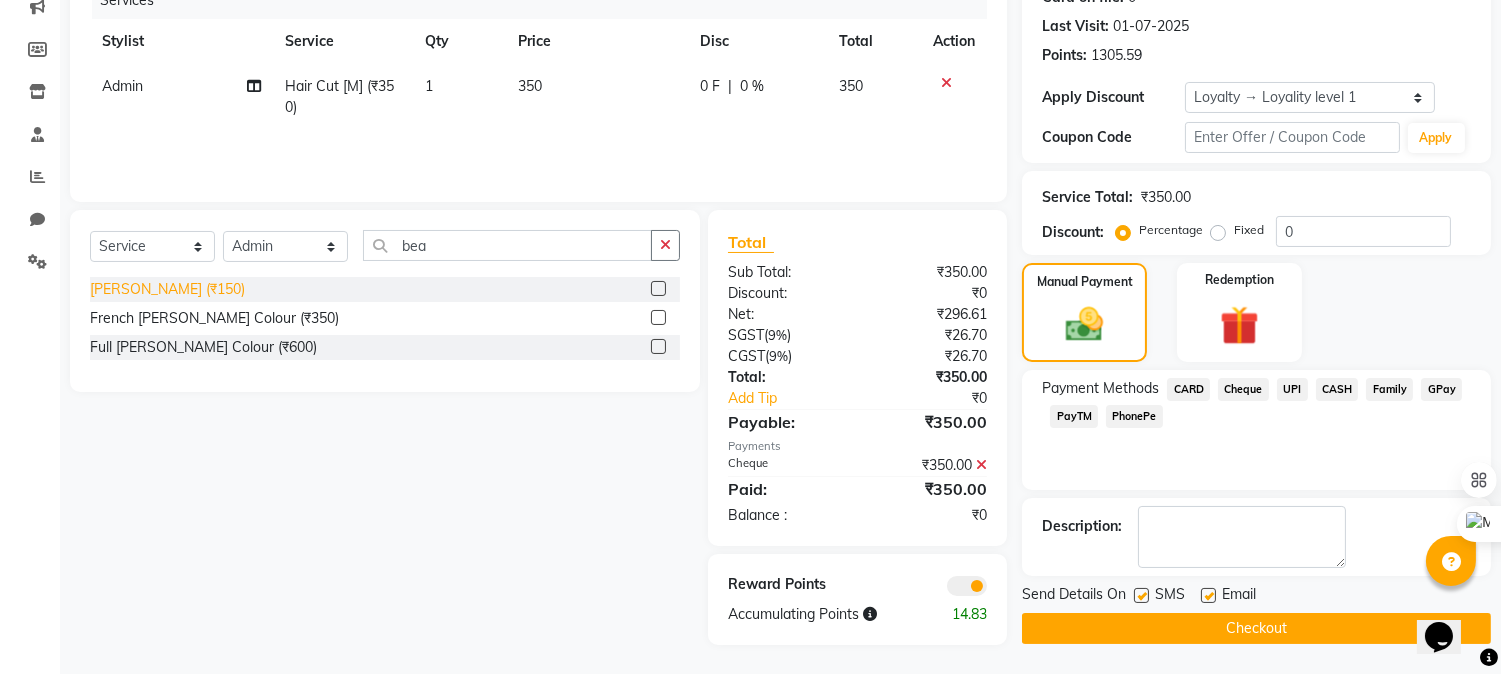 click on "Beard (₹150)" 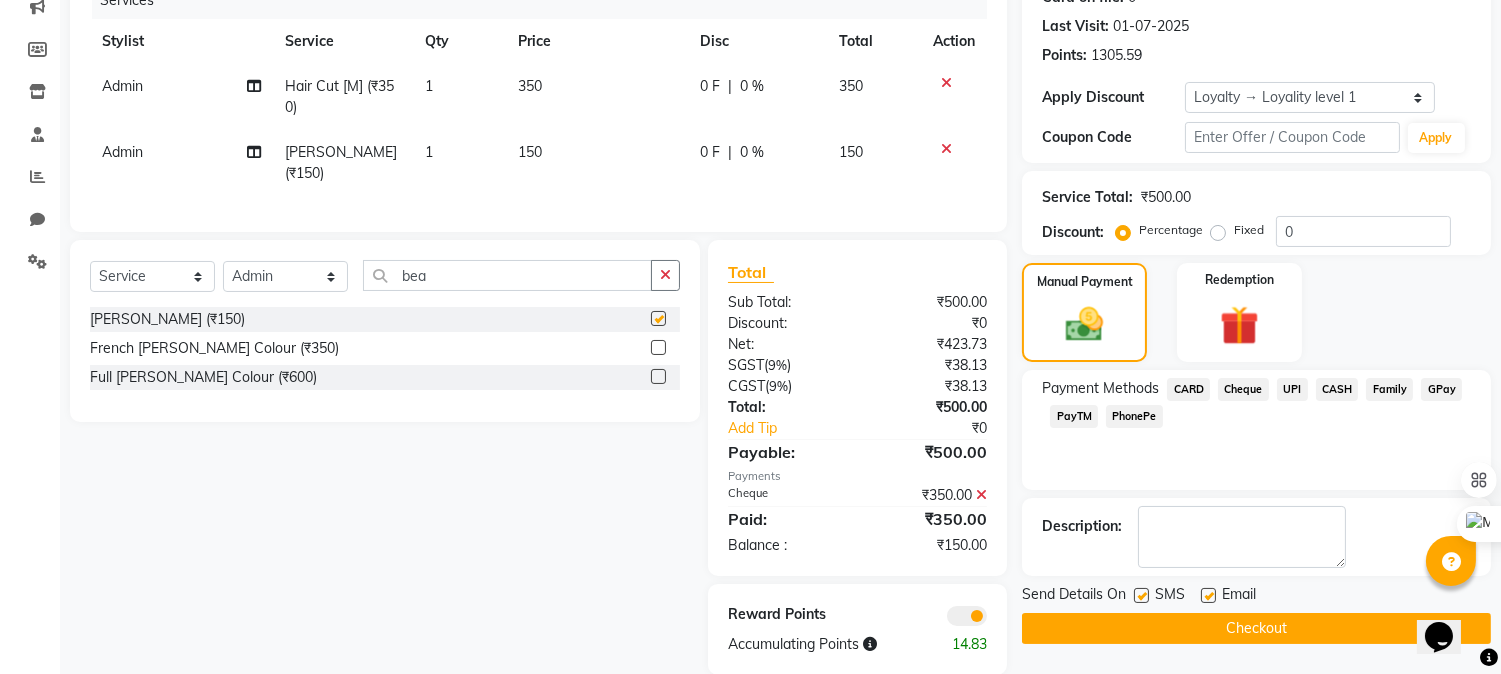 checkbox on "false" 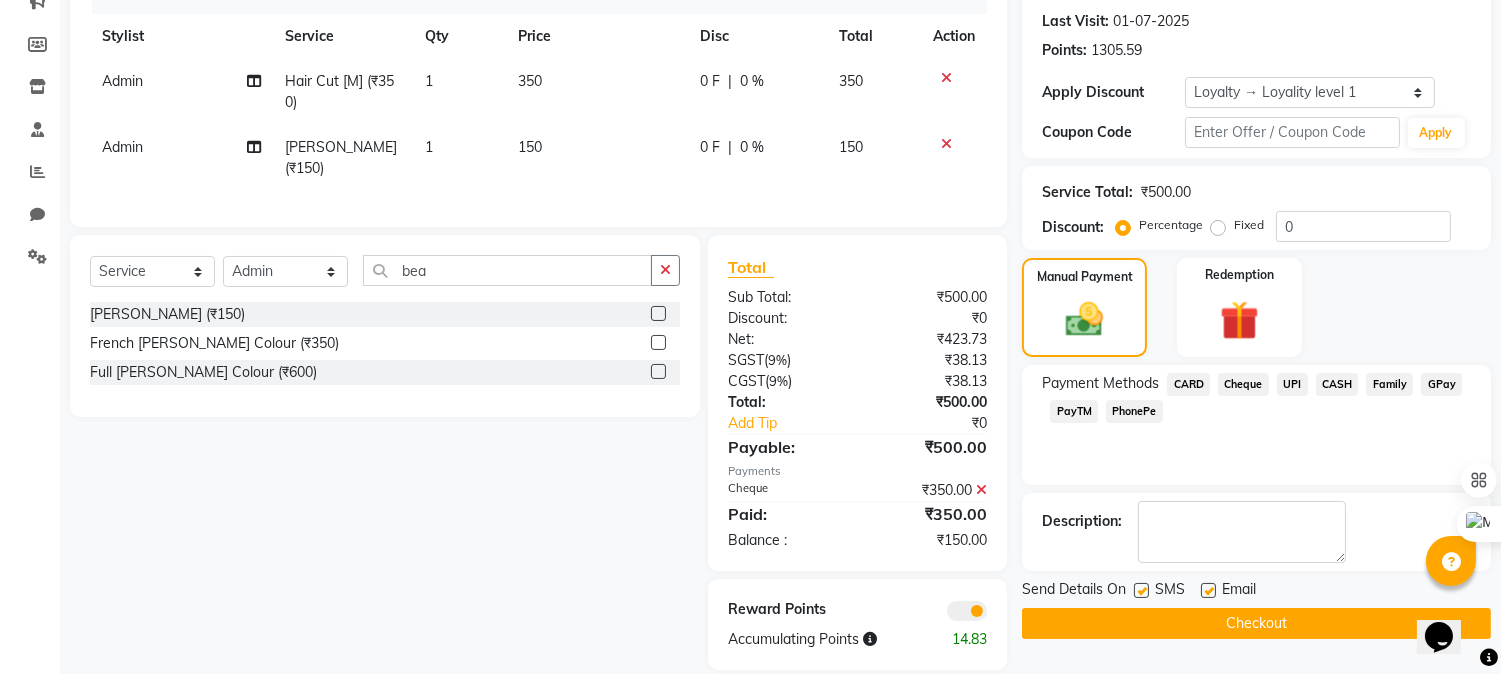 scroll, scrollTop: 292, scrollLeft: 0, axis: vertical 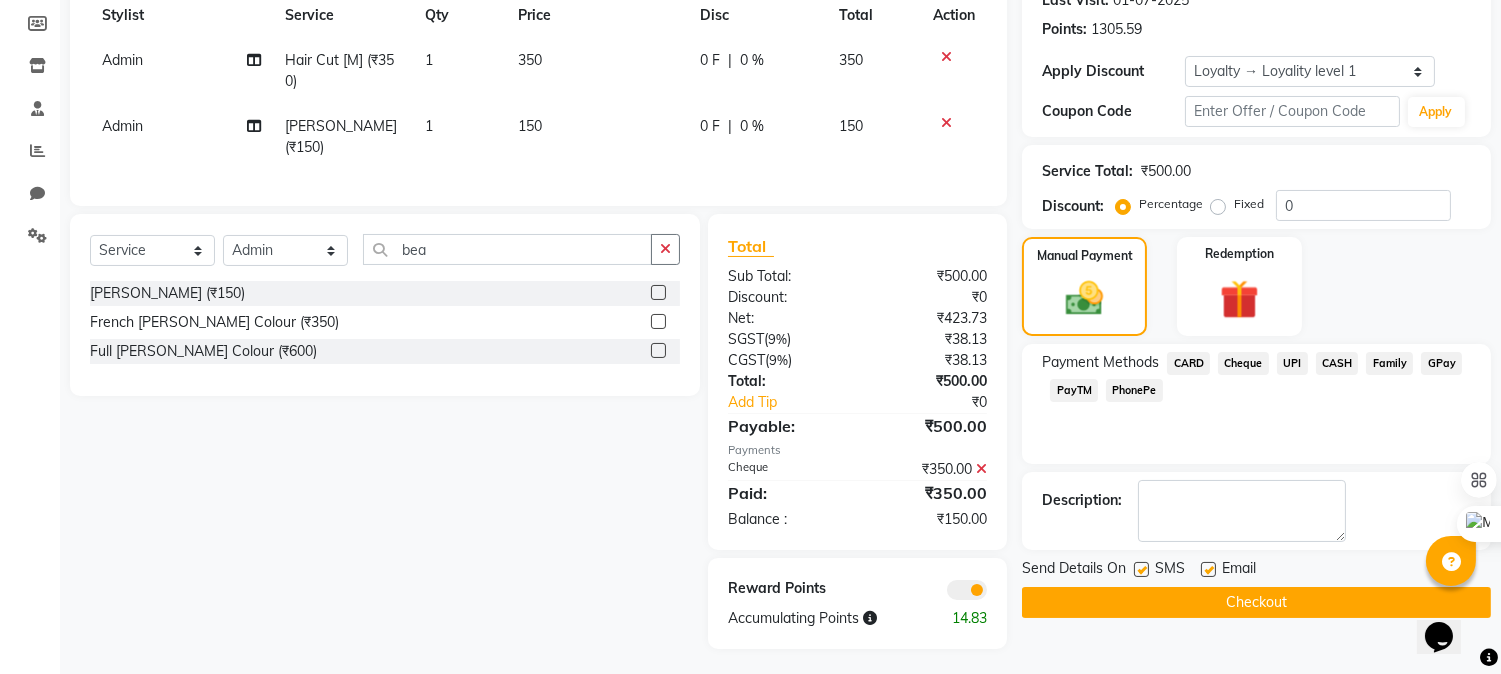 click on "Cheque" 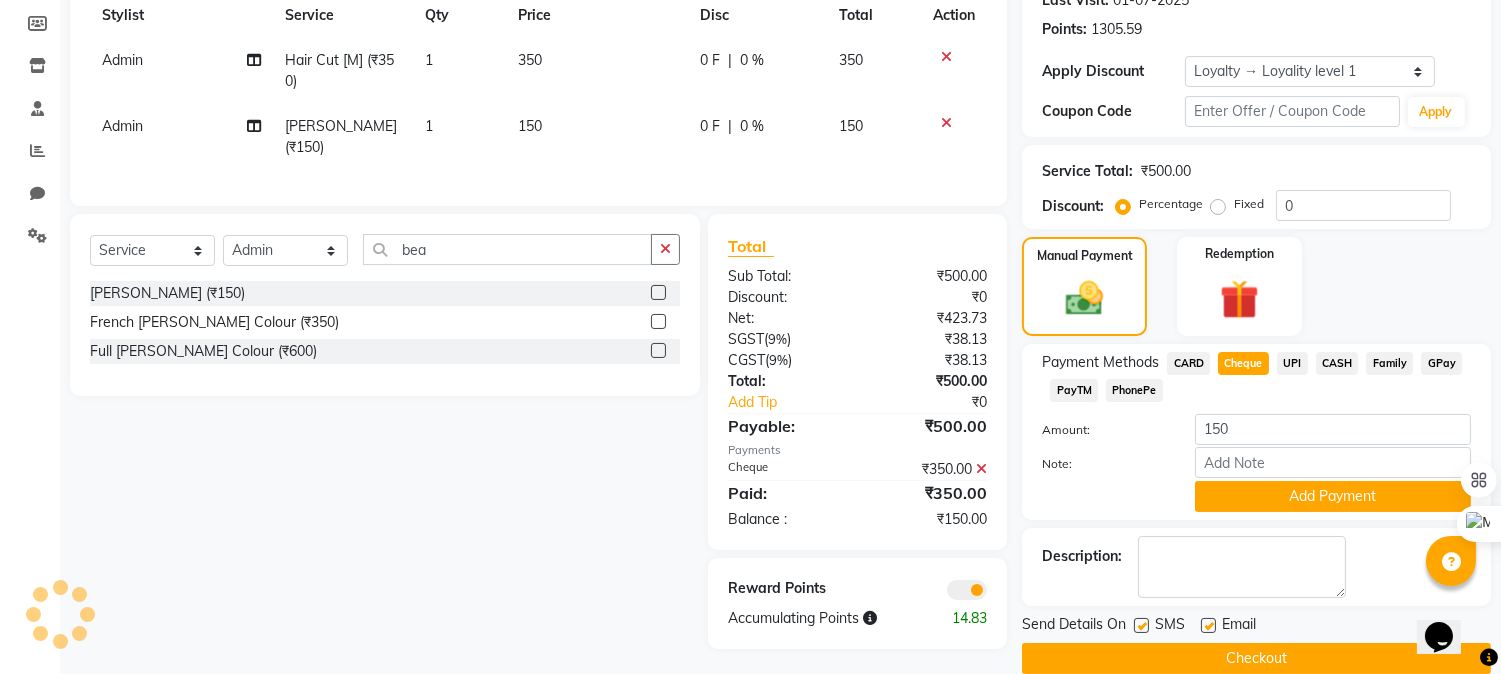 click 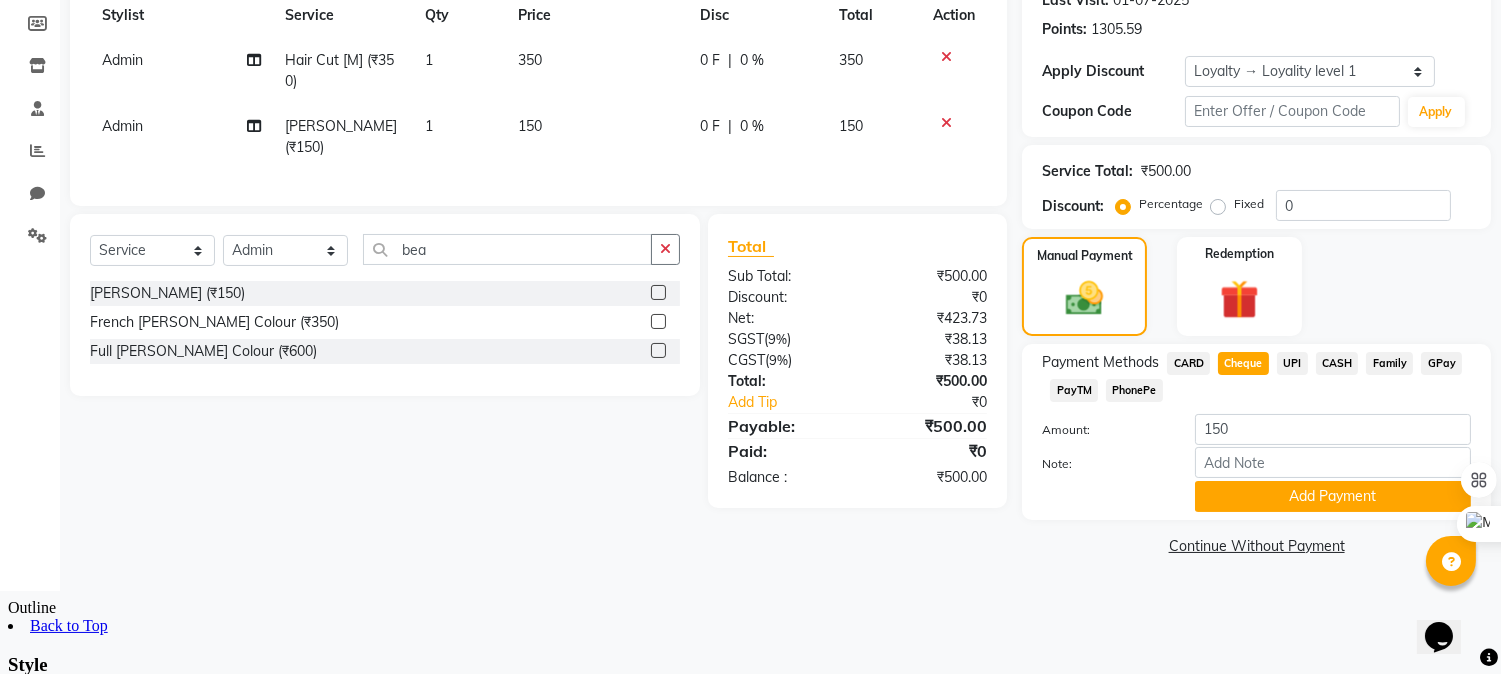 scroll, scrollTop: 208, scrollLeft: 0, axis: vertical 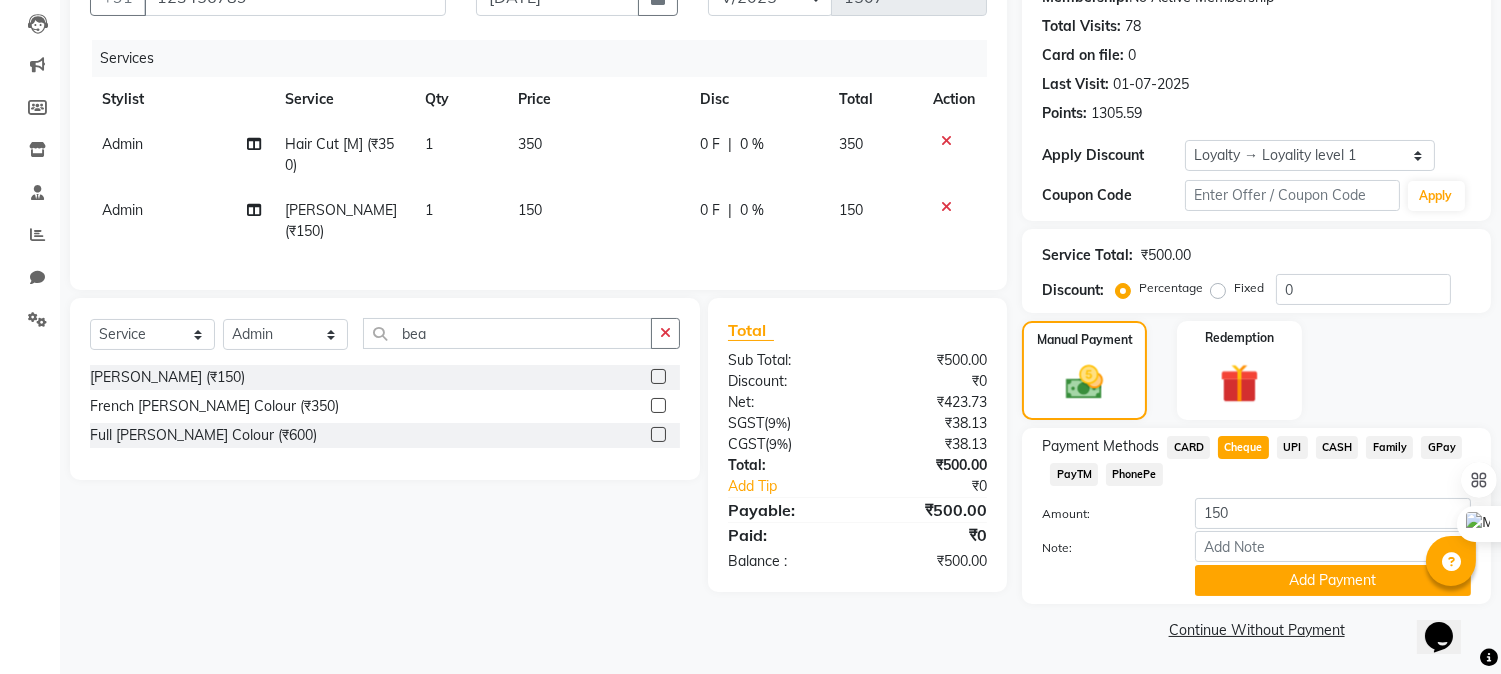 click on "Cheque" 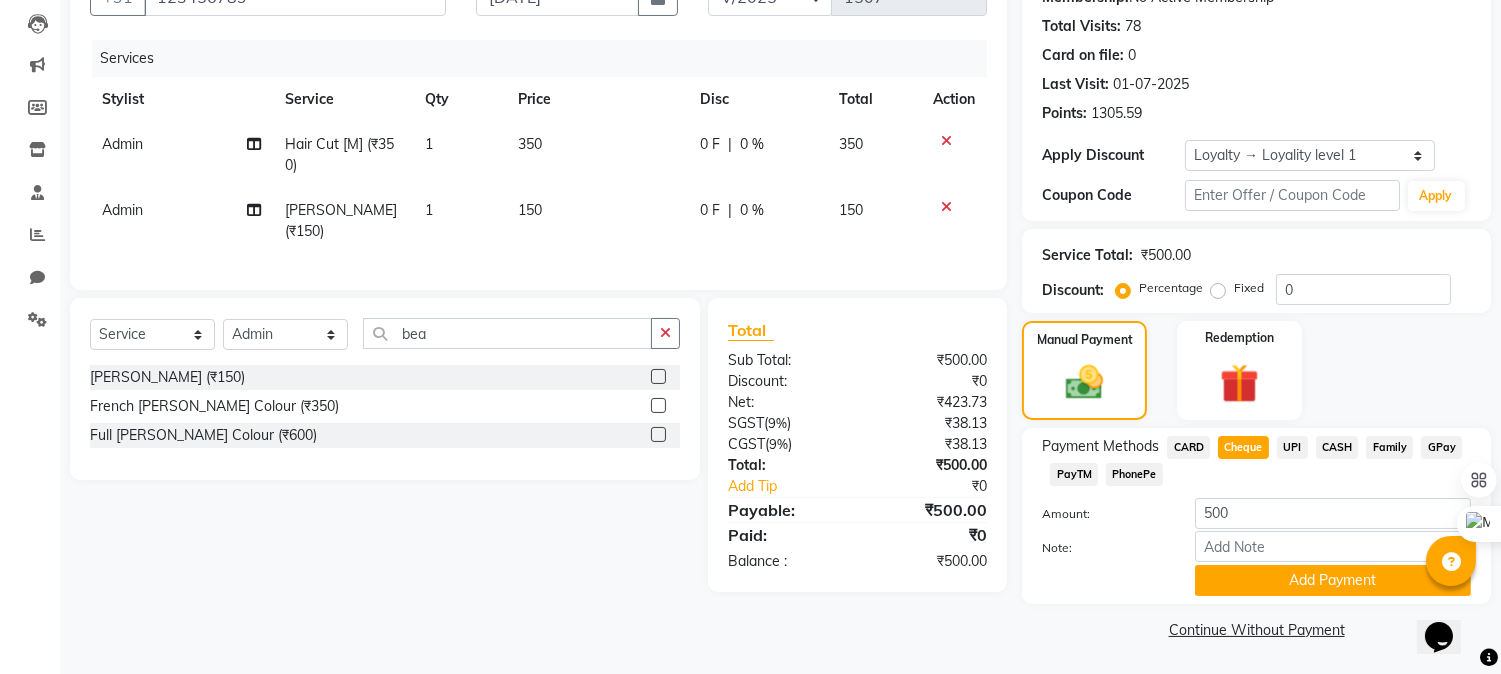 scroll, scrollTop: 0, scrollLeft: 0, axis: both 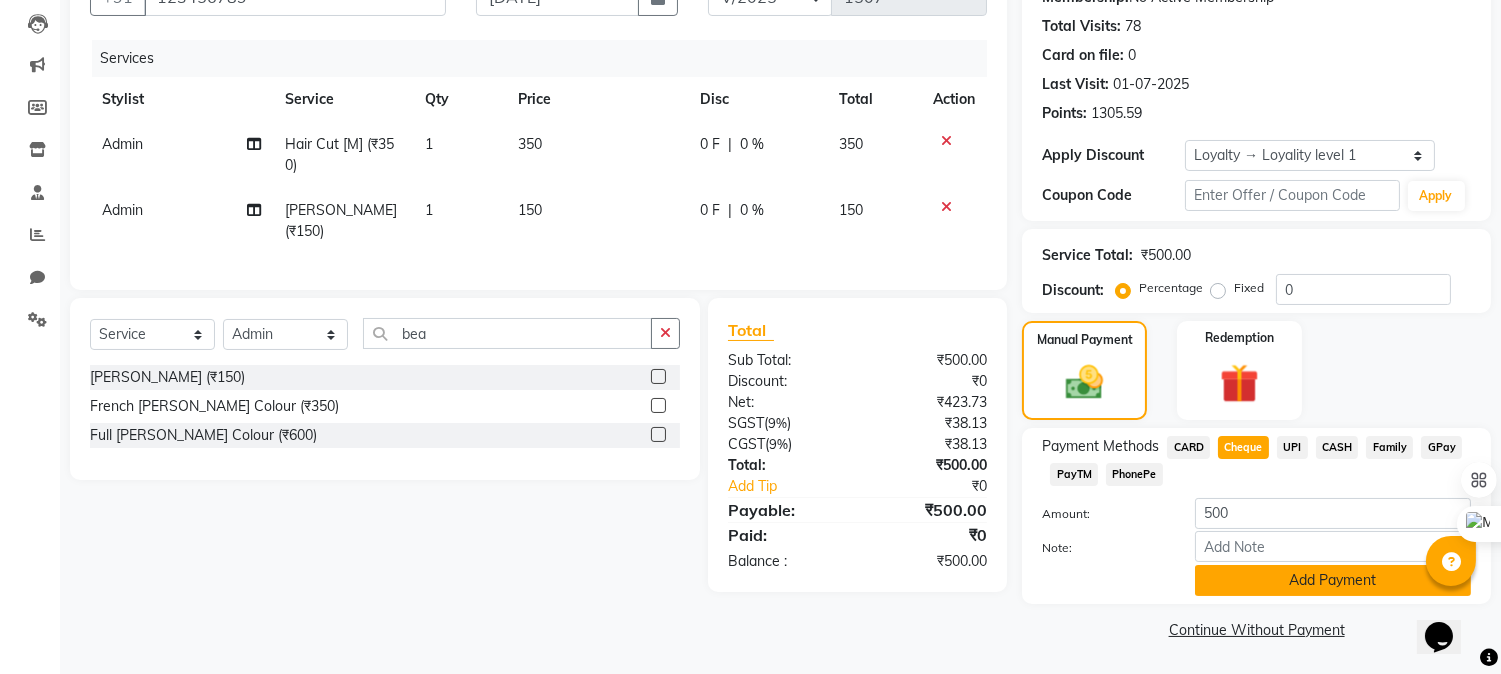 click on "Add Payment" 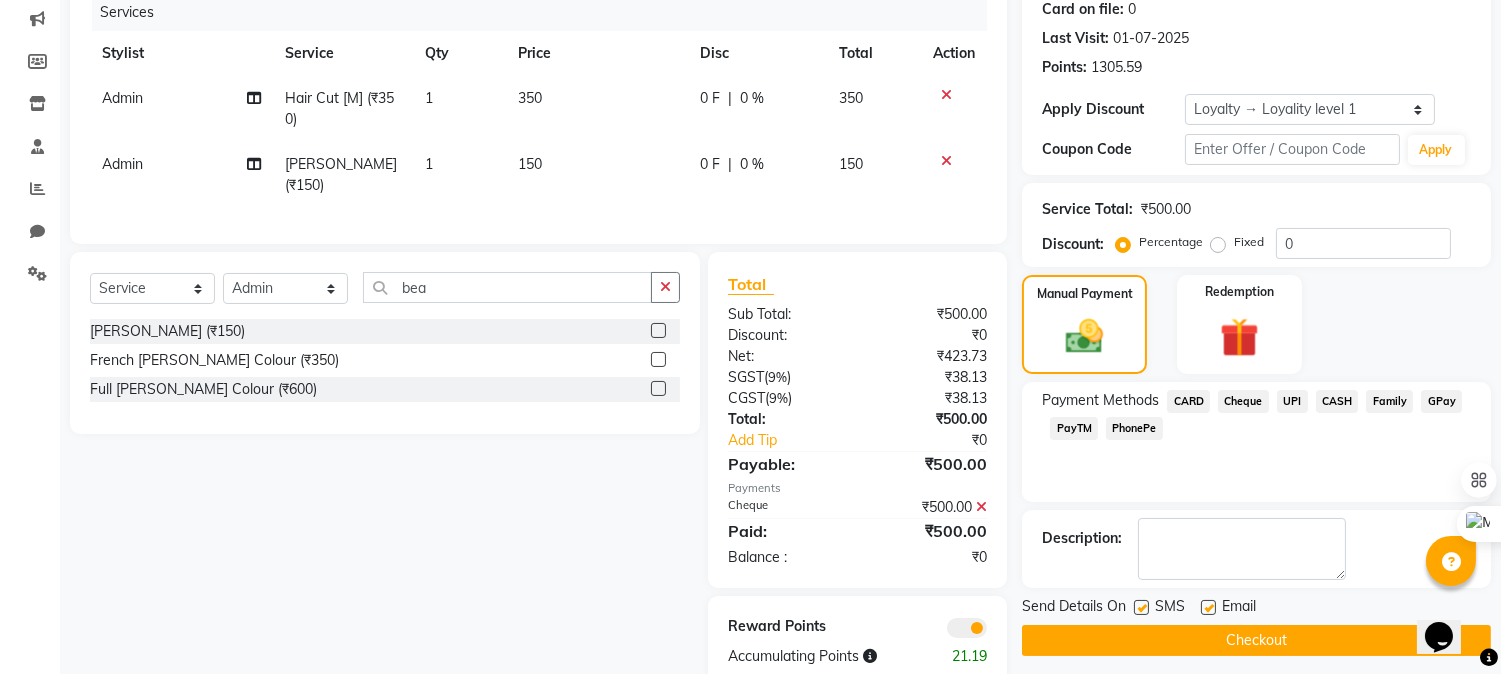 scroll, scrollTop: 292, scrollLeft: 0, axis: vertical 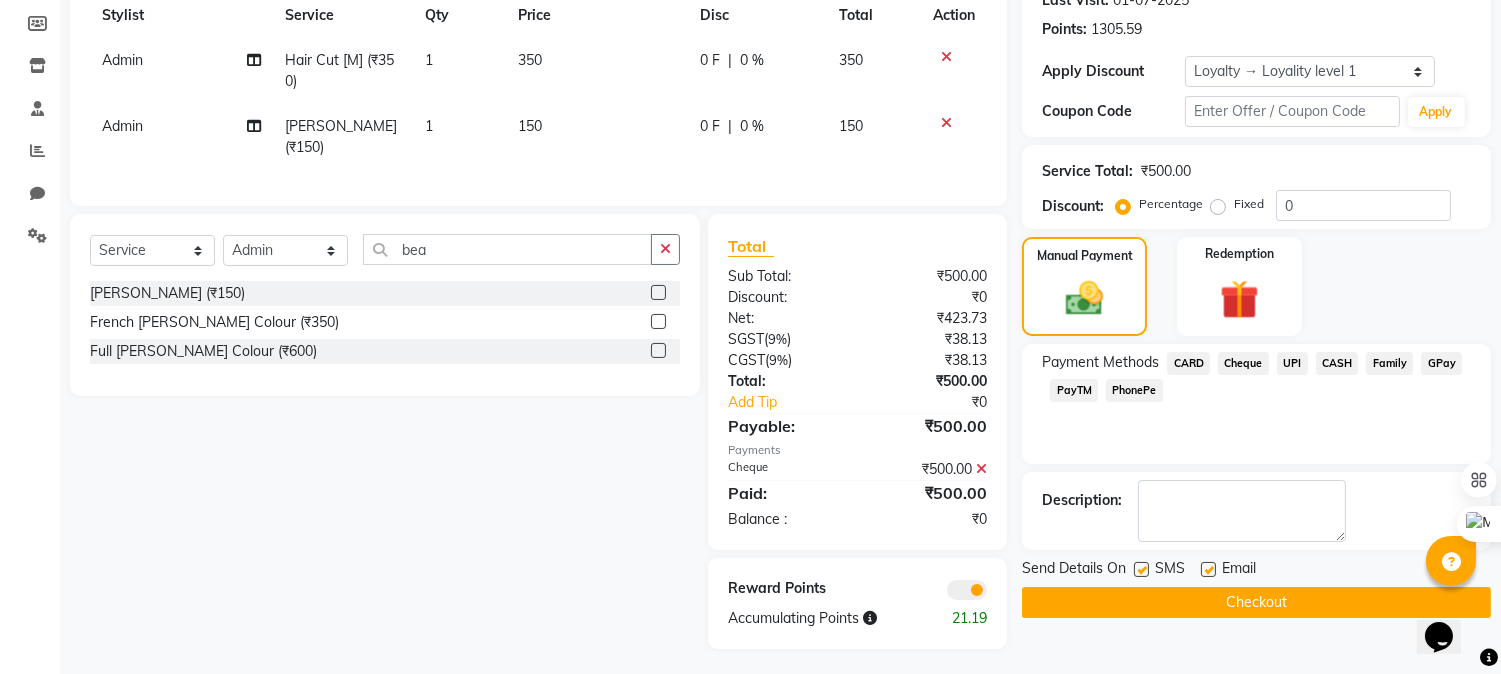 click on "Checkout" 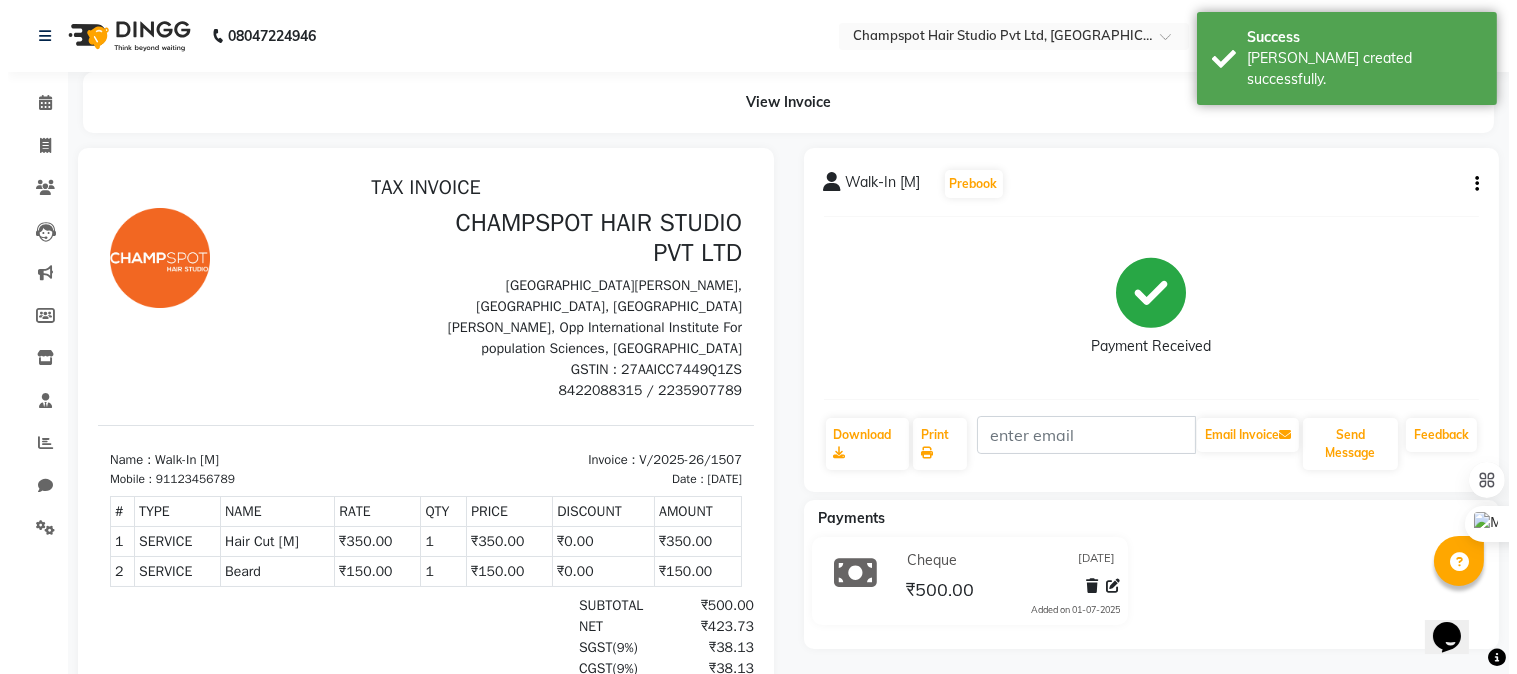 scroll, scrollTop: 0, scrollLeft: 0, axis: both 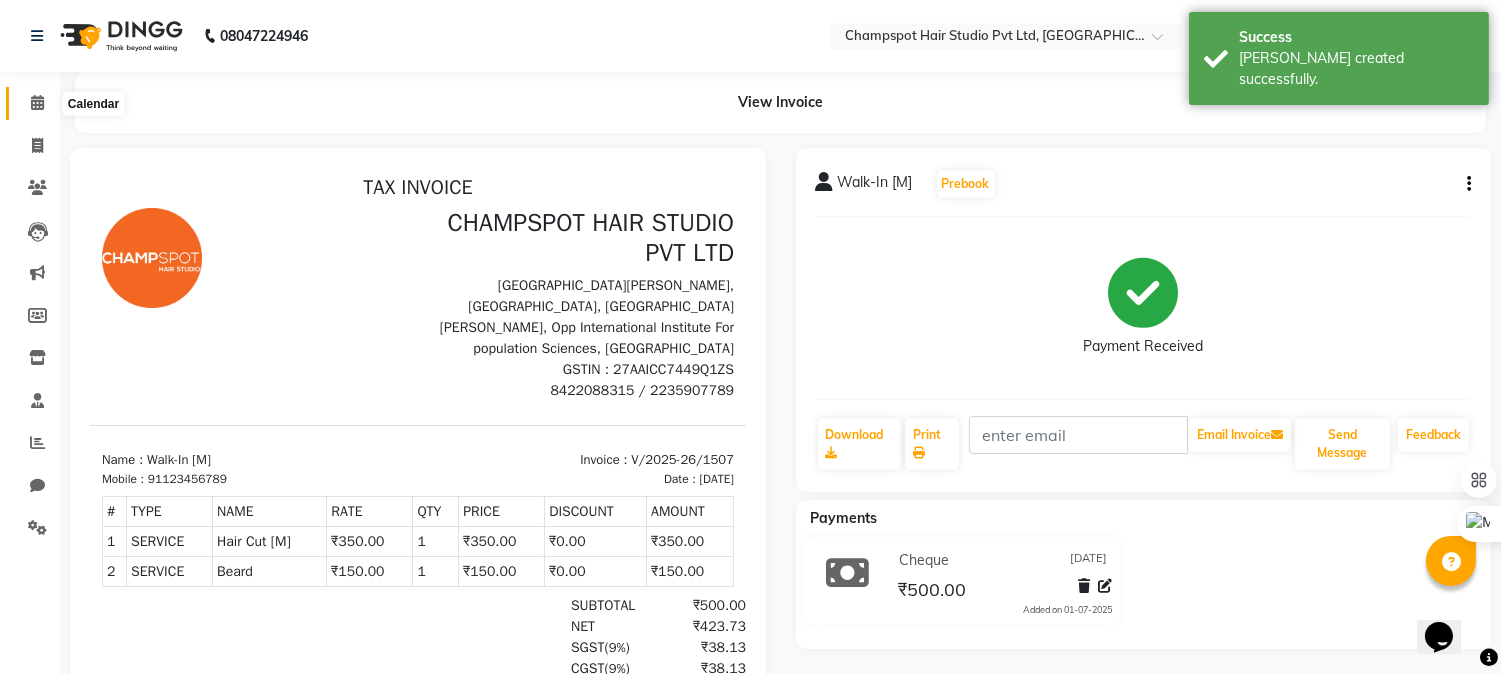 click 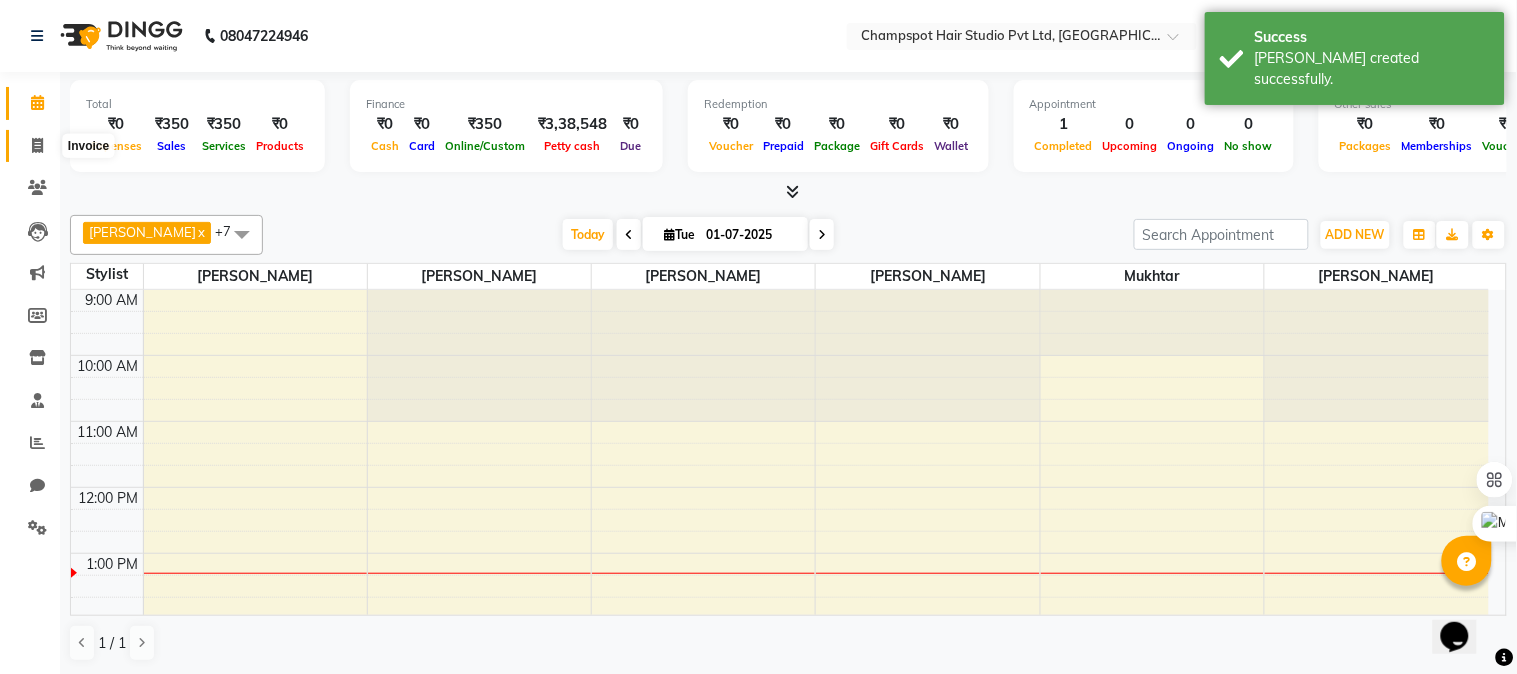 click 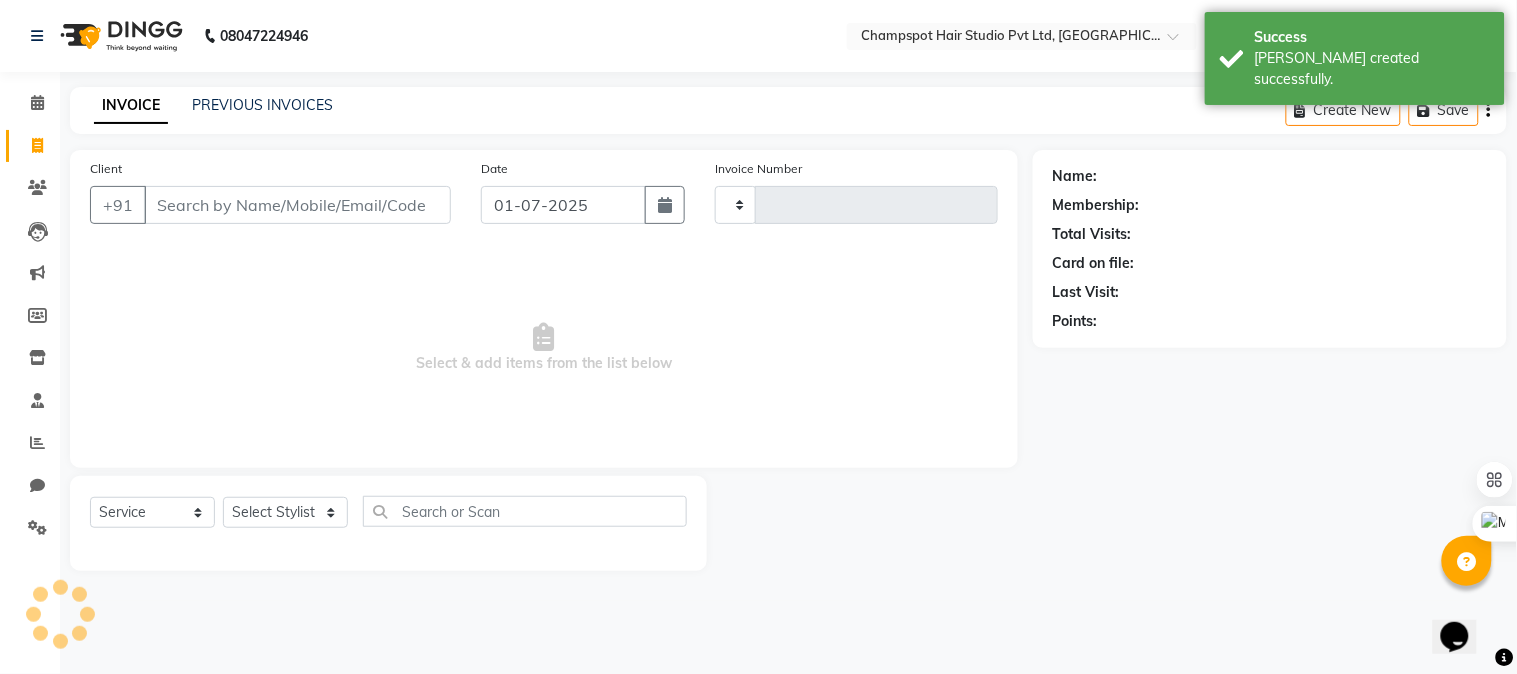 type on "1508" 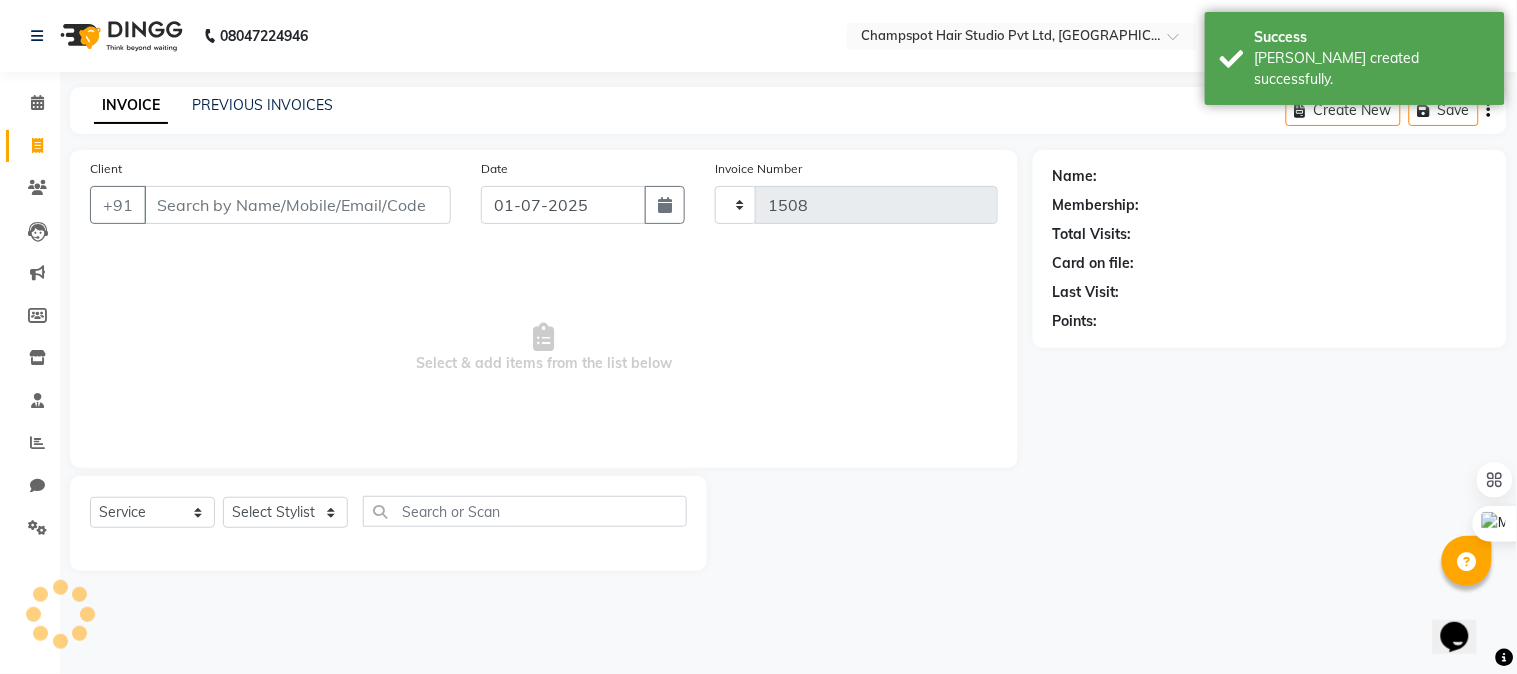 select on "7690" 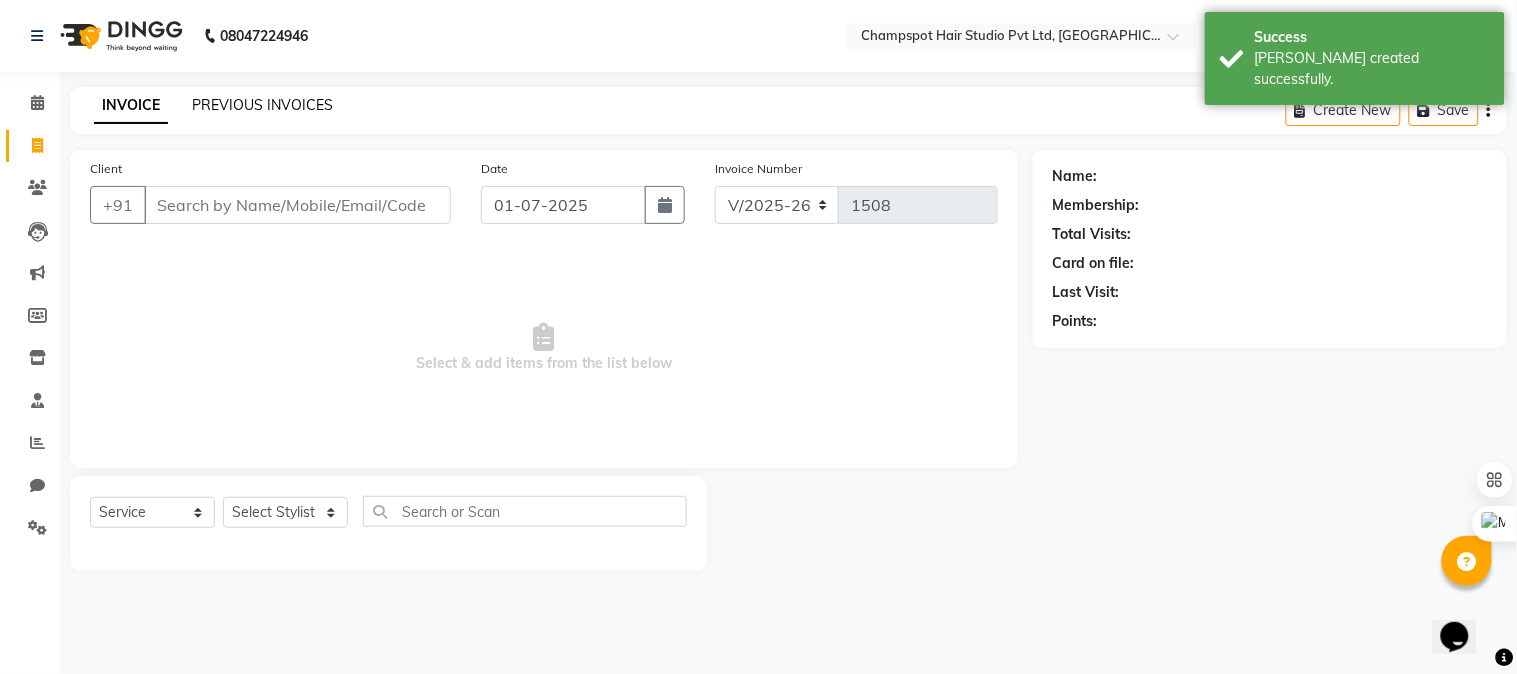click on "PREVIOUS INVOICES" 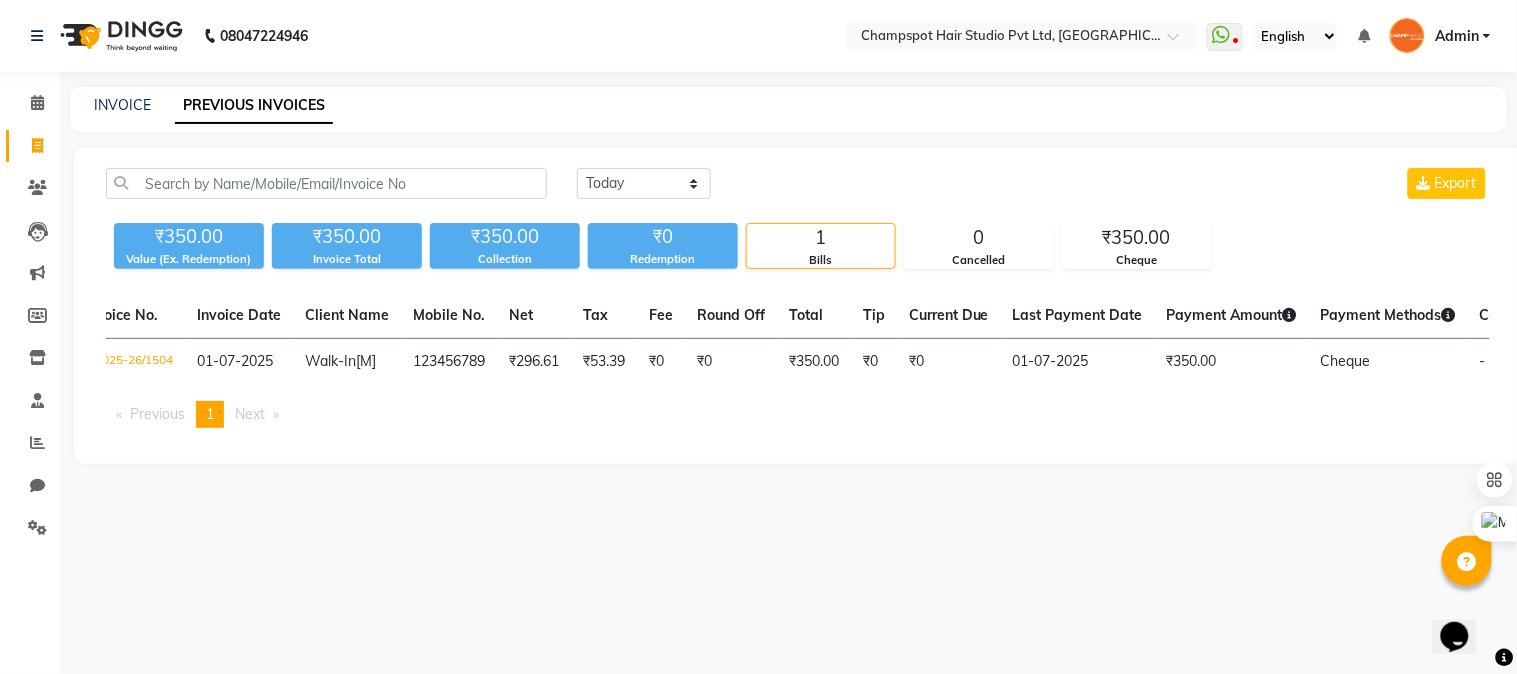 scroll, scrollTop: 0, scrollLeft: 0, axis: both 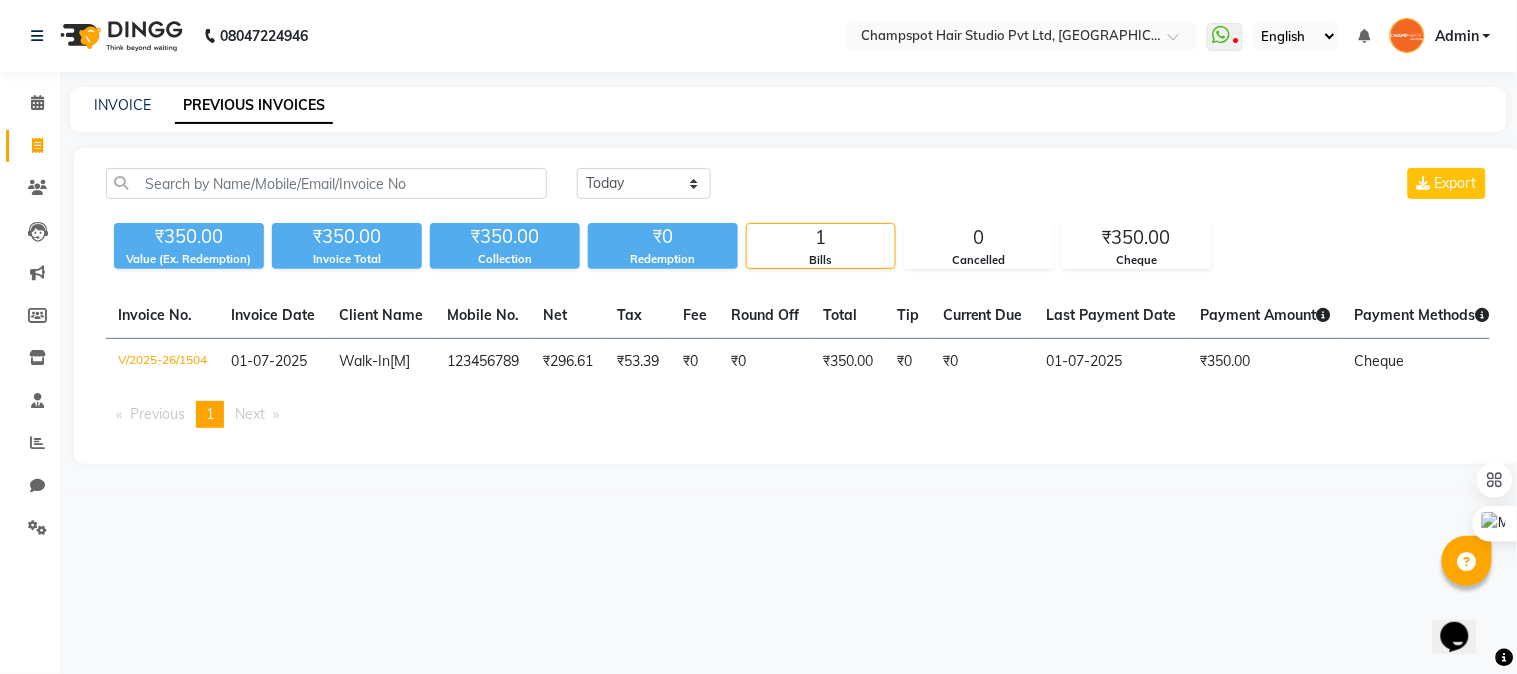 drag, startPoint x: 284, startPoint y: 432, endPoint x: 311, endPoint y: 432, distance: 27 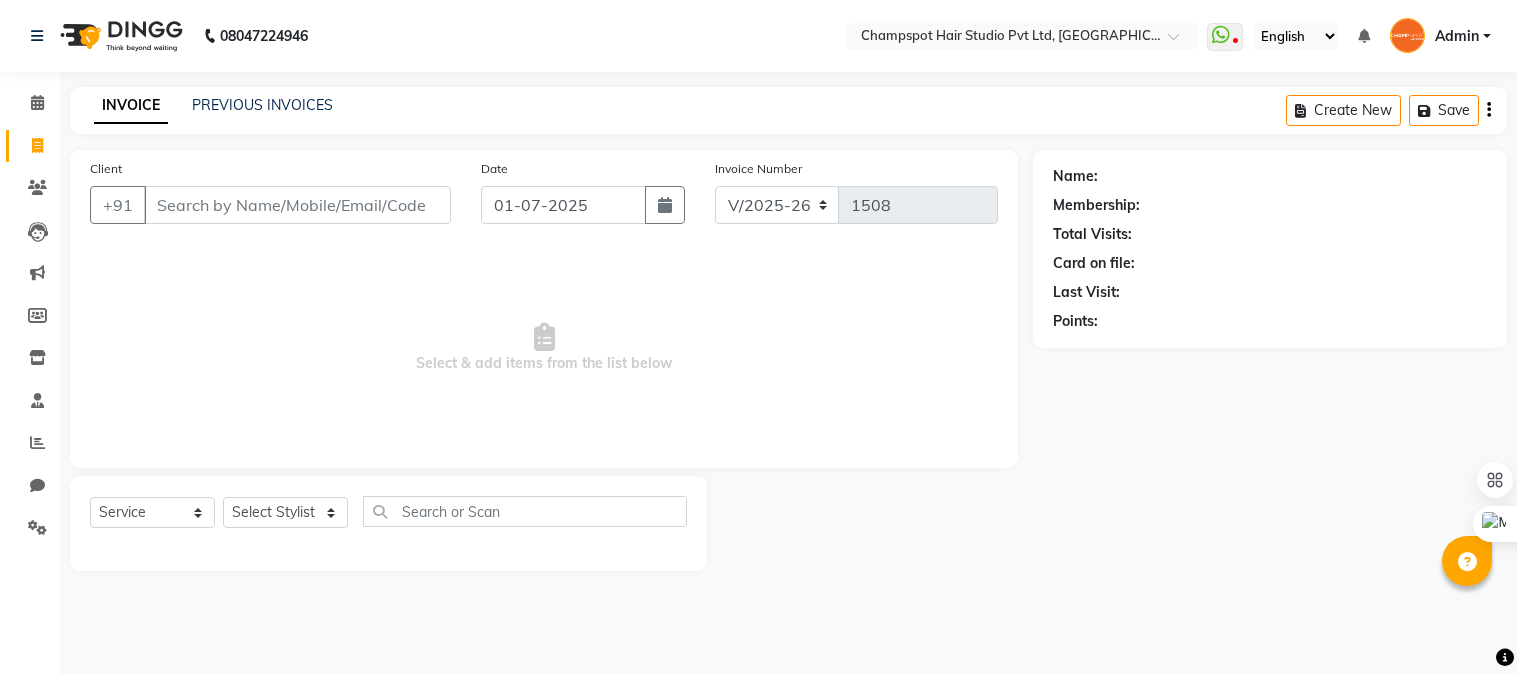 select on "7690" 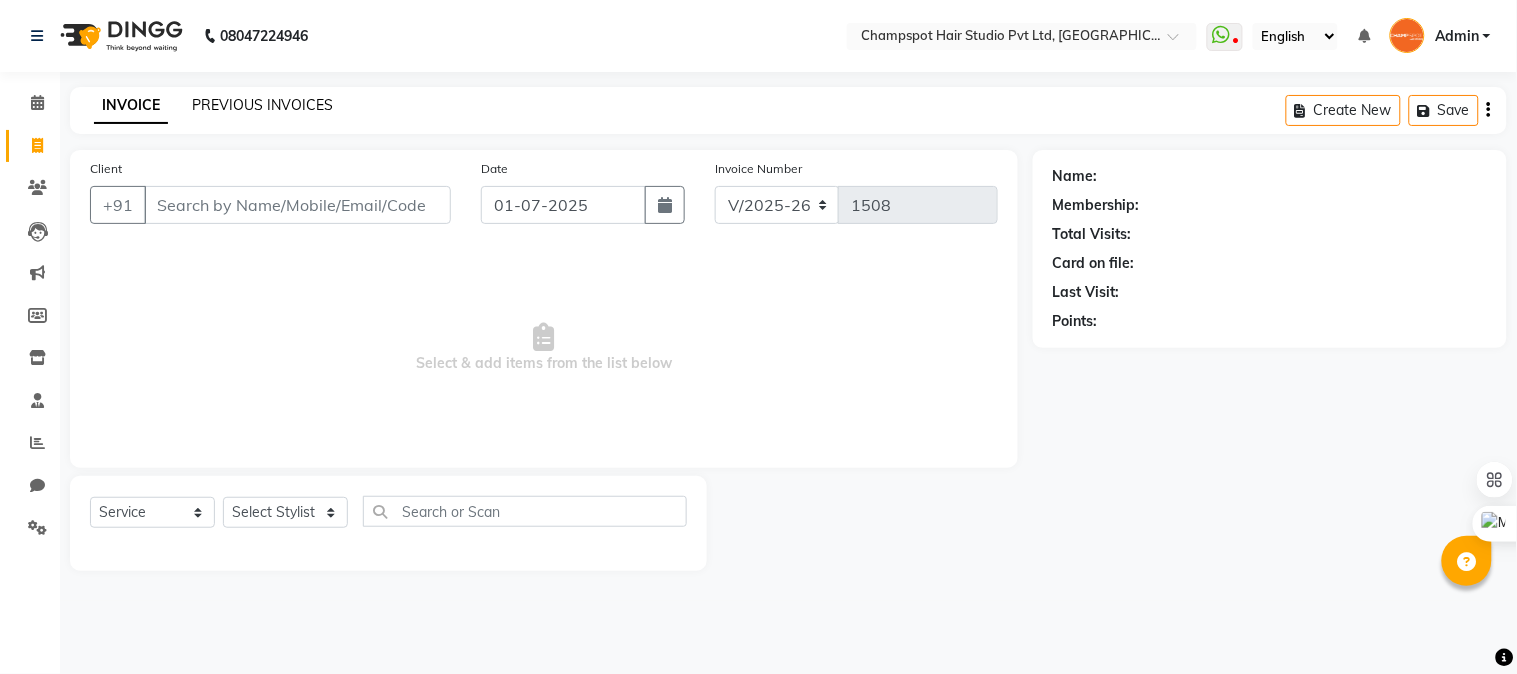 scroll, scrollTop: 0, scrollLeft: 0, axis: both 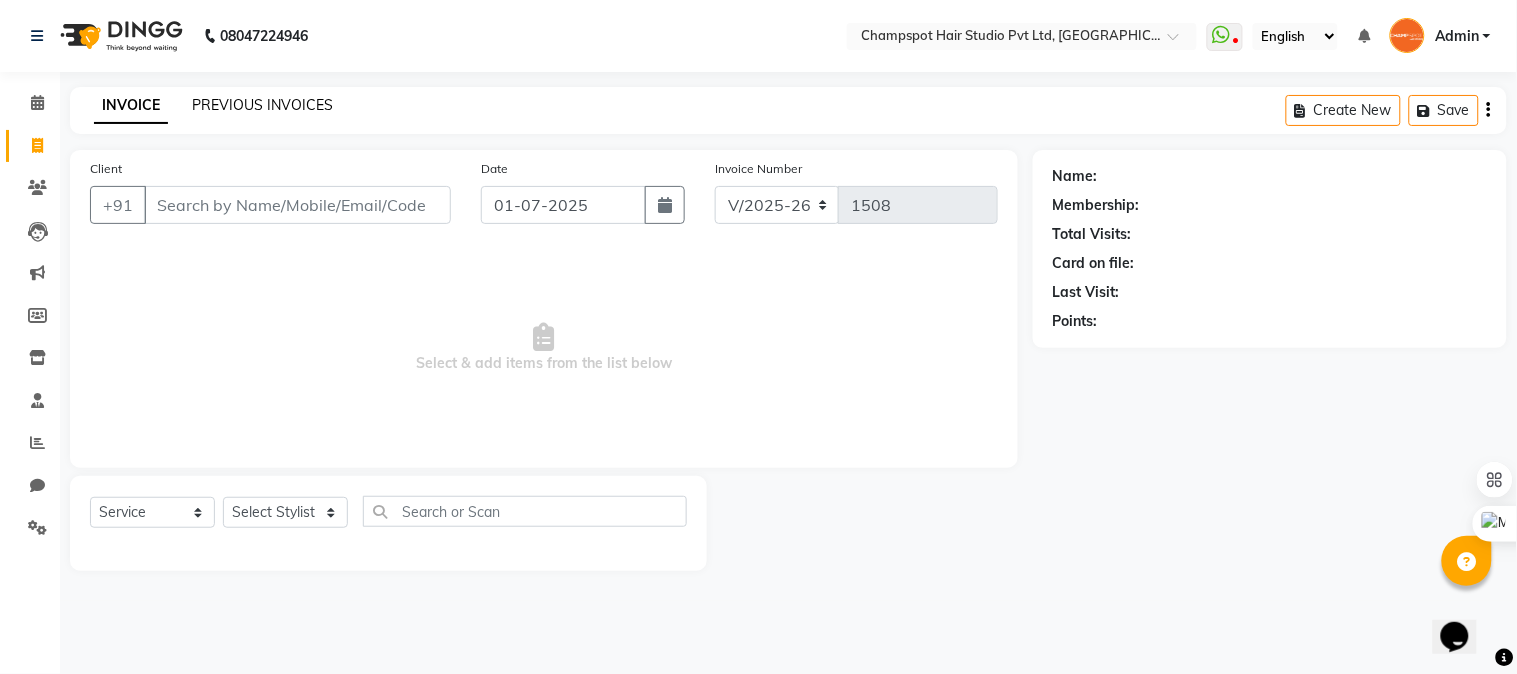 click on "PREVIOUS INVOICES" 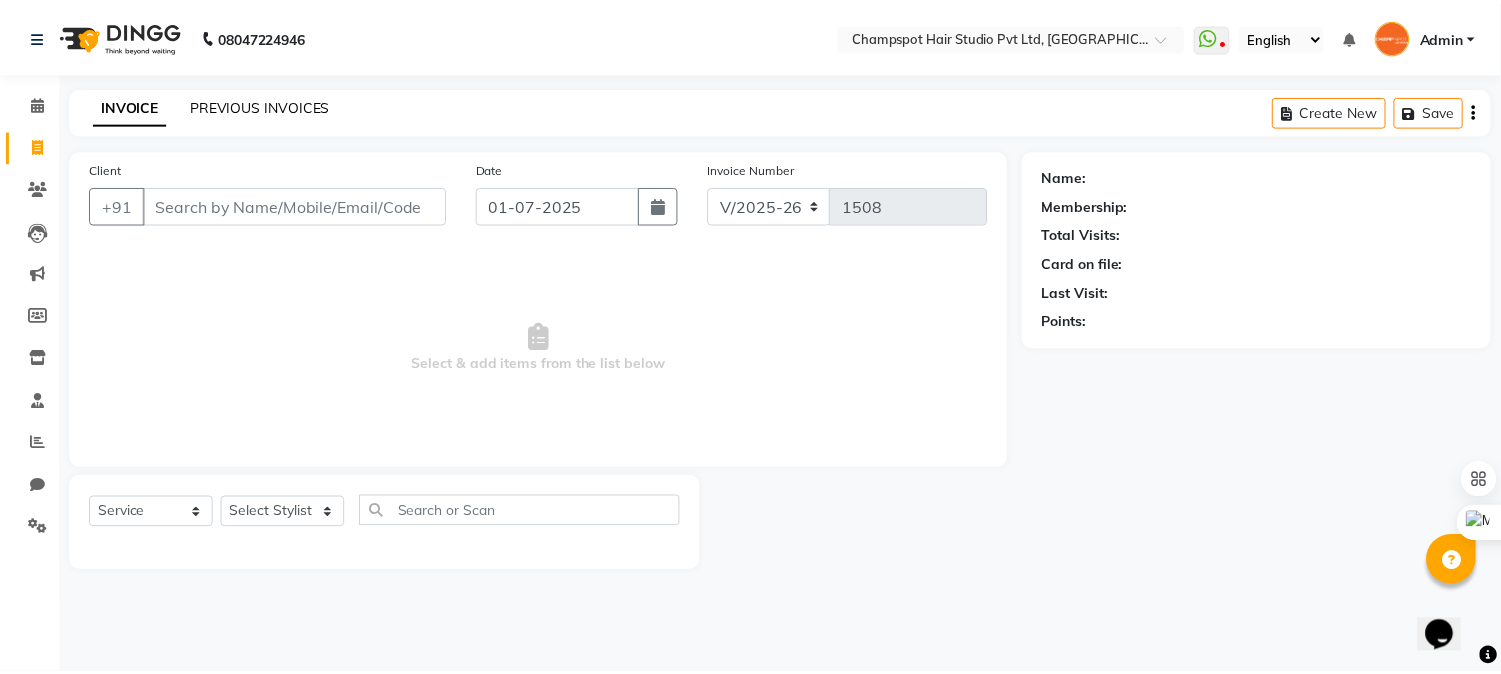 scroll, scrollTop: 0, scrollLeft: 0, axis: both 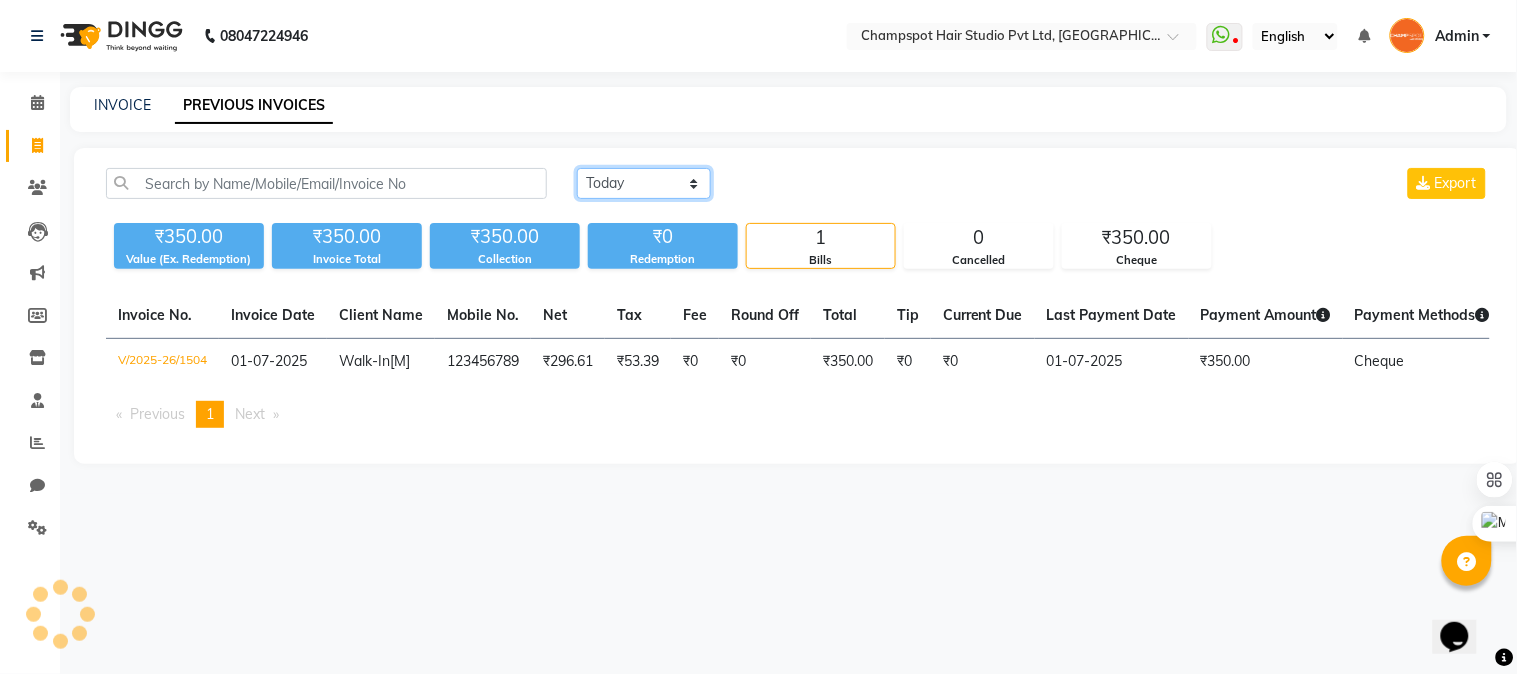 drag, startPoint x: 586, startPoint y: 186, endPoint x: 593, endPoint y: 196, distance: 12.206555 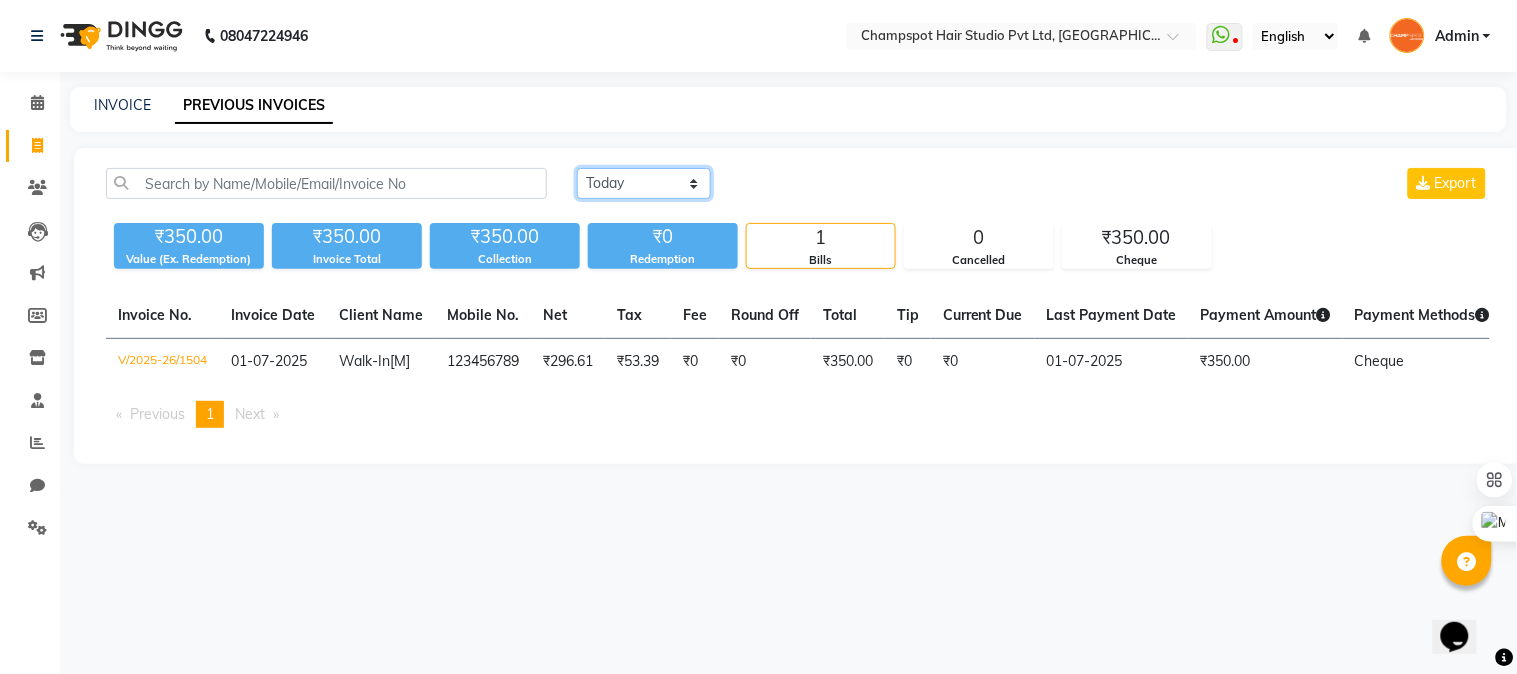 select on "[DATE]" 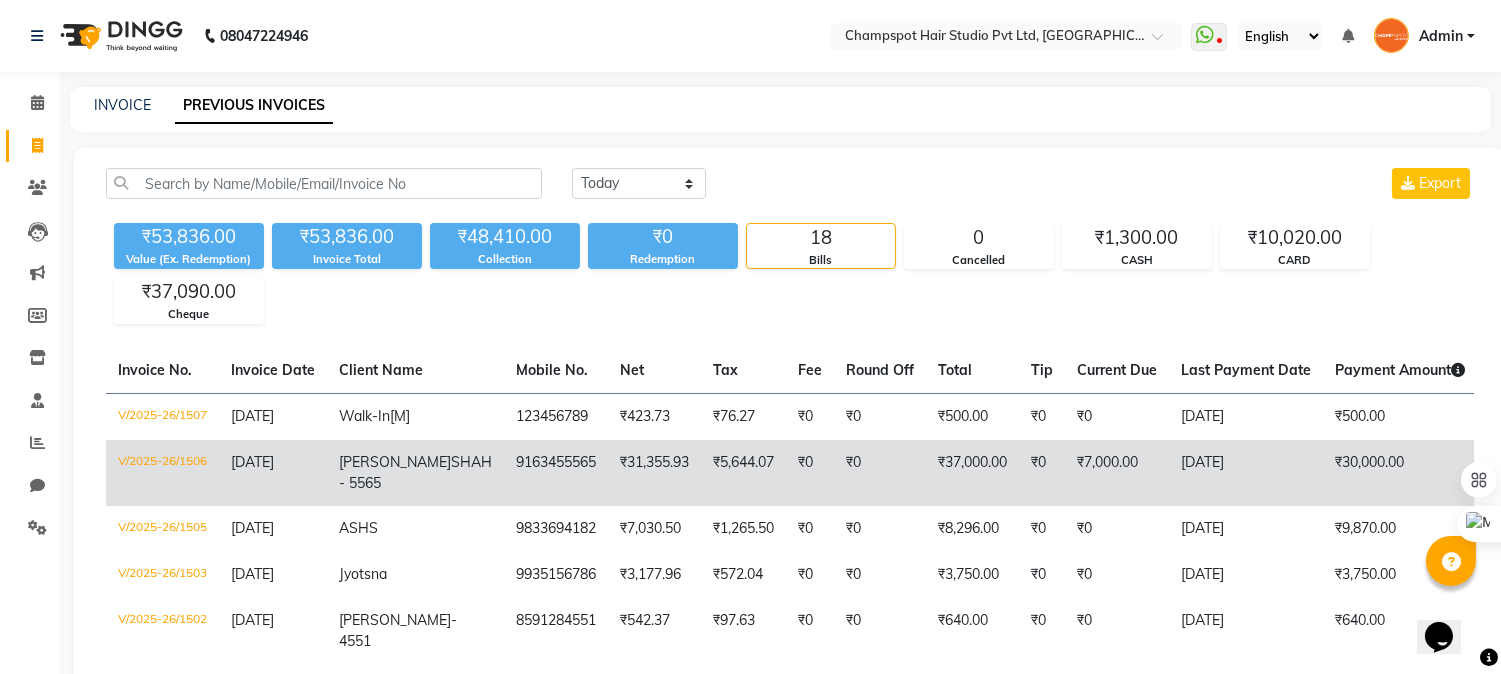 click on "[PERSON_NAME] - 5565" 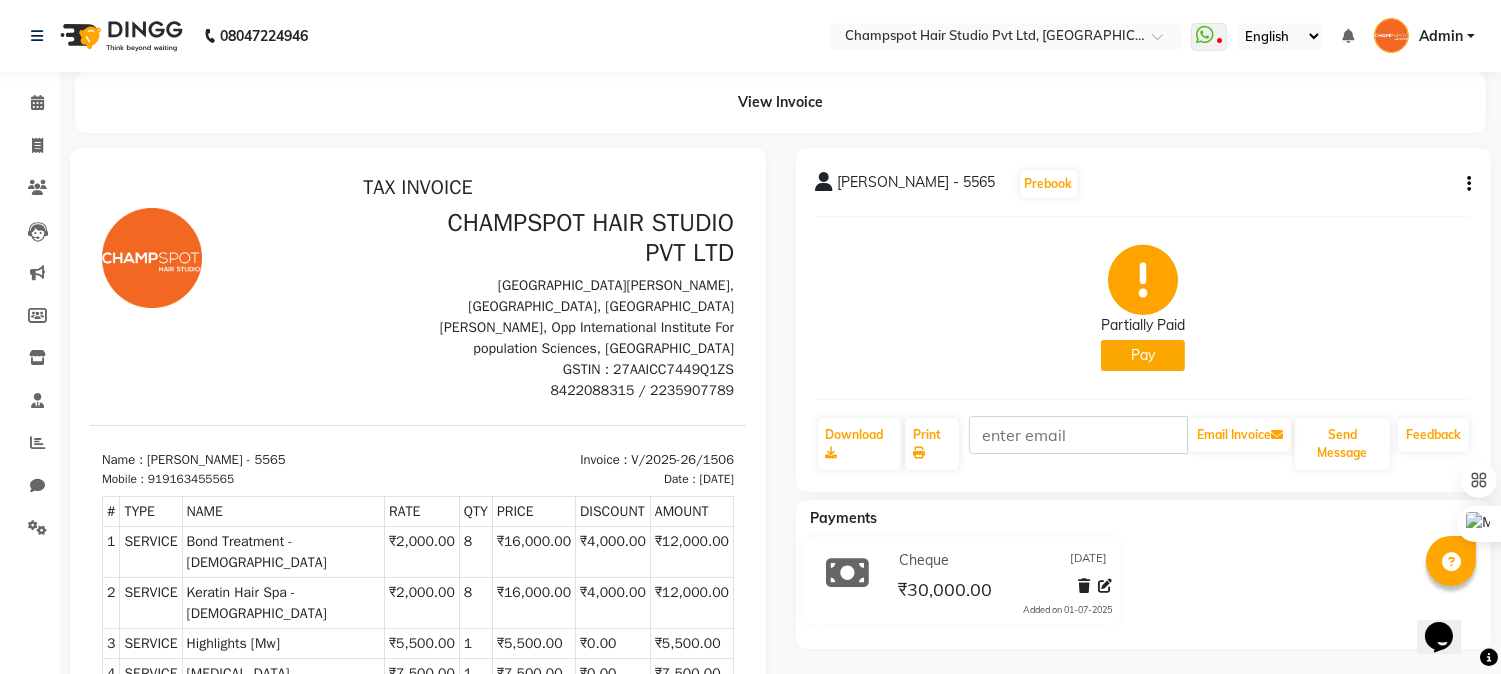 scroll, scrollTop: 0, scrollLeft: 0, axis: both 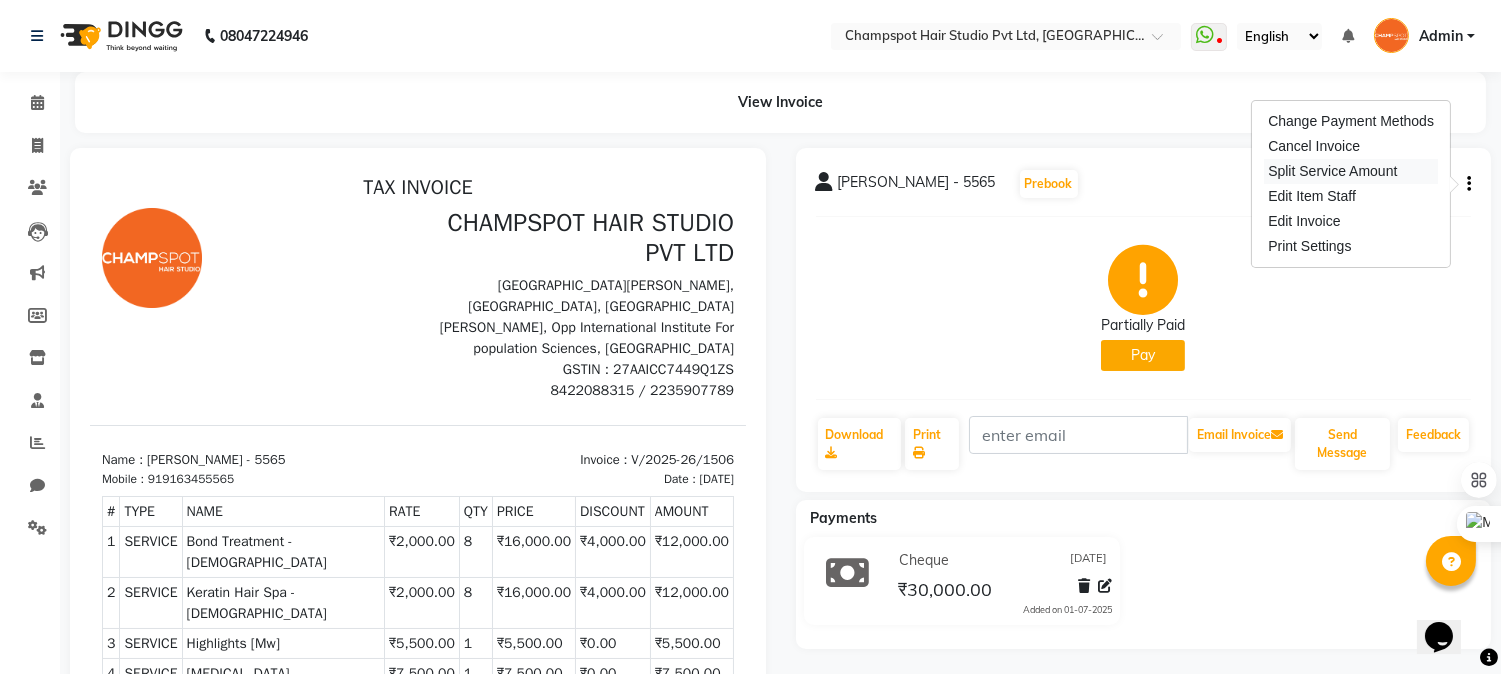click on "Split Service Amount" at bounding box center (1351, 171) 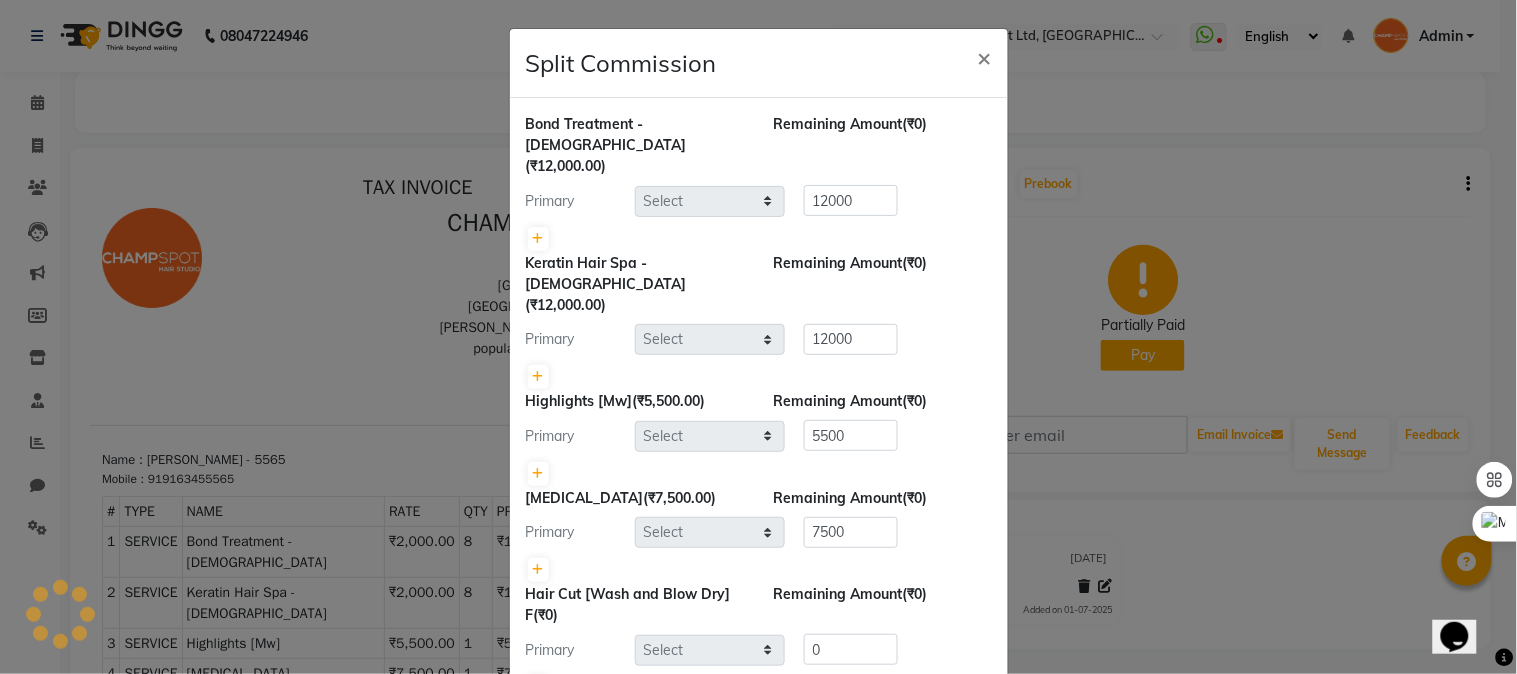 select on "69009" 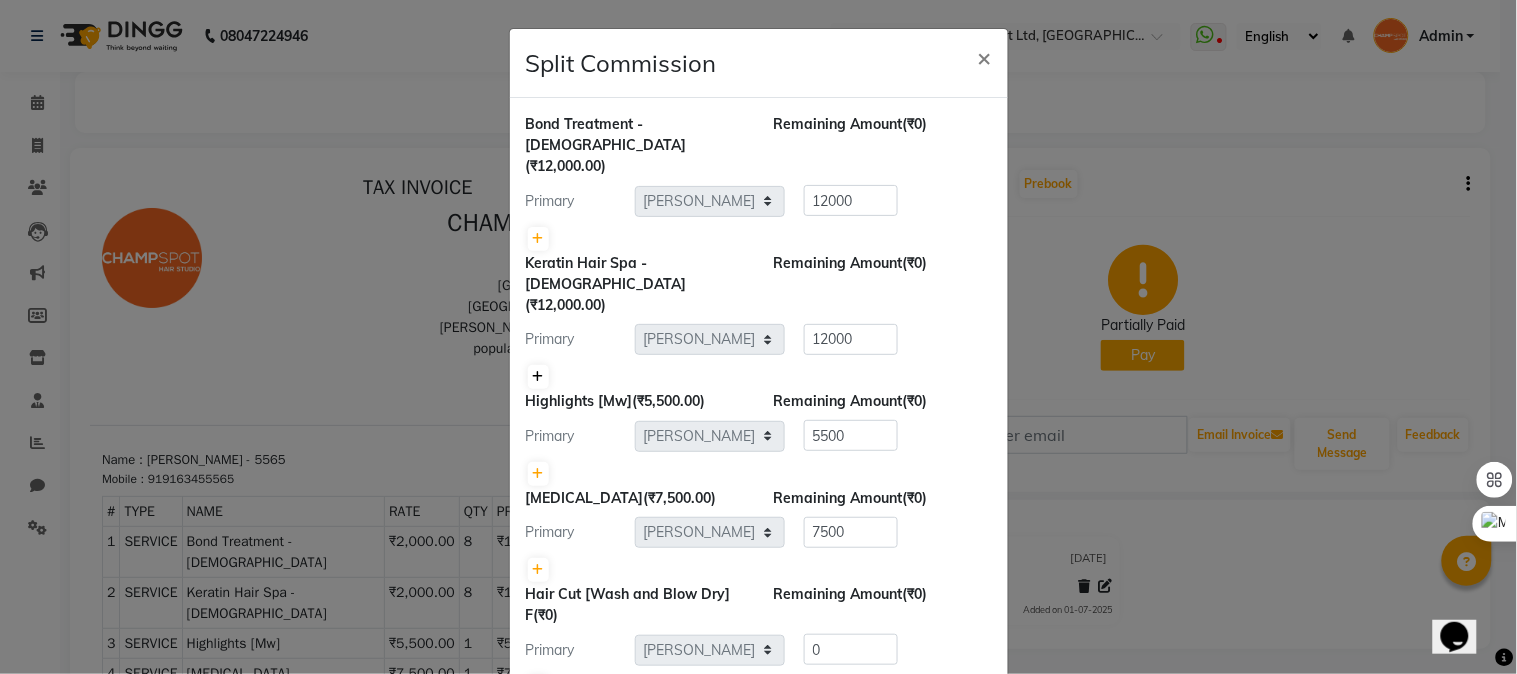 click 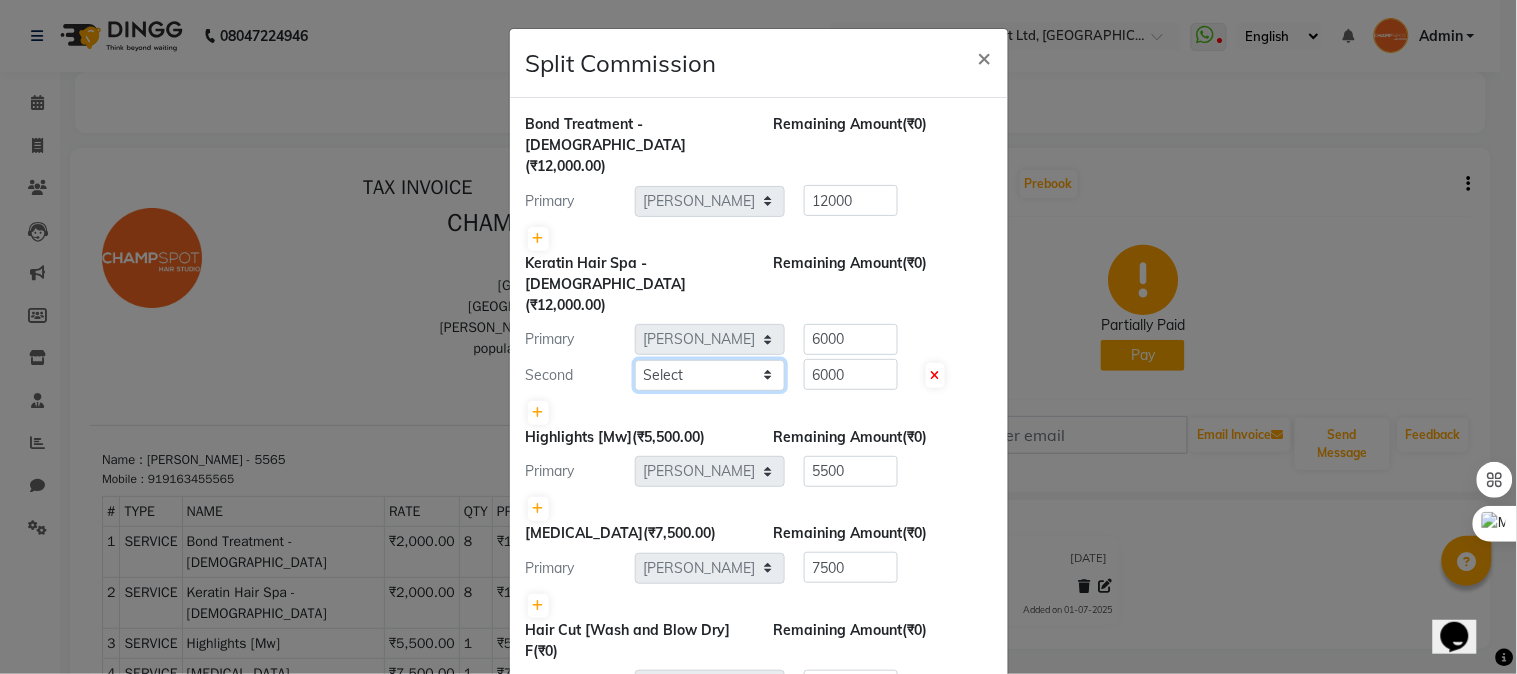 click on "Select  Admin   [PERSON_NAME]   [PERSON_NAME]   	[PERSON_NAME]   [PERSON_NAME]   [PERSON_NAME]" 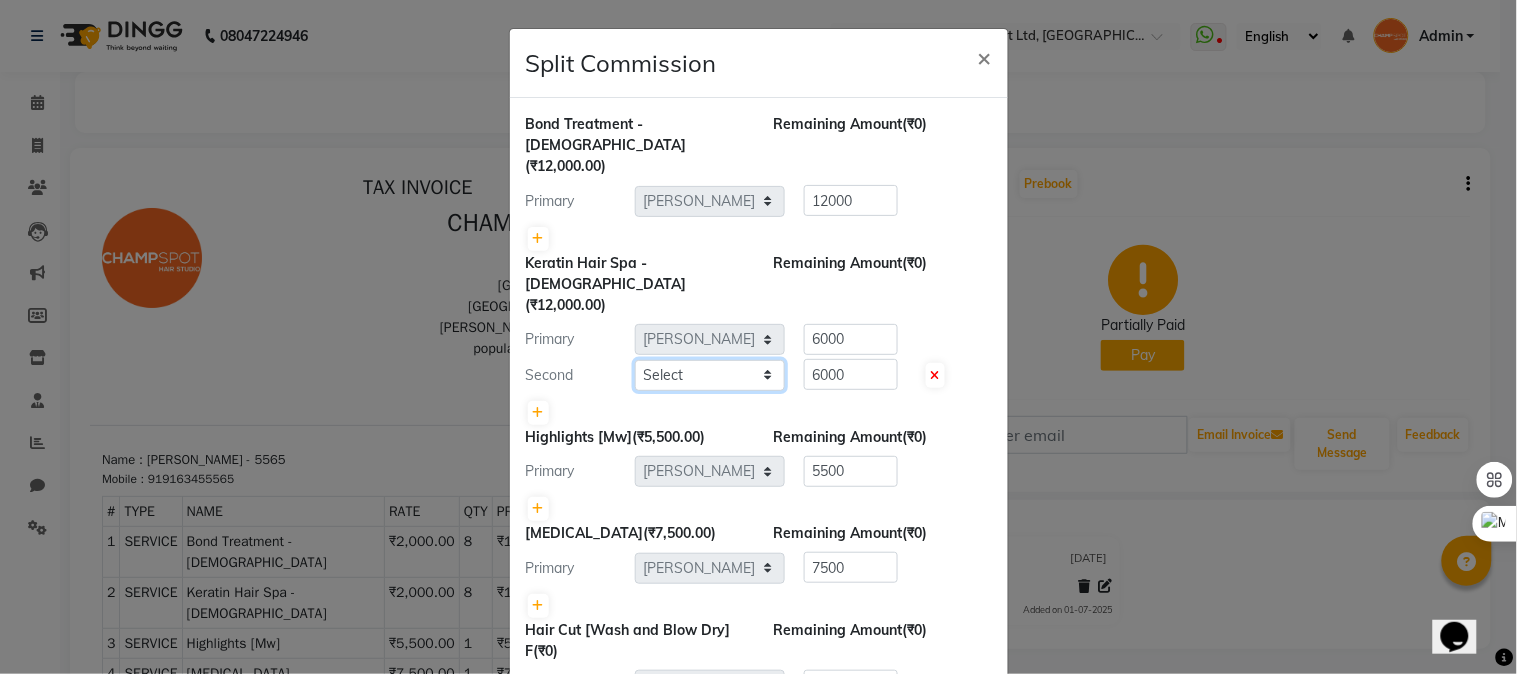 select on "68266" 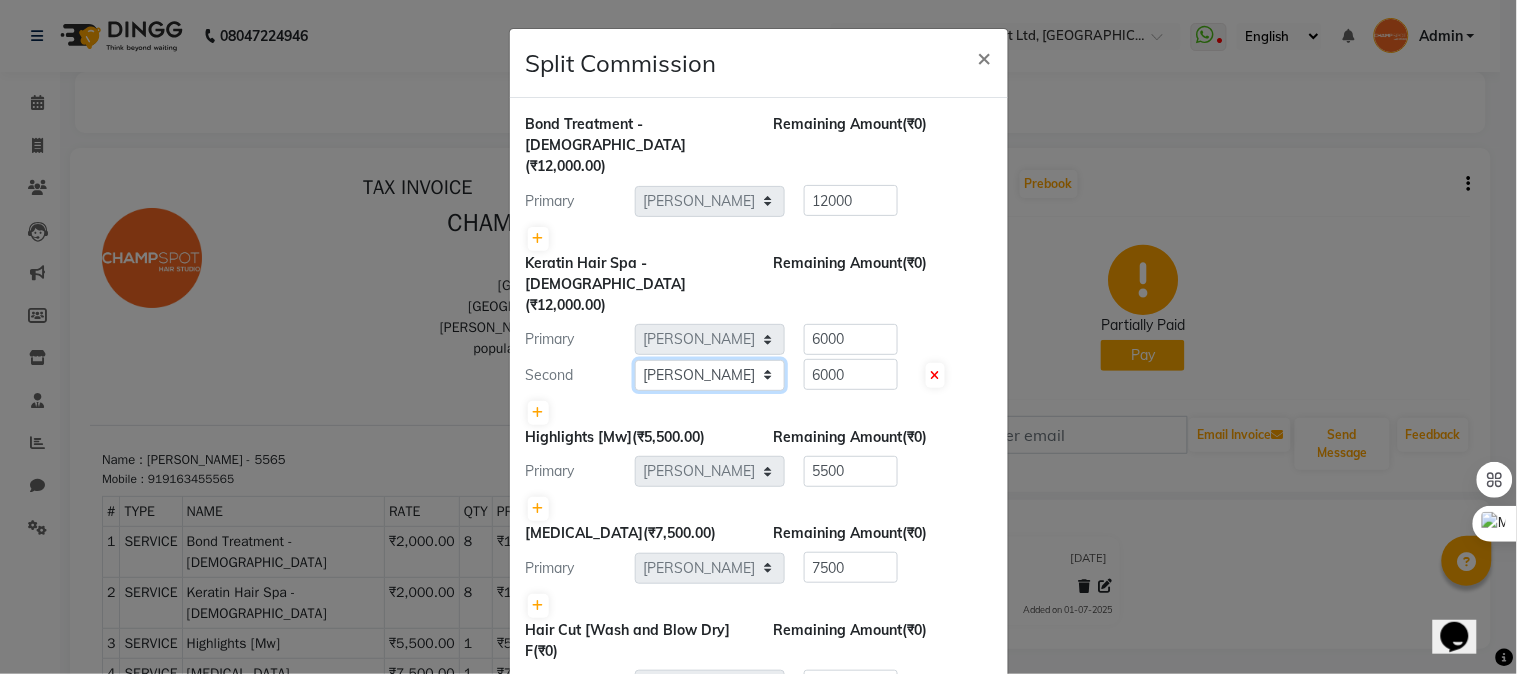 click on "Select  Admin   [PERSON_NAME]   [PERSON_NAME]   	[PERSON_NAME]   [PERSON_NAME]   [PERSON_NAME]" 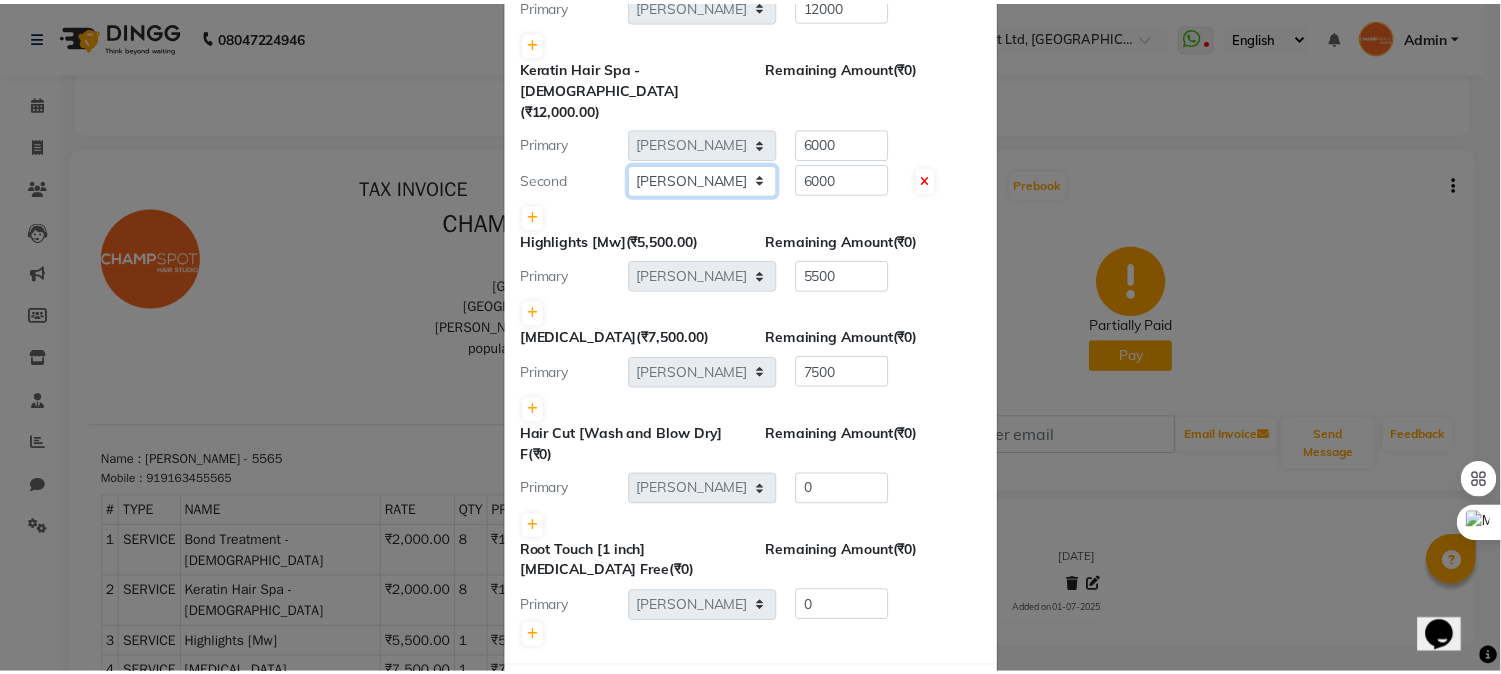 scroll, scrollTop: 246, scrollLeft: 0, axis: vertical 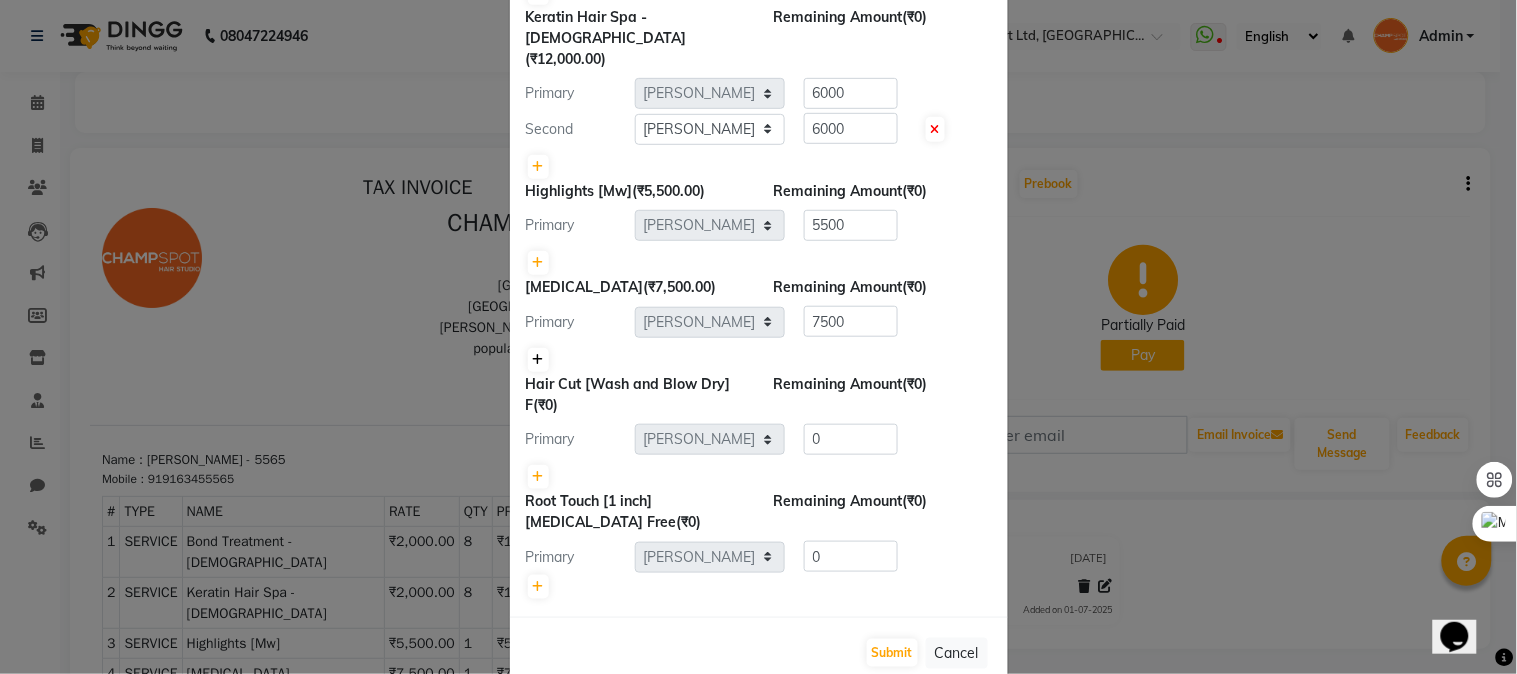 click 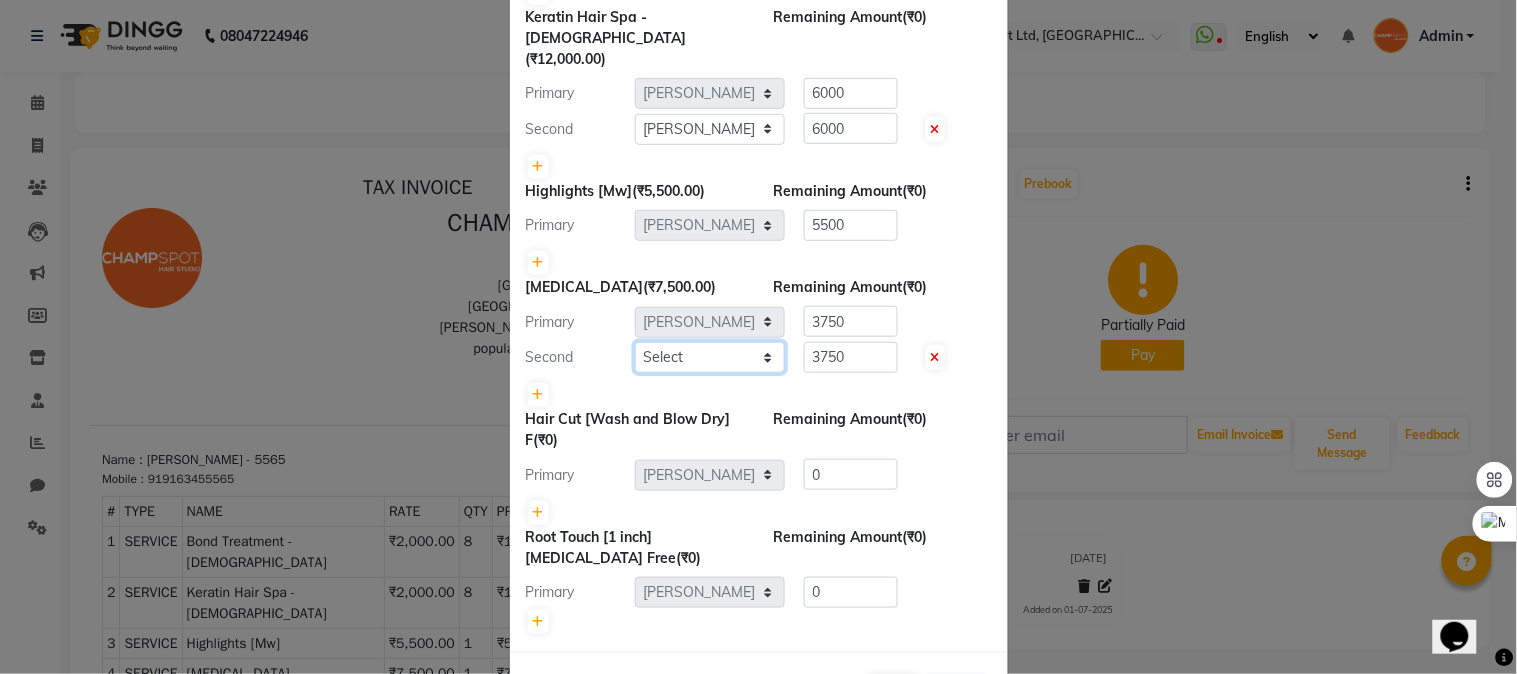 click on "Select  Admin   [PERSON_NAME]   [PERSON_NAME]   	[PERSON_NAME]   [PERSON_NAME]   [PERSON_NAME]" 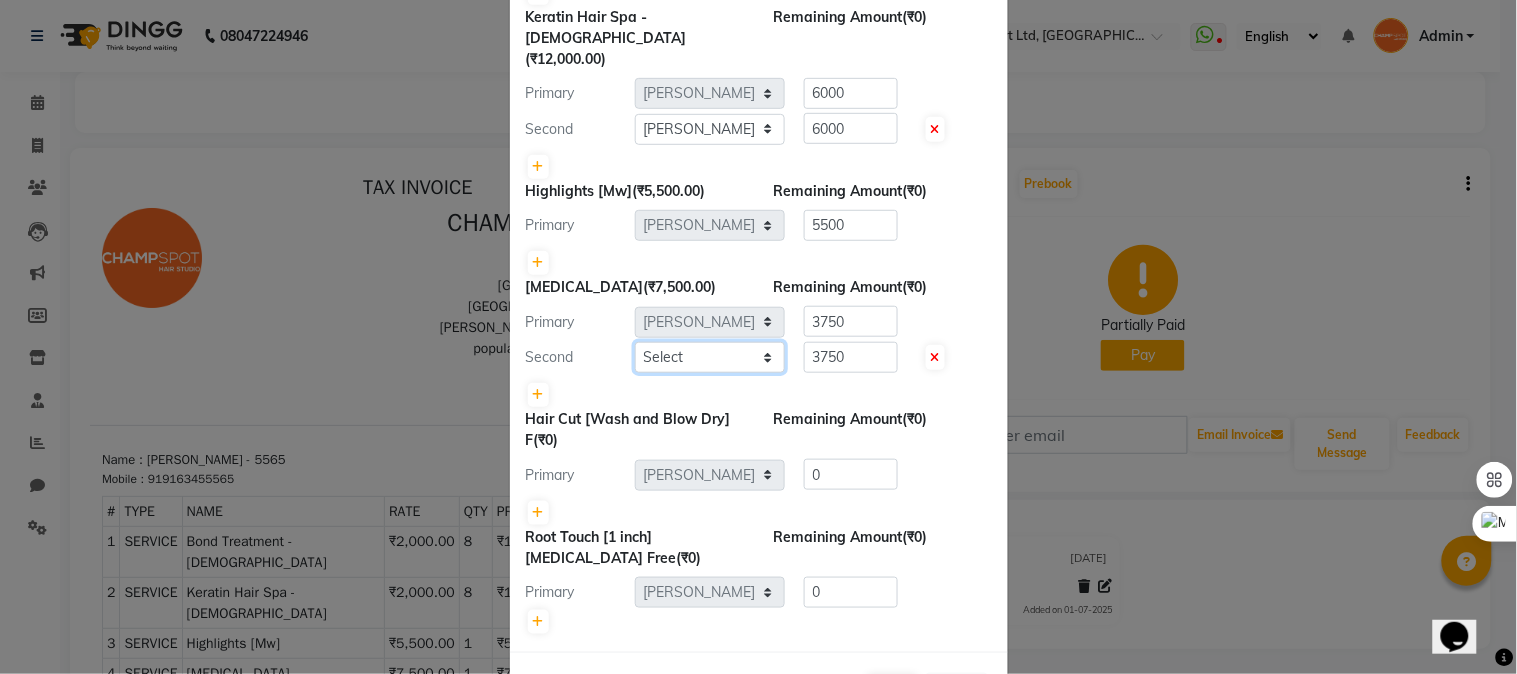 select on "69005" 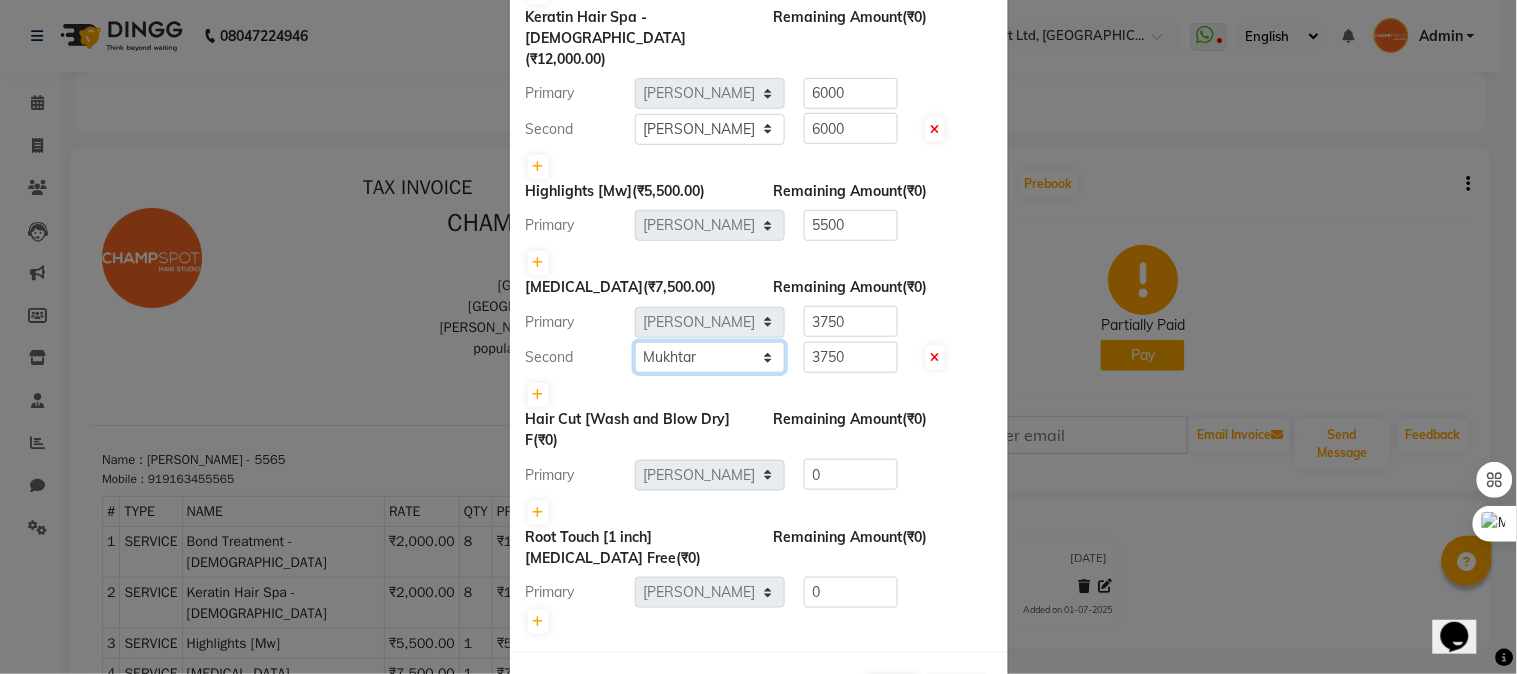 click on "Select  Admin   [PERSON_NAME]   [PERSON_NAME]   	[PERSON_NAME]   [PERSON_NAME]   [PERSON_NAME]" 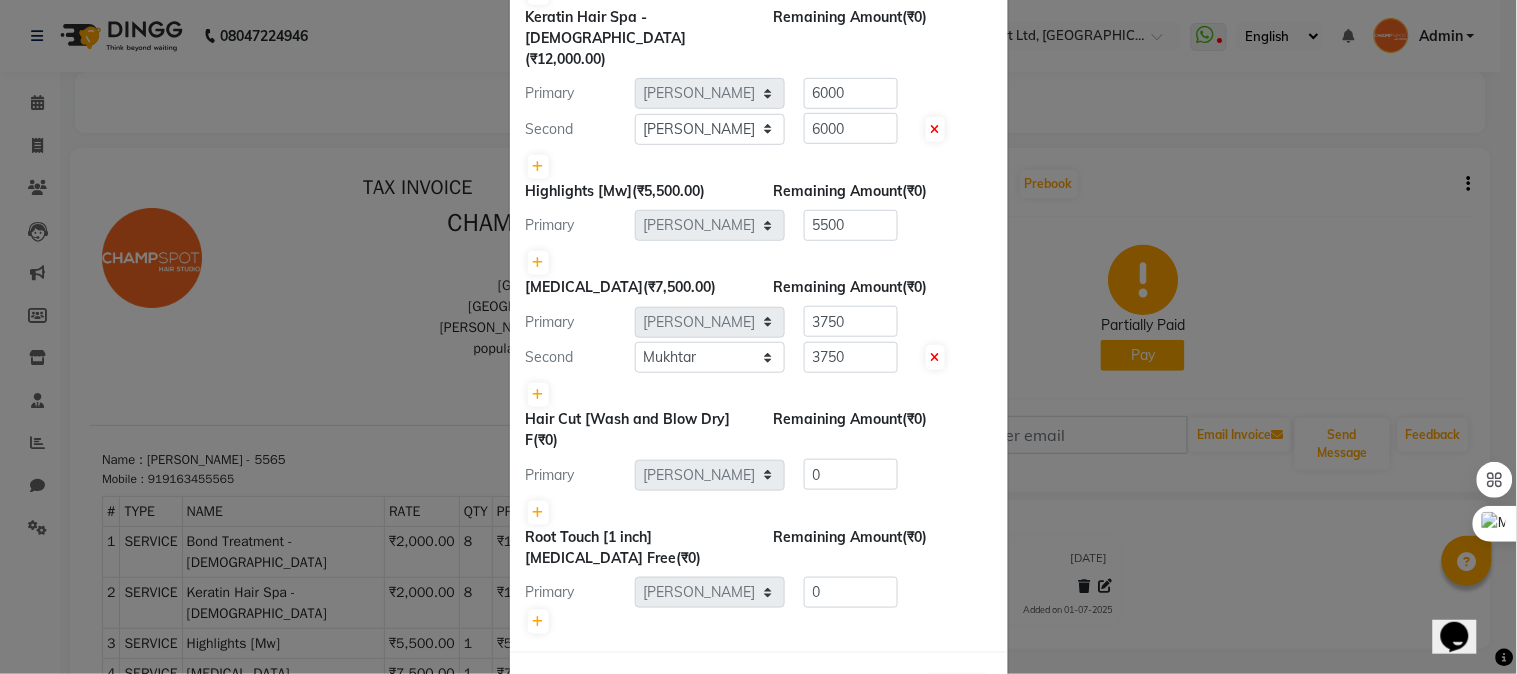 click on "Submit" 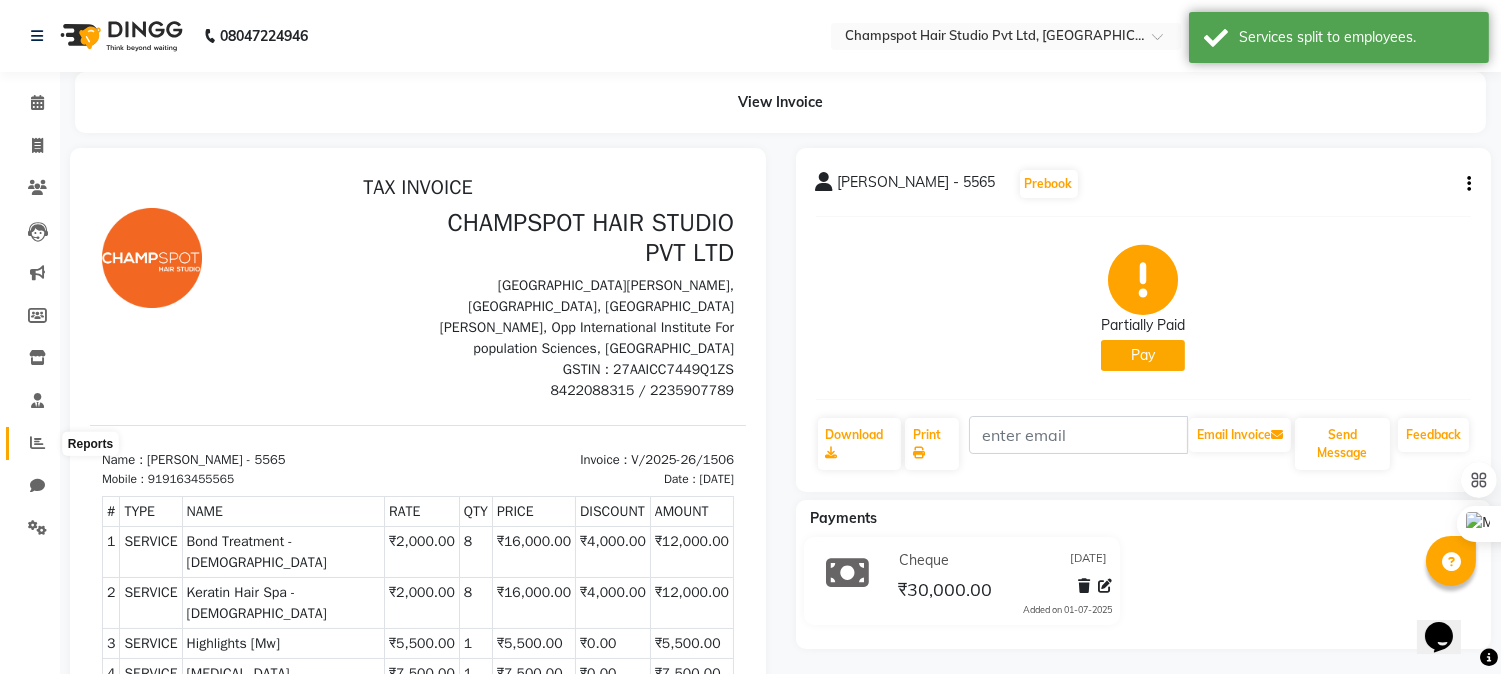 click 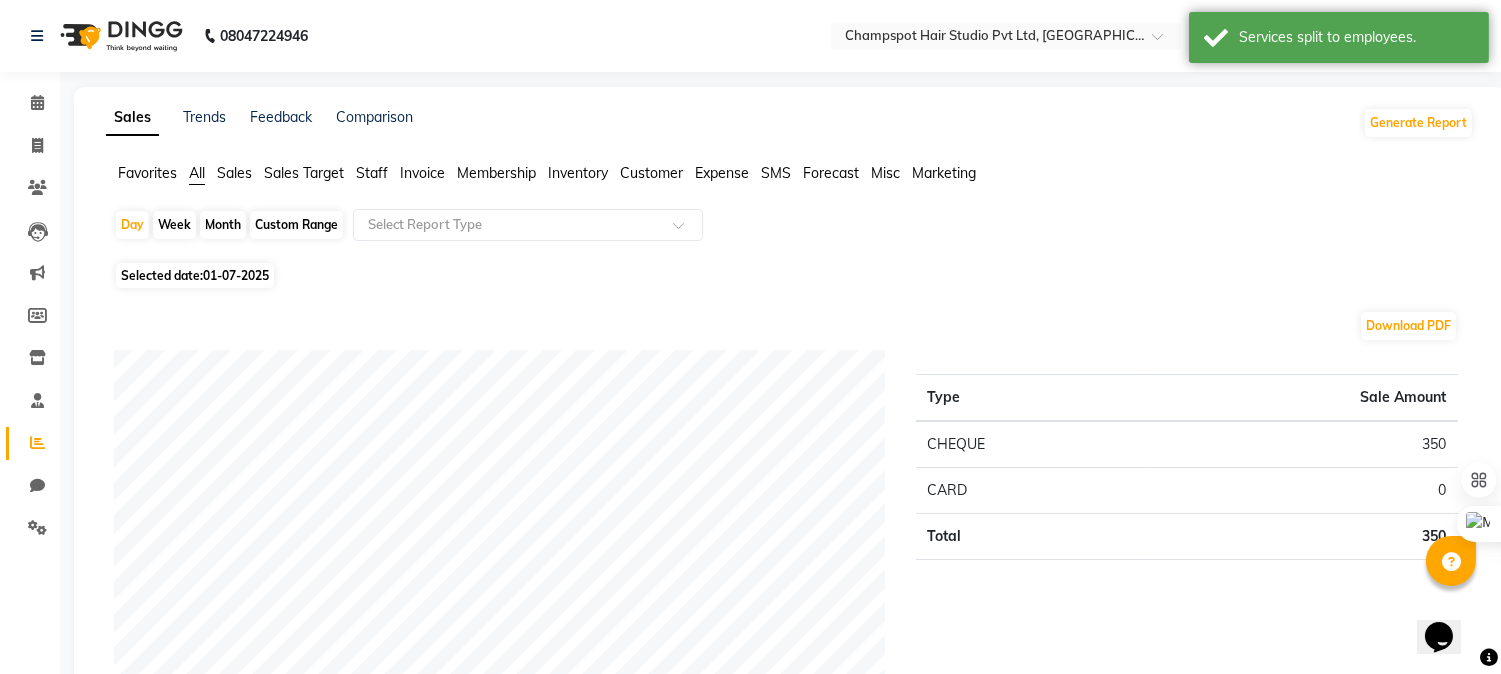 click on "Month" 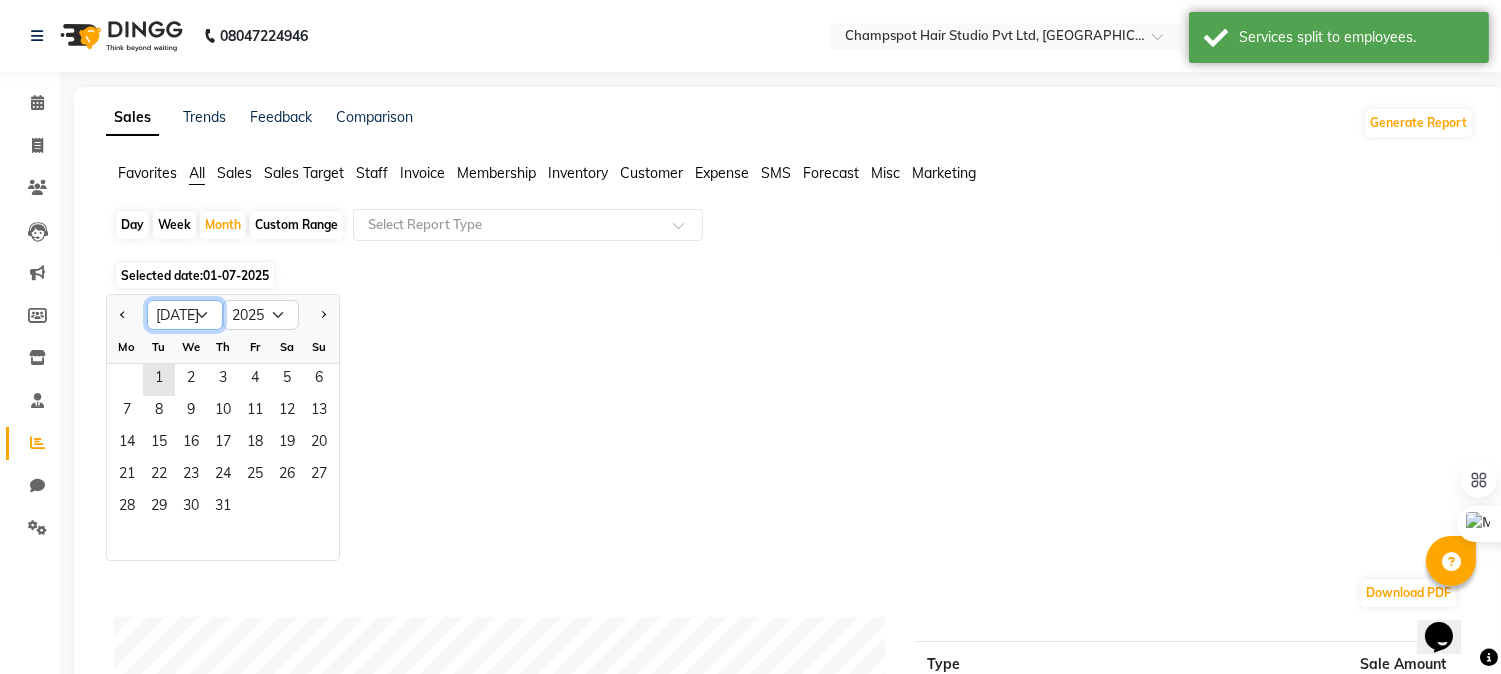 click on "Jan Feb Mar Apr May Jun [DATE] Aug Sep Oct Nov Dec" 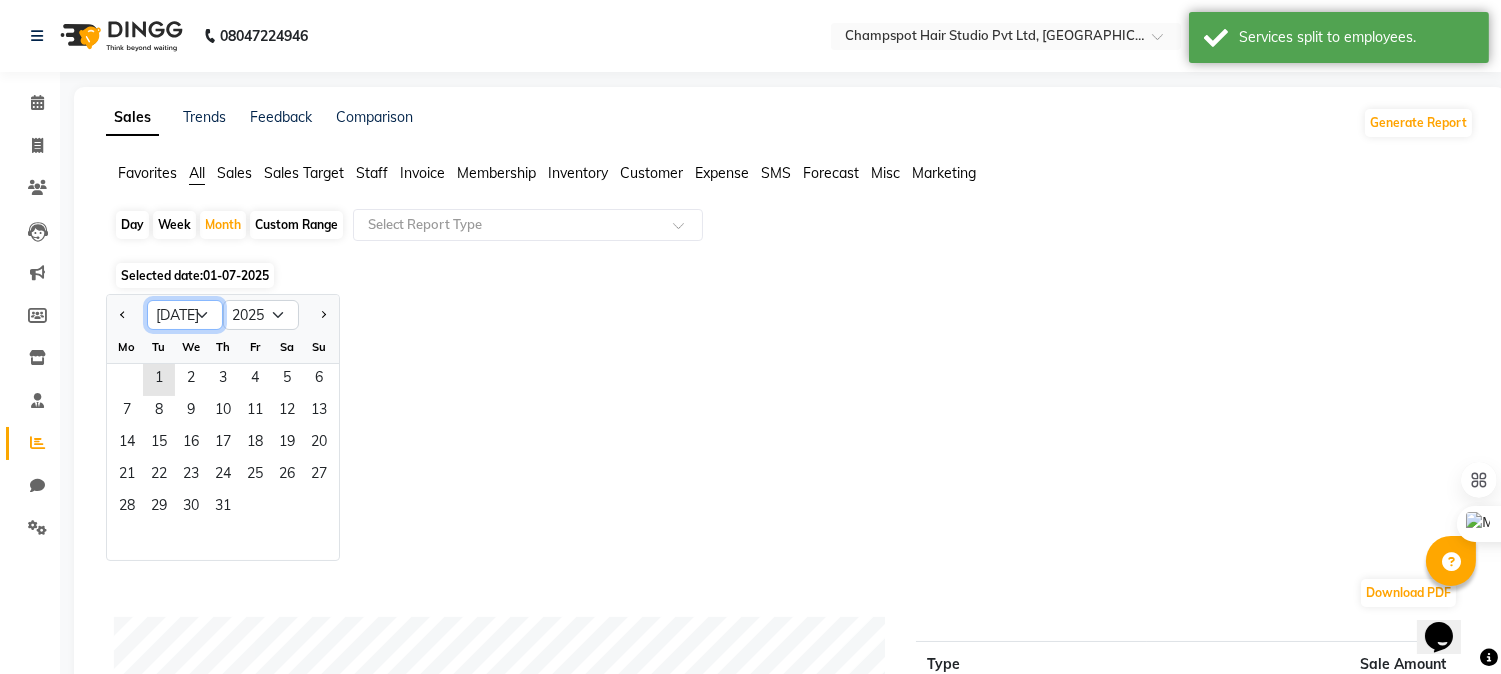 select on "6" 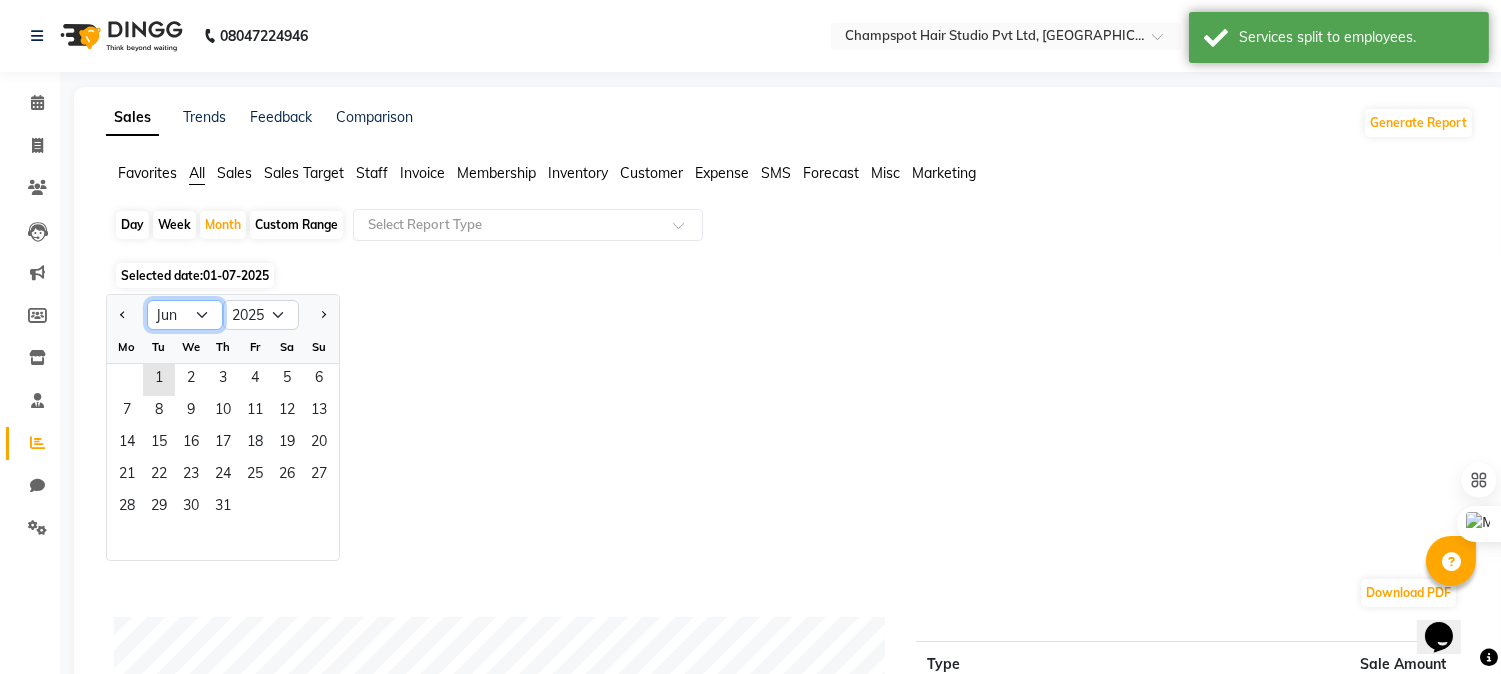 click on "Jan Feb Mar Apr May Jun [DATE] Aug Sep Oct Nov Dec" 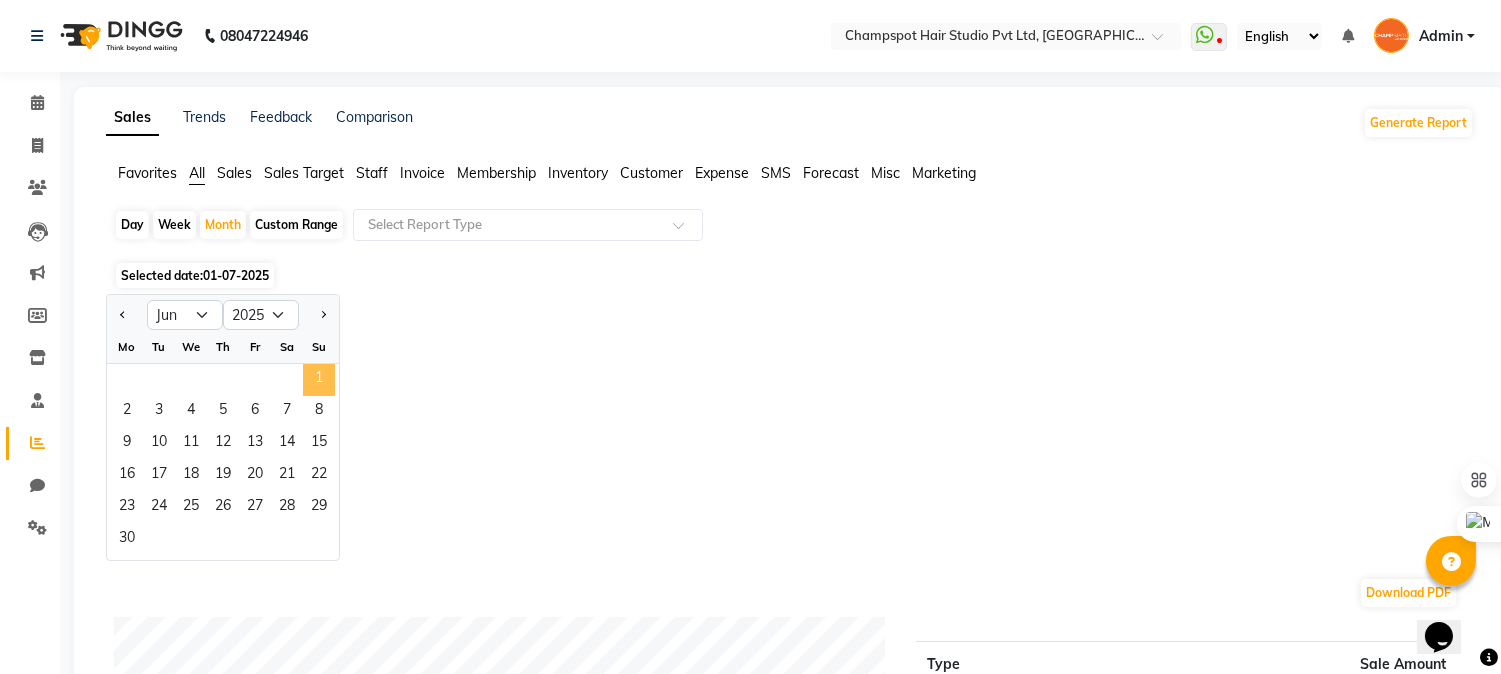 click on "1" 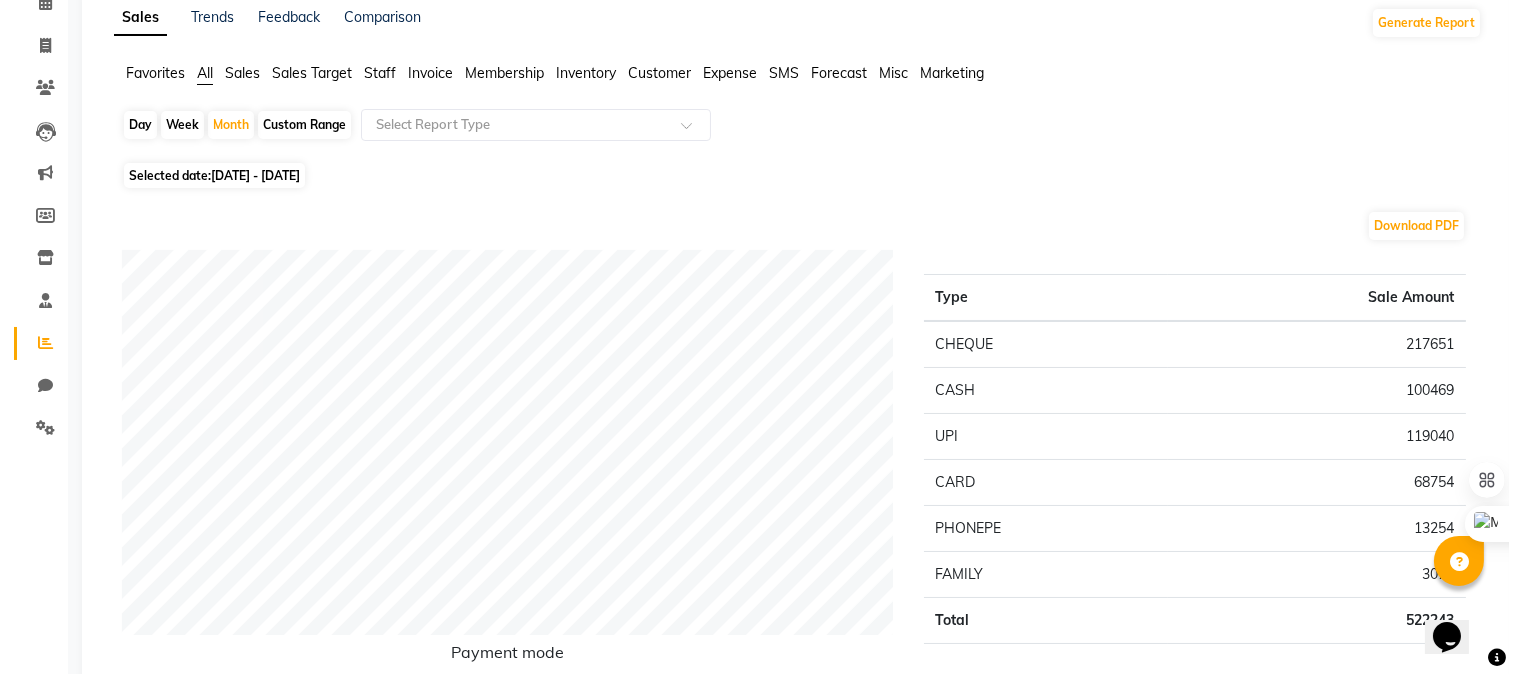 scroll, scrollTop: 0, scrollLeft: 0, axis: both 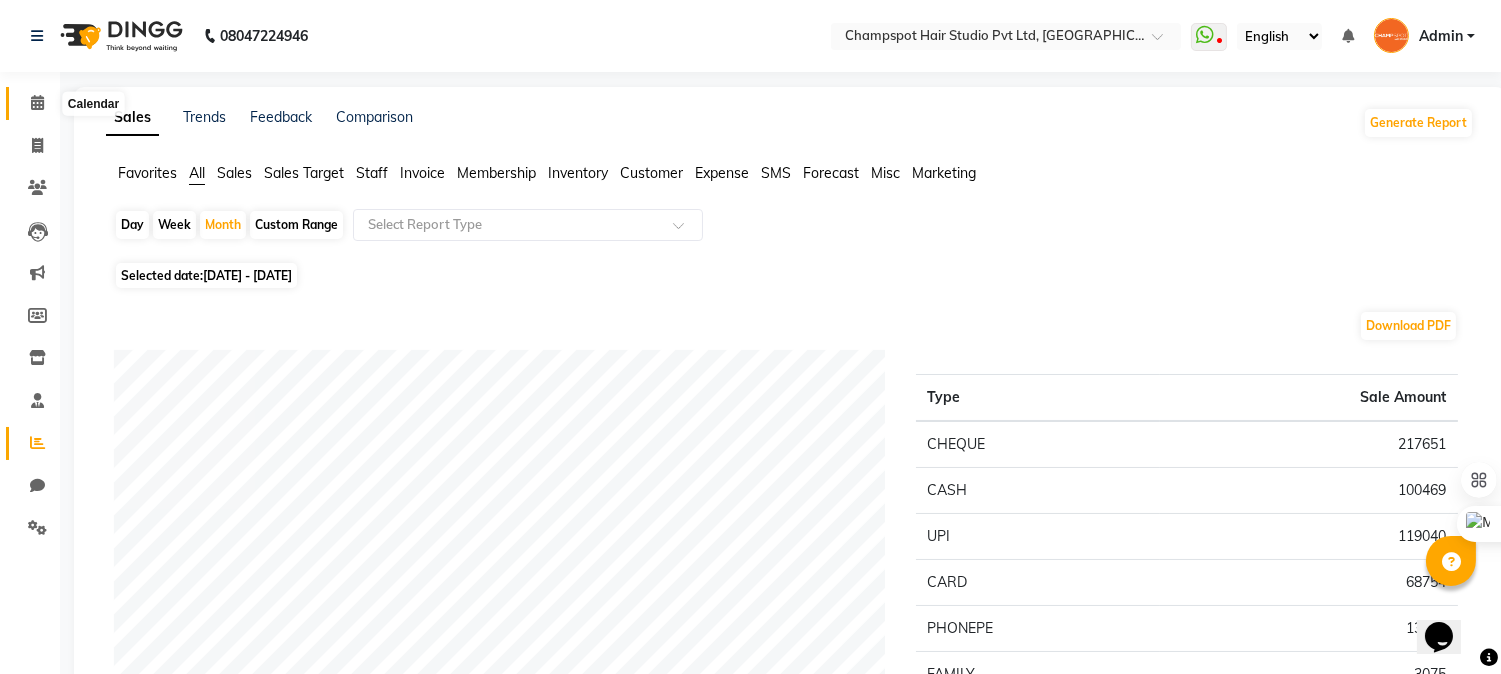 click 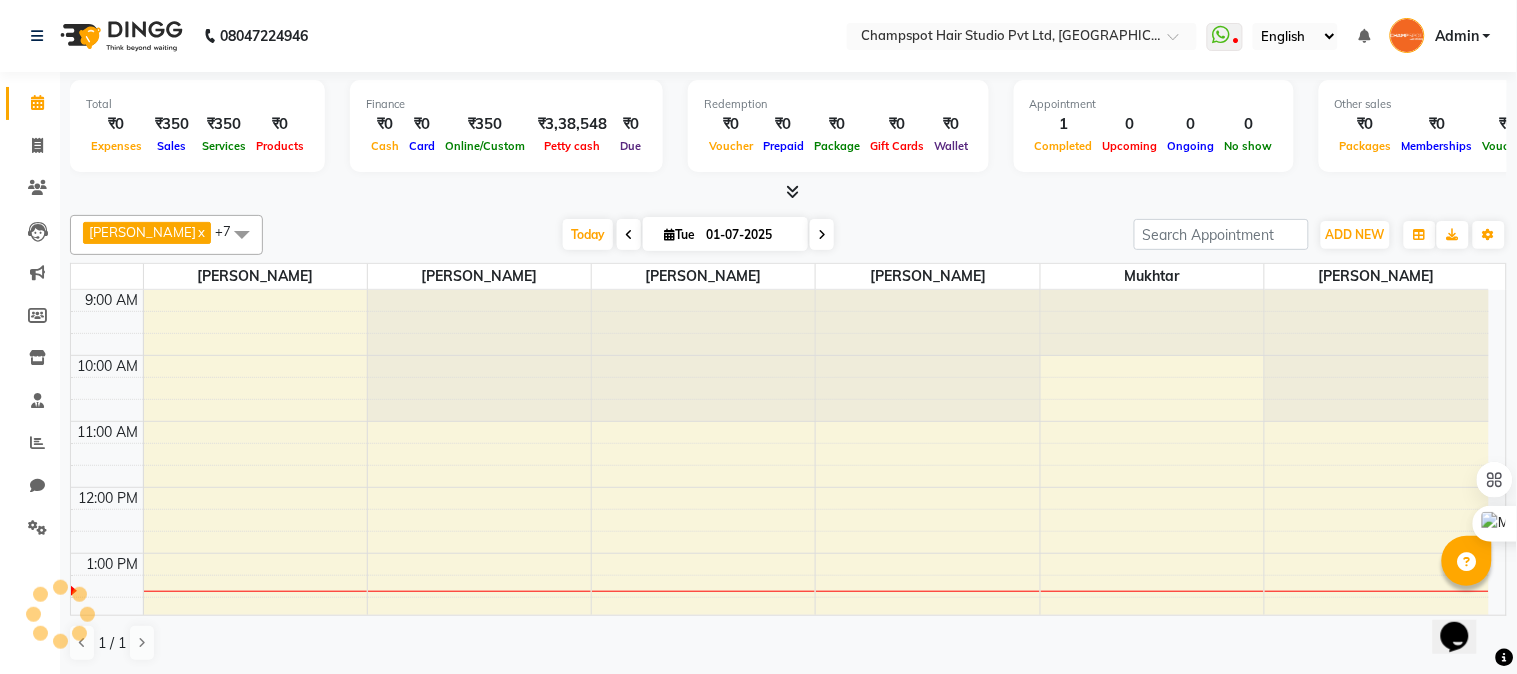 scroll, scrollTop: 0, scrollLeft: 0, axis: both 